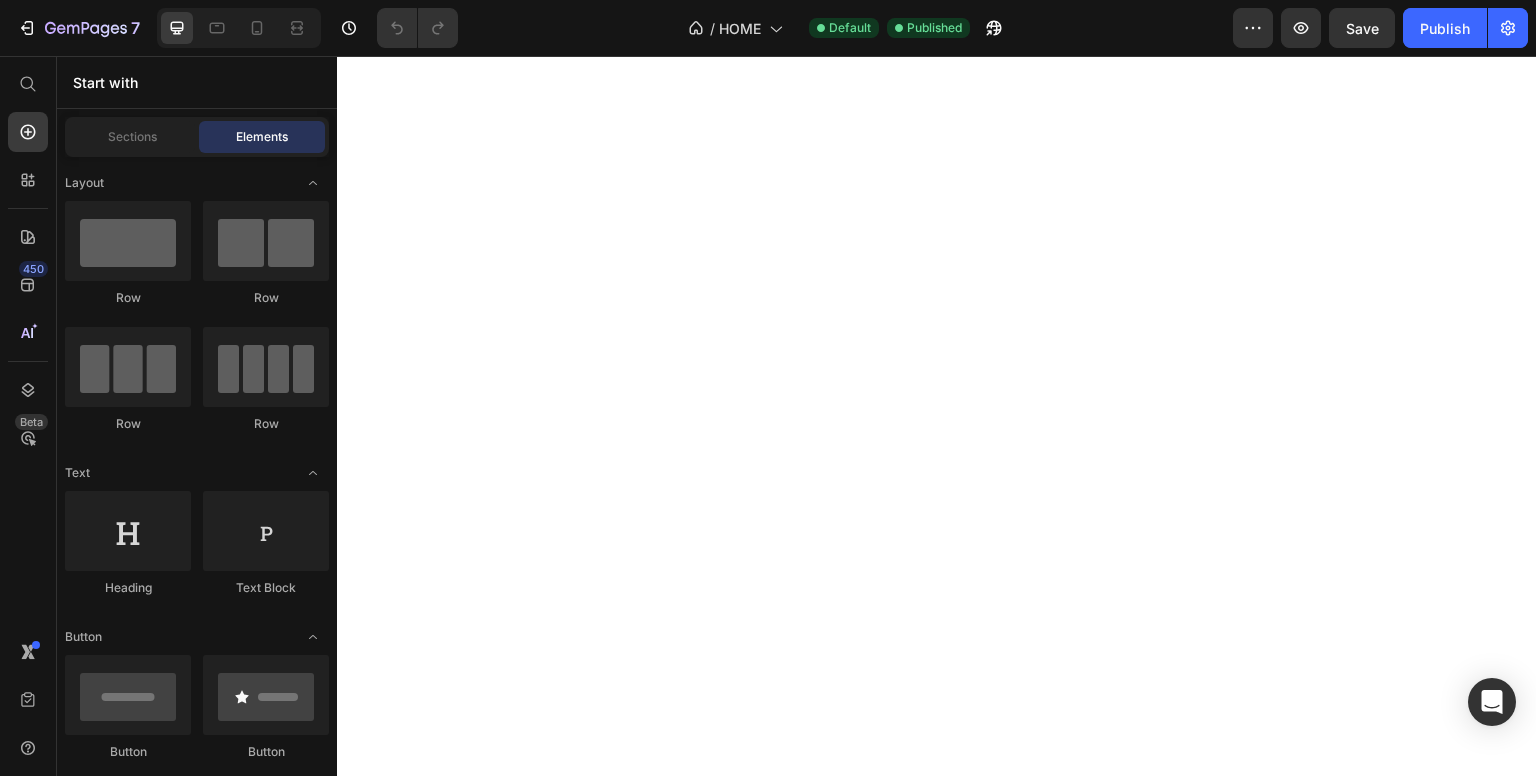 scroll, scrollTop: 0, scrollLeft: 0, axis: both 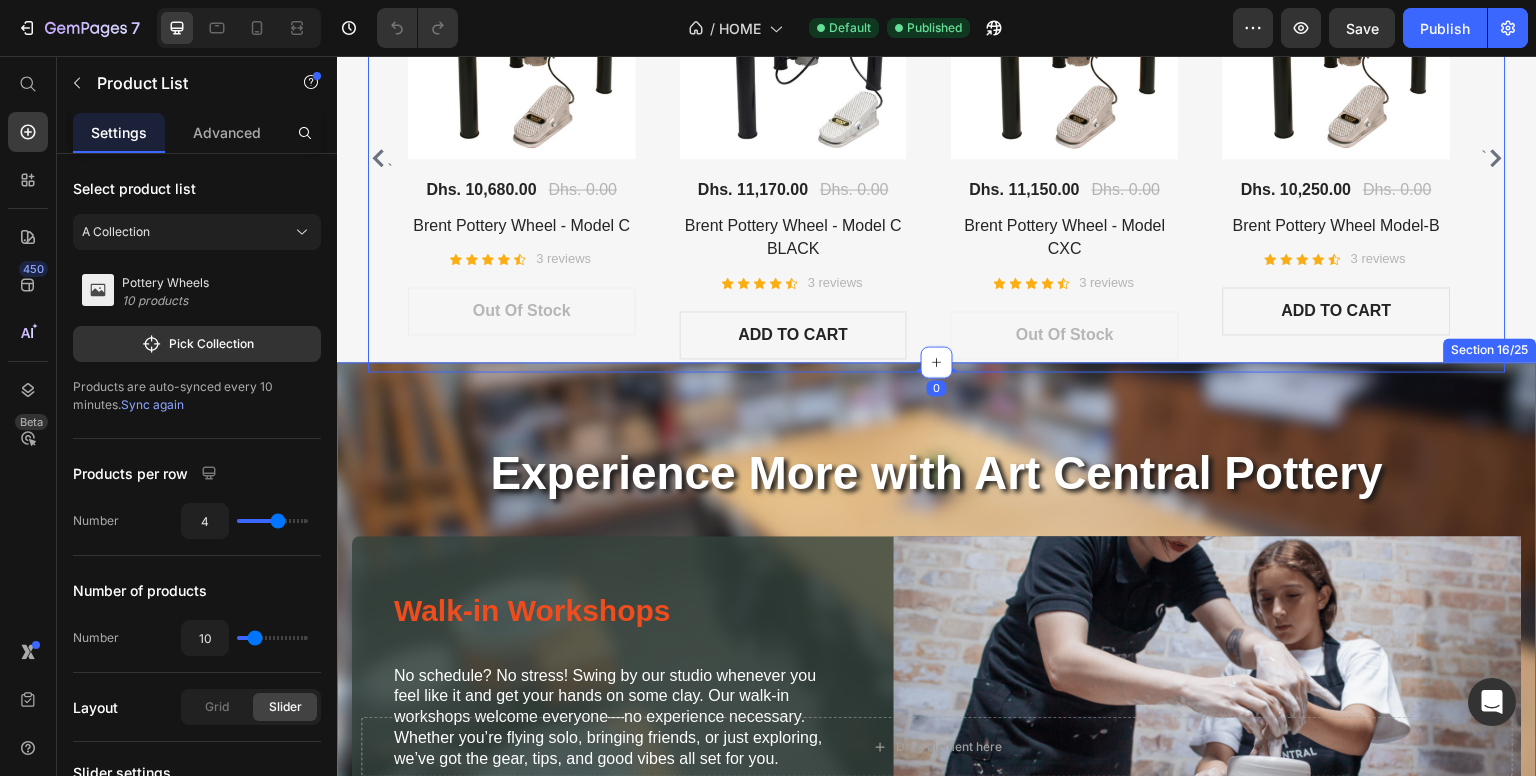 click on "Experience More with Art Central Pottery Heading Walk-in Workshops Heading No schedule? No stress! Swing by our studio whenever you feel like it and get your hands on some clay. Our walk-in workshops welcome everyone—no experience necessary. Whether you’re flying solo, bringing friends, or just exploring, we’ve got the gear, tips, and good vibes all set for you. Text Block Image Row Image In School Workshops Heading In-School Pottery Workshops Heading We bring hands-on pottery workshops directly to schools and universities across the [COUNTRY]. Our expert-led sessions inspire creativity and skill-building, all at your location. Perfect for art departments seeking engaging, educational experiences — tailored workshops available for groups of all sizes, with flexible scheduling and easy booking. Text Block Book Now Button Row Row Explore All Workshops Button Section 16/25" at bounding box center [937, 912] 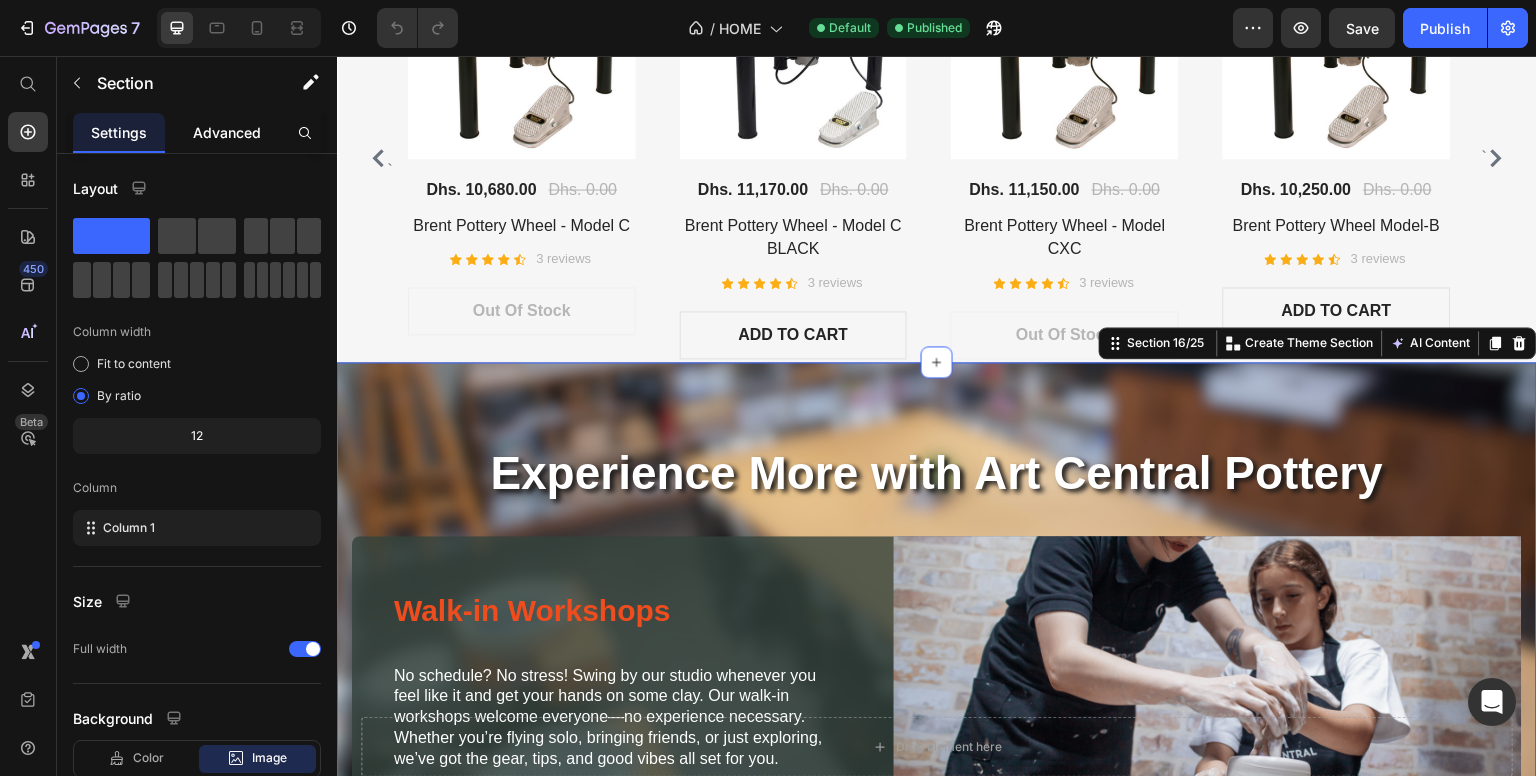 click on "Advanced" 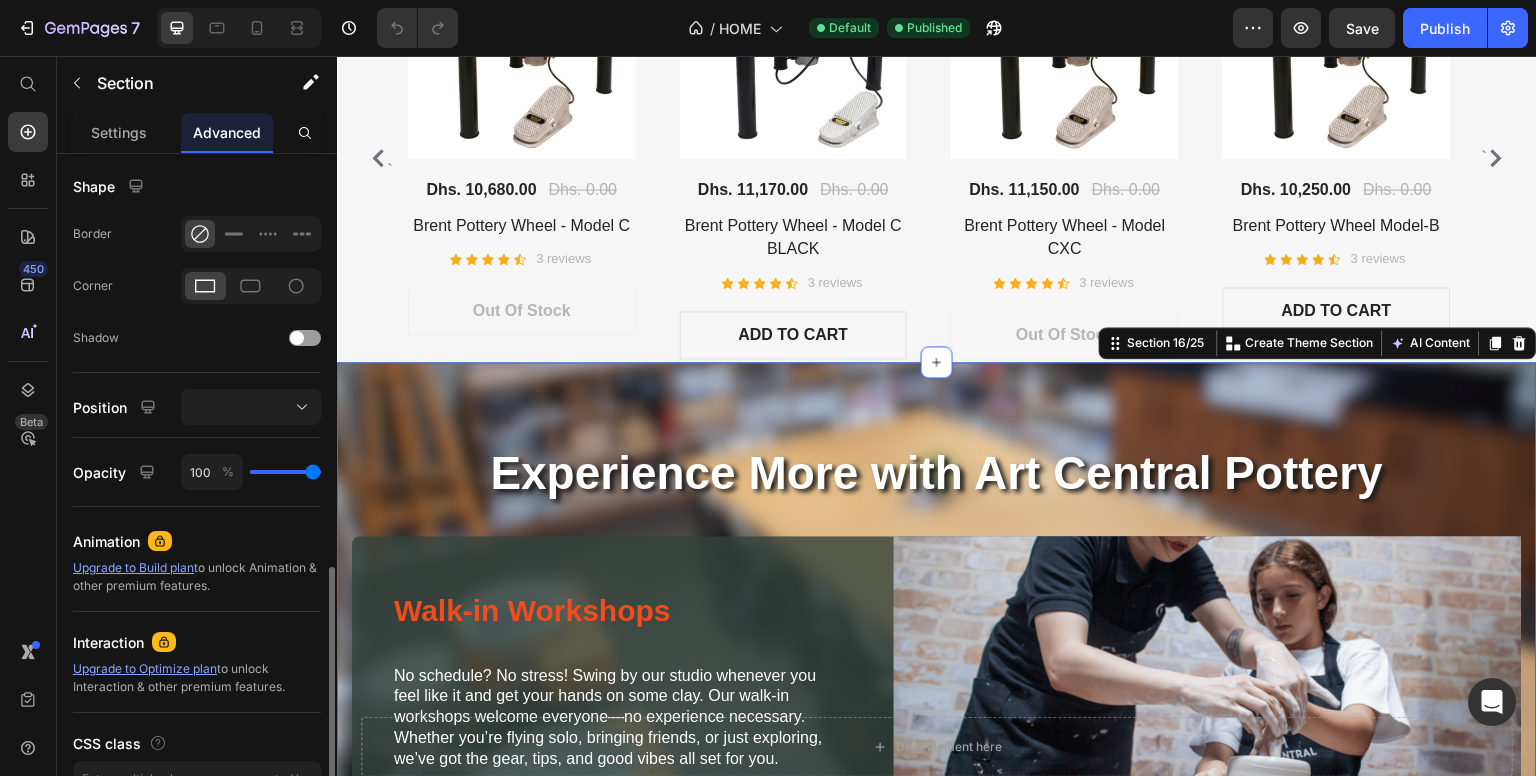 scroll, scrollTop: 624, scrollLeft: 0, axis: vertical 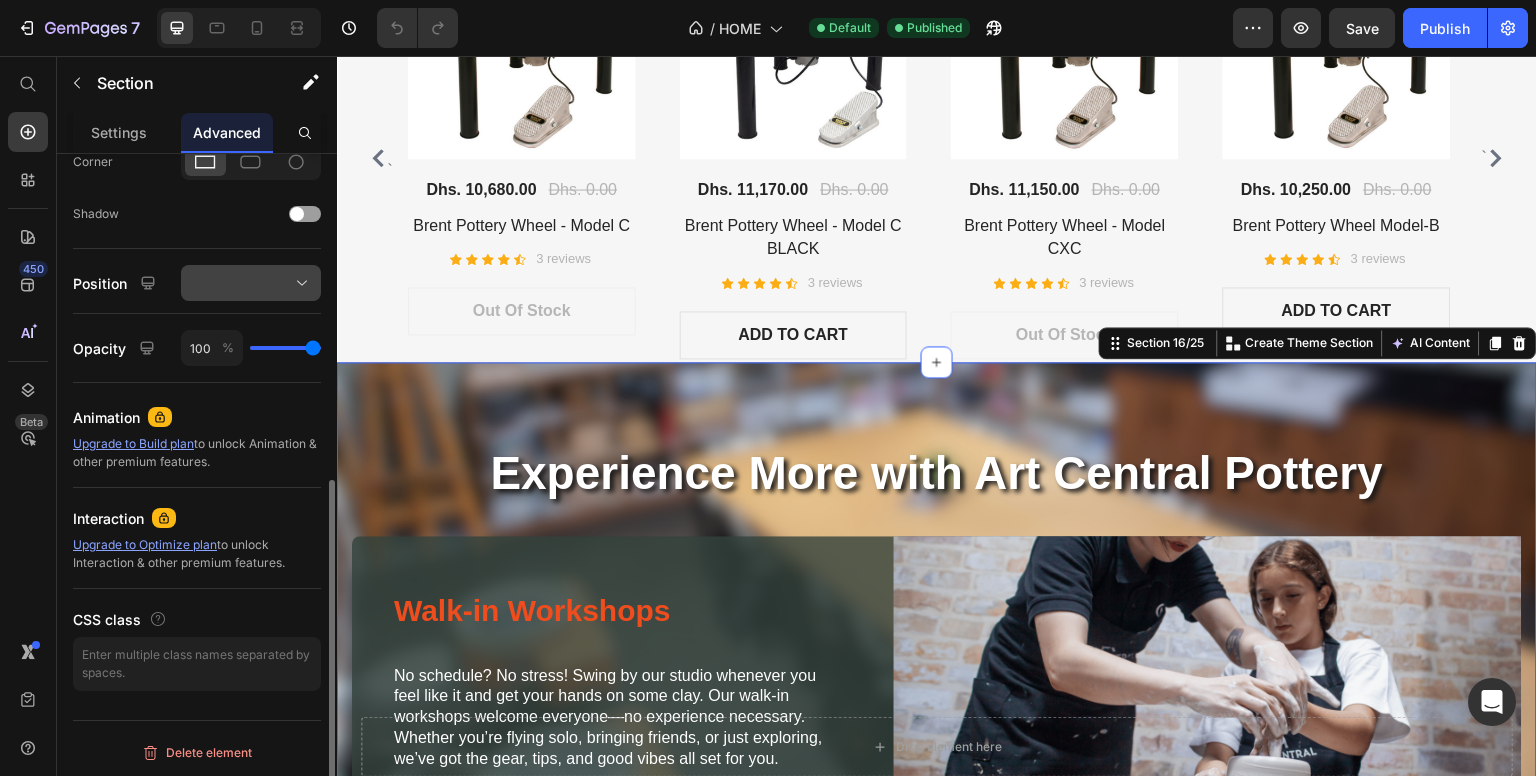 click at bounding box center (251, 283) 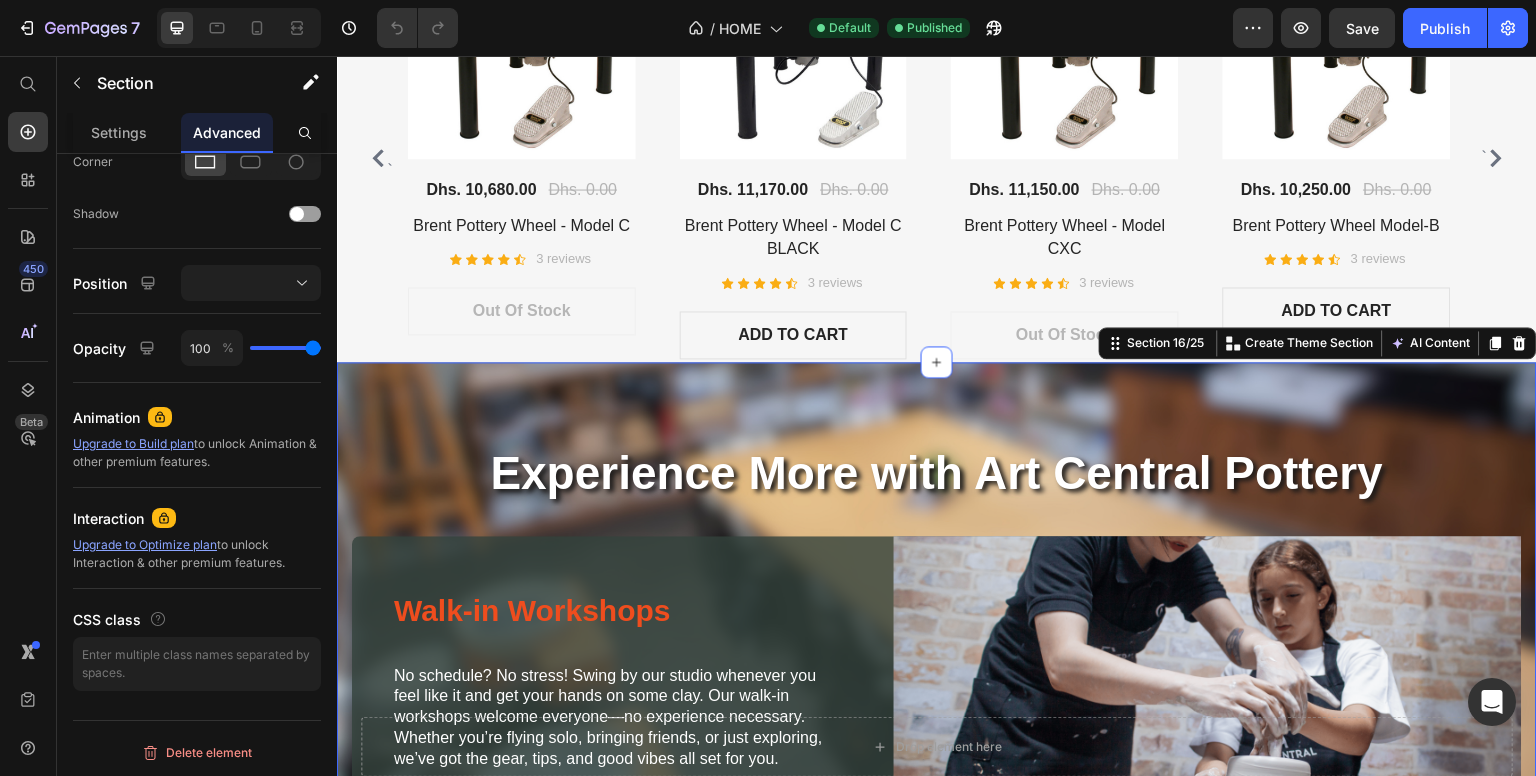 click on "Experience More with Art Central Pottery Heading Walk-in Workshops Heading No schedule? No stress! Swing by our studio whenever you feel like it and get your hands on some clay. Our walk-in workshops welcome everyone—no experience necessary. Whether you’re flying solo, bringing friends, or just exploring, we’ve got the gear, tips, and good vibes all set for you. Text Block Image Row Image In School Workshops Heading In-School Pottery Workshops Heading We bring hands-on pottery workshops directly to schools and universities across the [COUNTRY]. Our expert-led sessions inspire creativity and skill-building, all at your location. Perfect for art departments seeking engaging, educational experiences — tailored workshops available for groups of all sizes, with flexible scheduling and easy booking. Text Block Book Now Button Row Row Explore All Workshops Button Section 16/25   You can create reusable sections Create Theme Section AI Content Write with GemAI What would you like to describe here? Tone and Voice" at bounding box center [937, 912] 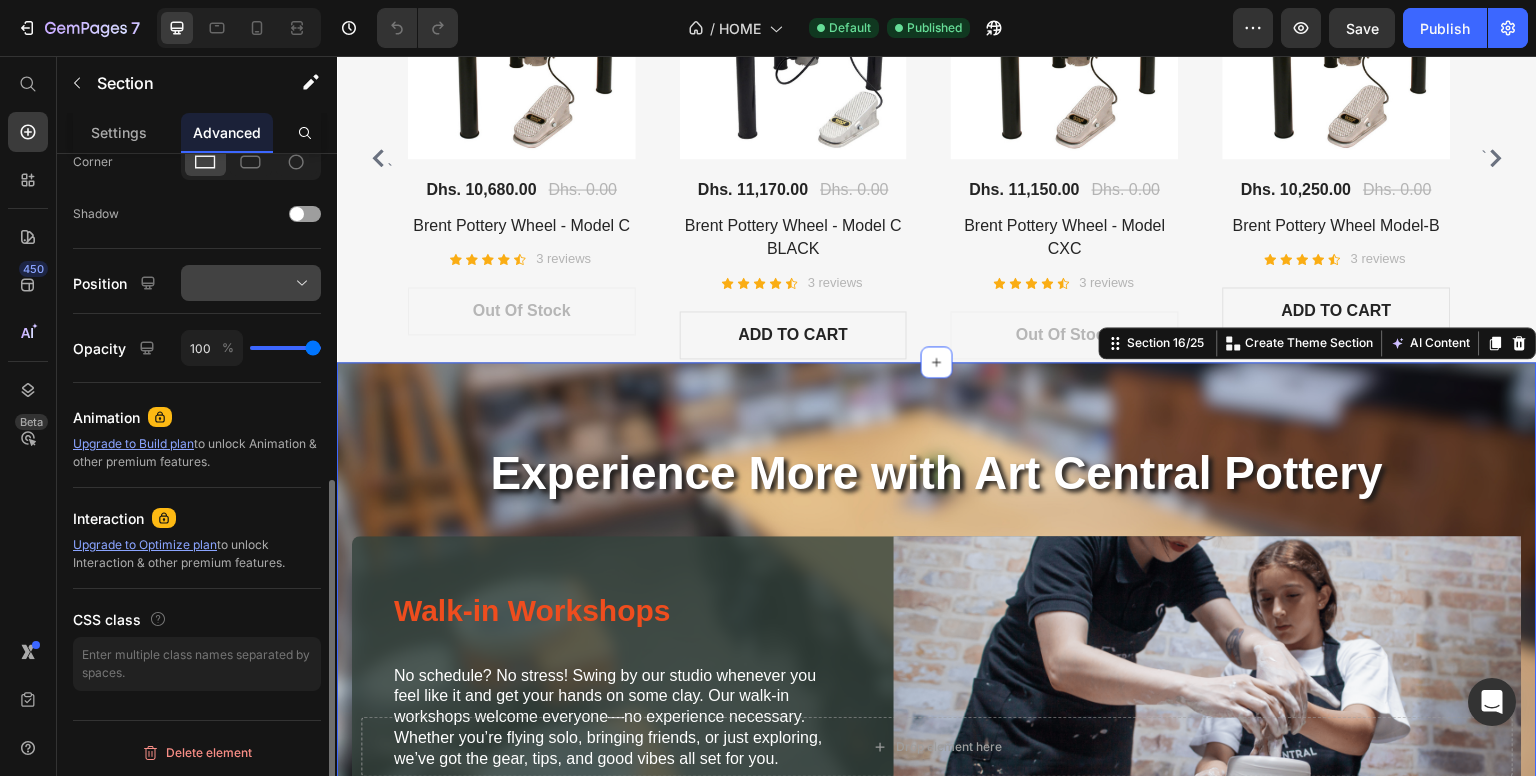 click at bounding box center [251, 283] 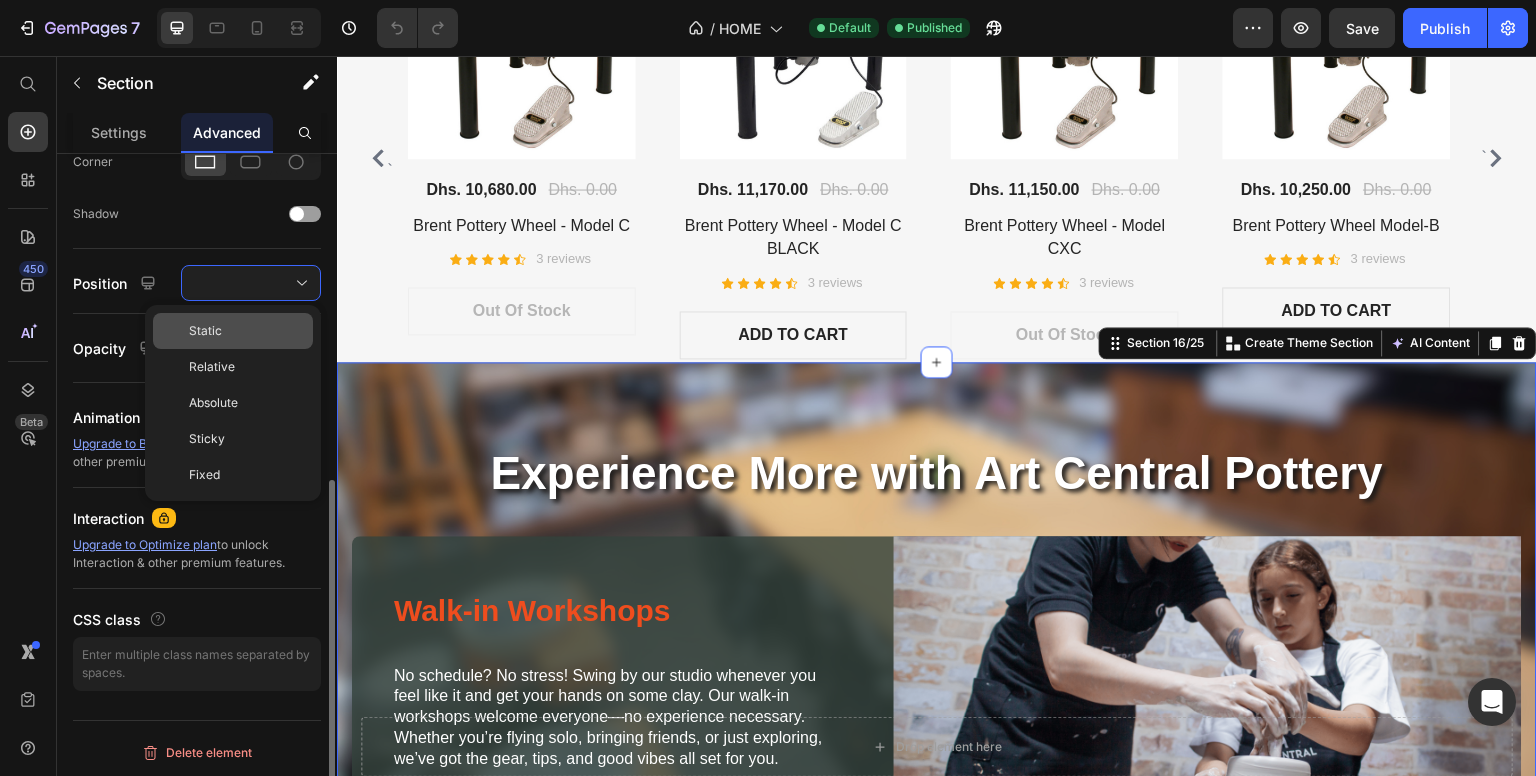 click on "Static" at bounding box center [205, 331] 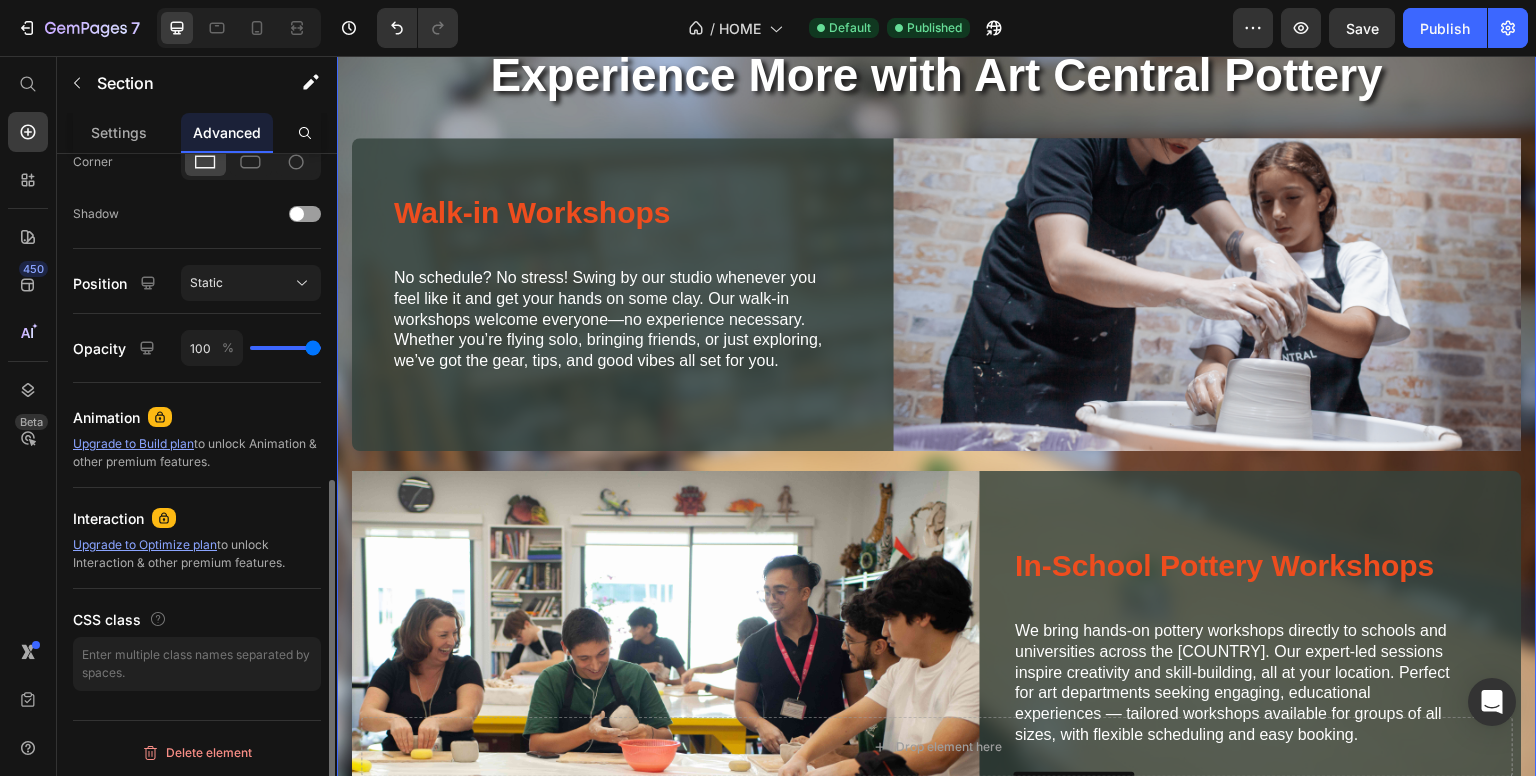 scroll, scrollTop: 2805, scrollLeft: 0, axis: vertical 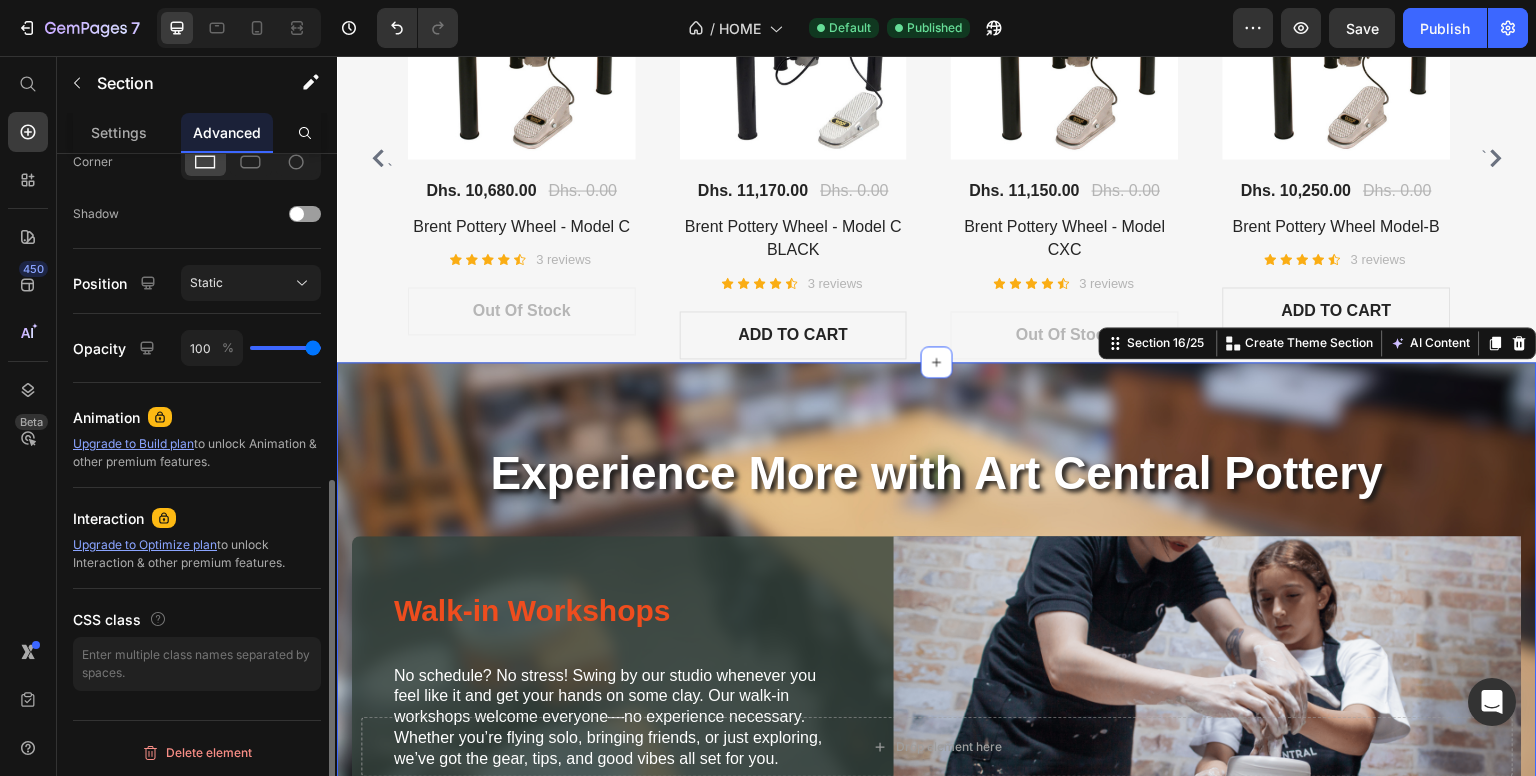 click on "Experience More with Art Central Pottery Heading Walk-in Workshops Heading No schedule? No stress! Swing by our studio whenever you feel like it and get your hands on some clay. Our walk-in workshops welcome everyone—no experience necessary. Whether you’re flying solo, bringing friends, or just exploring, we’ve got the gear, tips, and good vibes all set for you. Text Block Image Row Image In School Workshops Heading In-School Pottery Workshops Heading We bring hands-on pottery workshops directly to schools and universities across the [COUNTRY]. Our expert-led sessions inspire creativity and skill-building, all at your location. Perfect for art departments seeking engaging, educational experiences — tailored workshops available for groups of all sizes, with flexible scheduling and easy booking. Text Block Book Now Button Row Row Explore All Workshops Button Section 16/25   You can create reusable sections Create Theme Section AI Content Write with GemAI What would you like to describe here? Tone and Voice" at bounding box center [937, 912] 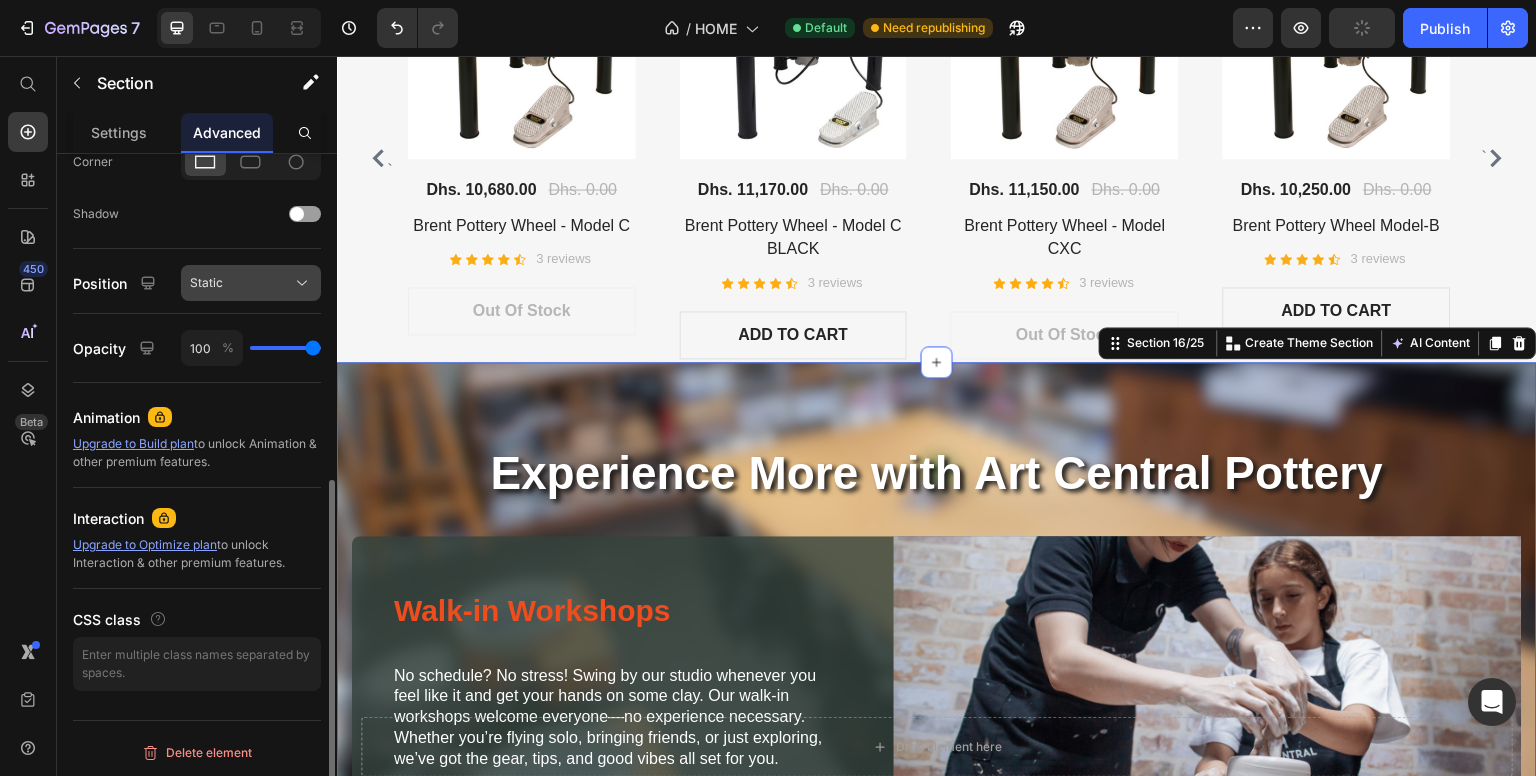 click on "Static" 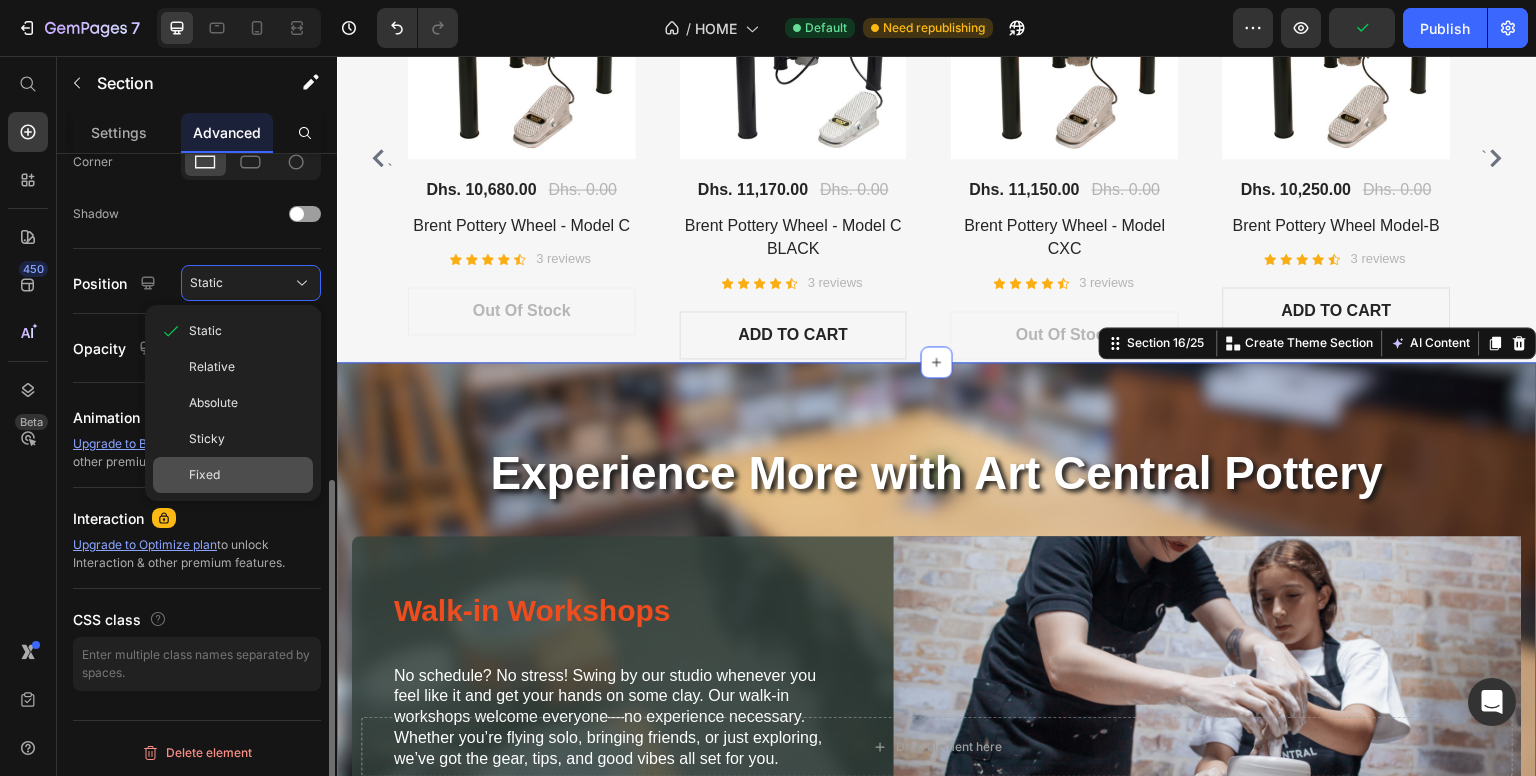 click on "Fixed" at bounding box center [247, 475] 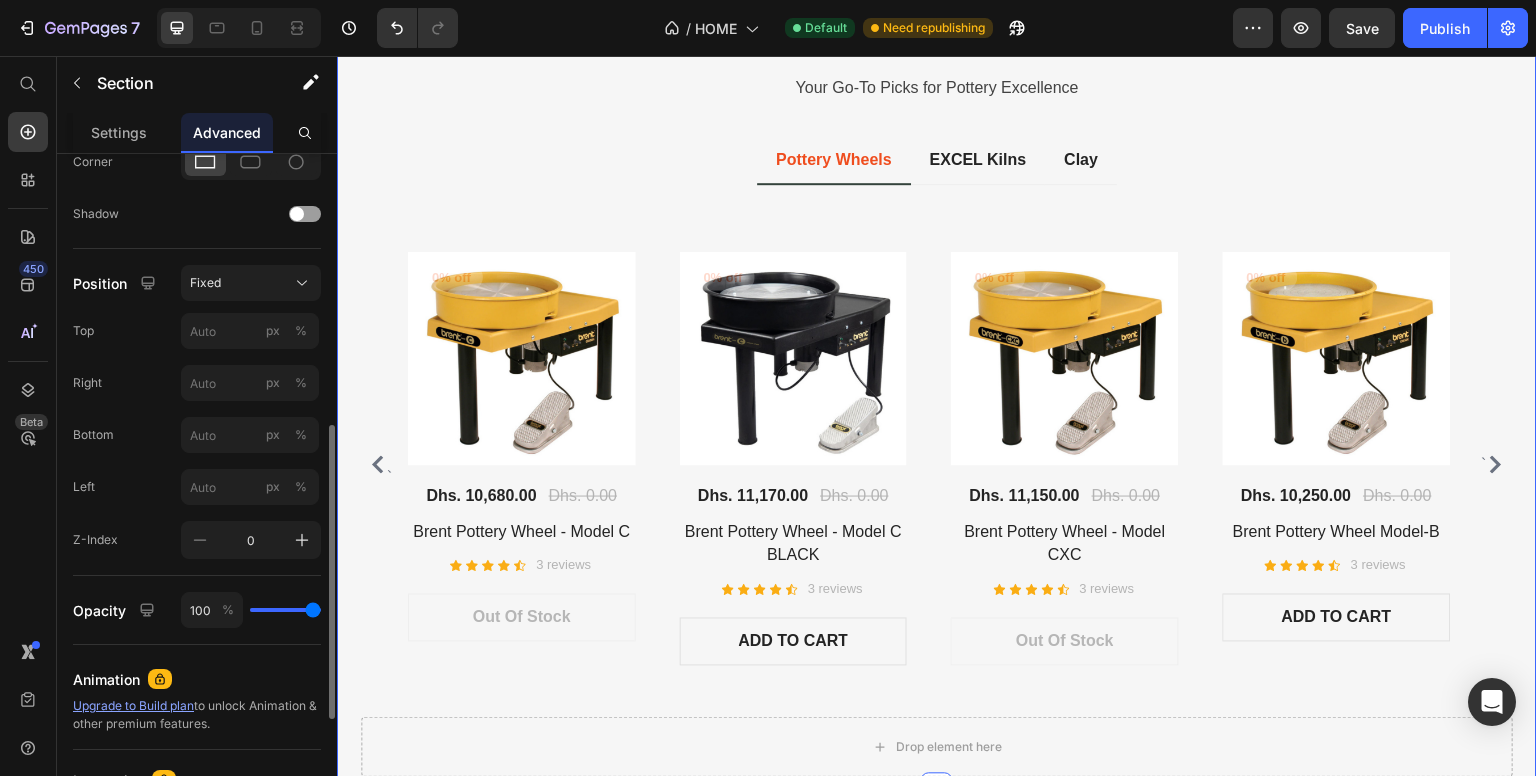 scroll, scrollTop: 2798, scrollLeft: 0, axis: vertical 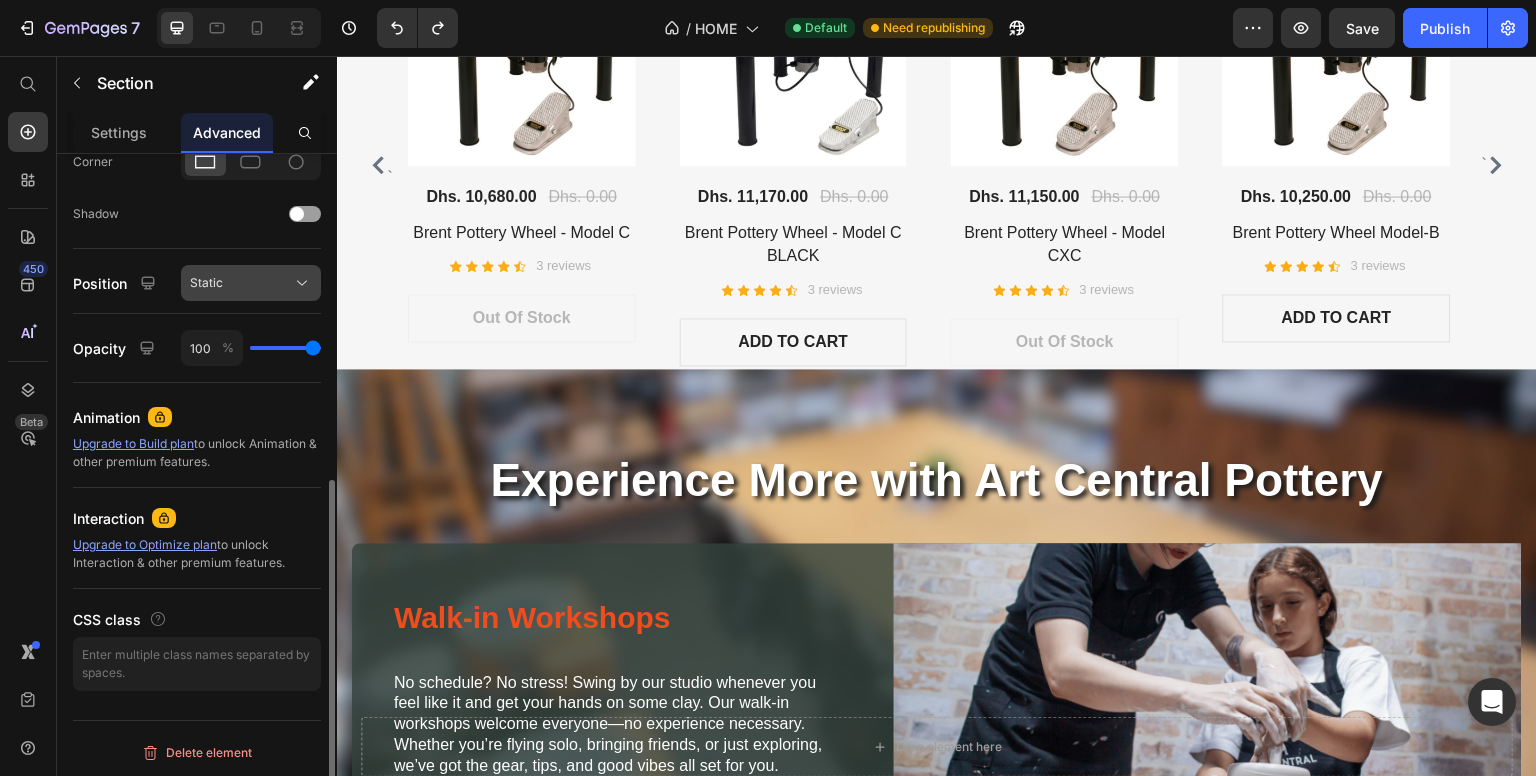 click on "Static" 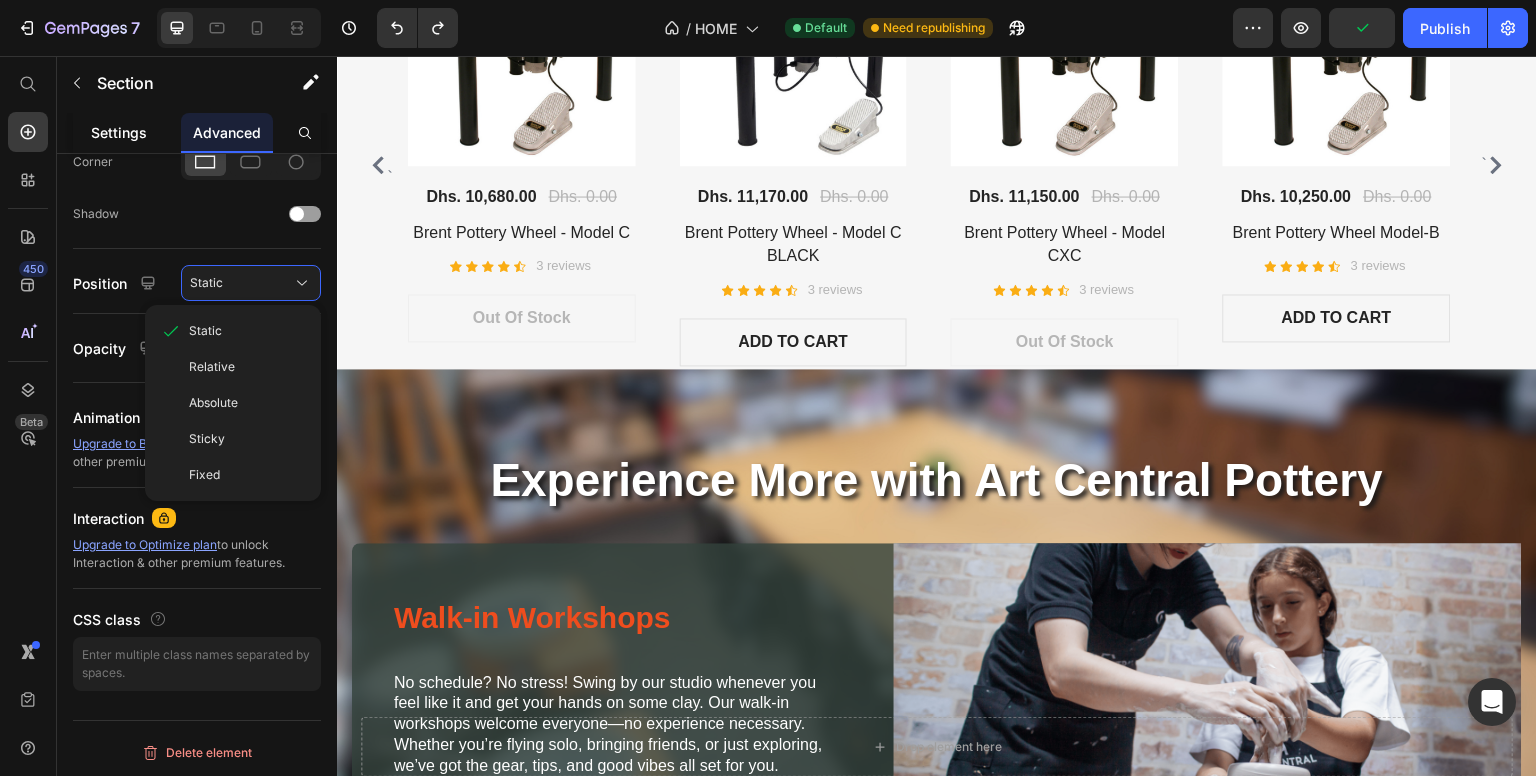 click on "Settings" at bounding box center (119, 132) 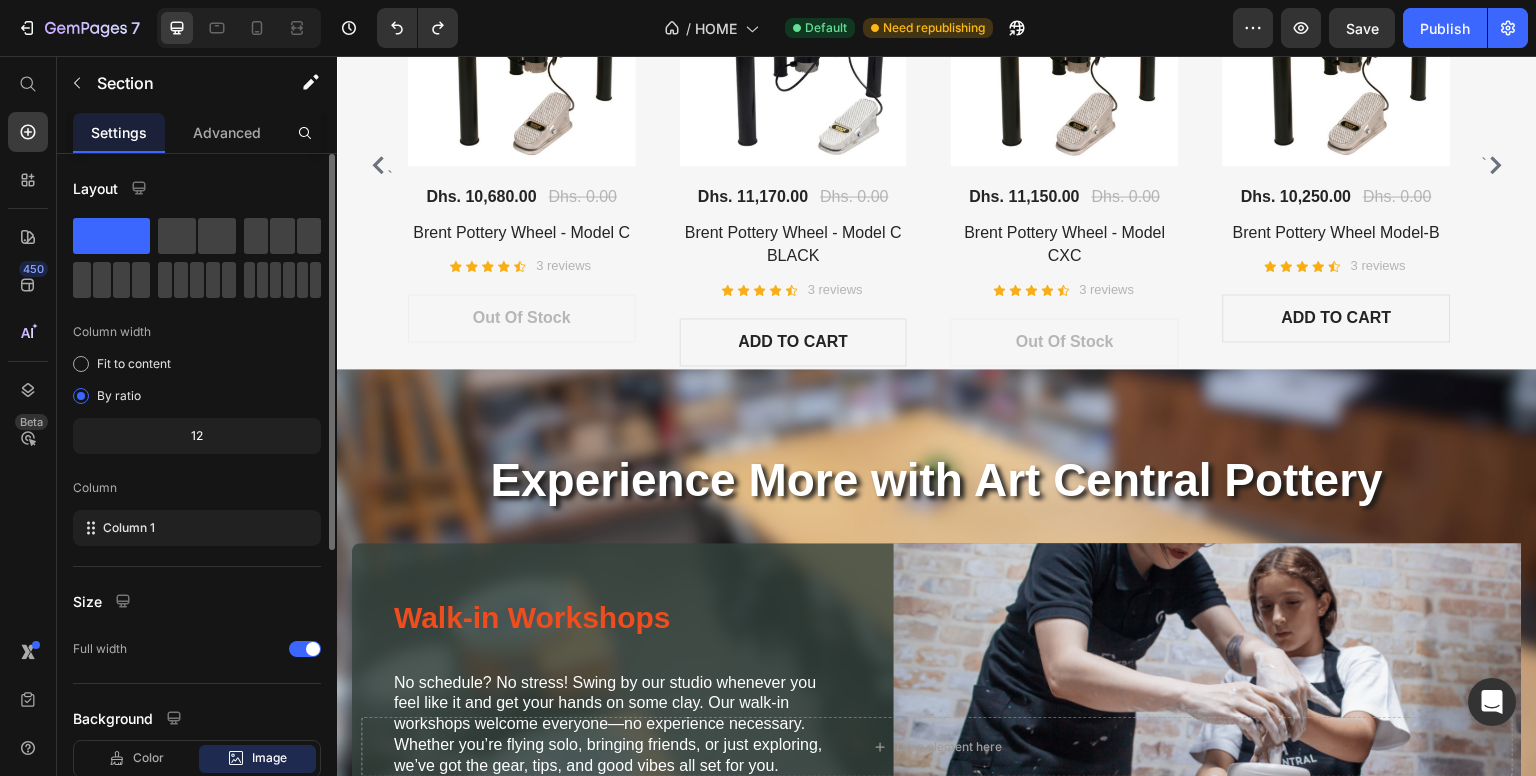 scroll, scrollTop: 483, scrollLeft: 0, axis: vertical 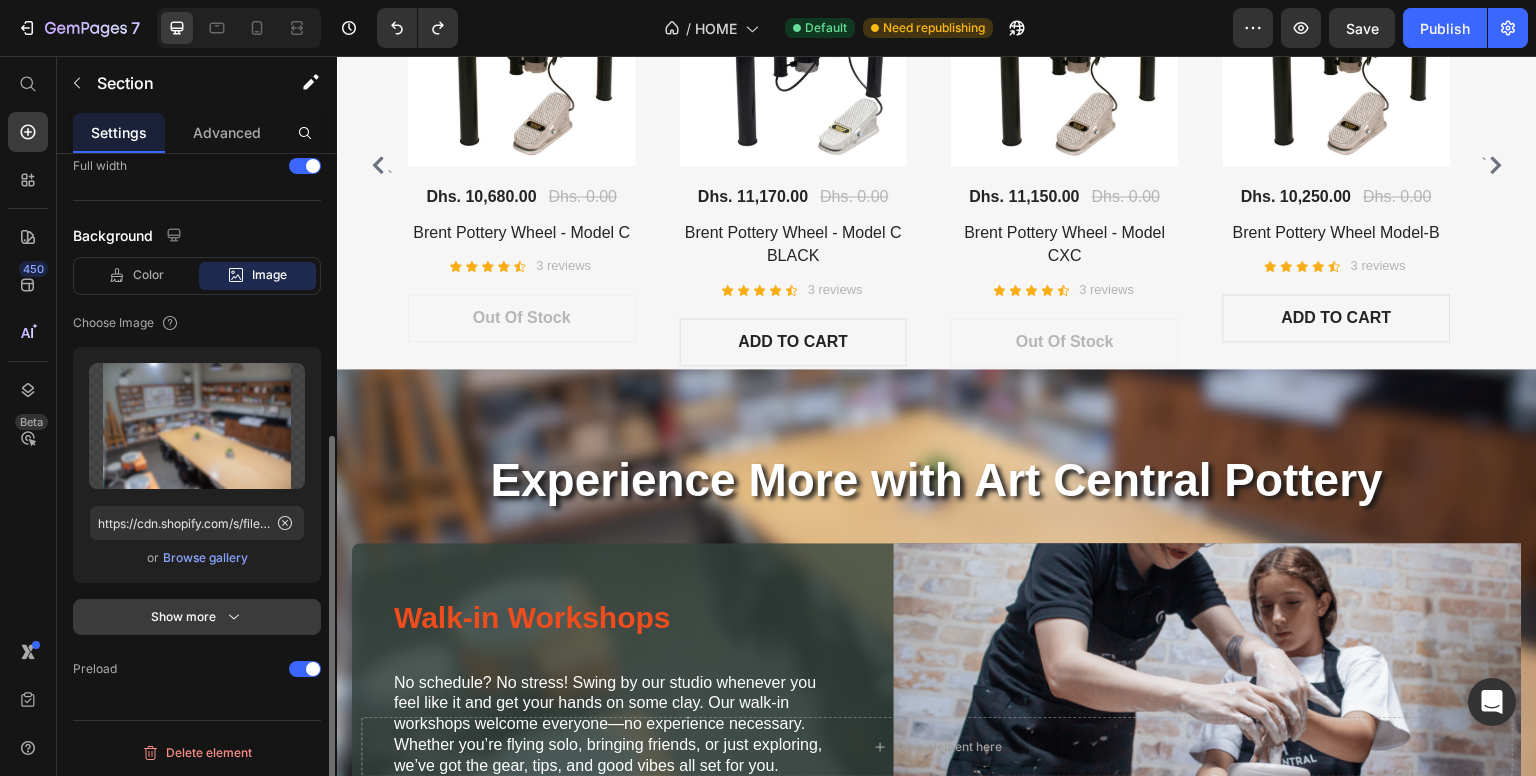 click on "Show more" at bounding box center [197, 617] 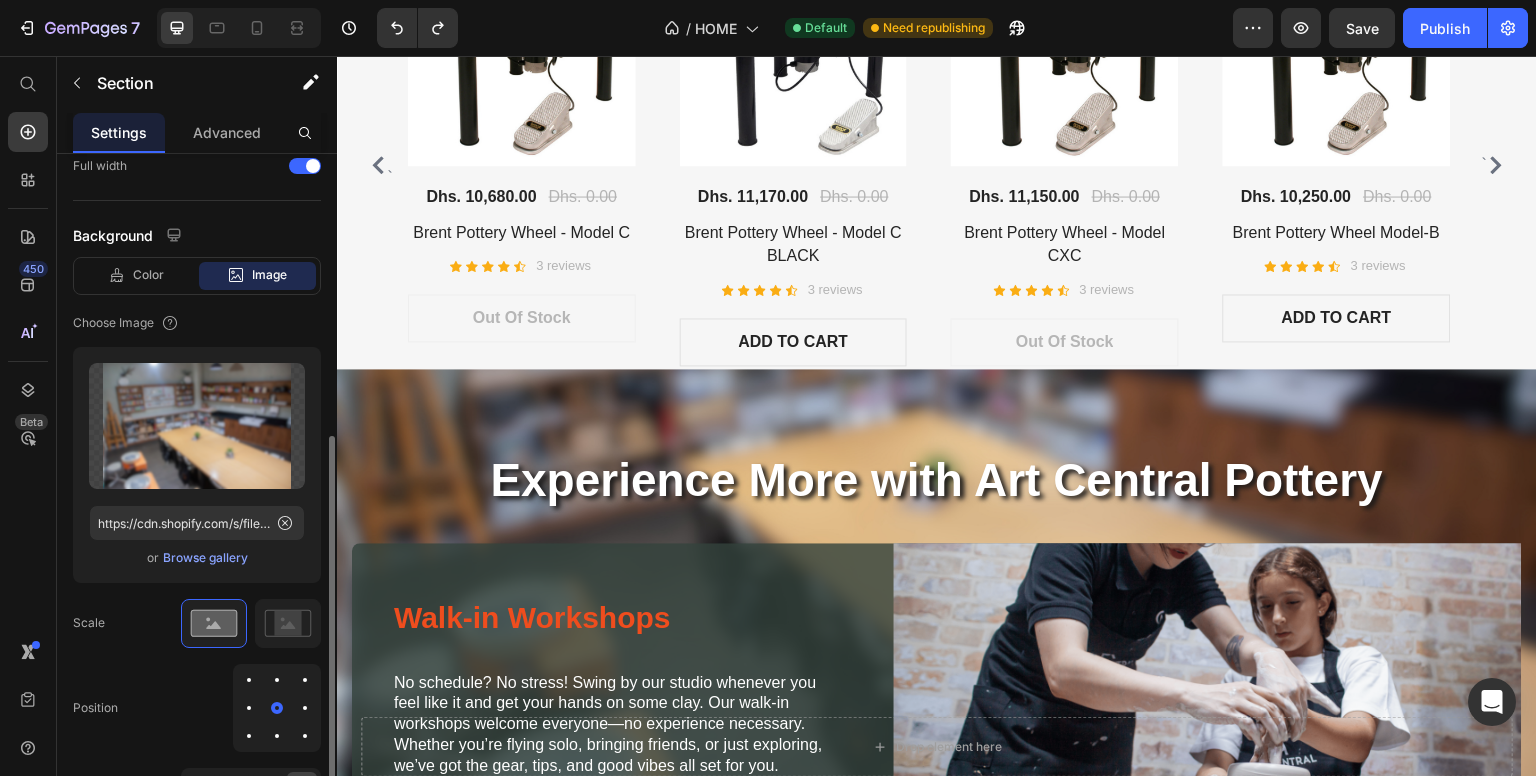 scroll, scrollTop: 756, scrollLeft: 0, axis: vertical 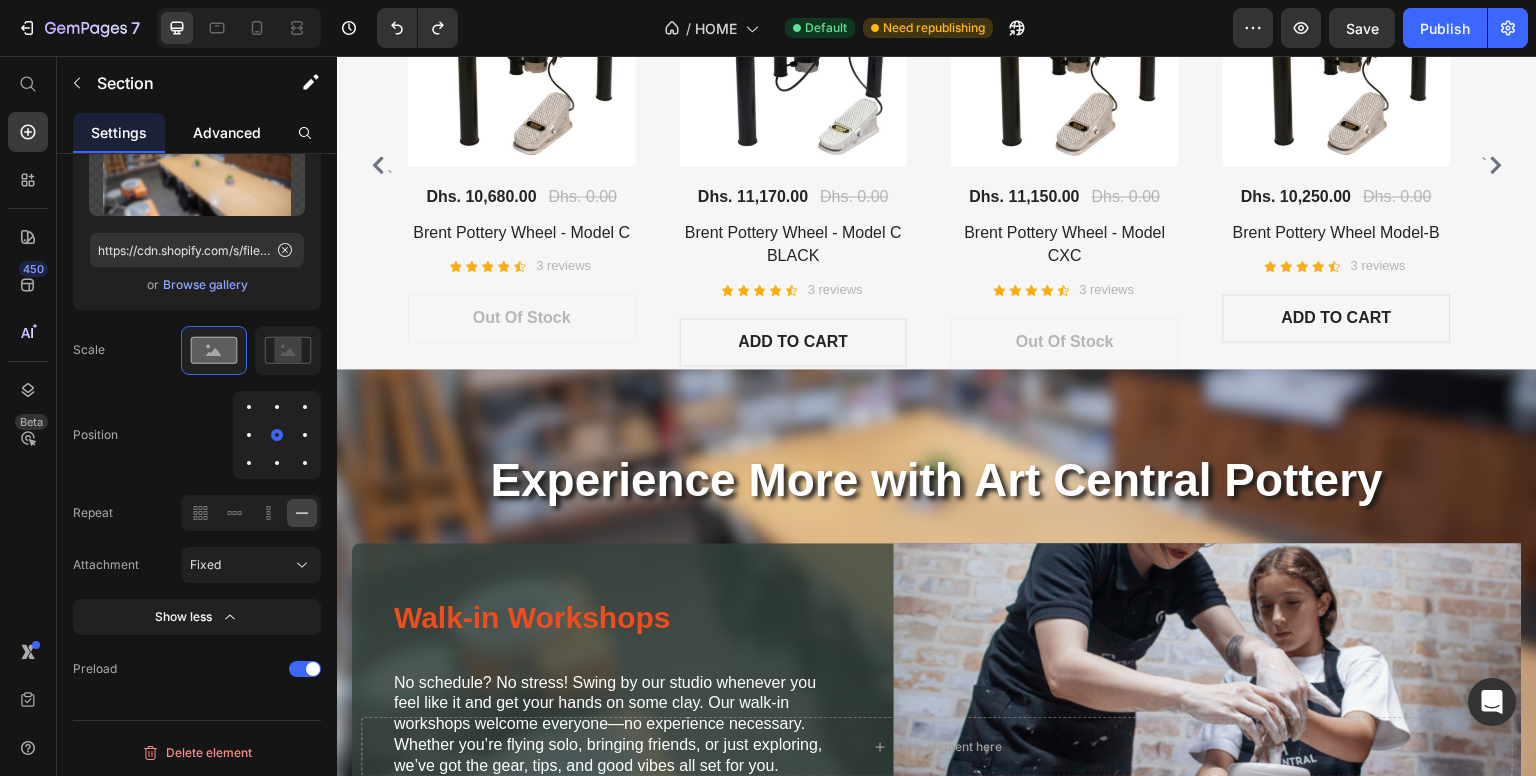 click on "Advanced" at bounding box center [227, 132] 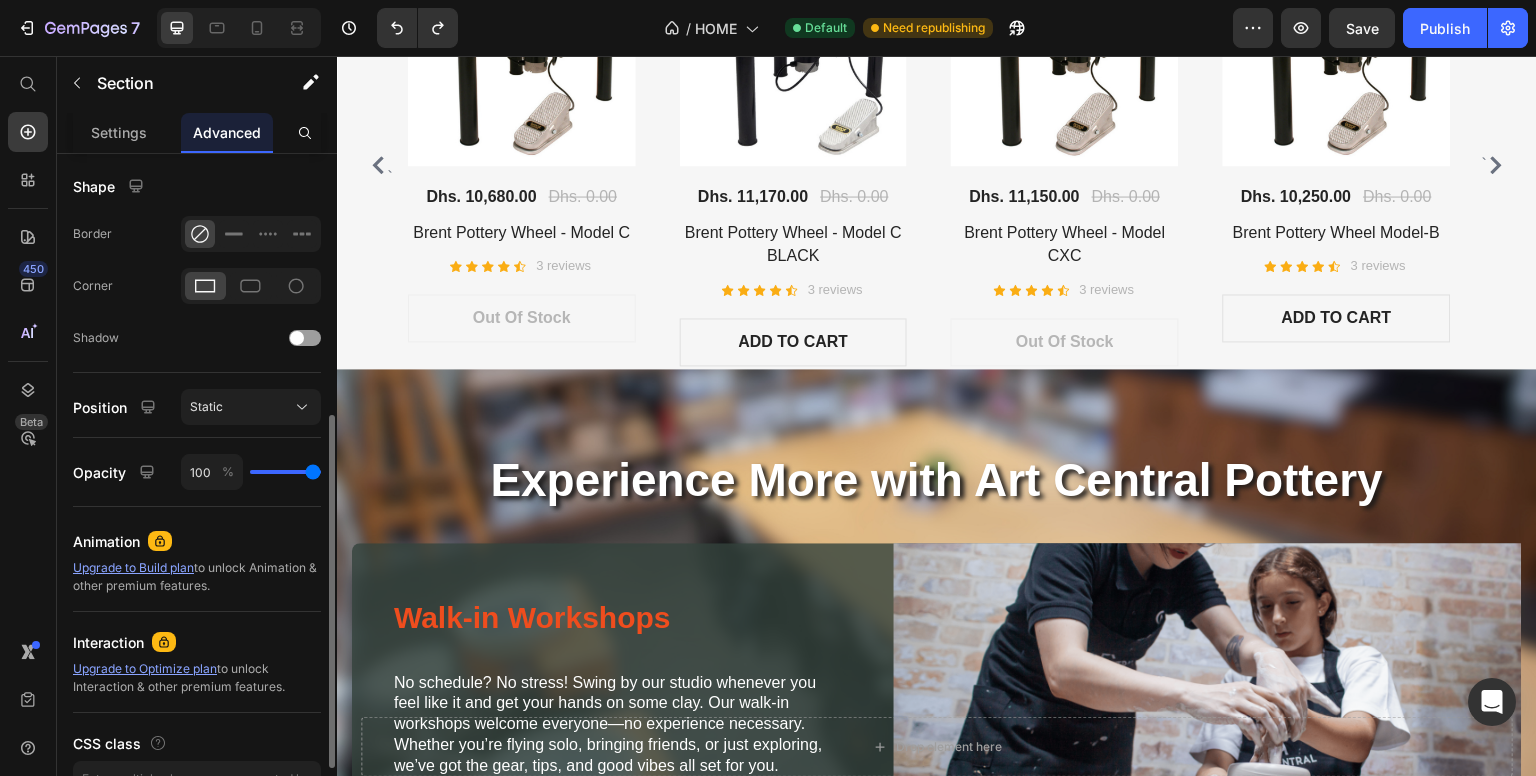 scroll, scrollTop: 624, scrollLeft: 0, axis: vertical 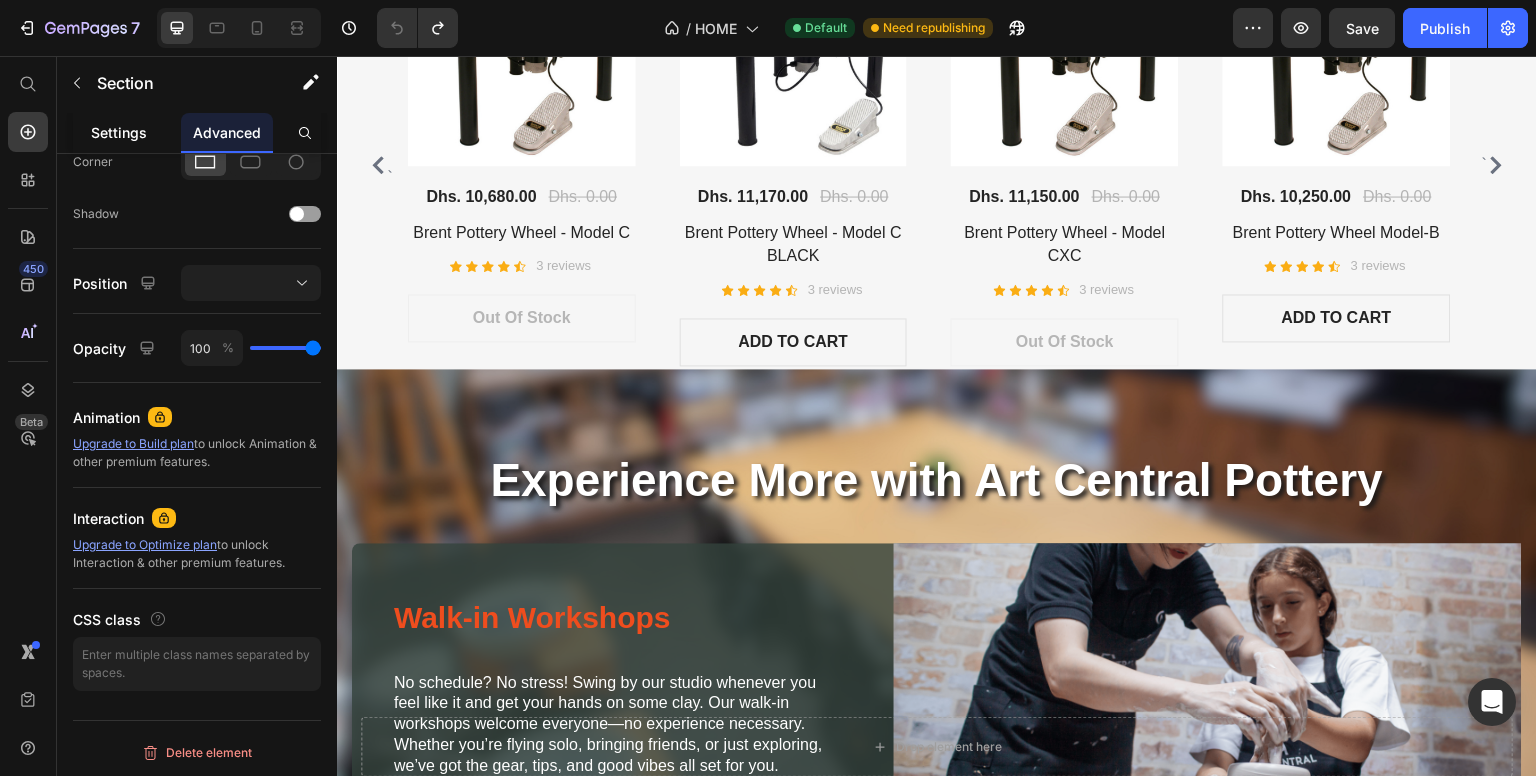 click on "Settings" at bounding box center (119, 132) 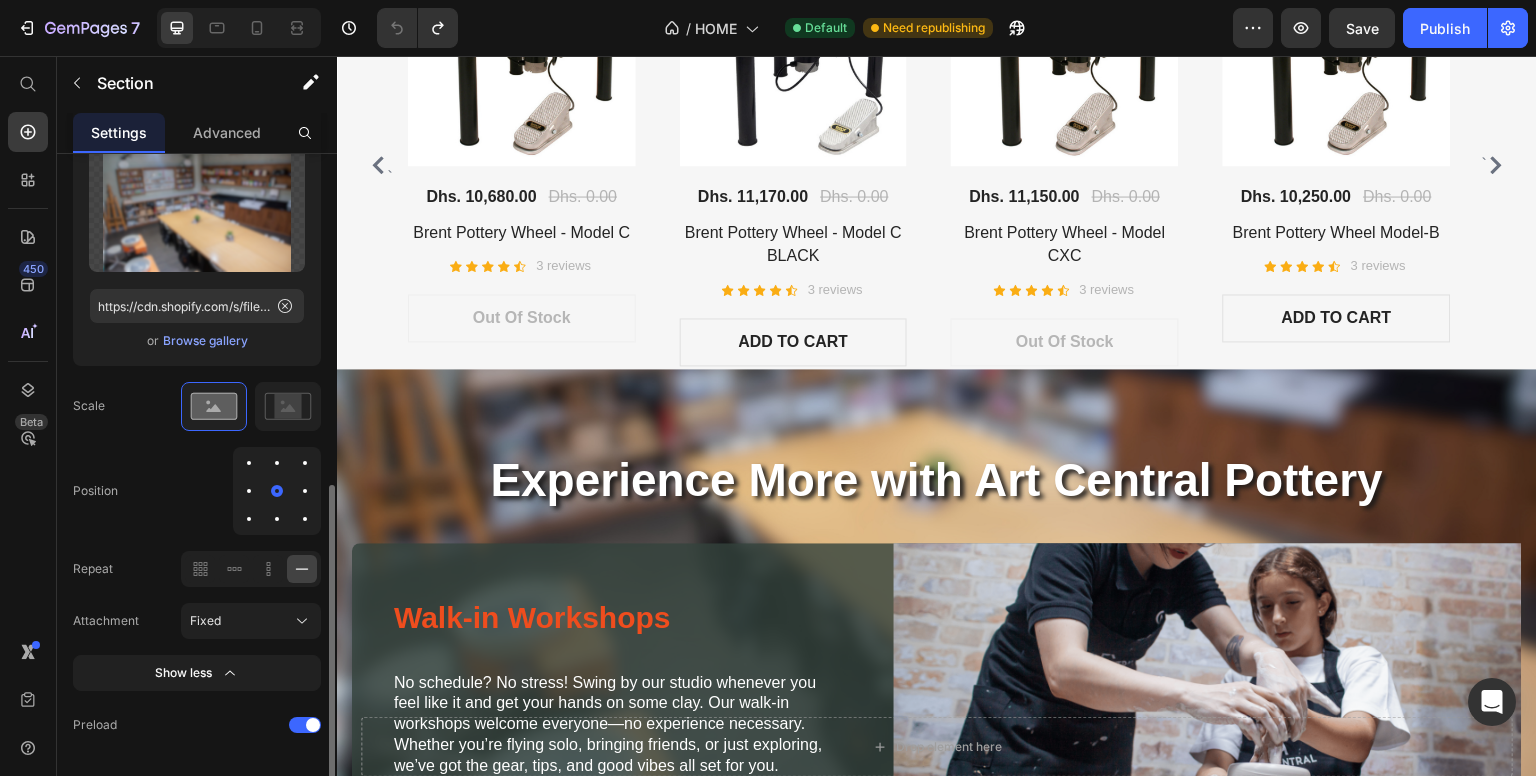 scroll, scrollTop: 756, scrollLeft: 0, axis: vertical 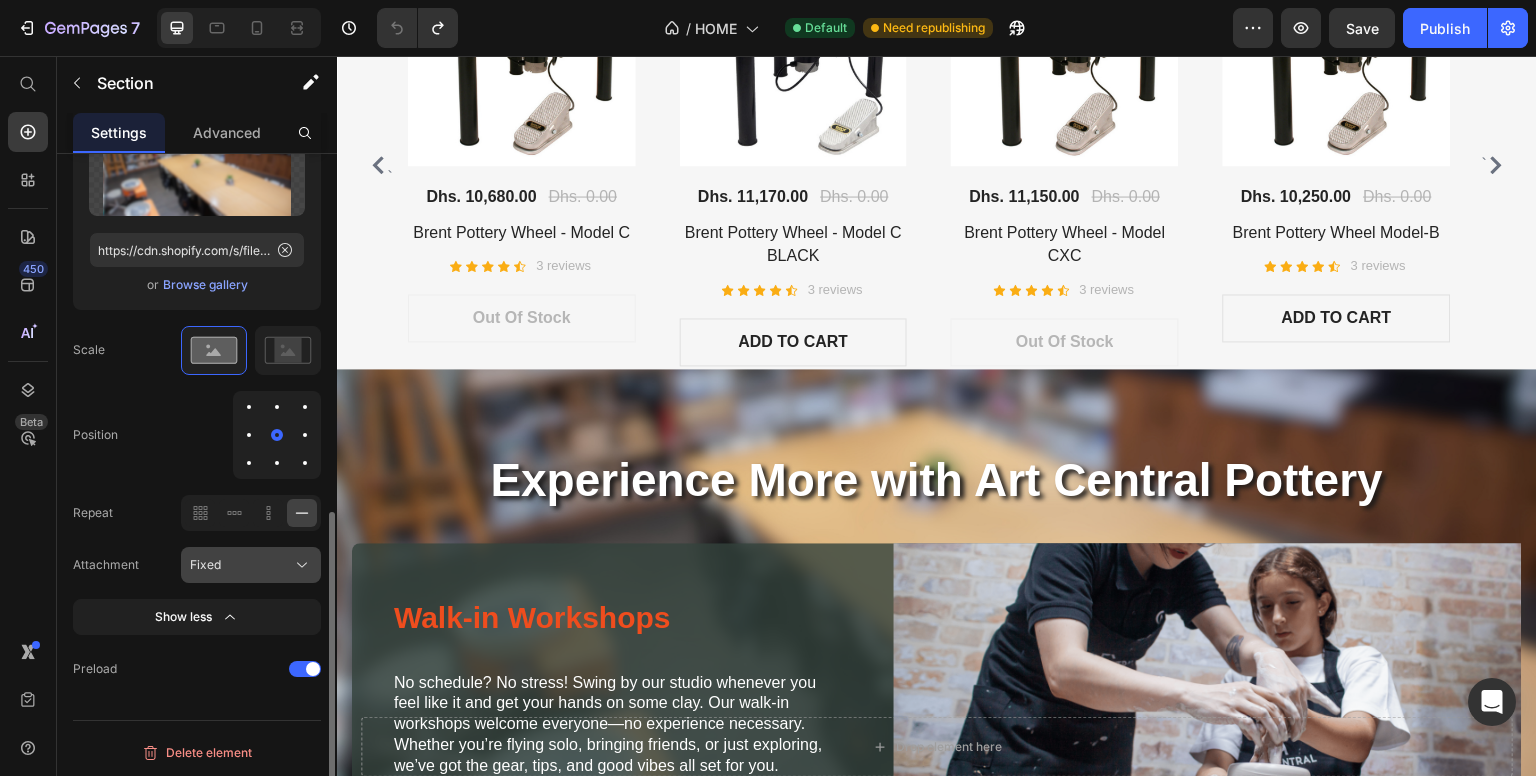 click on "Fixed" 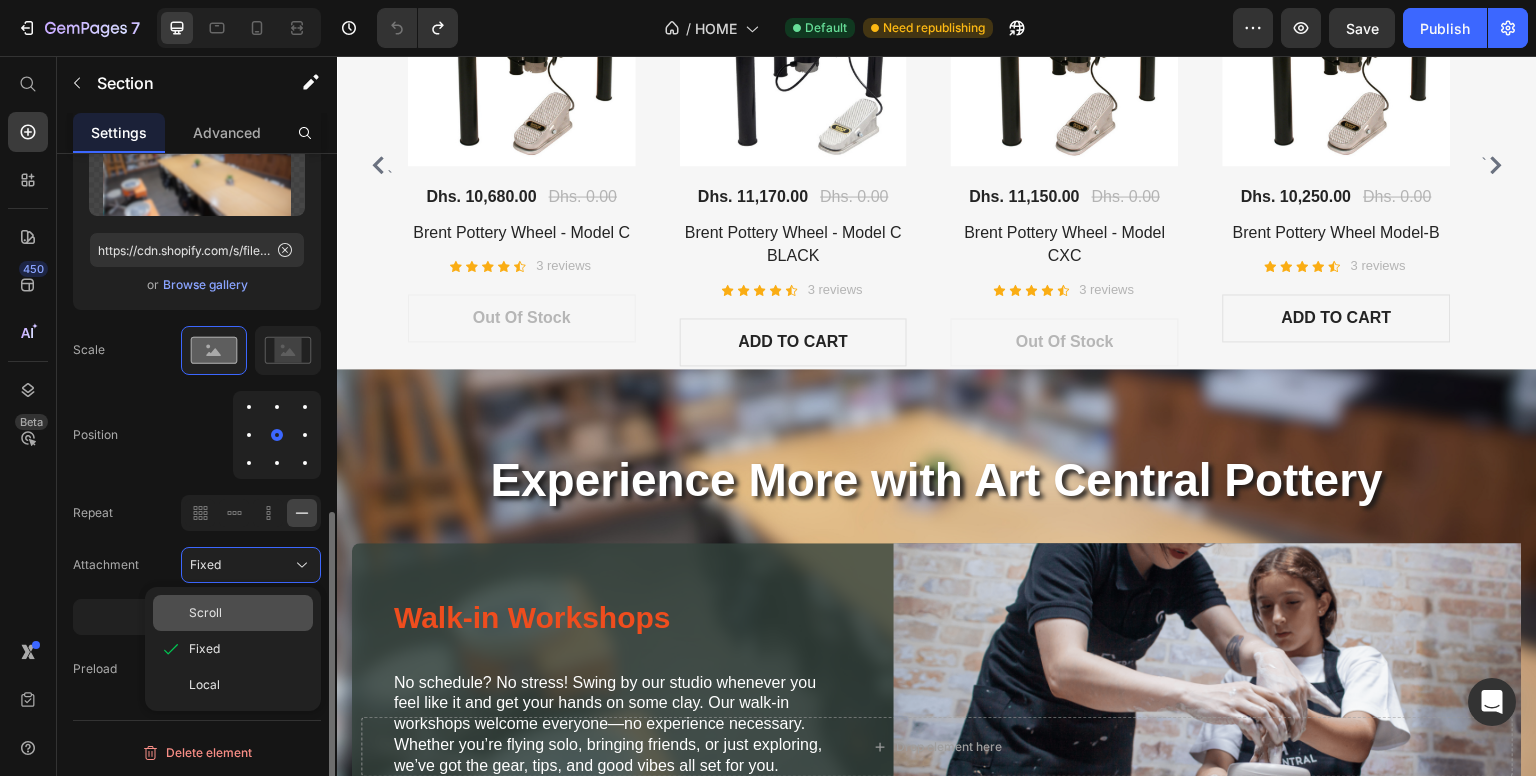 click on "Scroll" 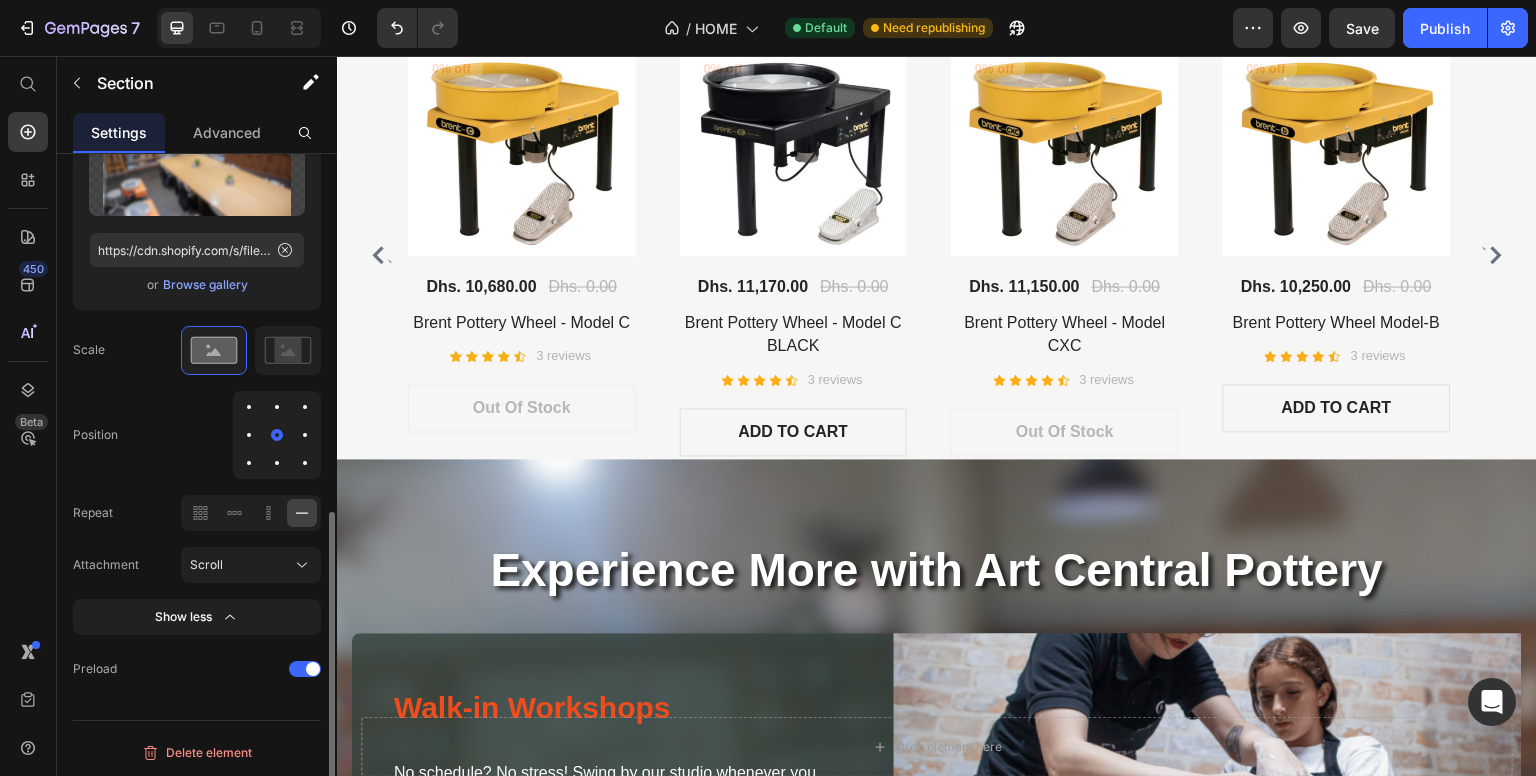 scroll, scrollTop: 2908, scrollLeft: 0, axis: vertical 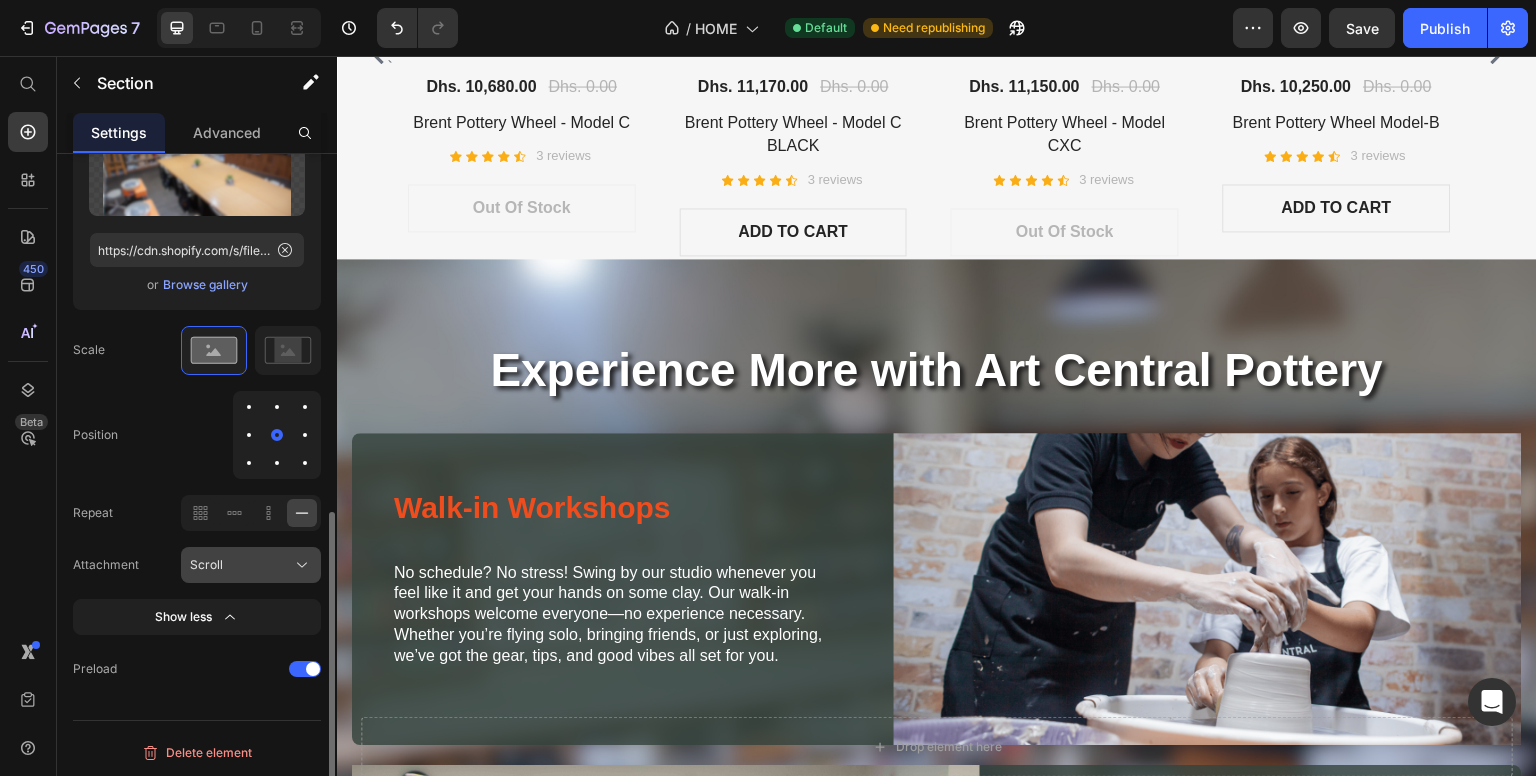 click on "Scroll" at bounding box center [251, 565] 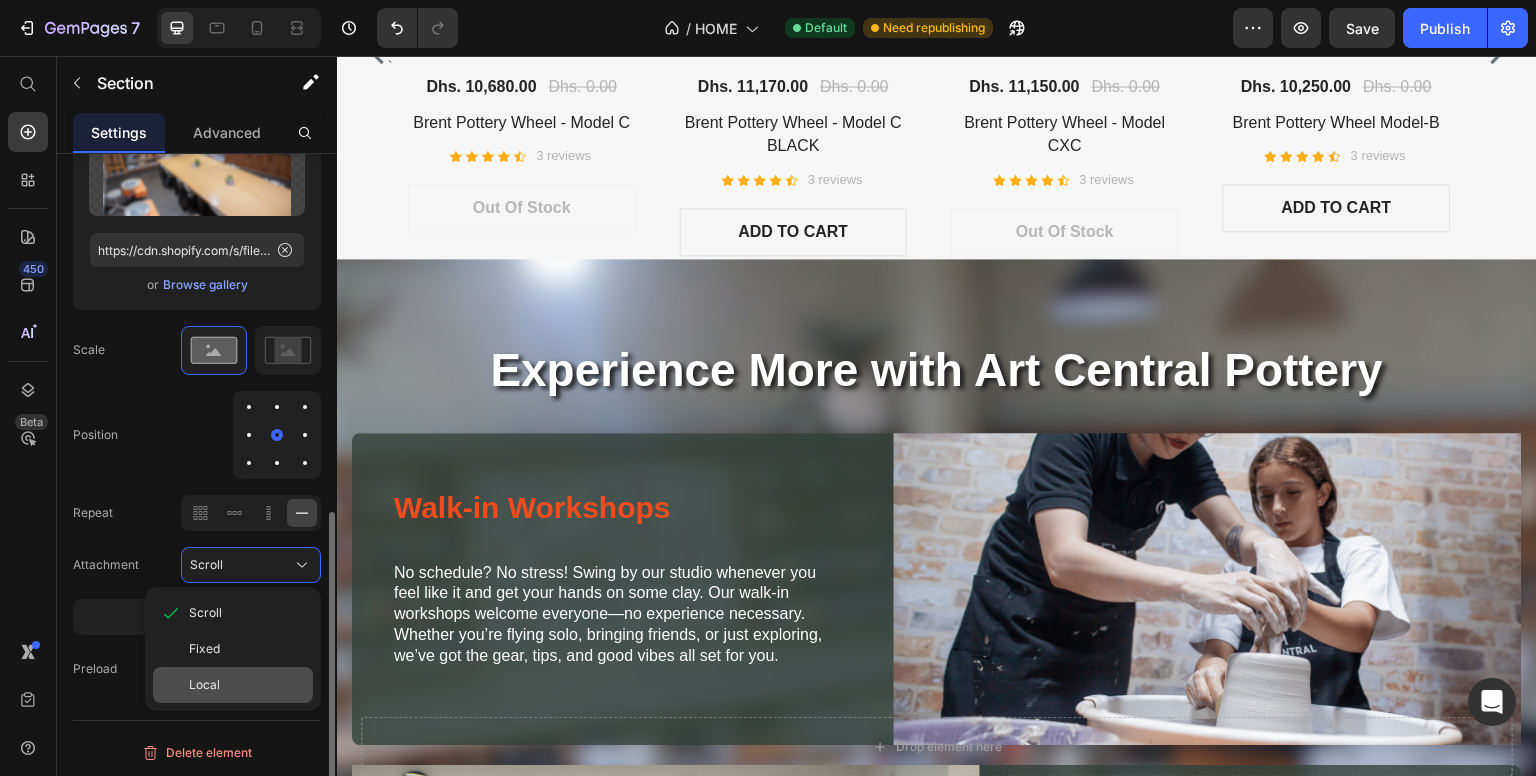 click on "Local" at bounding box center [247, 685] 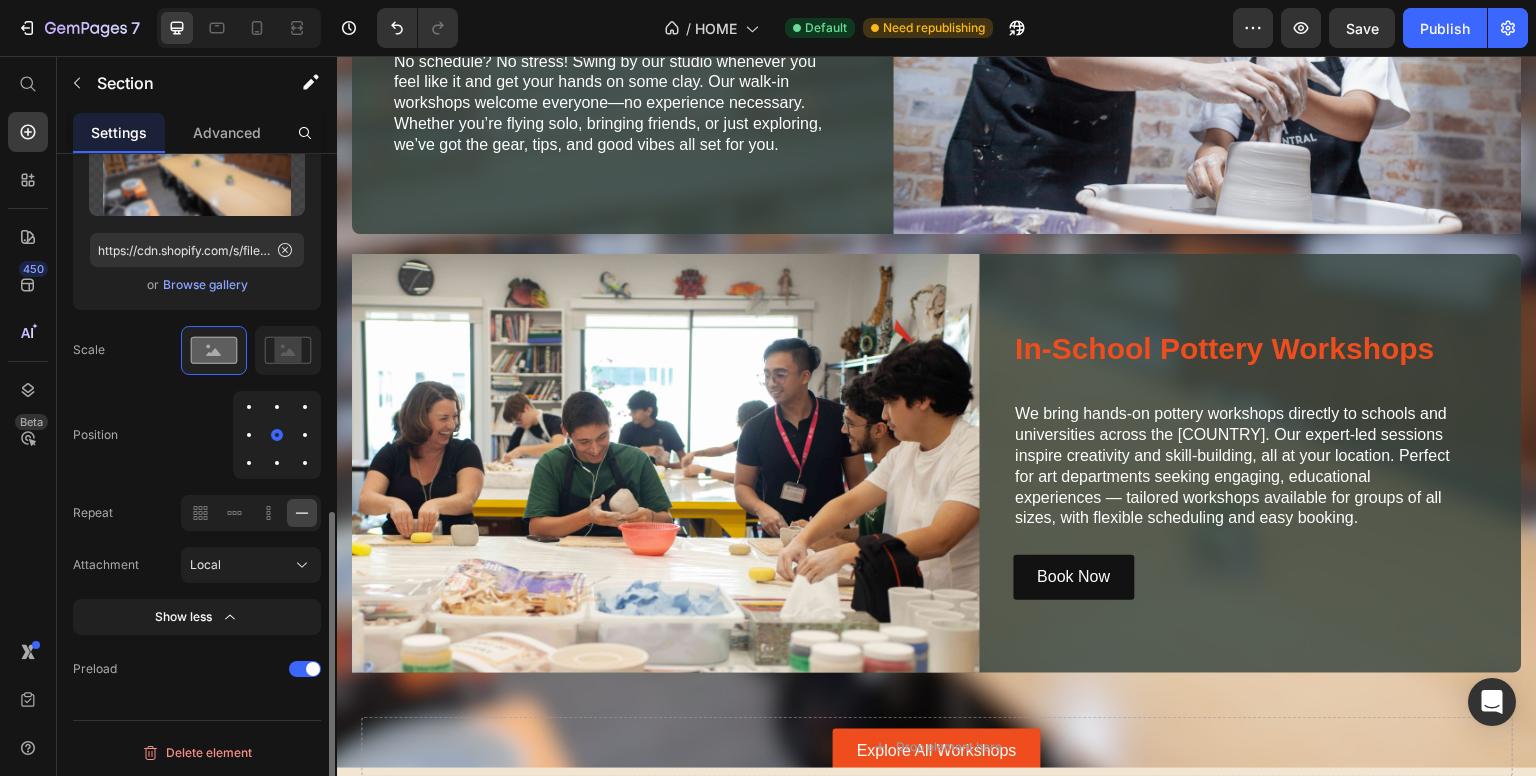 scroll, scrollTop: 3707, scrollLeft: 0, axis: vertical 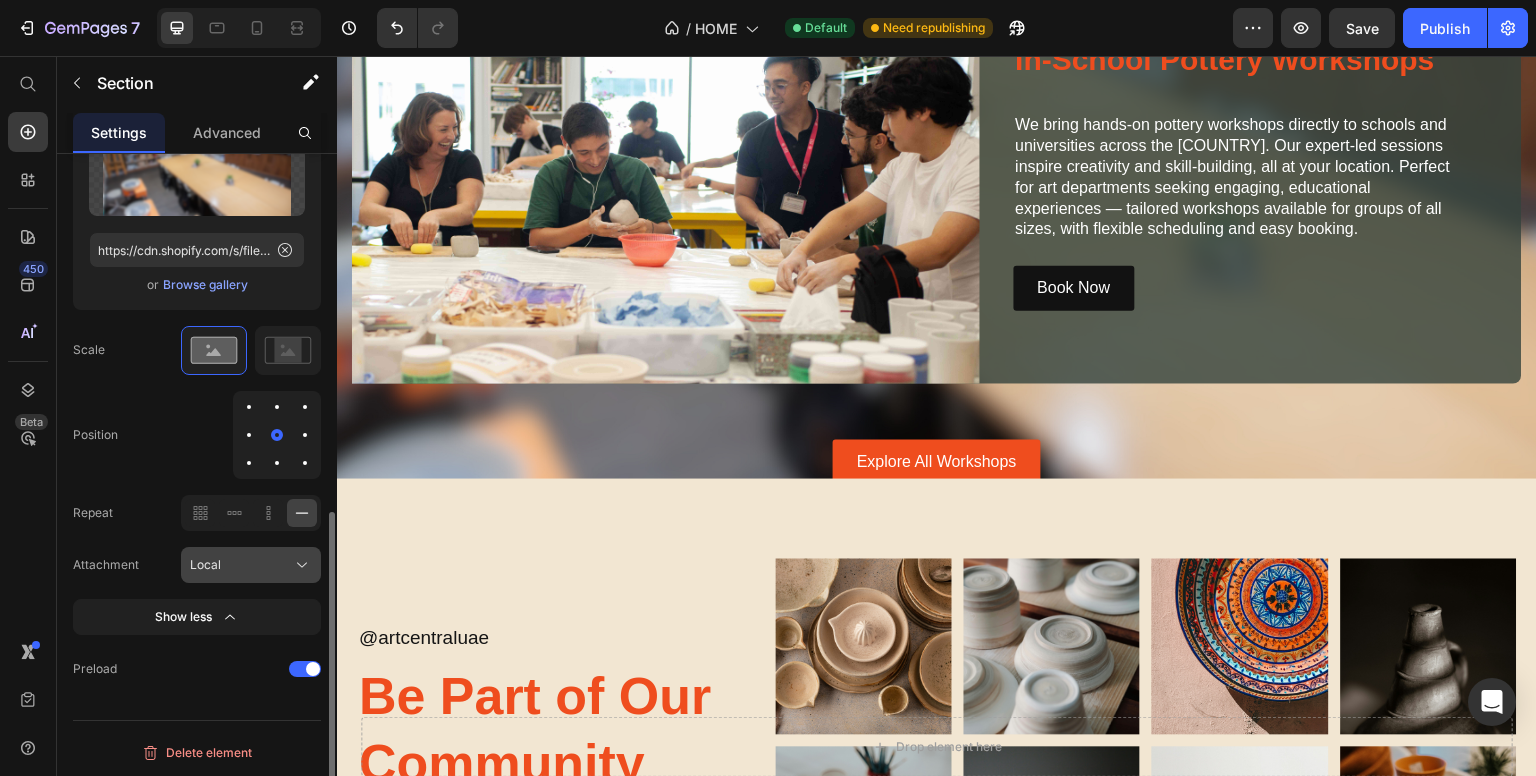 click on "Local" at bounding box center (251, 565) 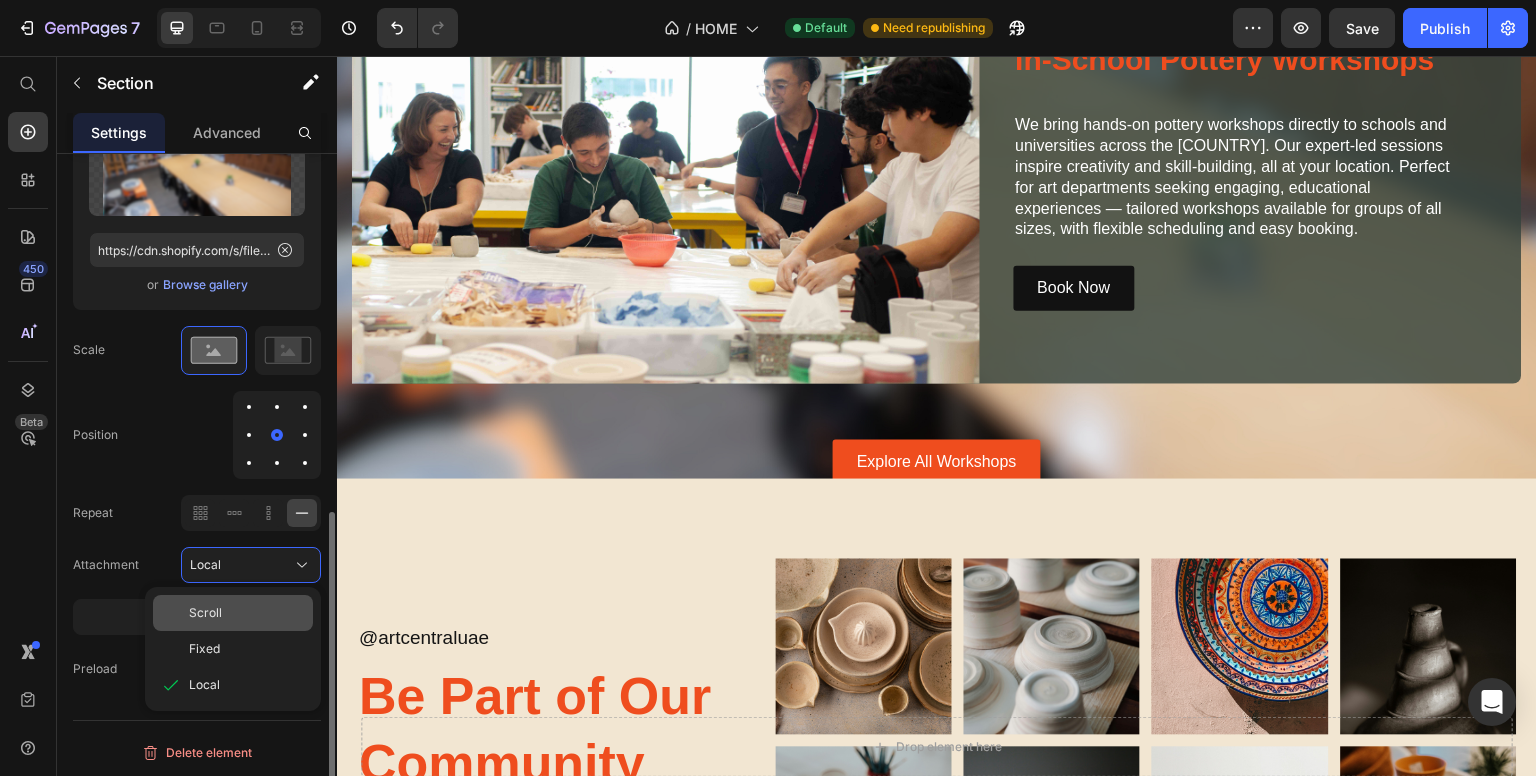 click on "Scroll" 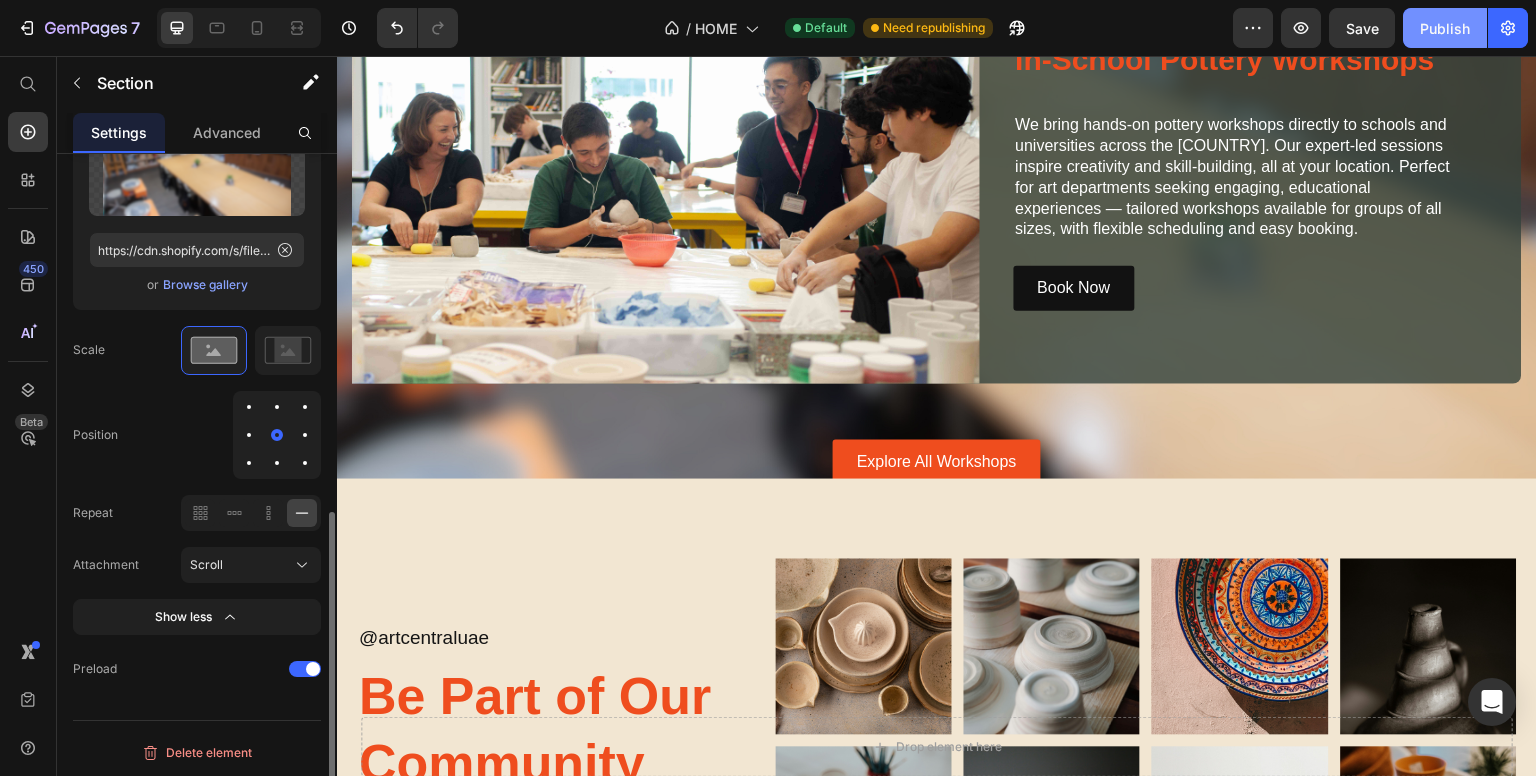 click on "Publish" at bounding box center (1445, 28) 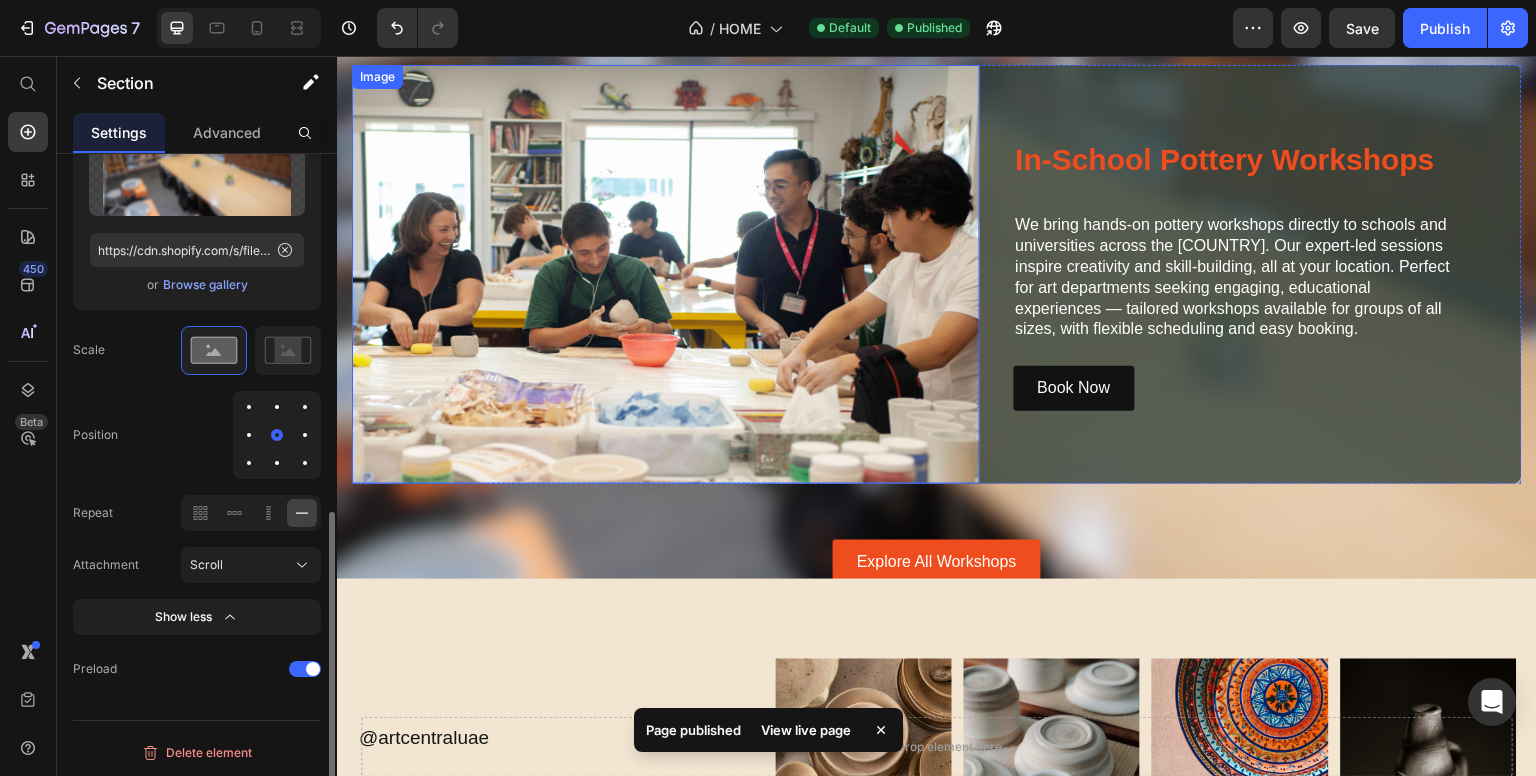 scroll, scrollTop: 3407, scrollLeft: 0, axis: vertical 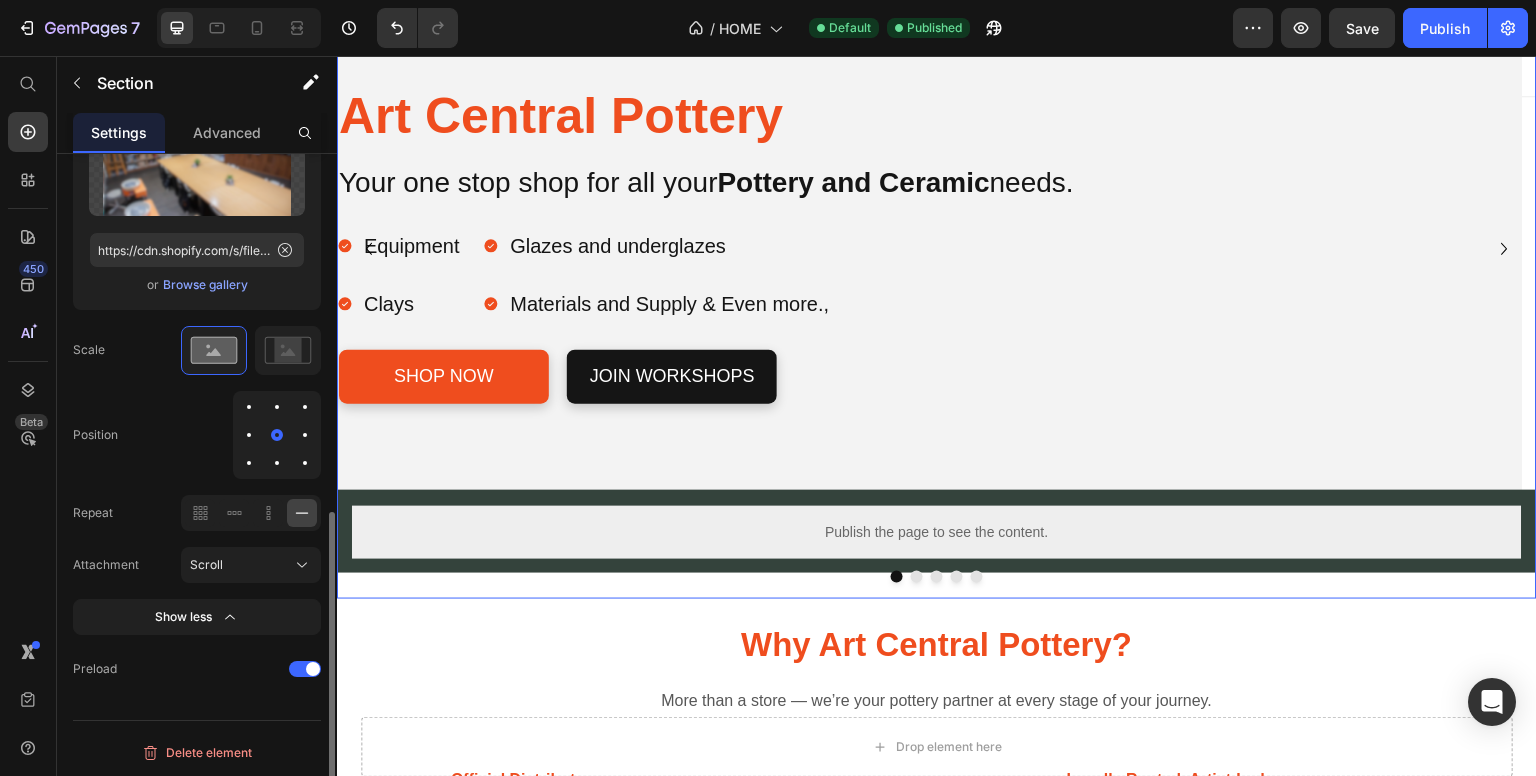 click 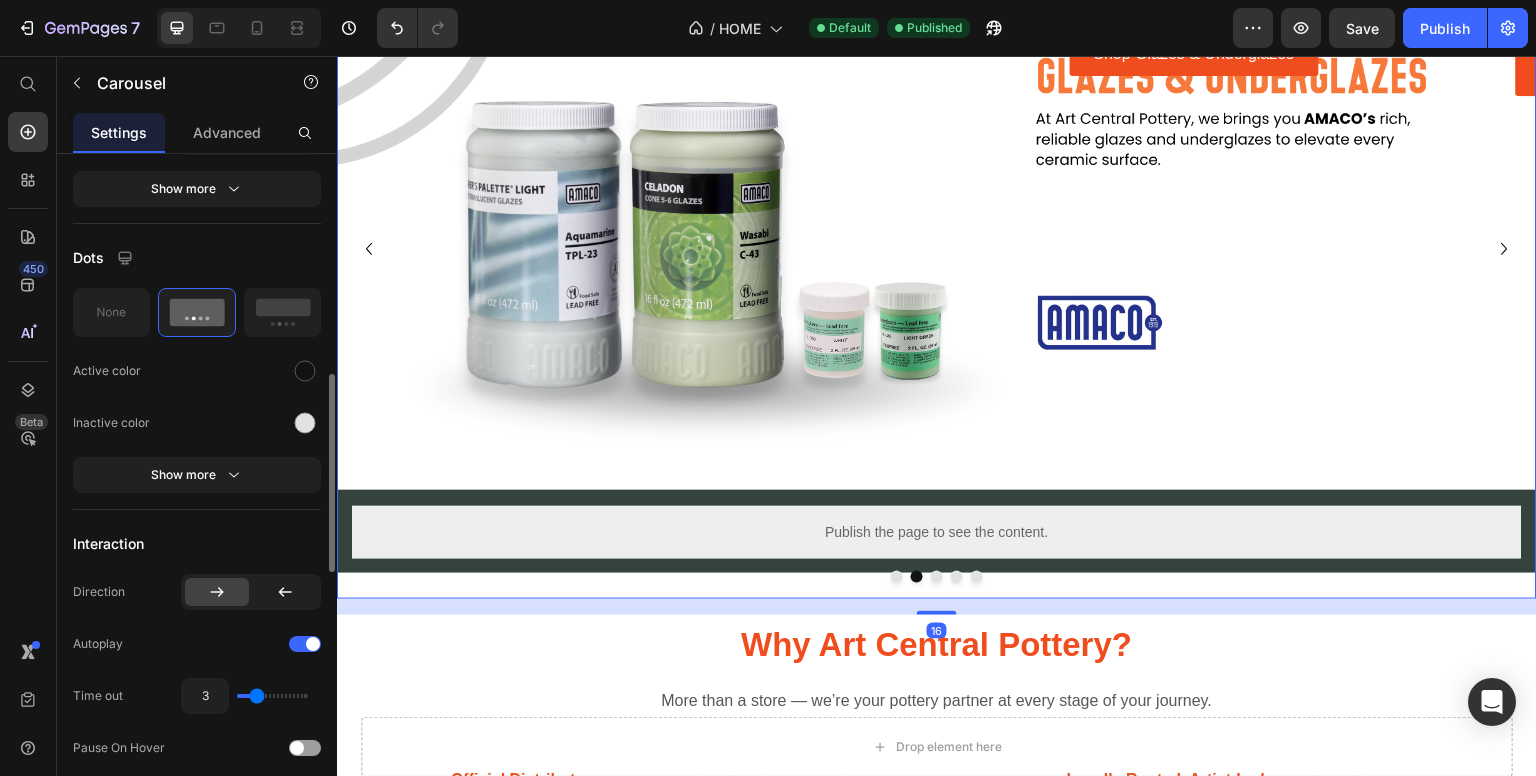 scroll, scrollTop: 0, scrollLeft: 0, axis: both 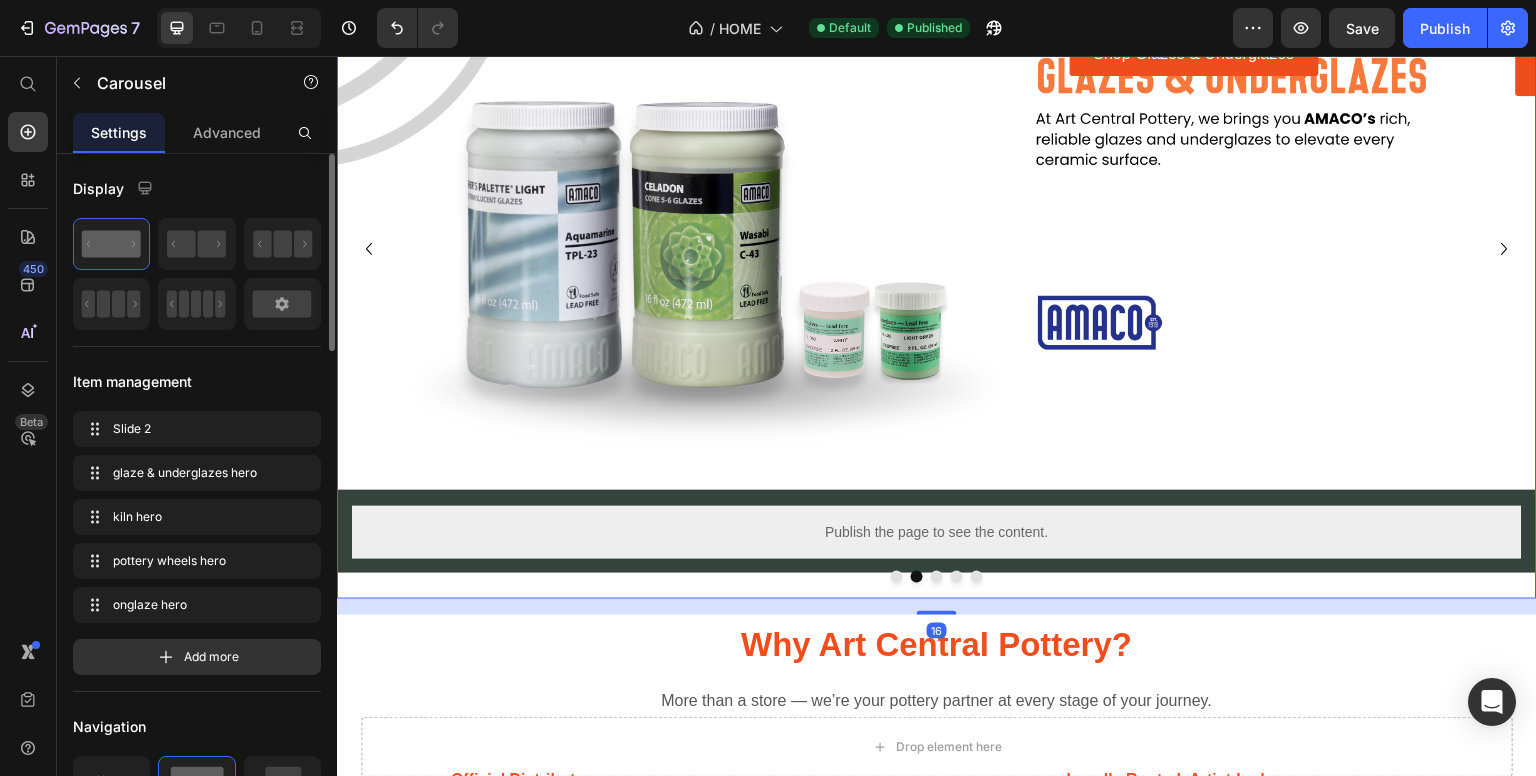 click 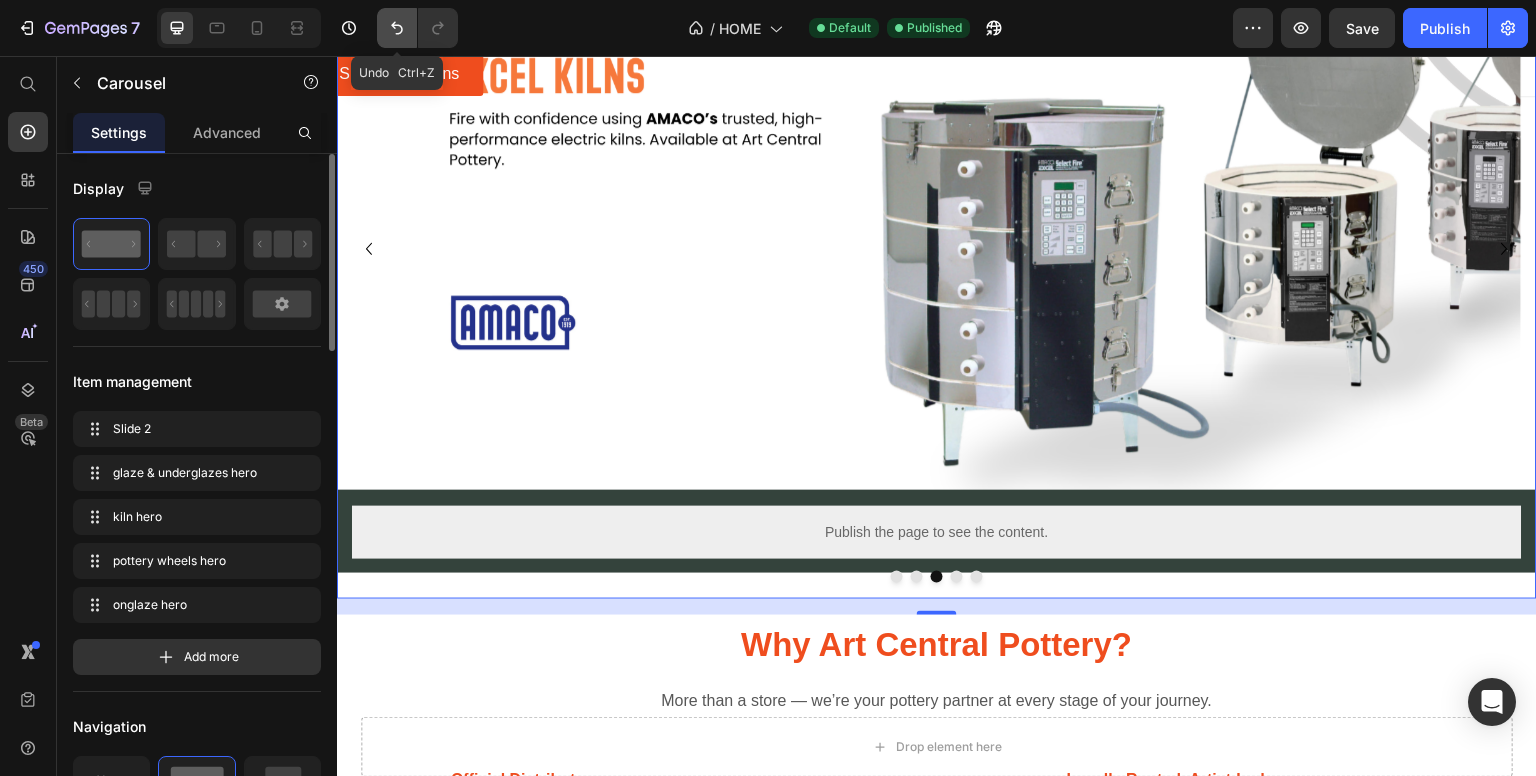 click 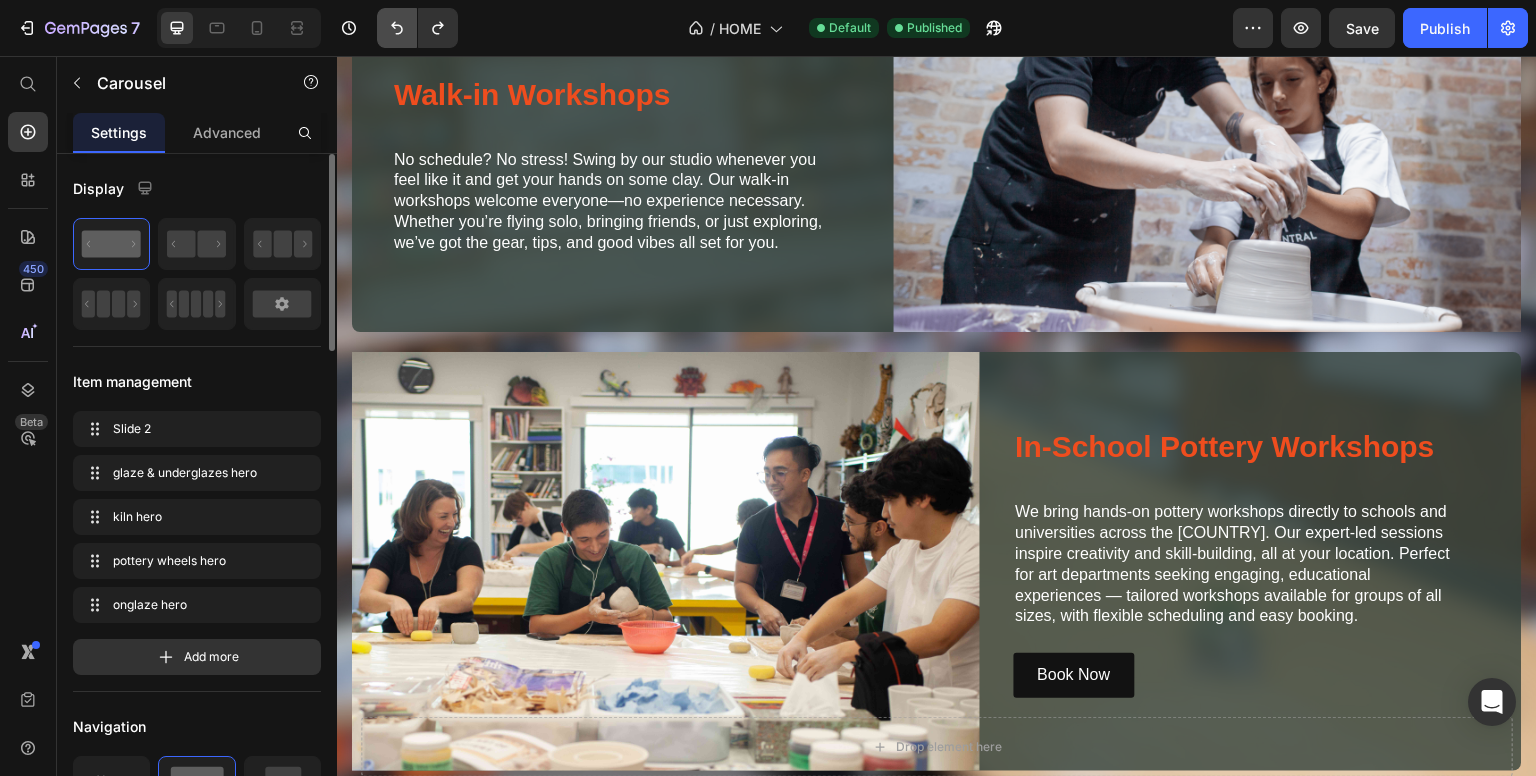 scroll, scrollTop: 3400, scrollLeft: 0, axis: vertical 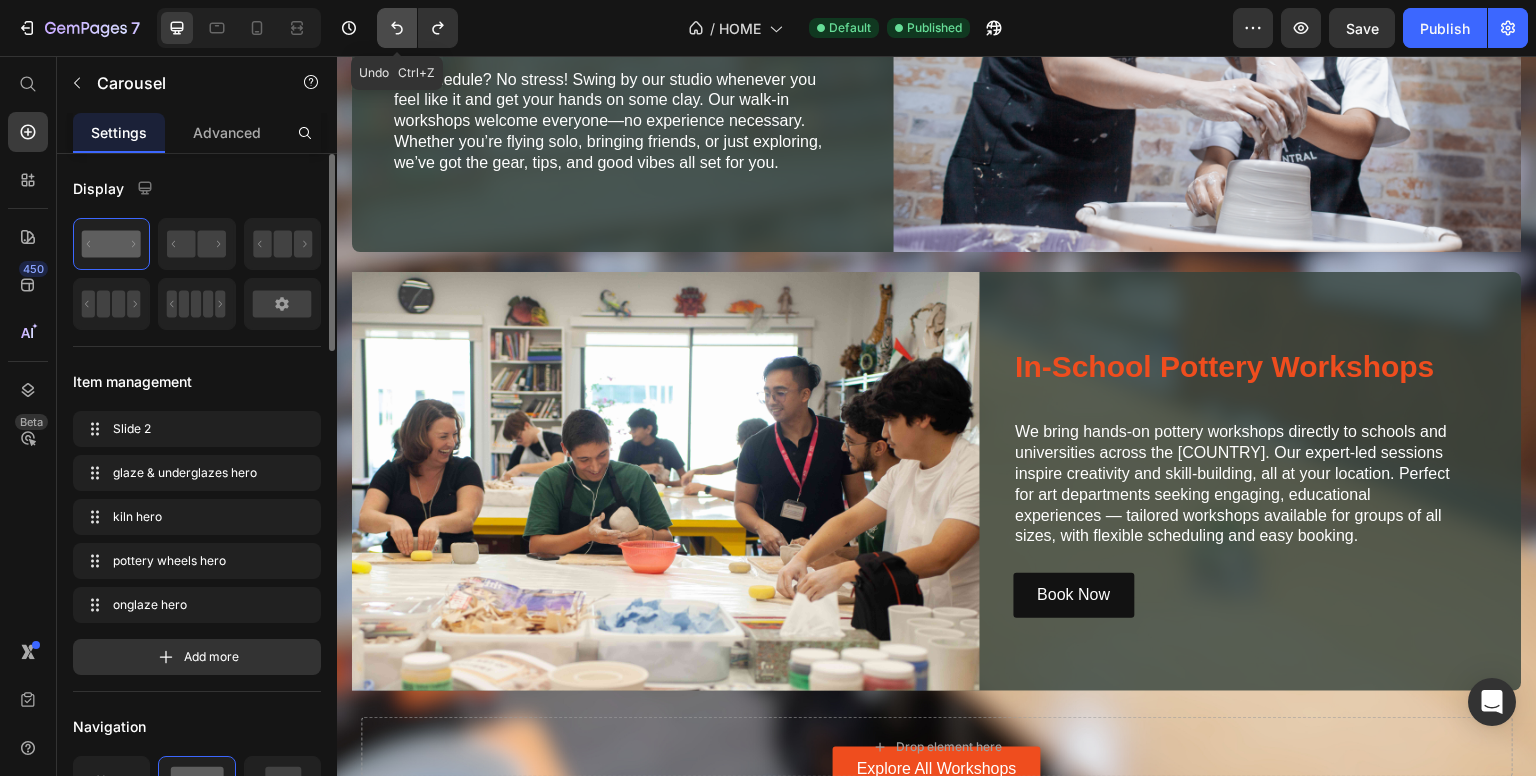 click 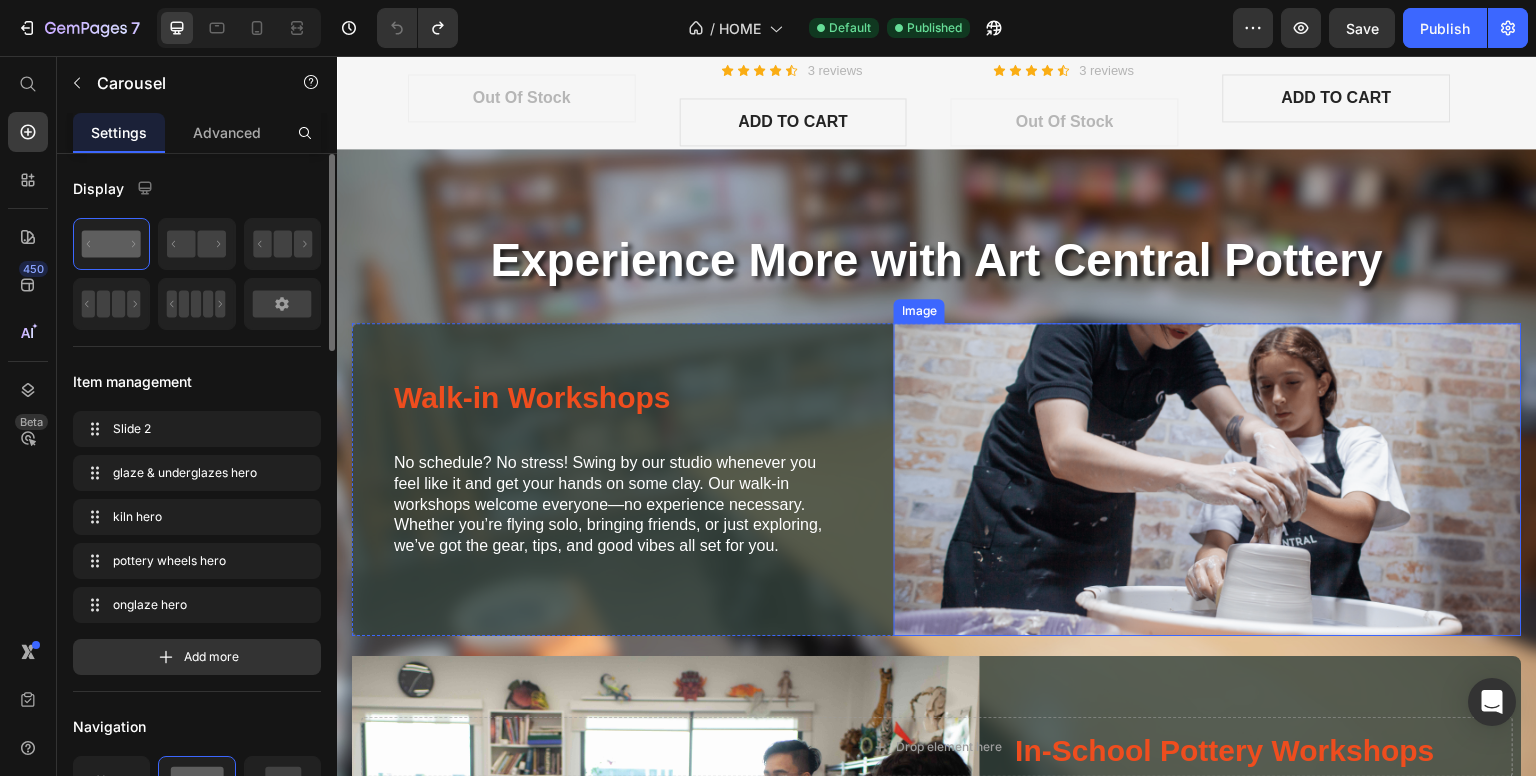 scroll, scrollTop: 2720, scrollLeft: 0, axis: vertical 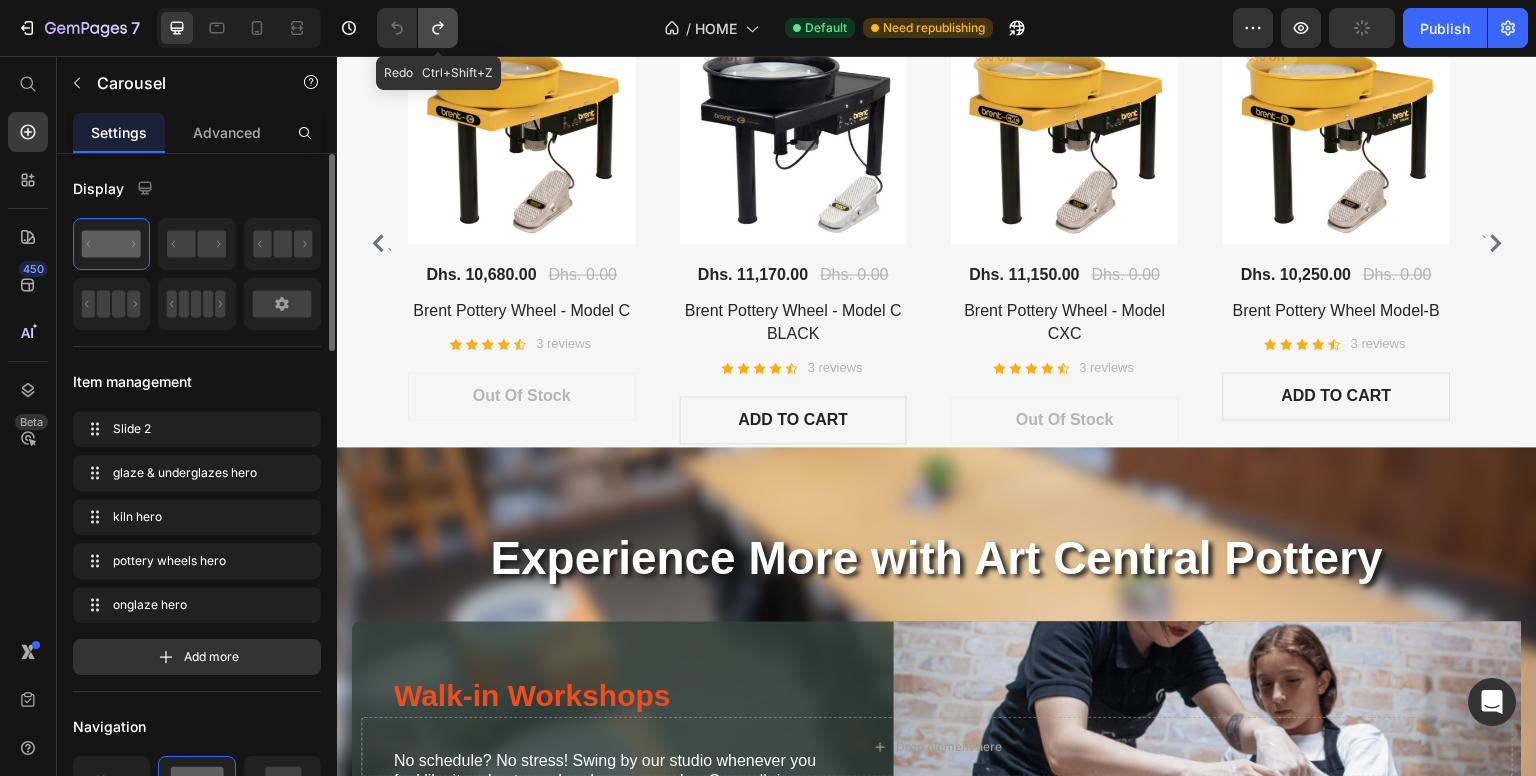 click 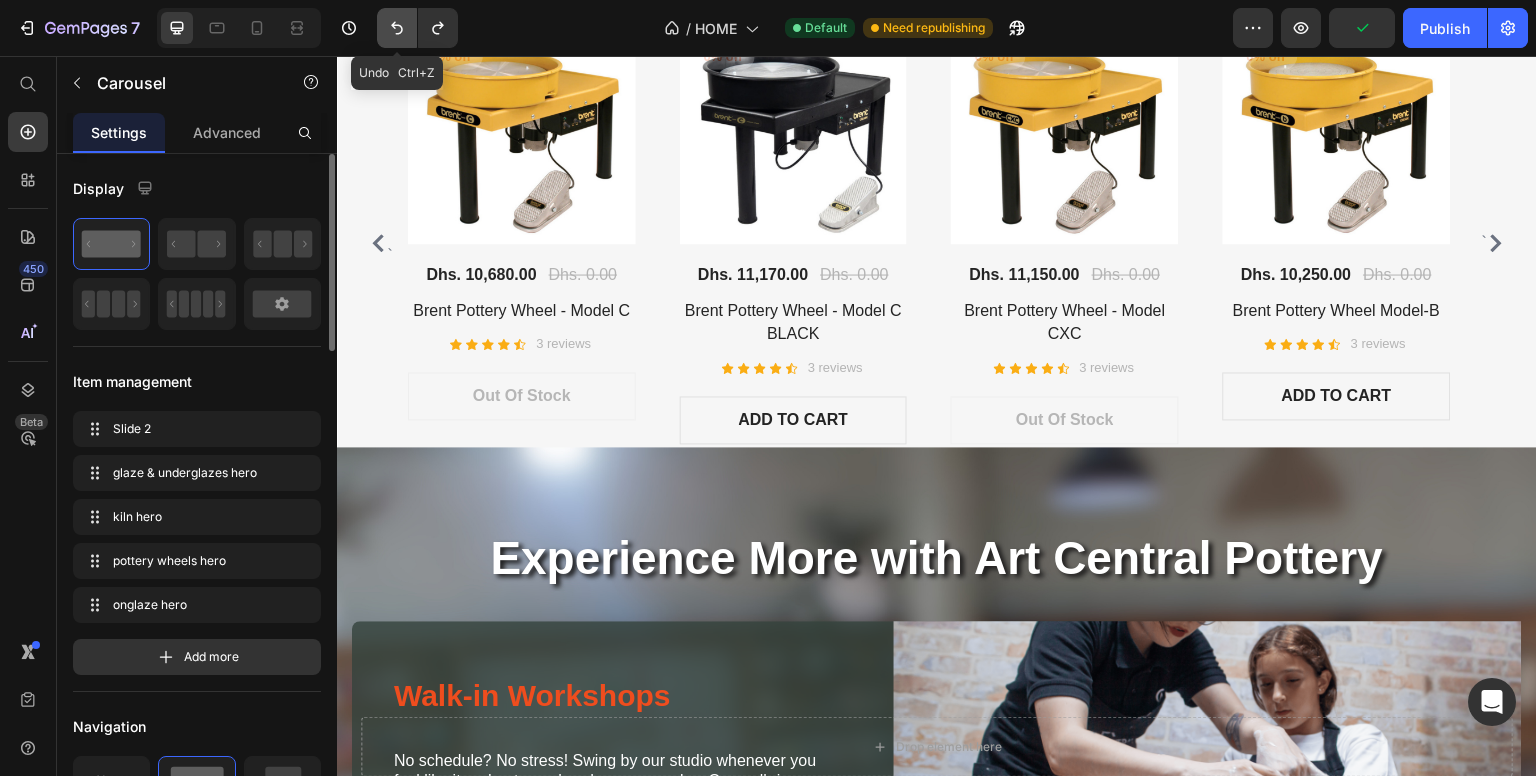 click 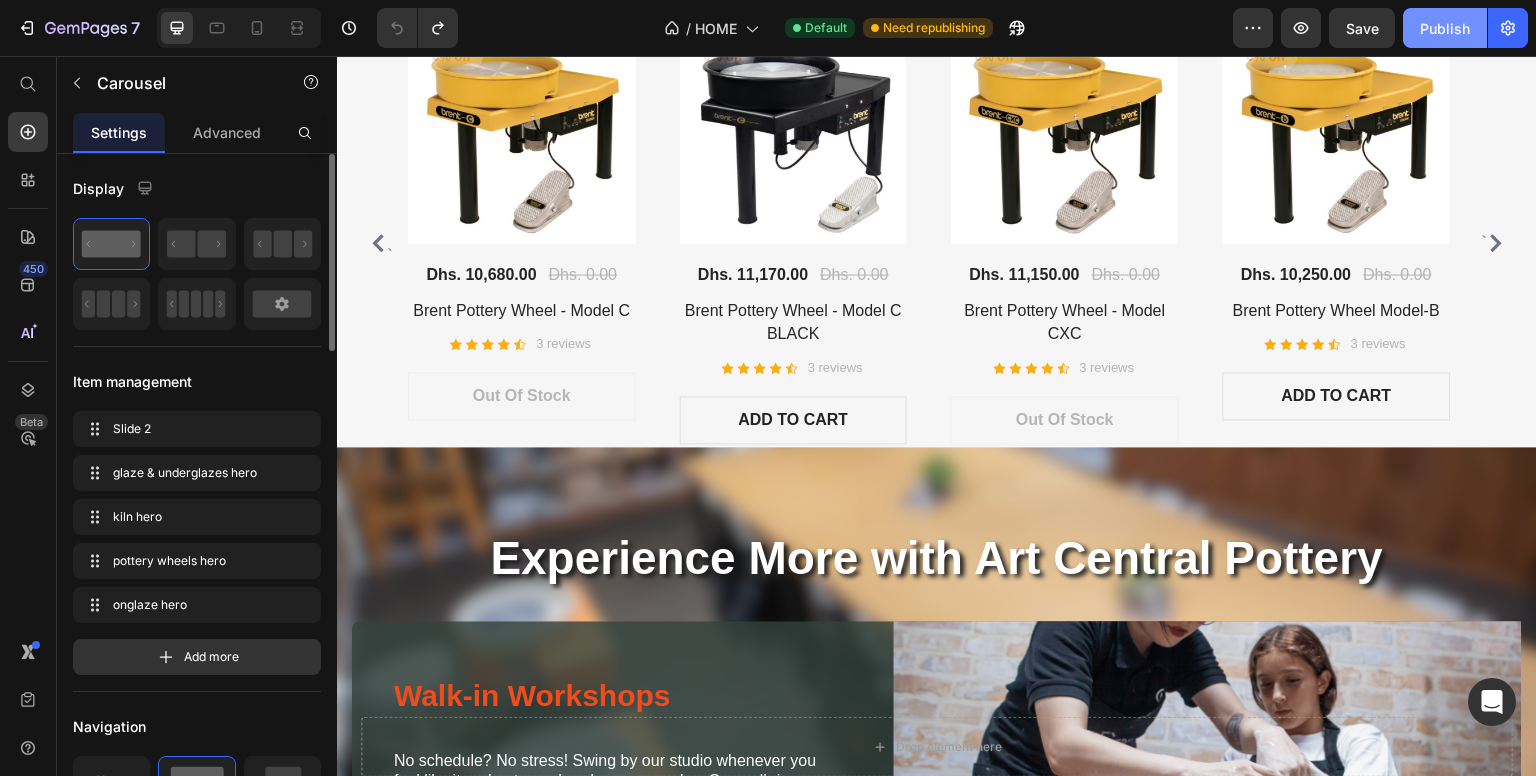 drag, startPoint x: 1444, startPoint y: 26, endPoint x: 913, endPoint y: 25, distance: 531.0009 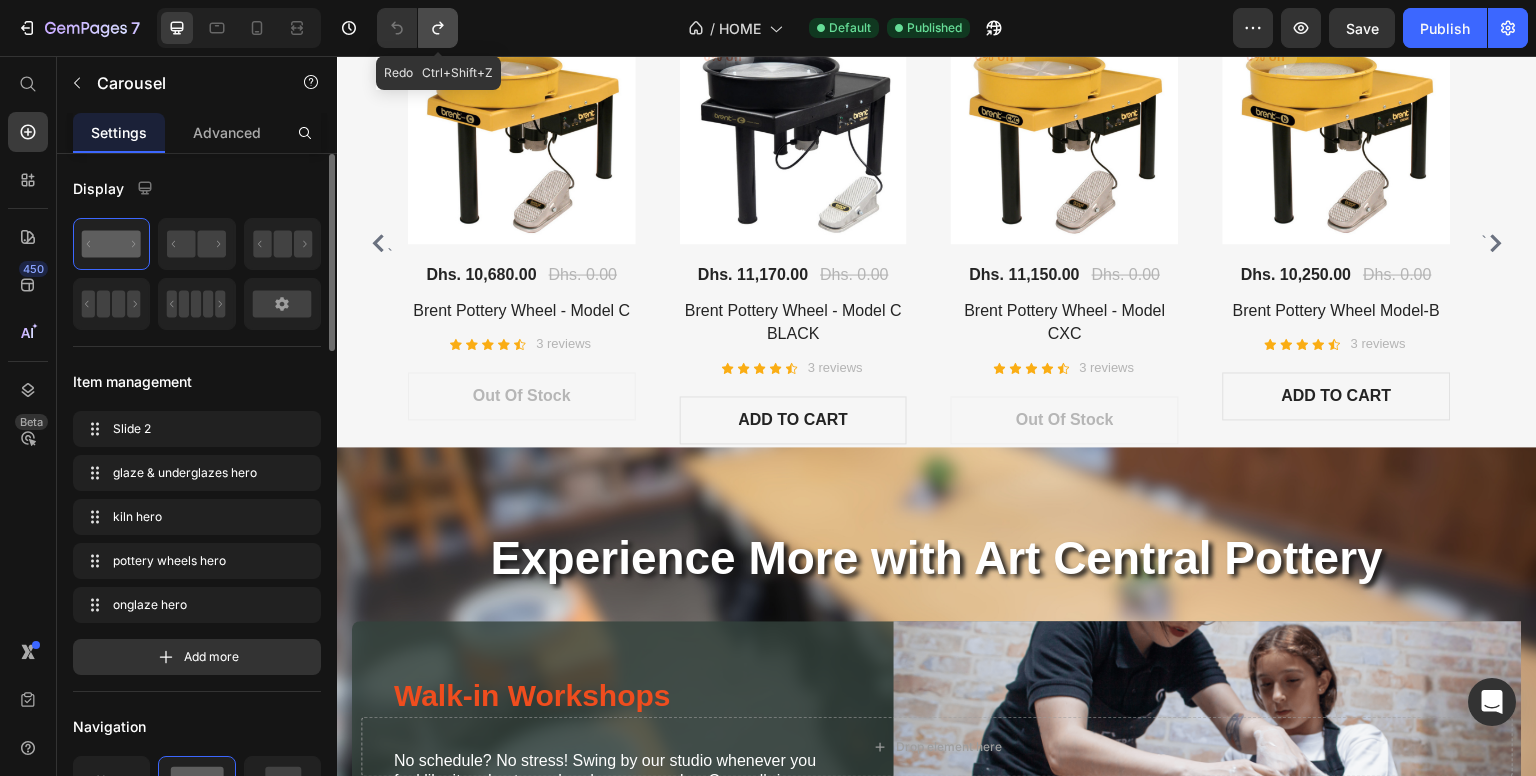 click 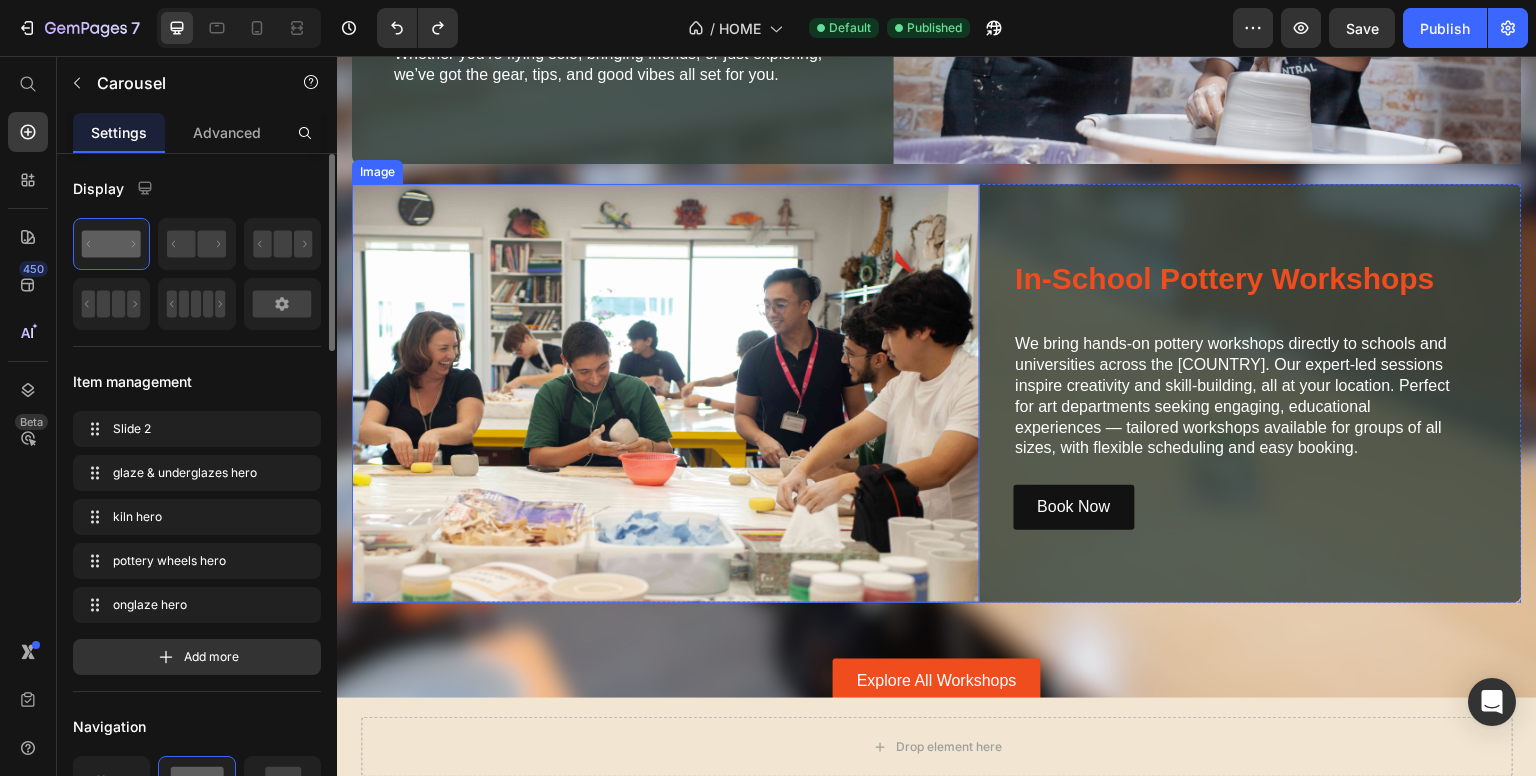 scroll, scrollTop: 3620, scrollLeft: 0, axis: vertical 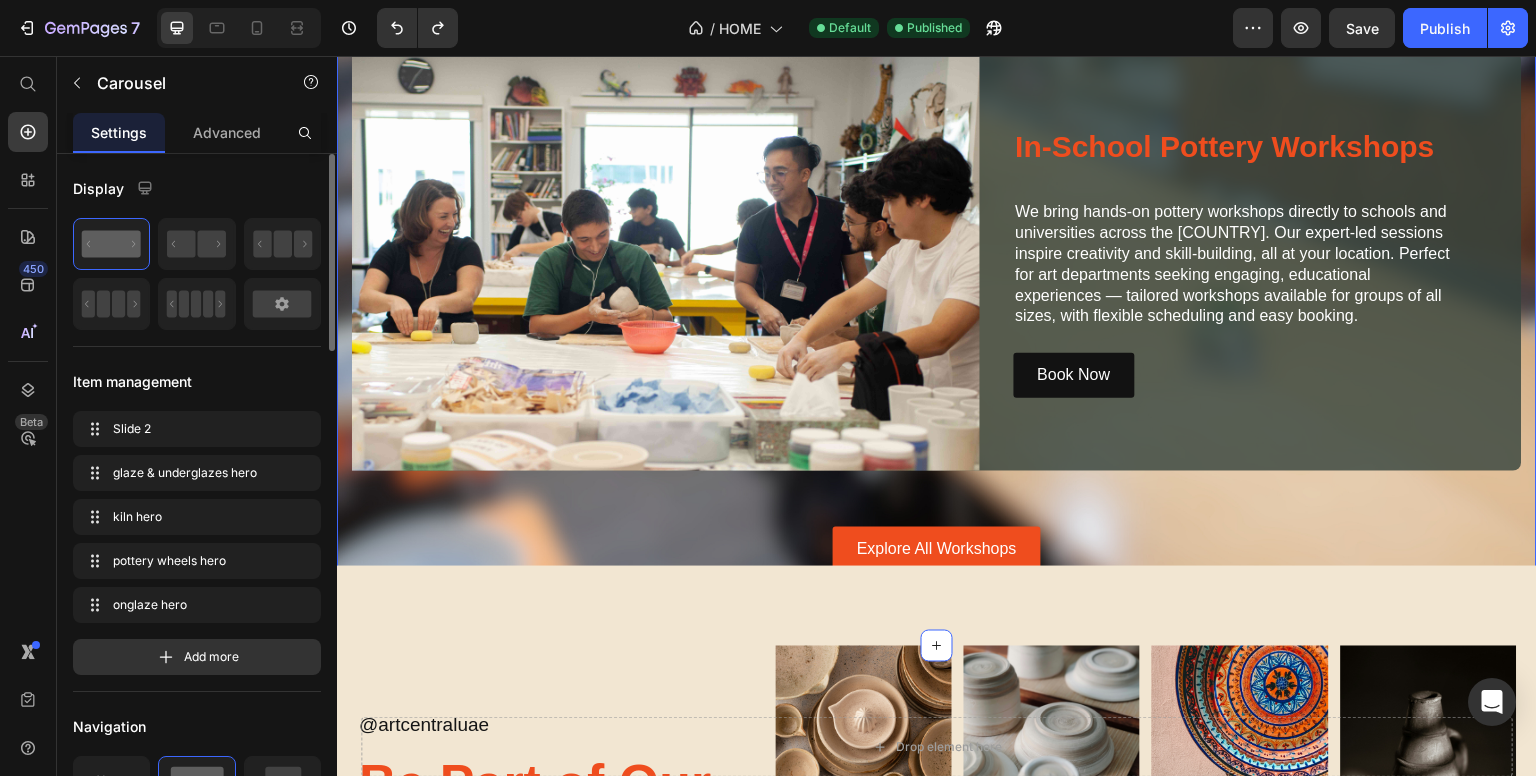 click on "Experience More with Art Central Pottery Heading Walk-in Workshops Heading No schedule? No stress! Swing by our studio whenever you feel like it and get your hands on some clay. Our walk-in workshops welcome everyone—no experience necessary. Whether you’re flying solo, bringing friends, or just exploring, we’ve got the gear, tips, and good vibes all set for you. Text Block Image Row Image In School Workshops Heading In-School Pottery Workshops Heading We bring hands-on pottery workshops directly to schools and universities across the [COUNTRY]. Our expert-led sessions inspire creativity and skill-building, all at your location. Perfect for art departments seeking engaging, educational experiences — tailored workshops available for groups of all sizes, with flexible scheduling and easy booking. Text Block Book Now Button Row Row Explore All Workshops Button" at bounding box center [937, 104] 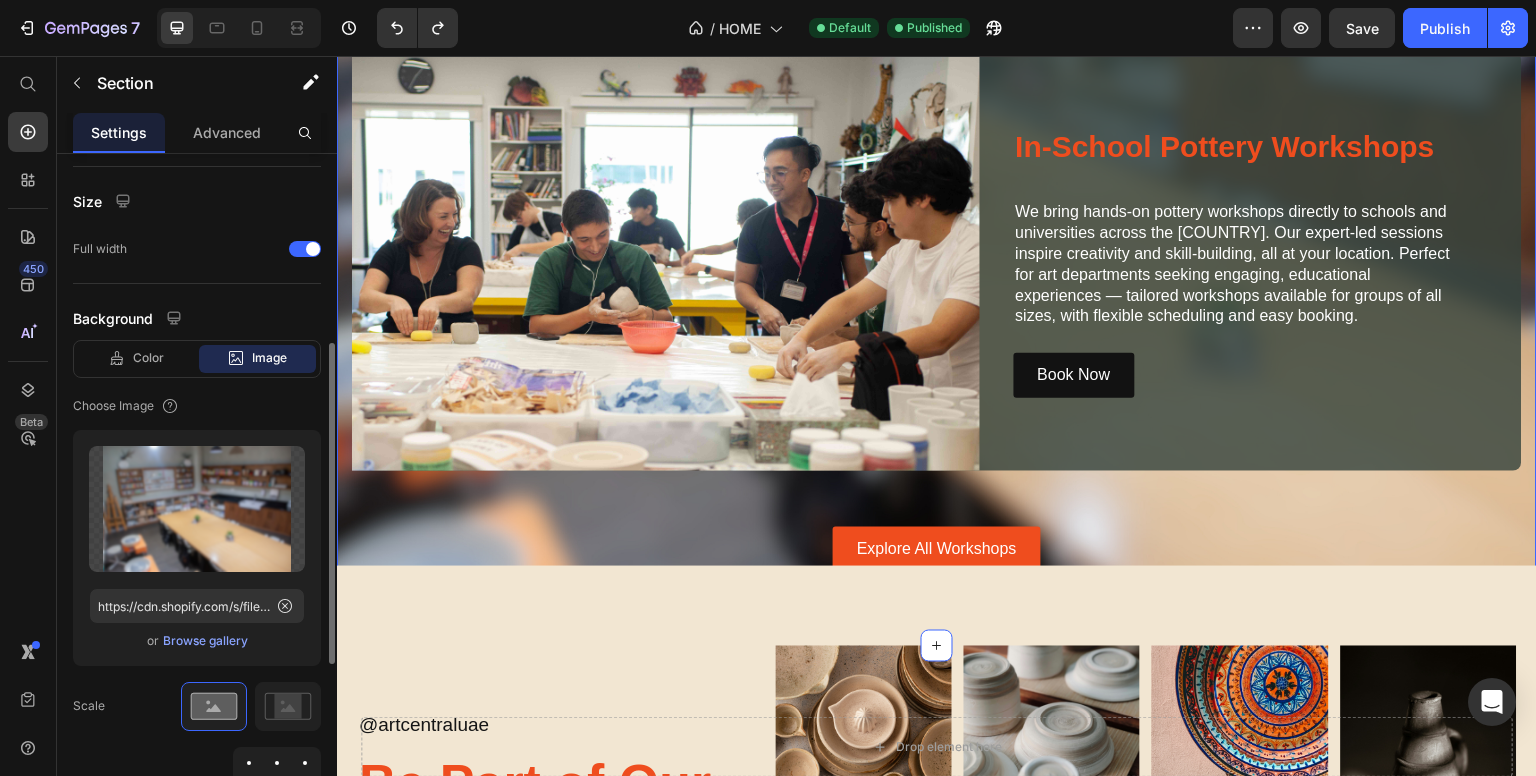 scroll, scrollTop: 756, scrollLeft: 0, axis: vertical 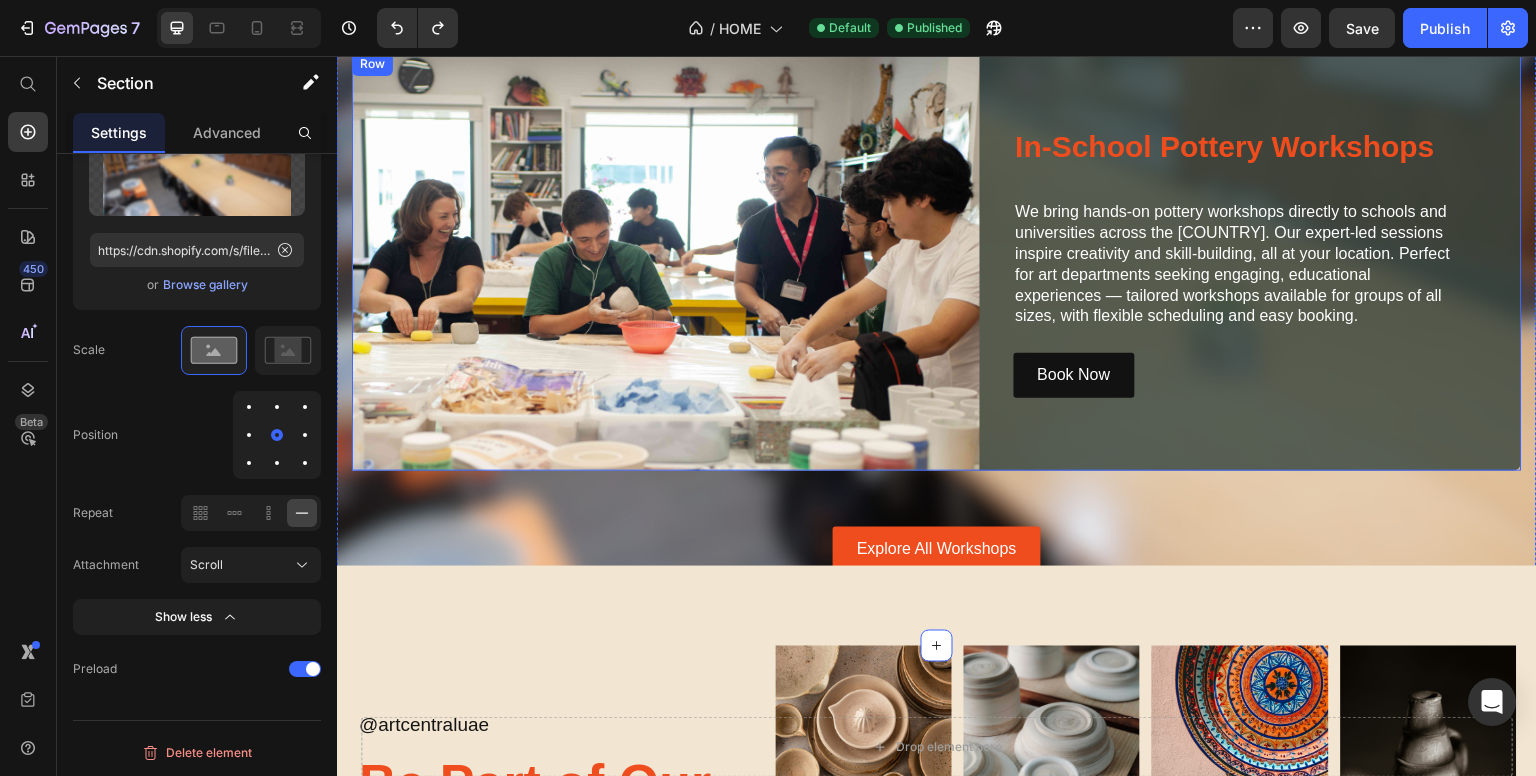 click on "Publish" at bounding box center [1445, 28] 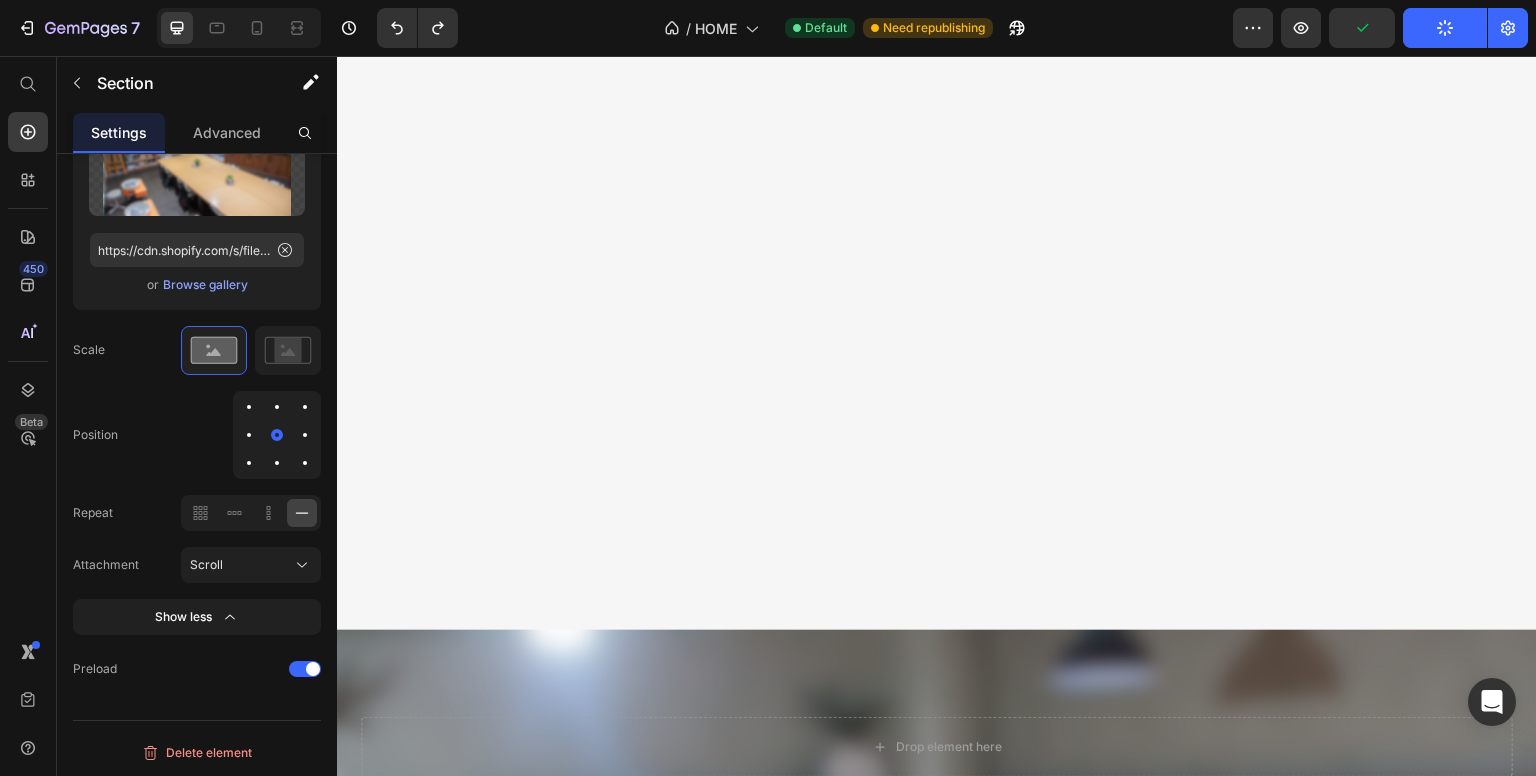 scroll, scrollTop: 0, scrollLeft: 0, axis: both 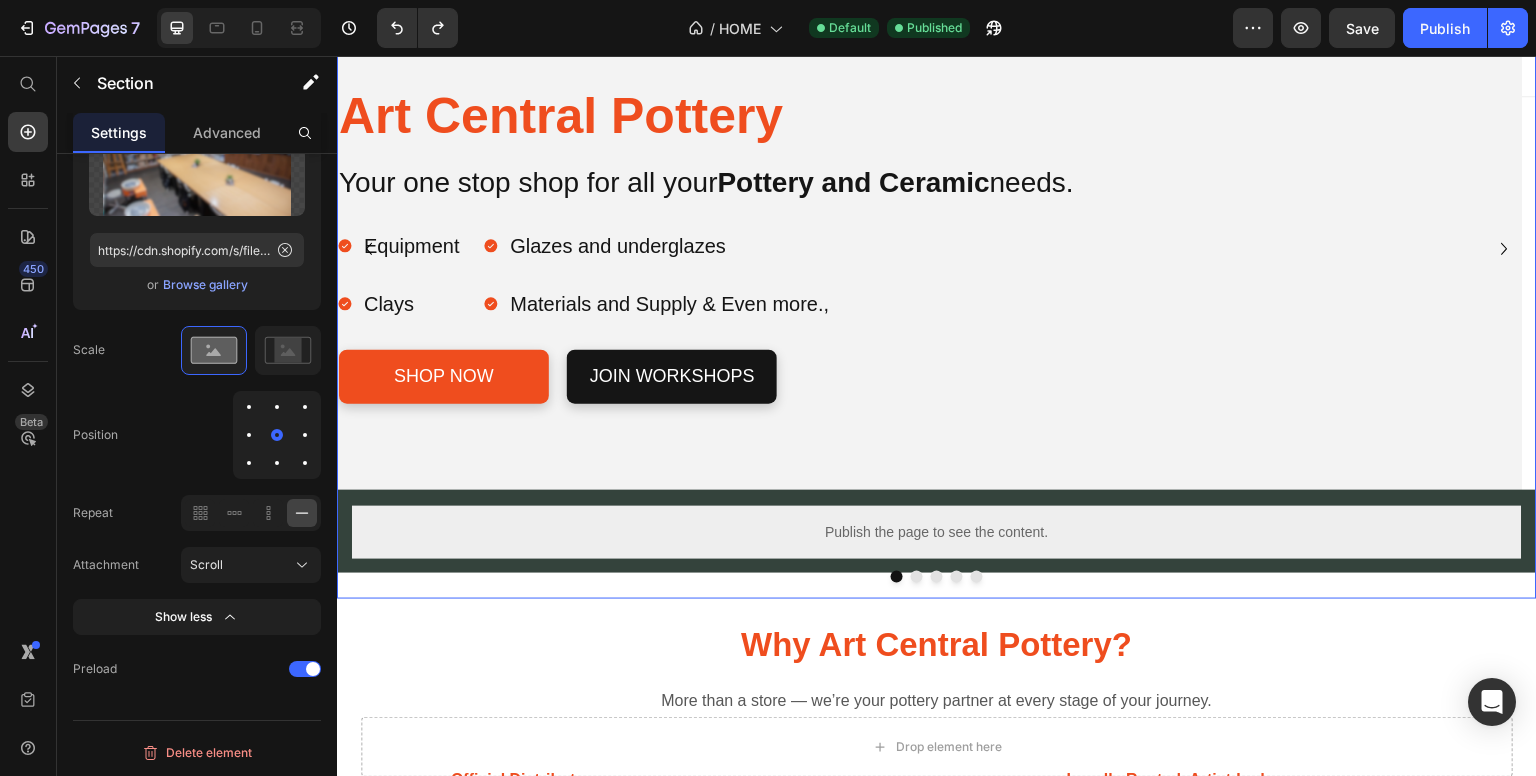 click 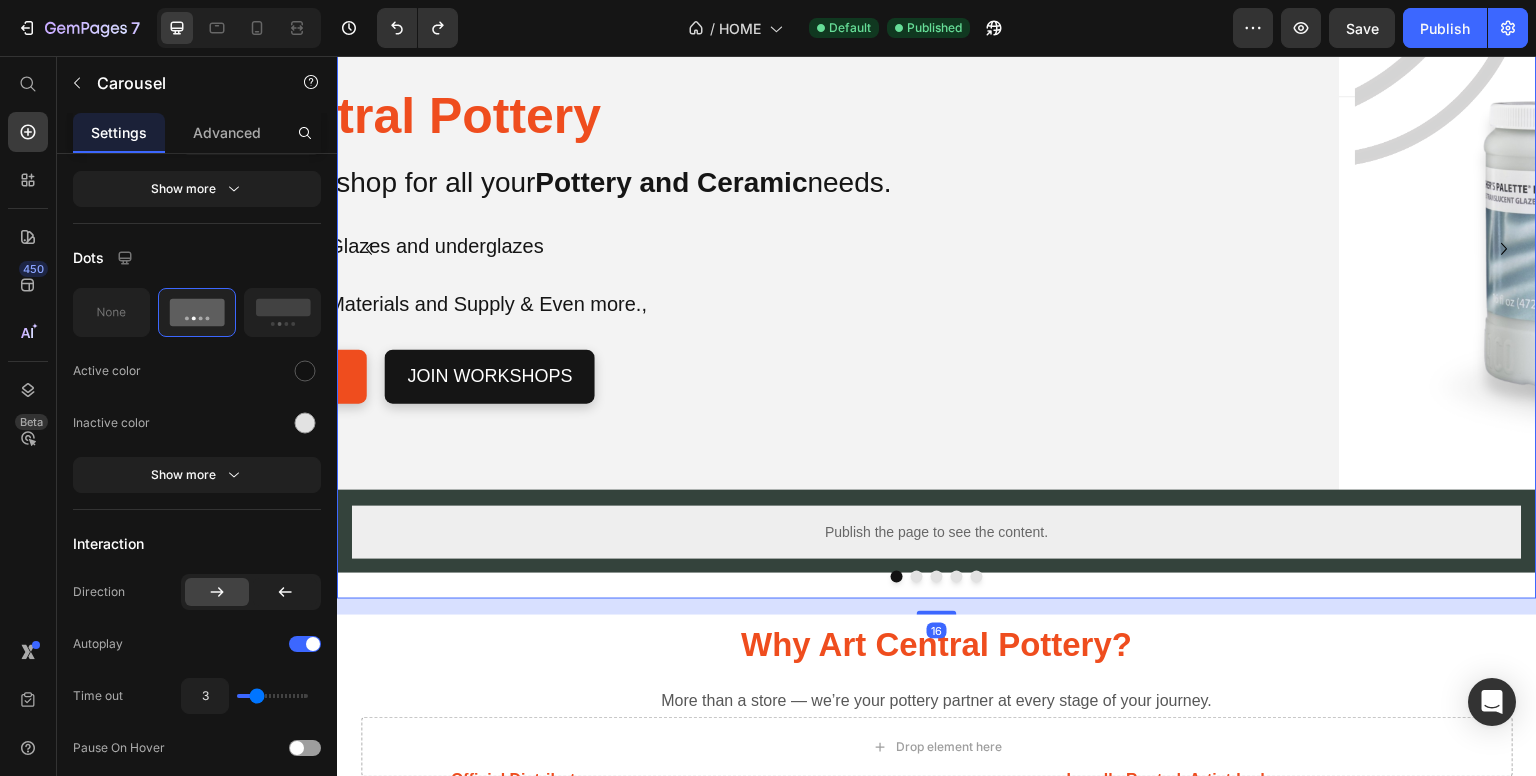 scroll, scrollTop: 0, scrollLeft: 0, axis: both 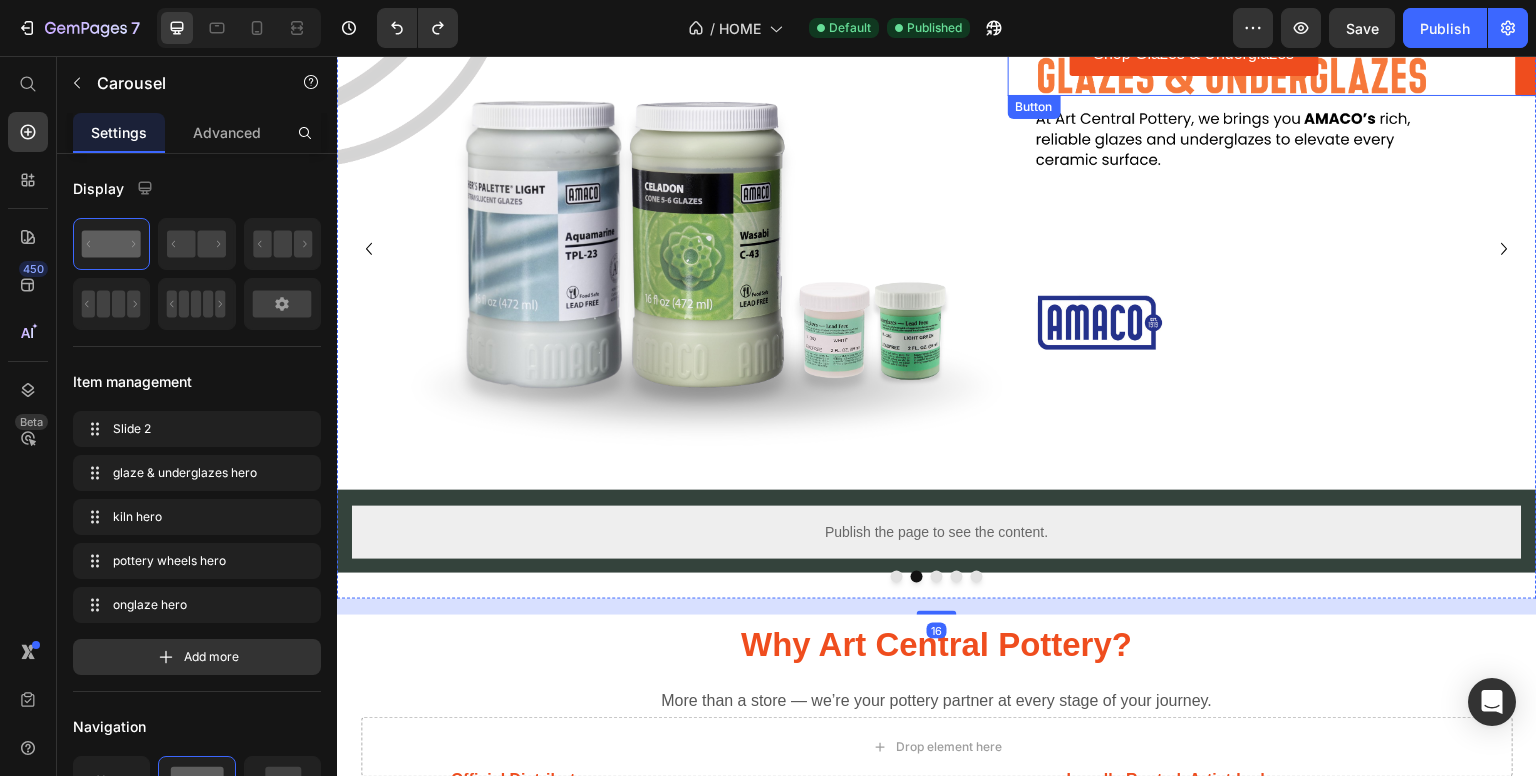 click on "Shop Excel Kilns Button" at bounding box center (1600, 74) 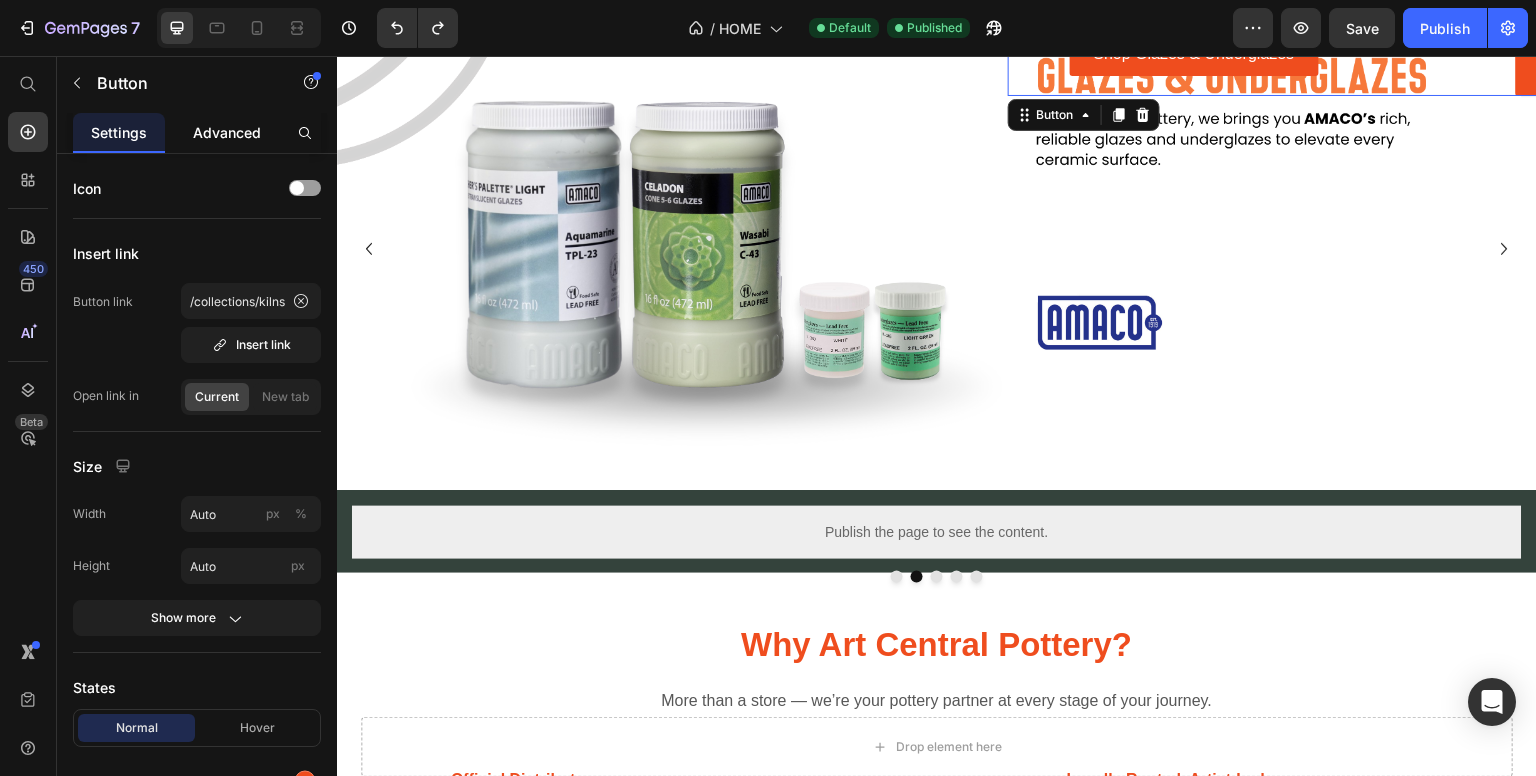 click on "Advanced" at bounding box center [227, 132] 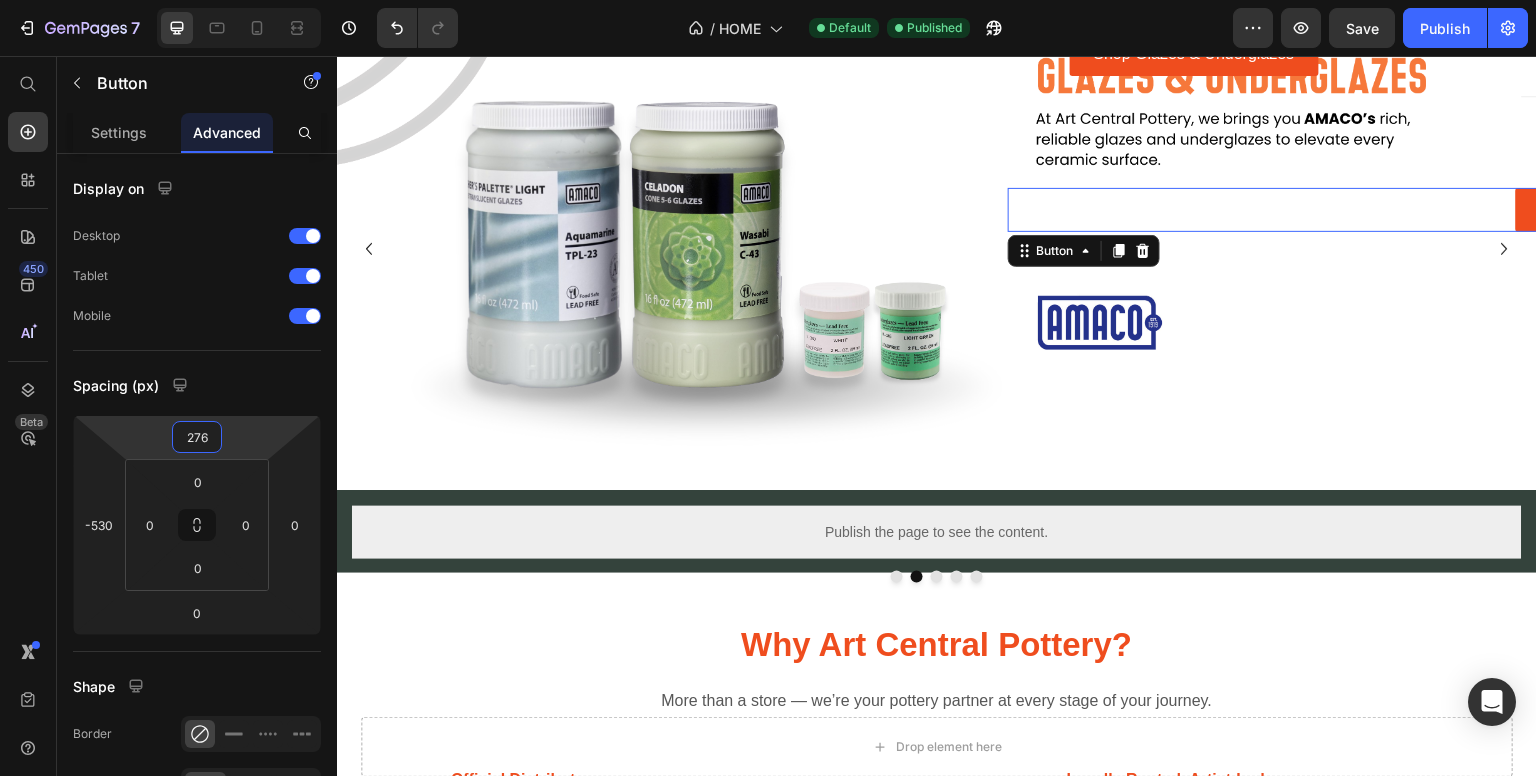 drag, startPoint x: 240, startPoint y: 441, endPoint x: 228, endPoint y: 373, distance: 69.050705 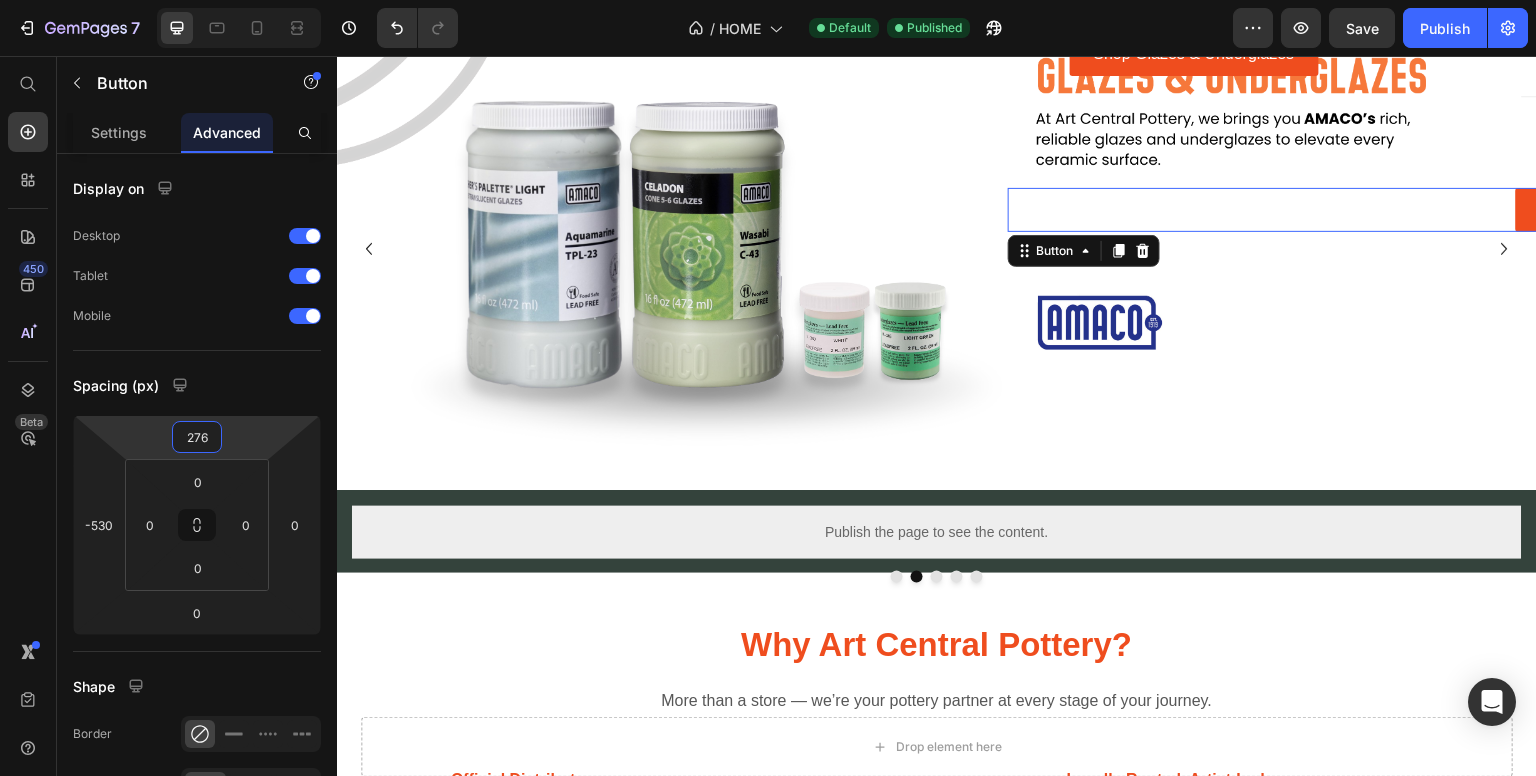 click on "7   /  HOME Default Published Preview  Save   Publish  450 Beta Start with Sections Elements Hero Section Product Detail Brands Trusted Badges Guarantee Product Breakdown How to use Testimonials Compare Bundle FAQs Social Proof Brand Story Product List Collection Blog List Contact Sticky Add to Cart Custom Footer Browse Library 450 Layout
Row
Row
Row
Row Text
Heading
Text Block Button
Button
Button
Sticky Back to top Media
Image
Image" at bounding box center [768, 0] 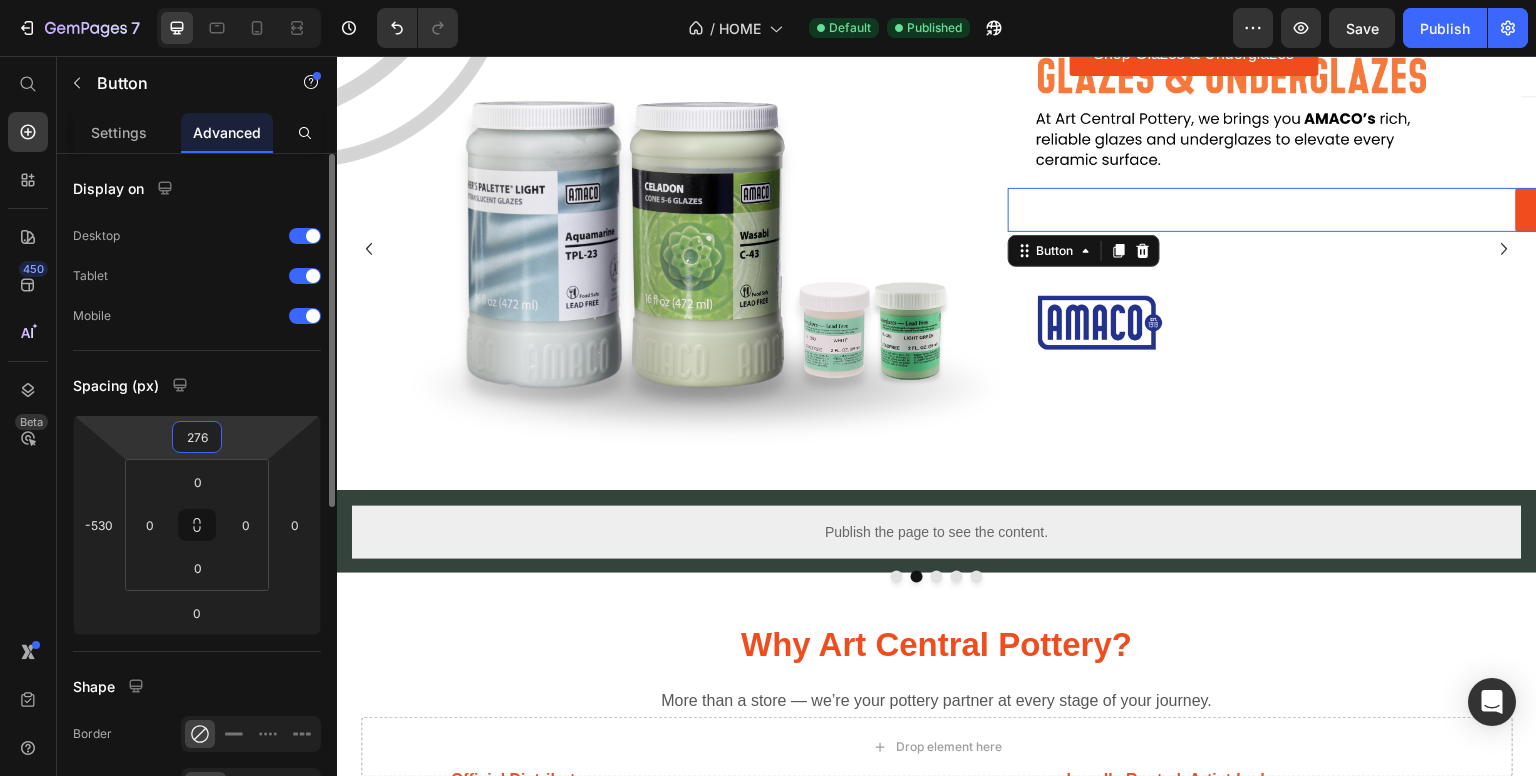 type on "140" 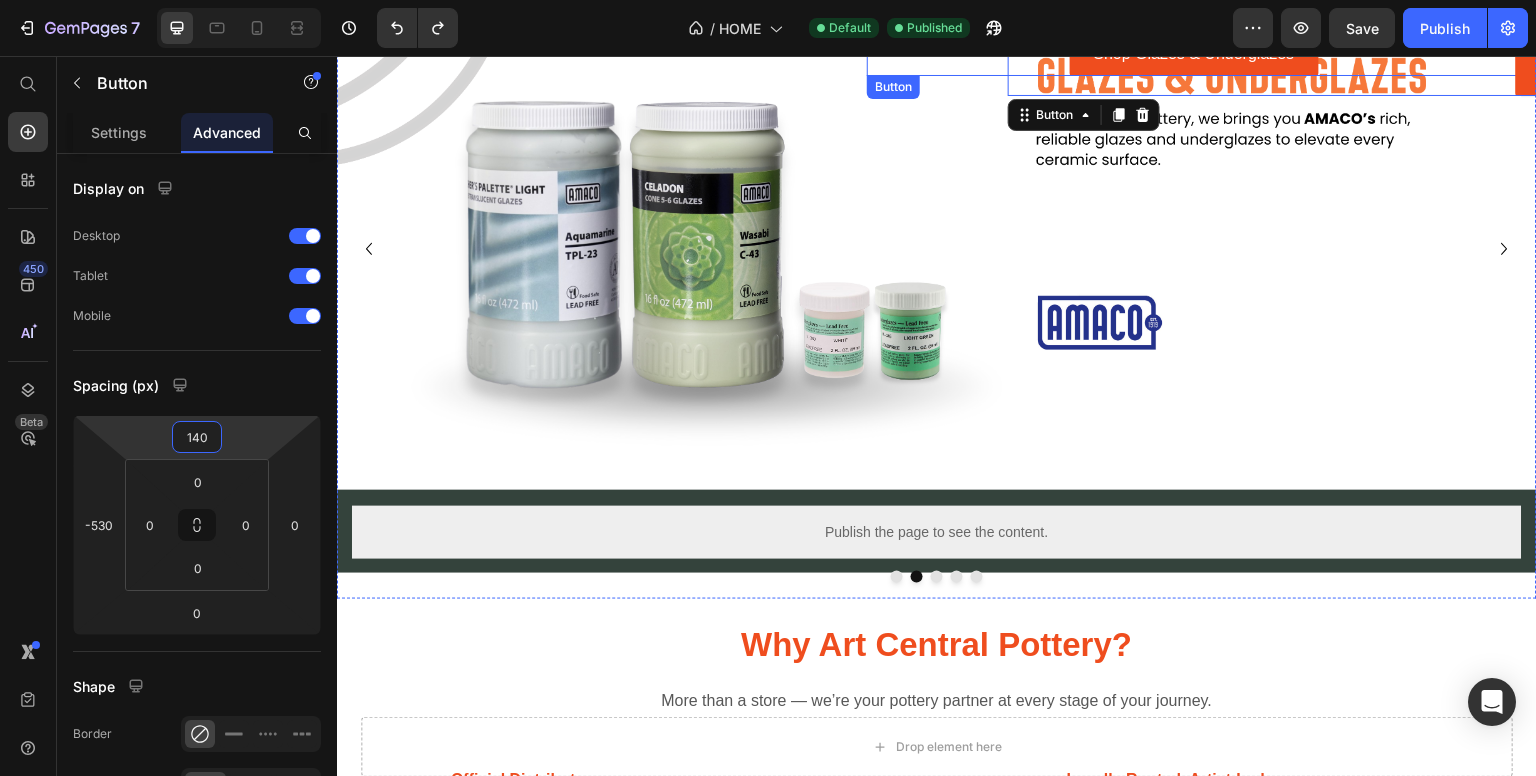 click on "Shop Glazes & Underglazes Button" at bounding box center (1194, 54) 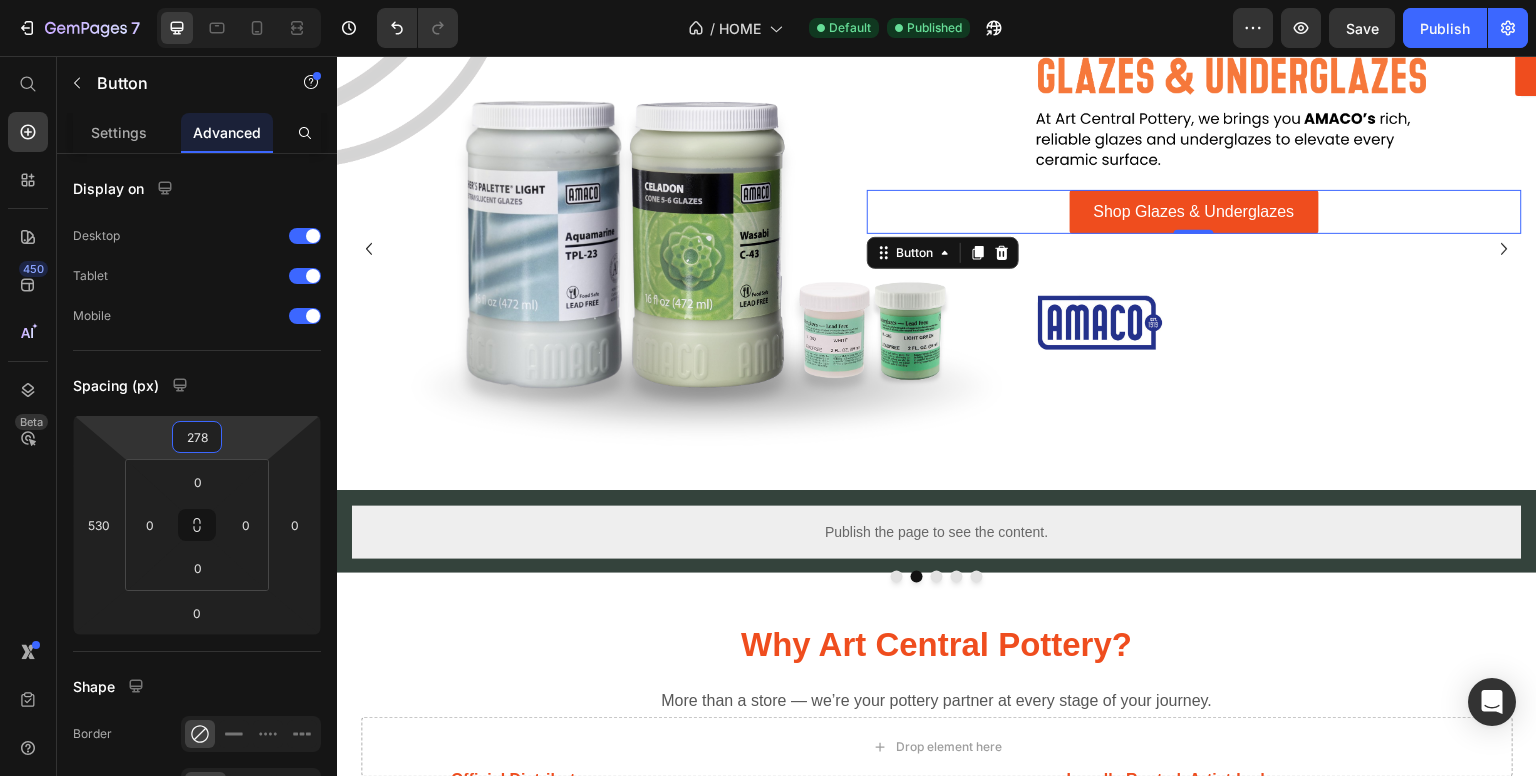 drag, startPoint x: 260, startPoint y: 440, endPoint x: 244, endPoint y: 361, distance: 80.60397 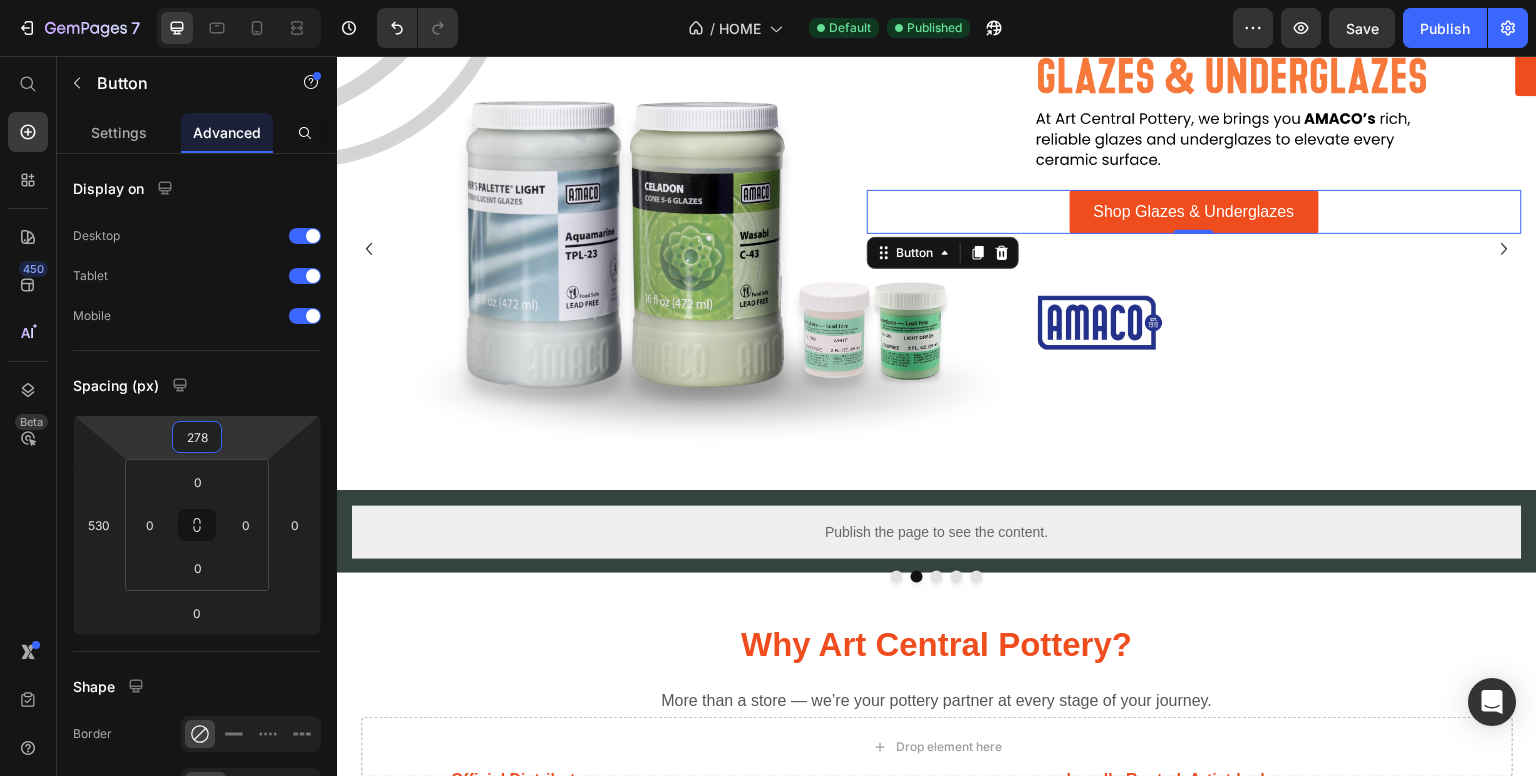 click on "7   /  HOME Default Published Preview  Save   Publish  450 Beta Start with Sections Elements Hero Section Product Detail Brands Trusted Badges Guarantee Product Breakdown How to use Testimonials Compare Bundle FAQs Social Proof Brand Story Product List Collection Blog List Contact Sticky Add to Cart Custom Footer Browse Library 450 Layout
Row
Row
Row
Row Text
Heading
Text Block Button
Button
Button
Sticky Back to top Media
Image
Image" at bounding box center (768, 0) 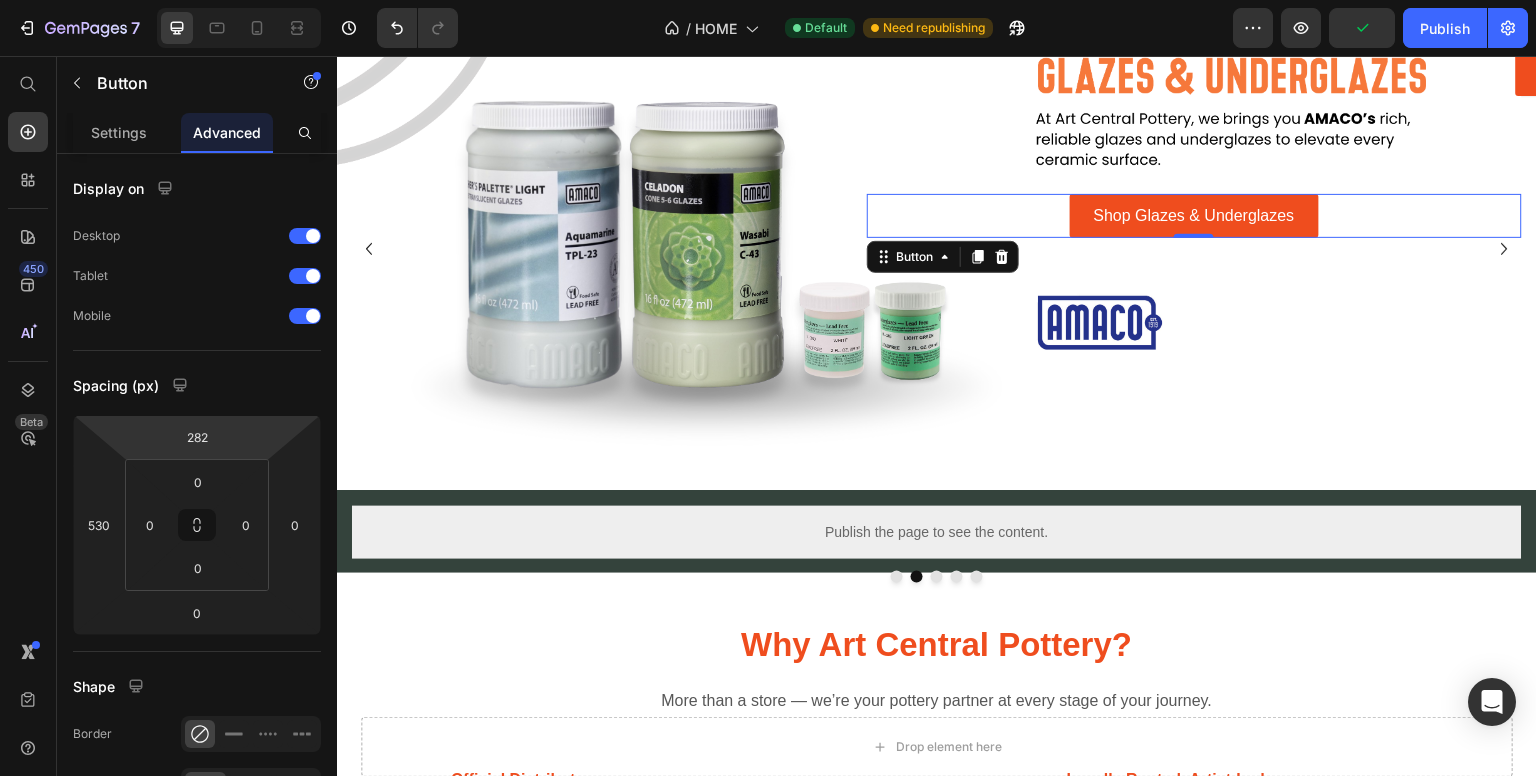 type on "280" 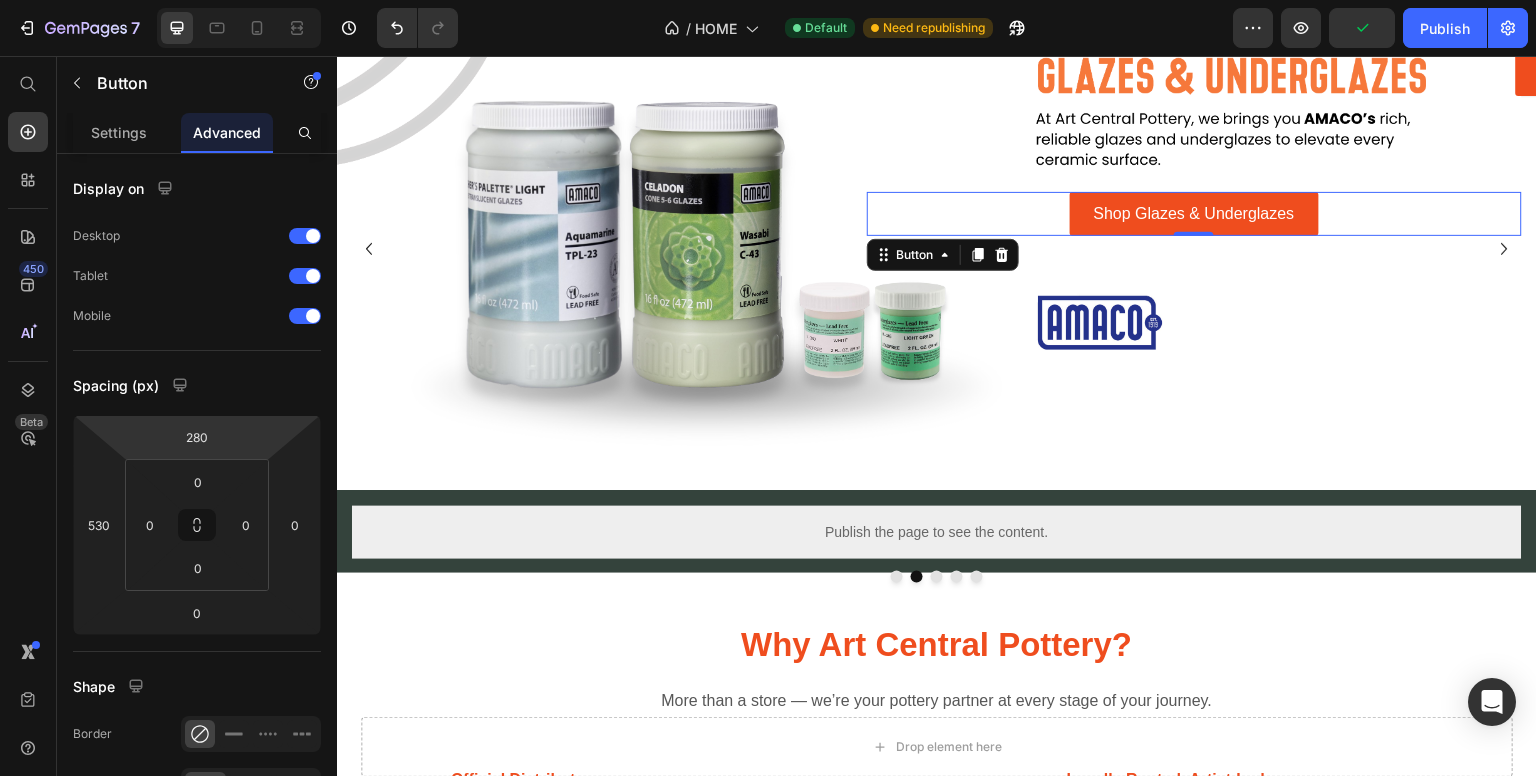 click on "7   /  HOME Default Need republishing Preview  Publish  450 Beta Start with Sections Elements Hero Section Product Detail Brands Trusted Badges Guarantee Product Breakdown How to use Testimonials Compare Bundle FAQs Social Proof Brand Story Product List Collection Blog List Contact Sticky Add to Cart Custom Footer Browse Library 450 Layout
Row
Row
Row
Row Text
Heading
Text Block Button
Button
Button
Sticky Back to top Media
Image
Image" at bounding box center (768, 0) 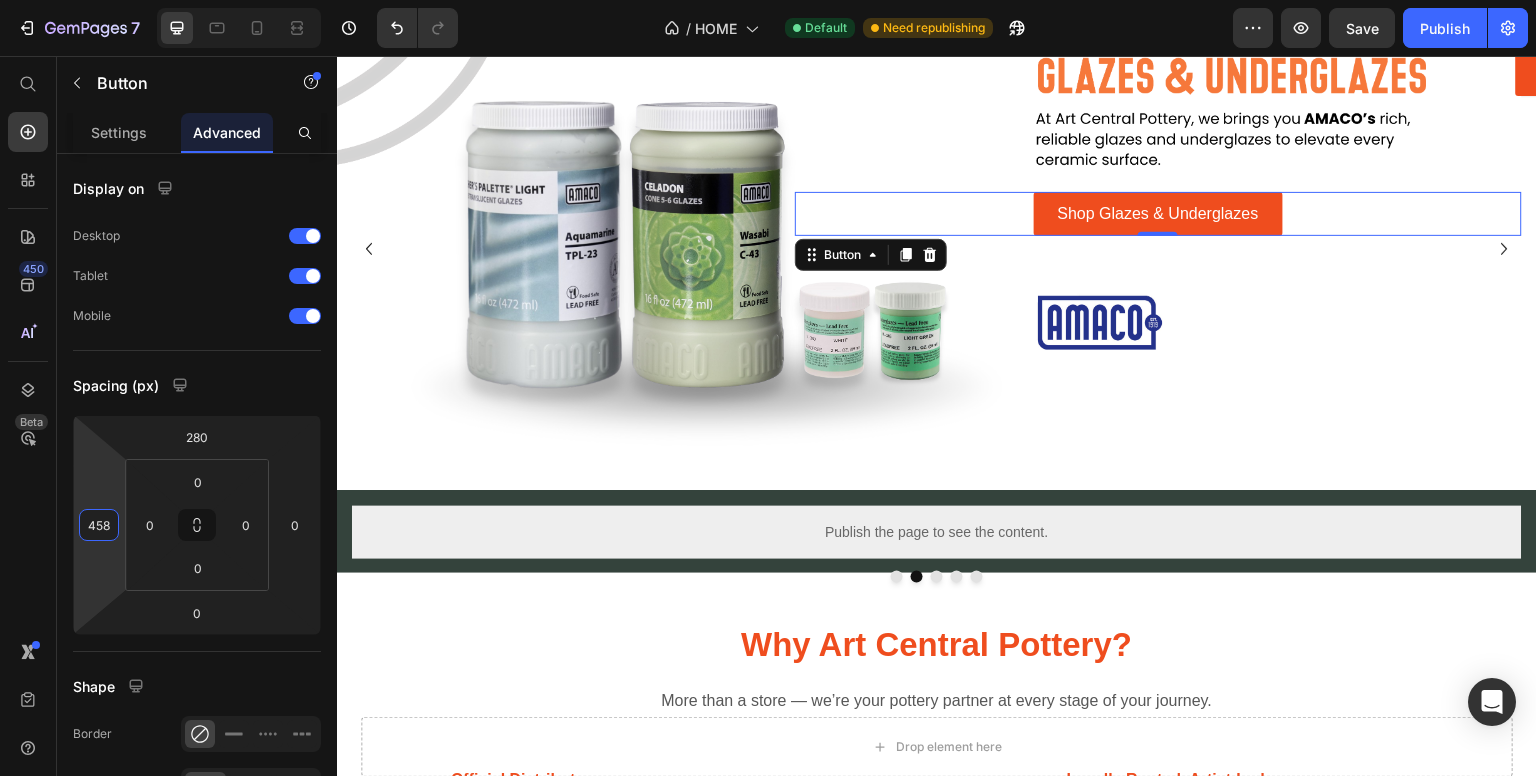 type on "456" 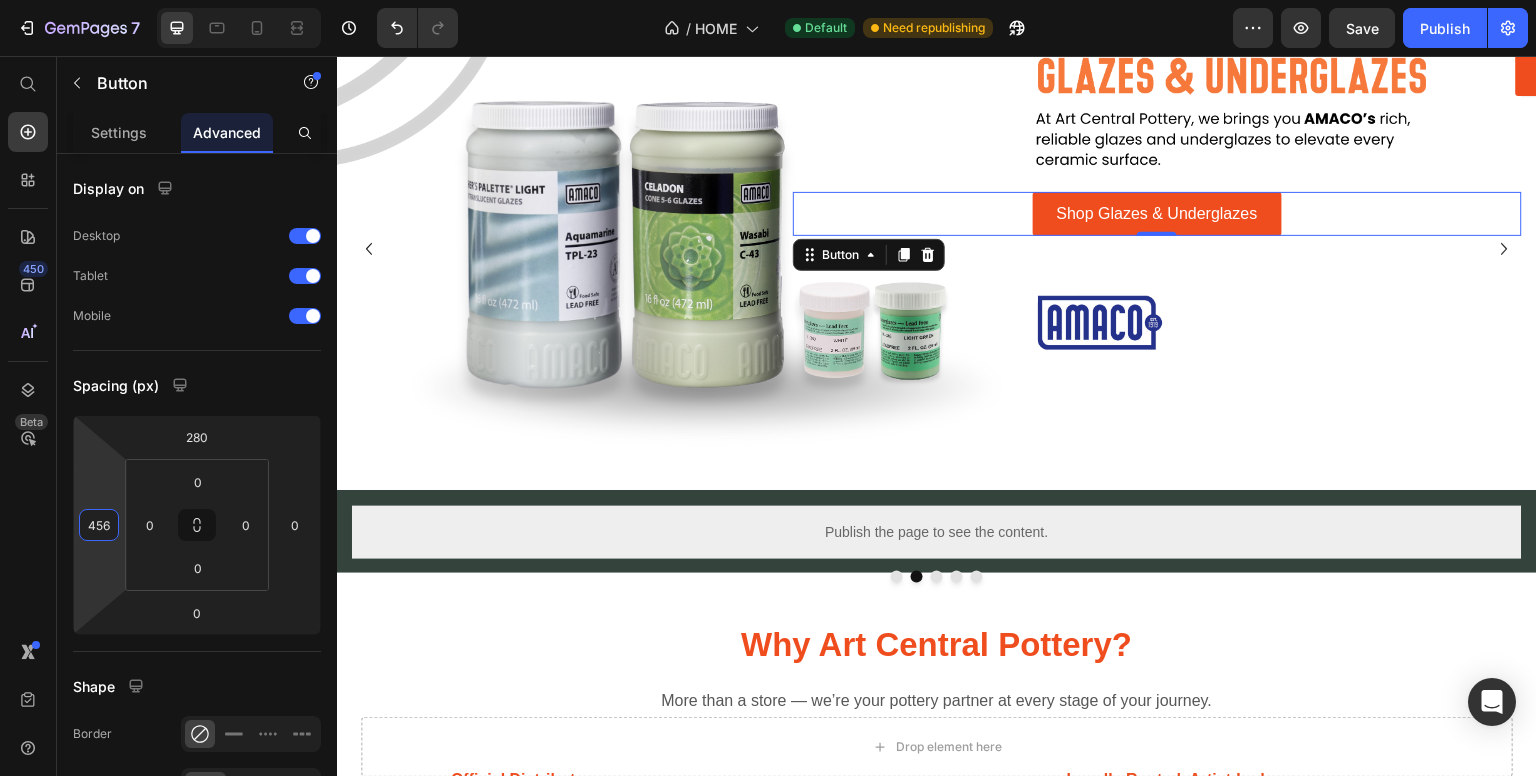 drag, startPoint x: 108, startPoint y: 488, endPoint x: 103, endPoint y: 526, distance: 38.327538 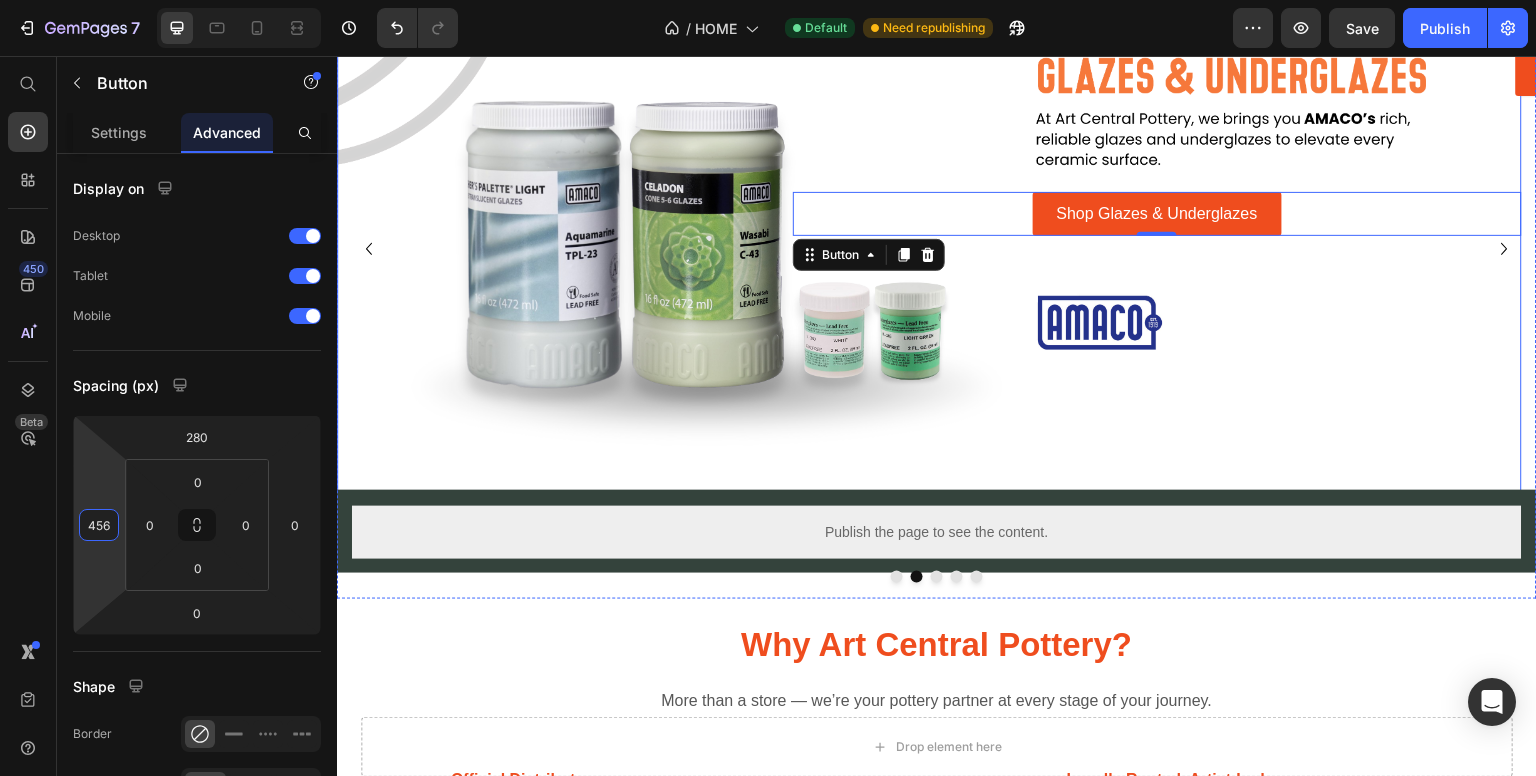 click at bounding box center (929, 343) 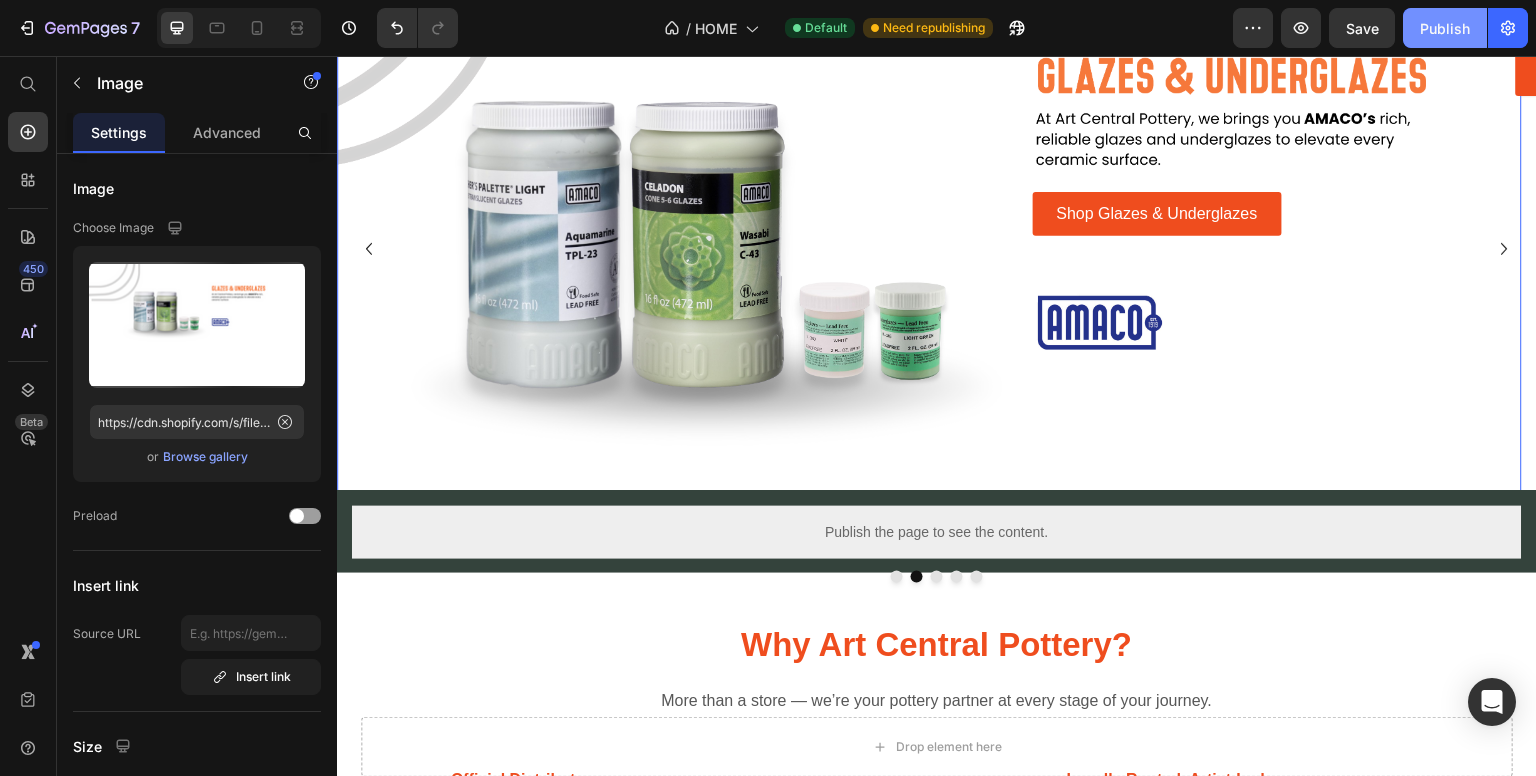 click on "Publish" at bounding box center [1445, 28] 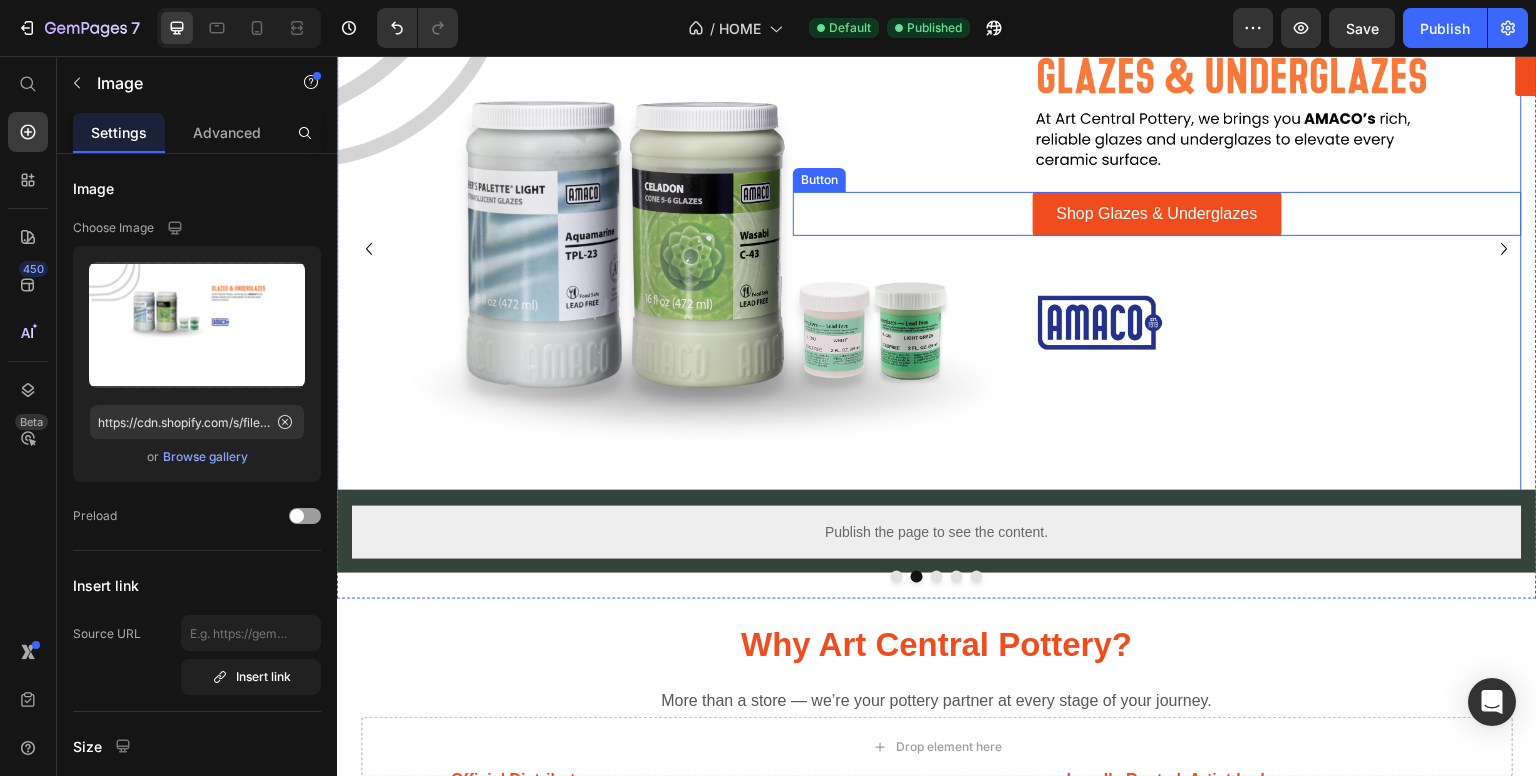click on "Shop Glazes & Underglazes Button" at bounding box center [1157, 214] 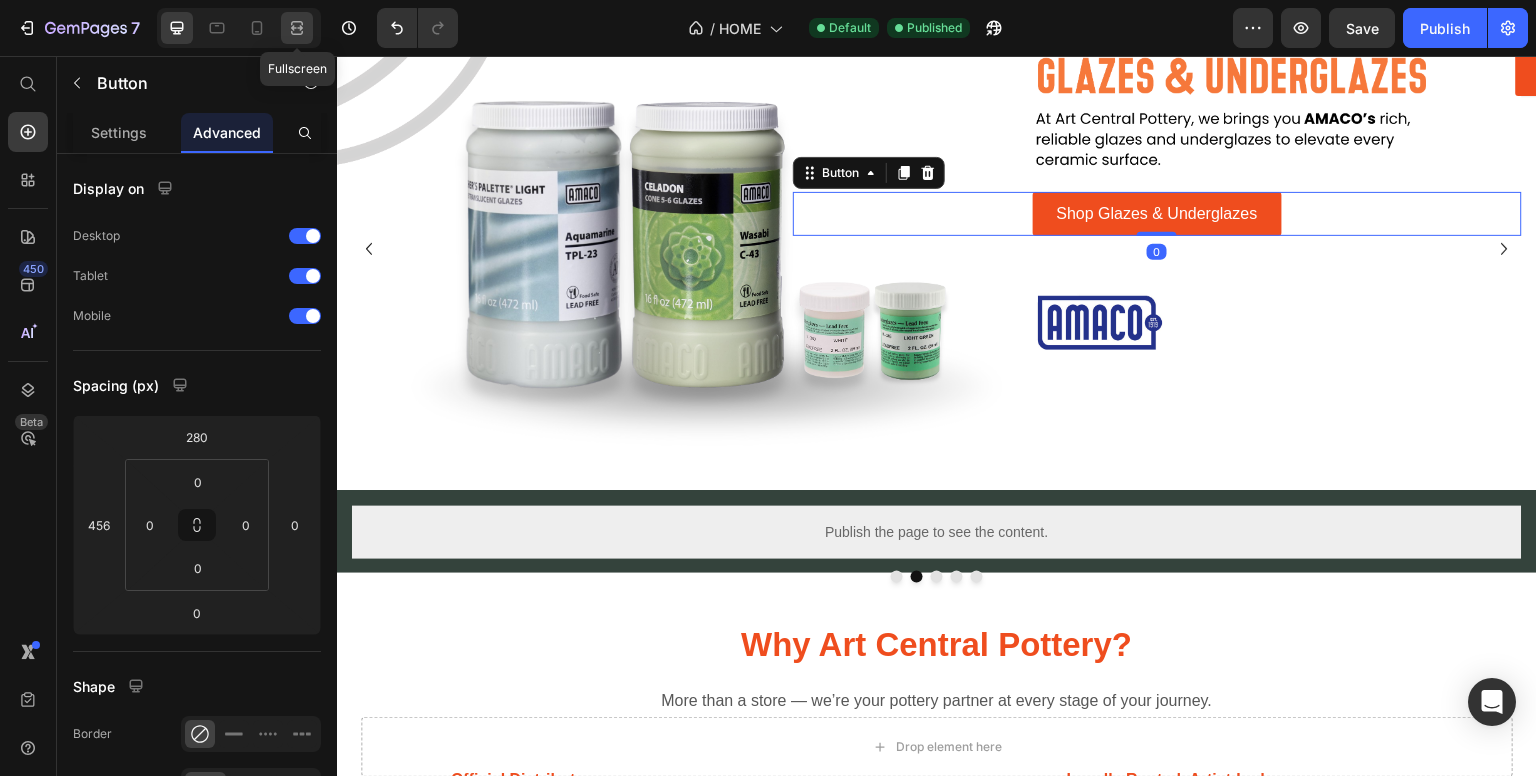 click 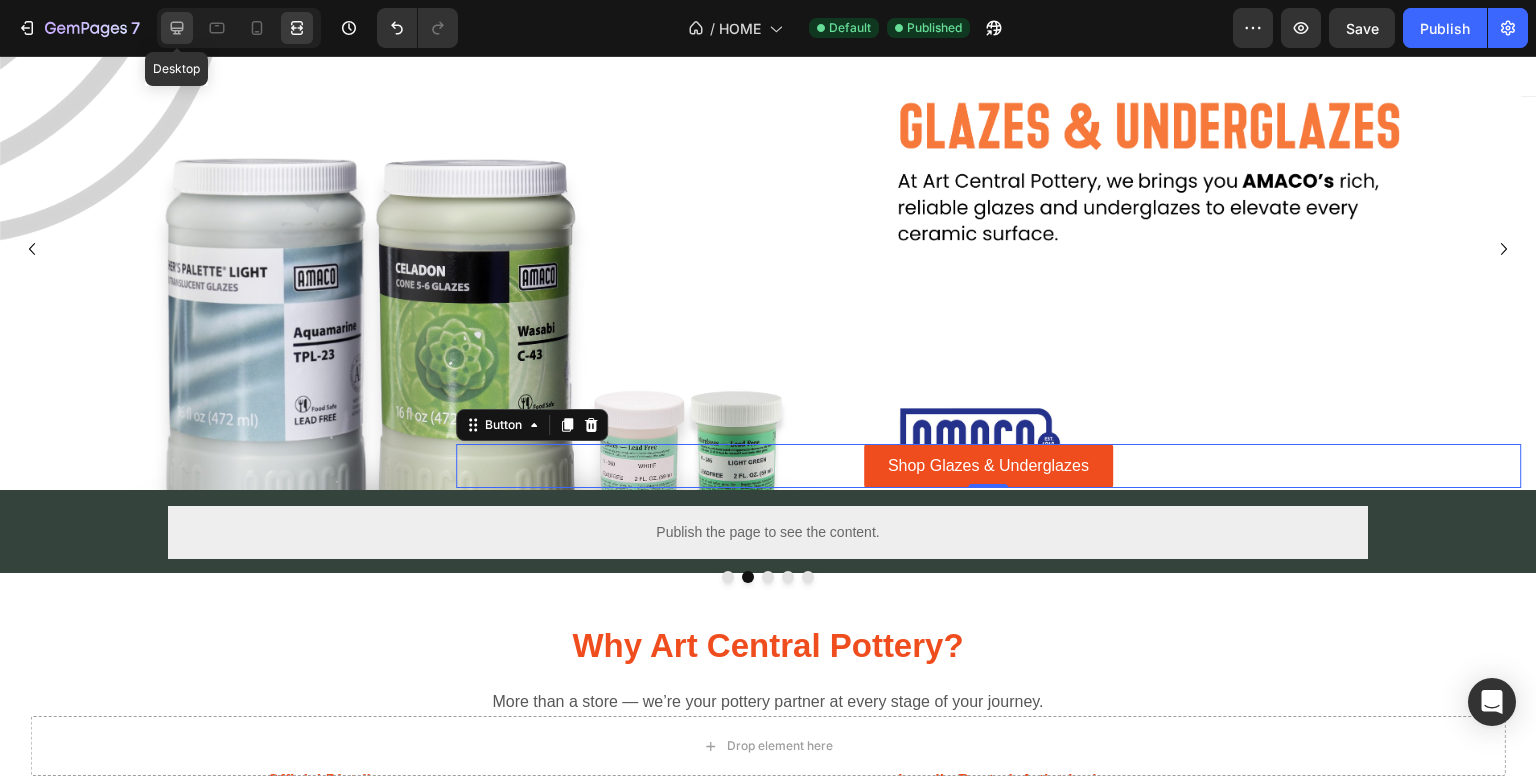 click 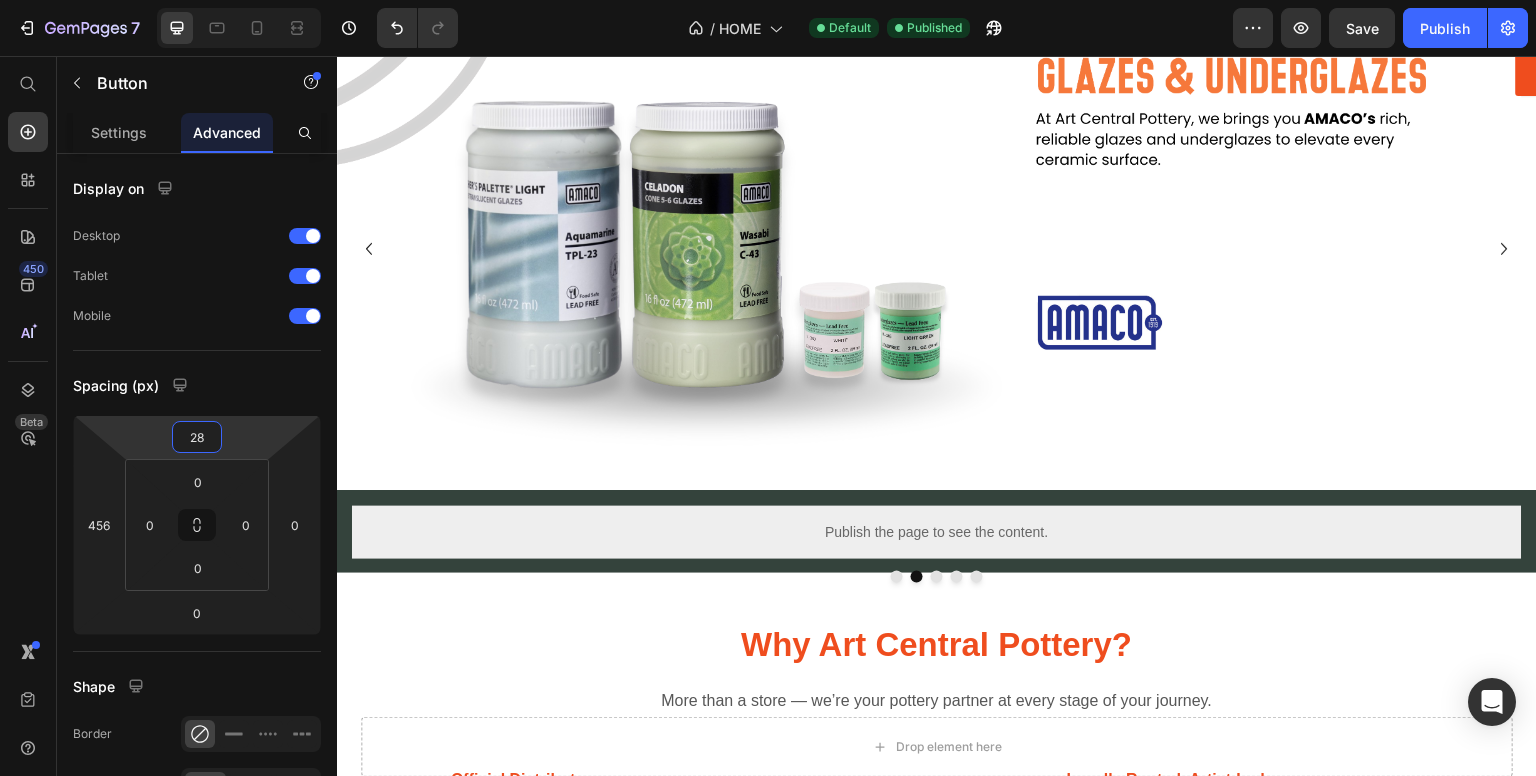 drag, startPoint x: 247, startPoint y: 435, endPoint x: 10, endPoint y: 466, distance: 239.01883 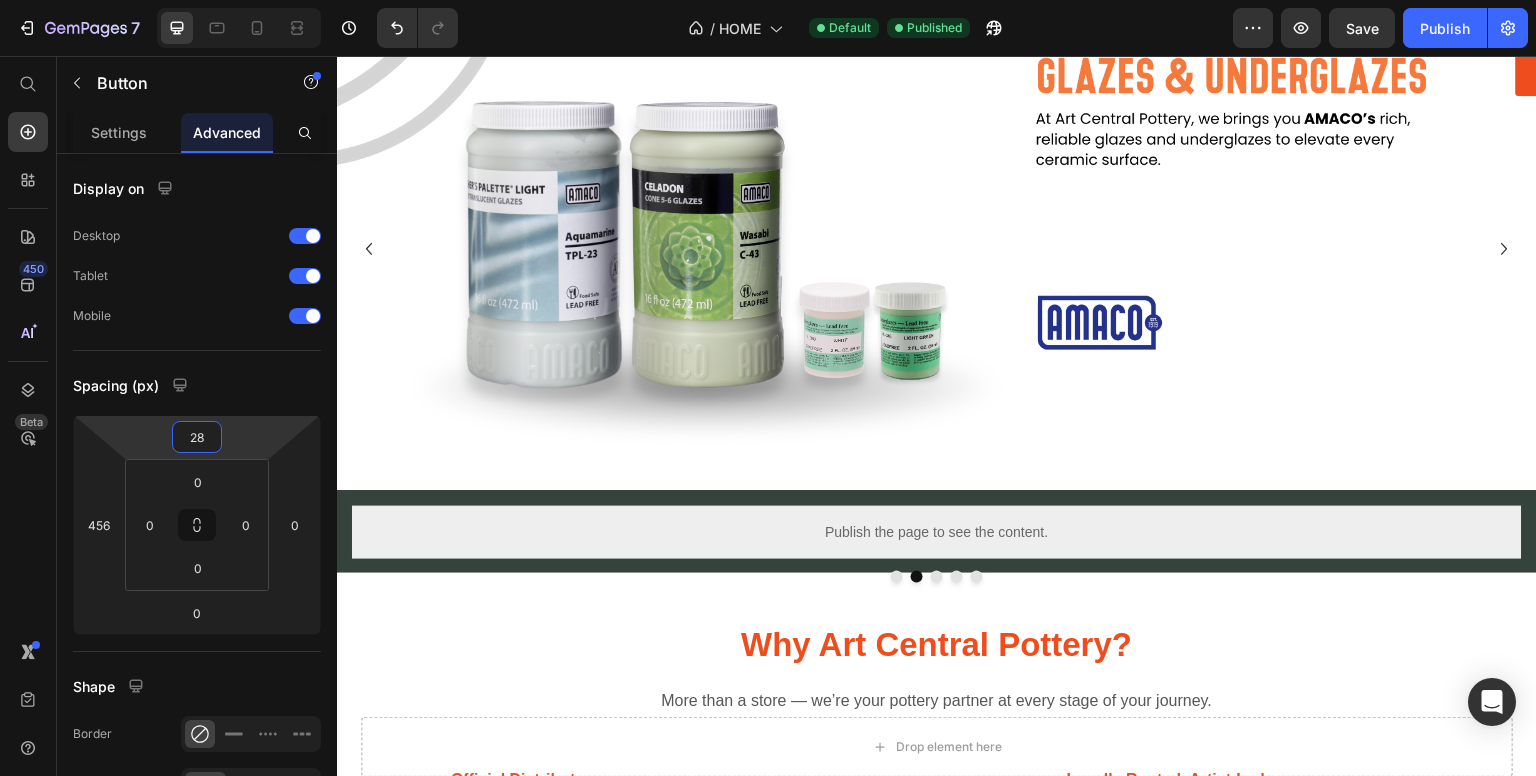 click on "7   /  HOME Default Published Preview  Save   Publish  450 Beta Start with Sections Elements Hero Section Product Detail Brands Trusted Badges Guarantee Product Breakdown How to use Testimonials Compare Bundle FAQs Social Proof Brand Story Product List Collection Blog List Contact Sticky Add to Cart Custom Footer Browse Library 450 Layout
Row
Row
Row
Row Text
Heading
Text Block Button
Button
Button
Sticky Back to top Media
Image
Image" at bounding box center (768, 0) 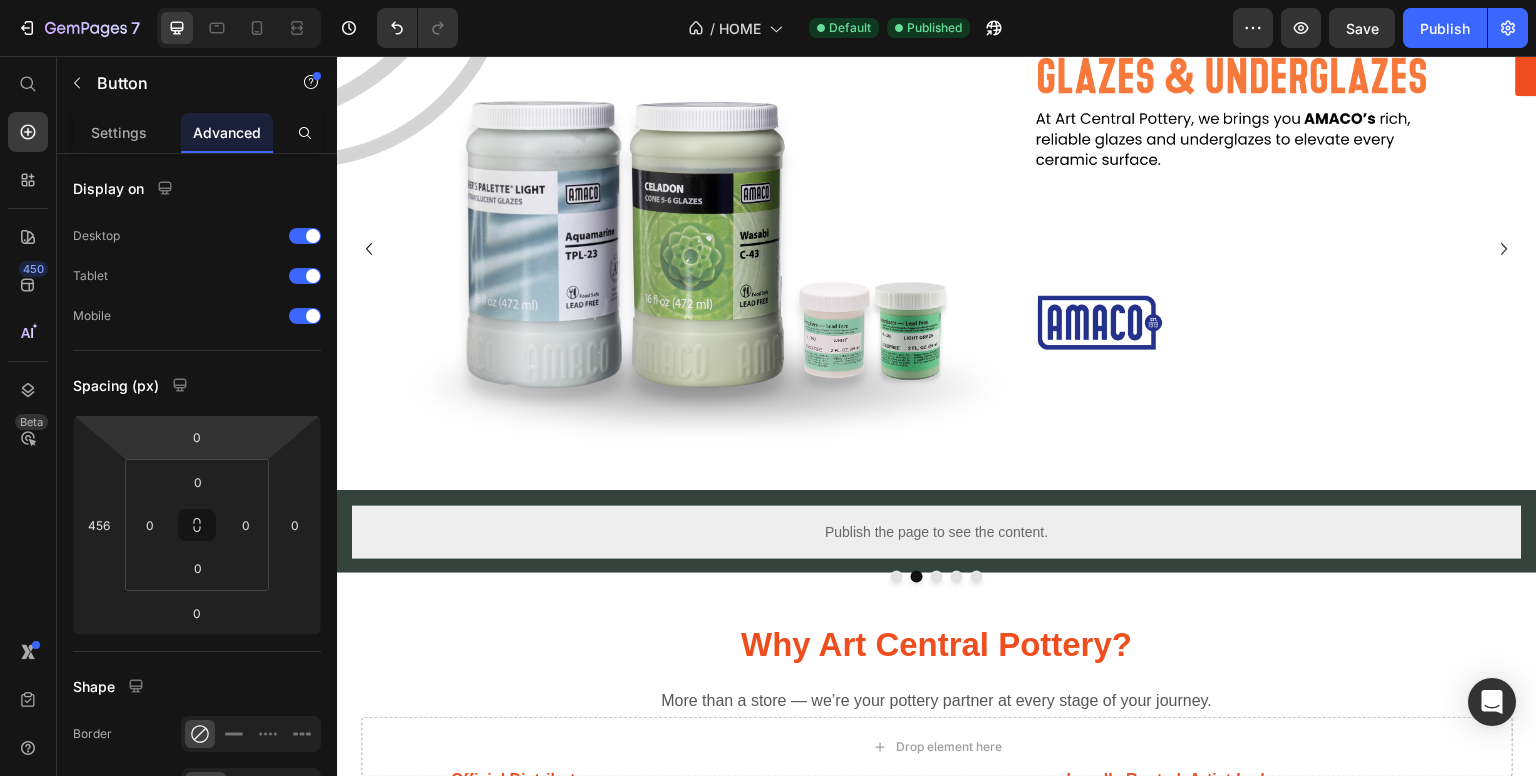 drag, startPoint x: 253, startPoint y: 429, endPoint x: 258, endPoint y: 443, distance: 14.866069 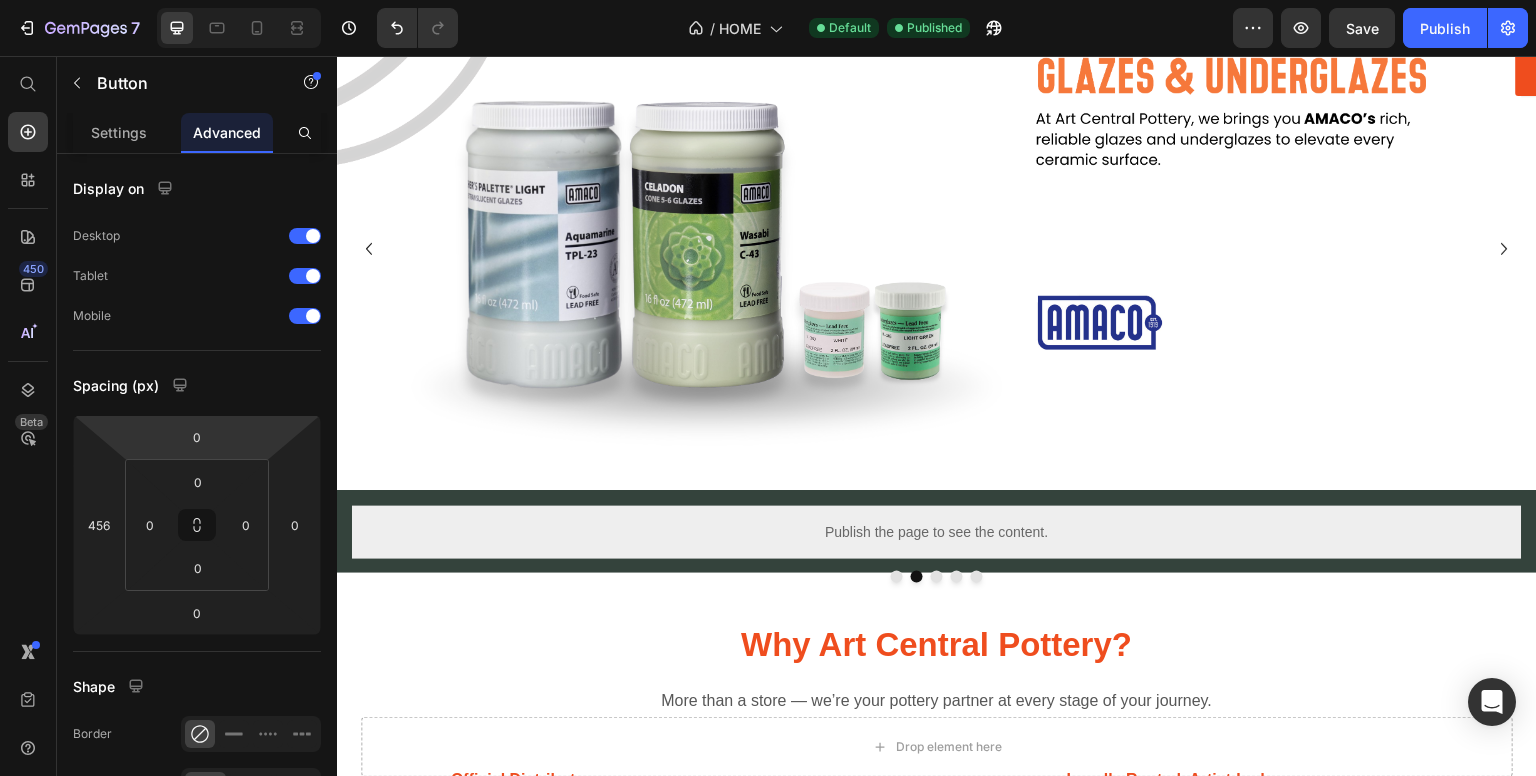 click on "7   /  HOME Default Published Preview  Save   Publish  450 Beta Start with Sections Elements Hero Section Product Detail Brands Trusted Badges Guarantee Product Breakdown How to use Testimonials Compare Bundle FAQs Social Proof Brand Story Product List Collection Blog List Contact Sticky Add to Cart Custom Footer Browse Library 450 Layout
Row
Row
Row
Row Text
Heading
Text Block Button
Button
Button
Sticky Back to top Media
Image
Image" at bounding box center (768, 0) 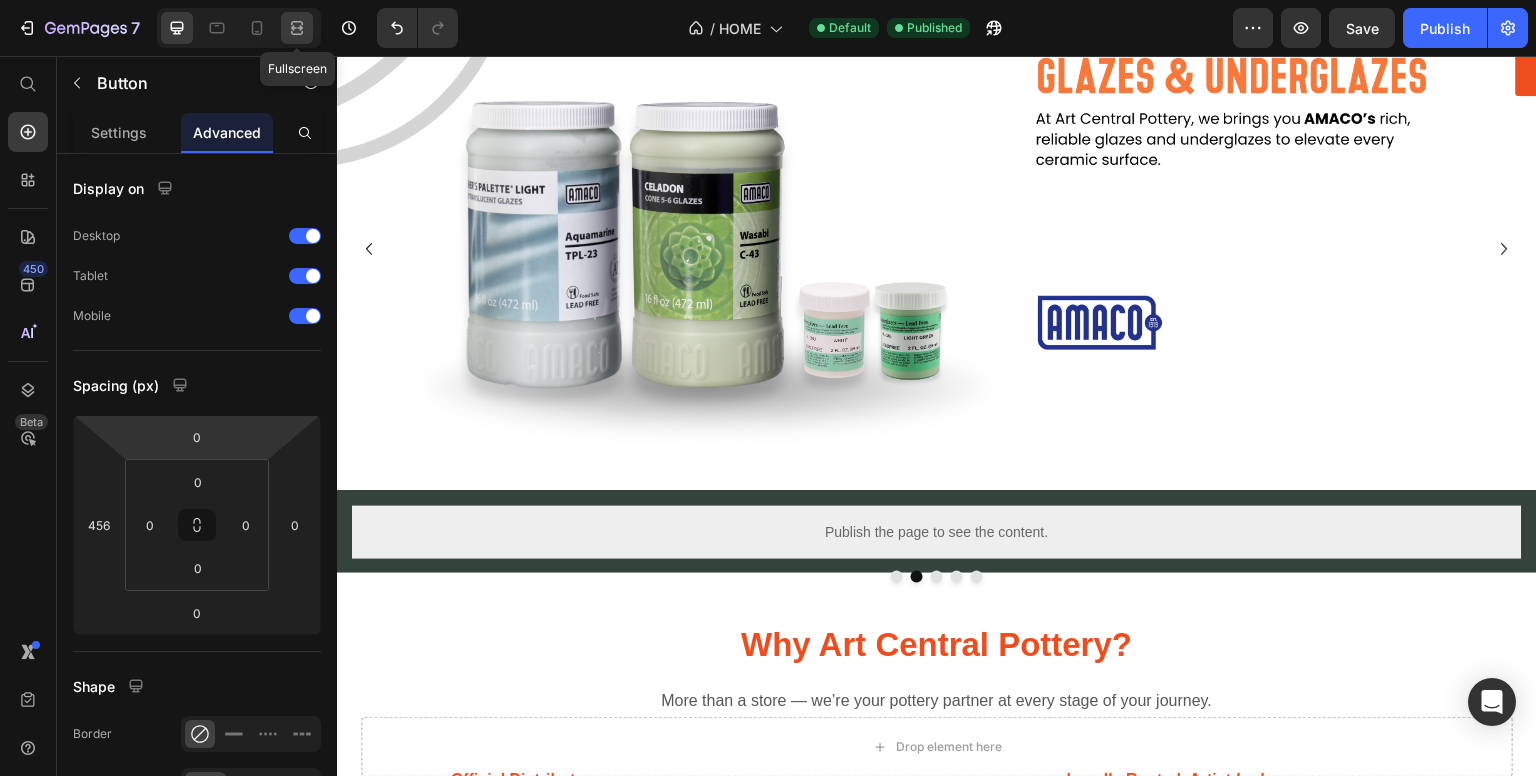 click 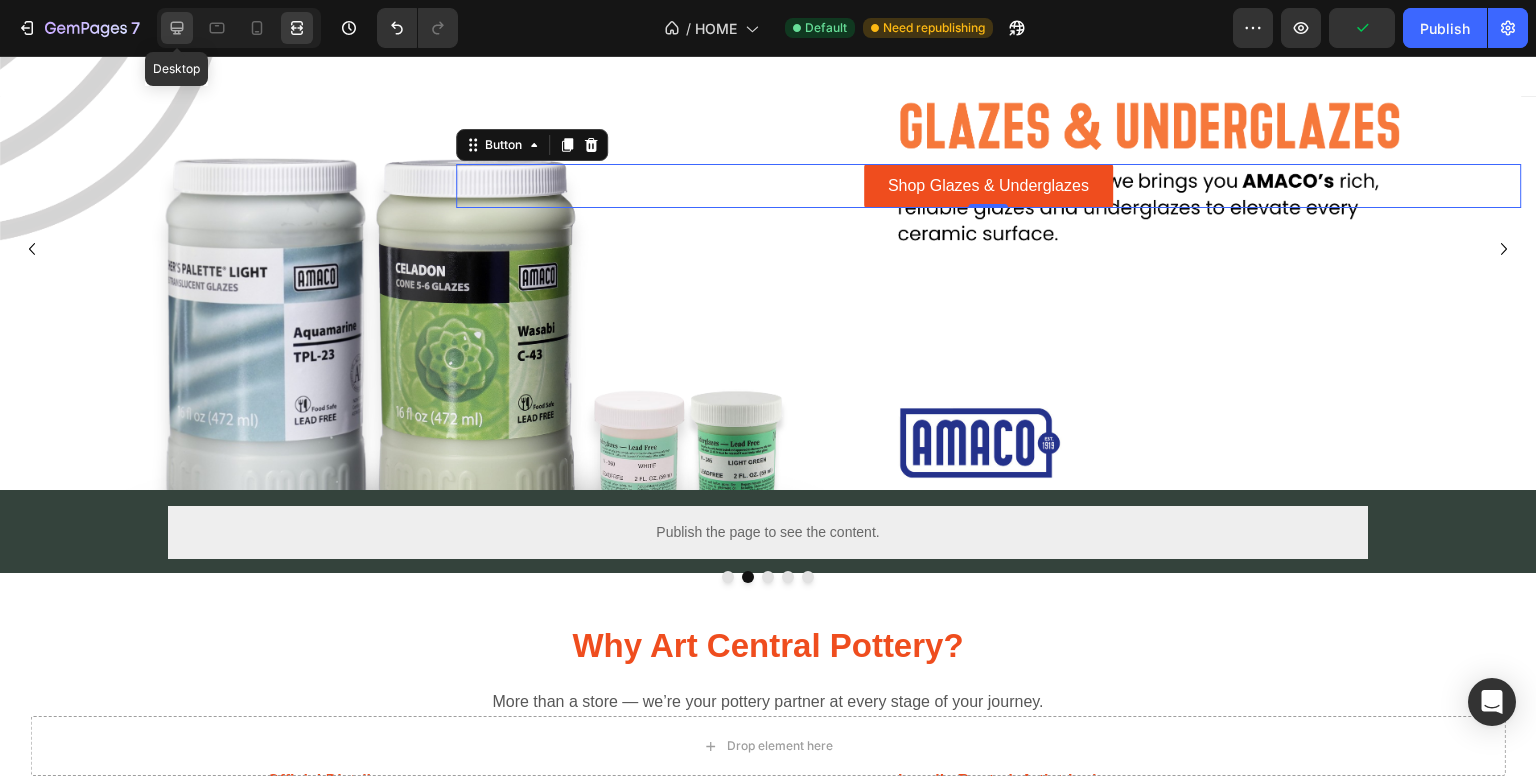 click 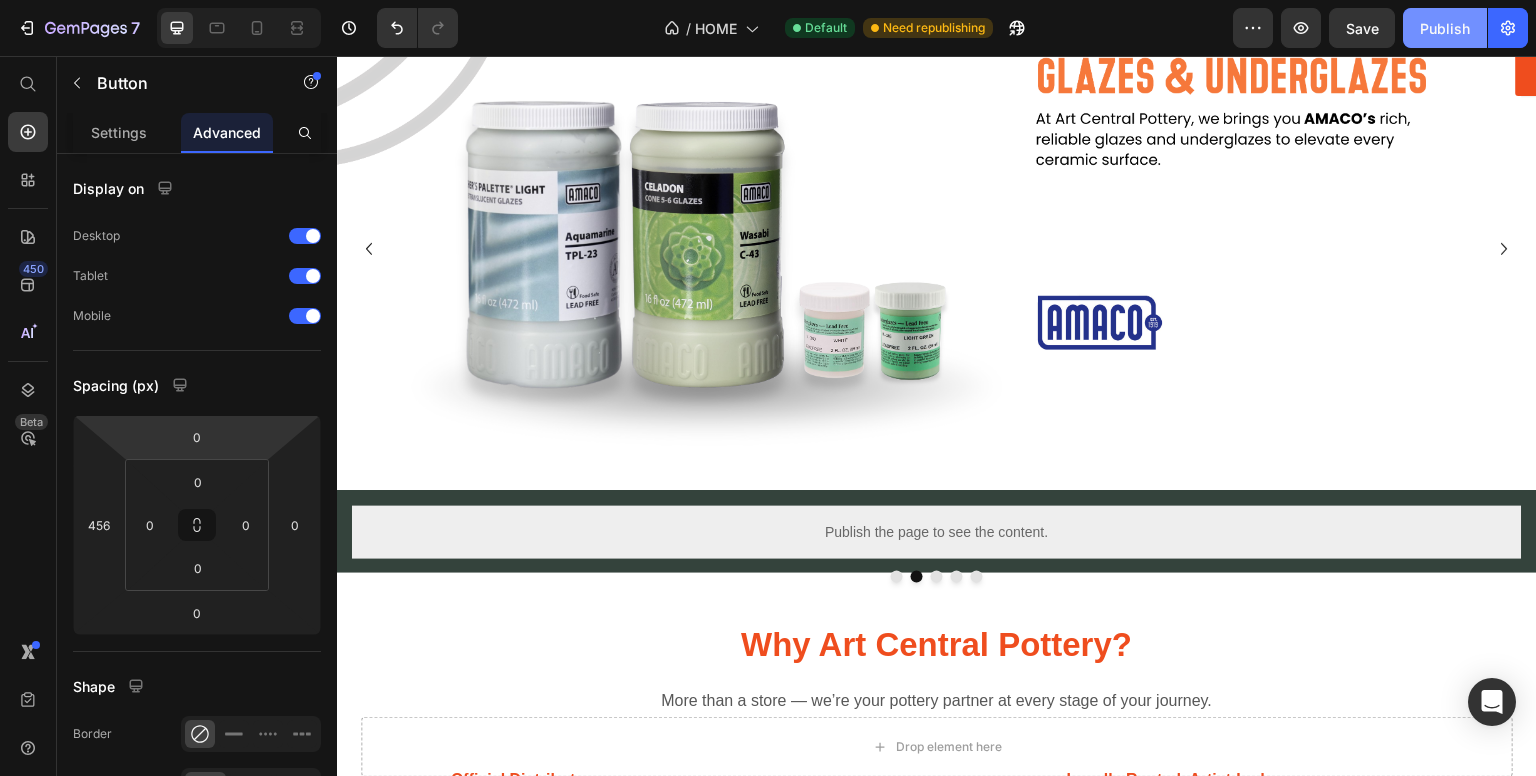click on "Publish" at bounding box center [1445, 28] 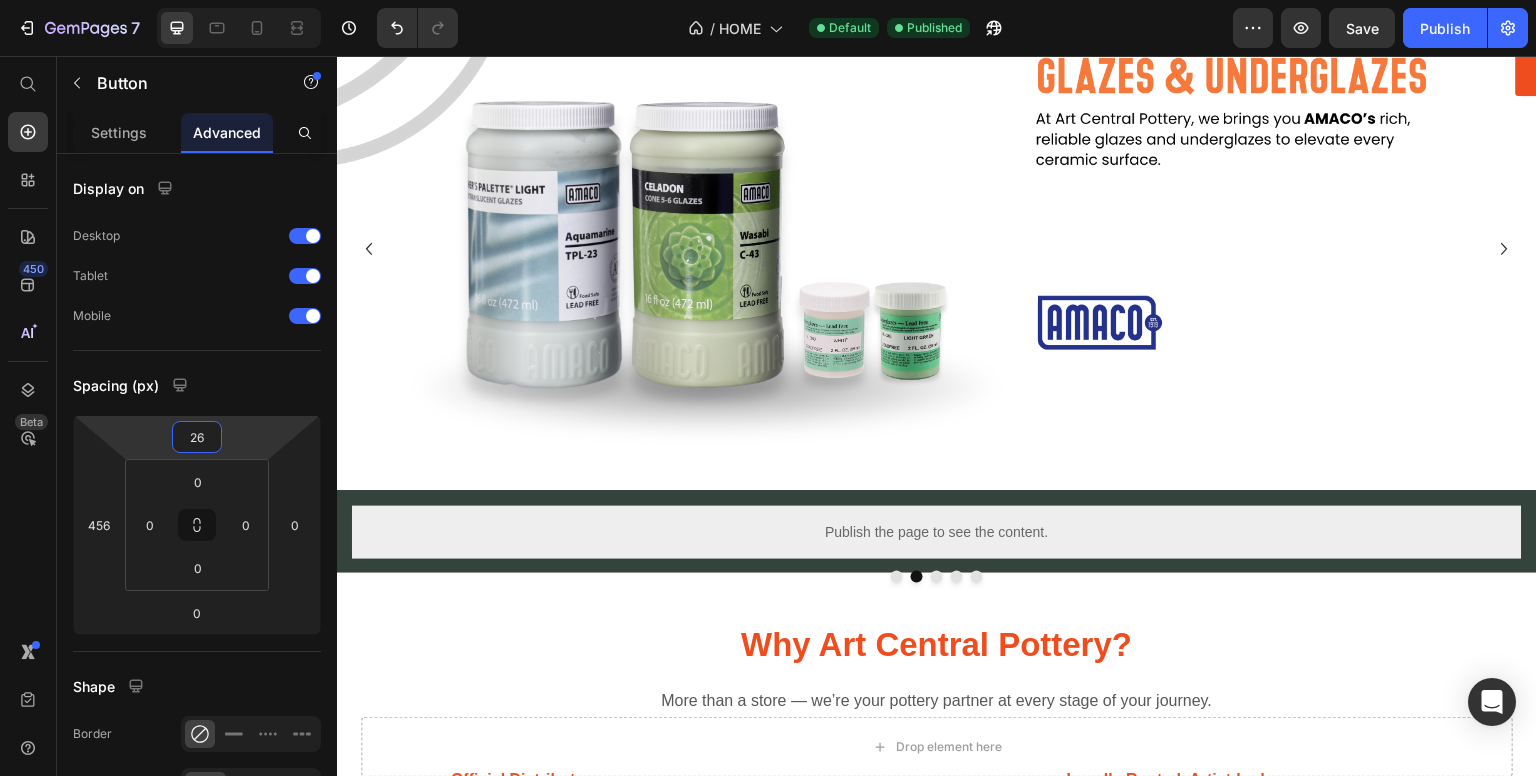 drag, startPoint x: 231, startPoint y: 437, endPoint x: 241, endPoint y: 424, distance: 16.40122 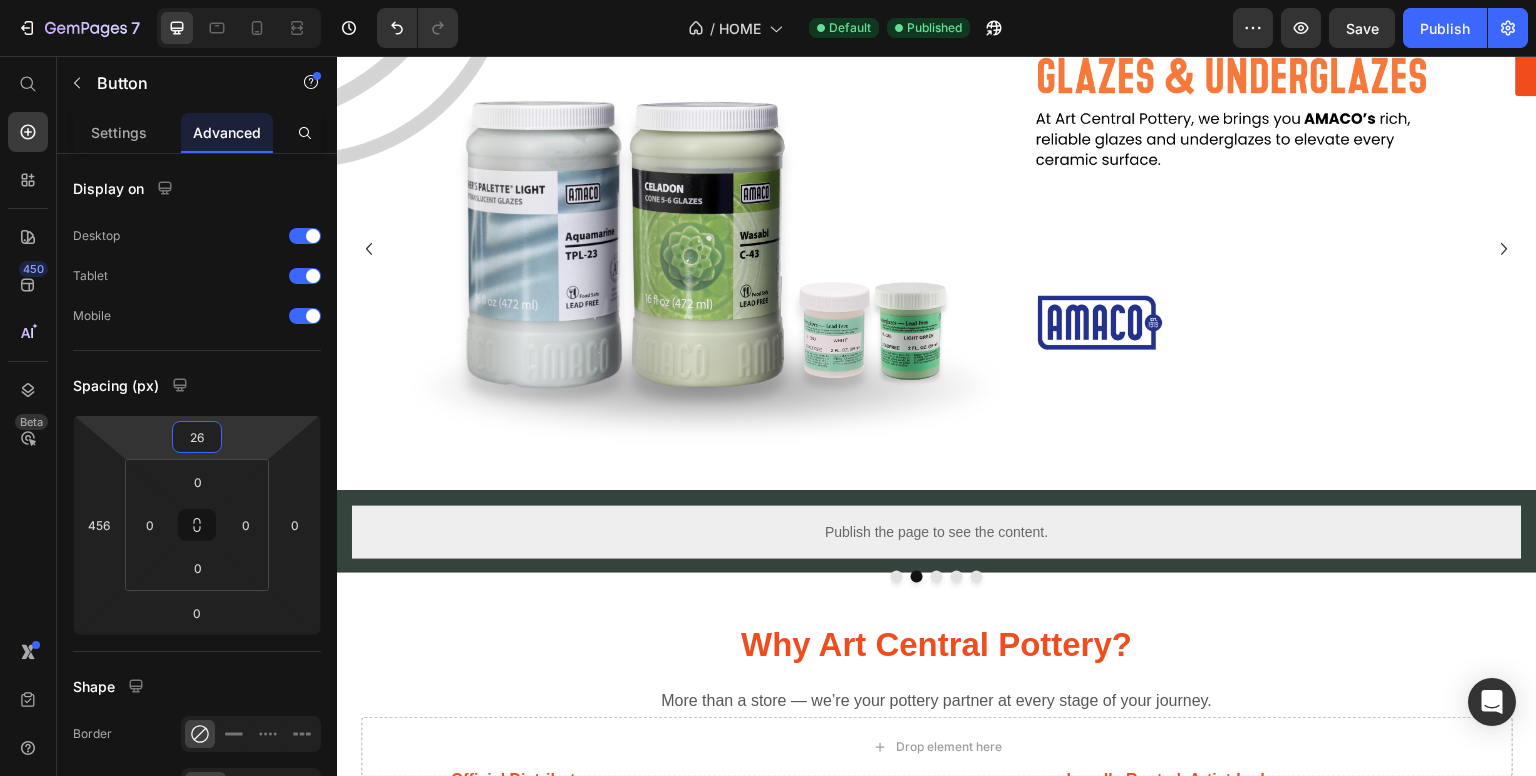 click on "7   /  HOME Default Published Preview  Save   Publish  450 Beta Start with Sections Elements Hero Section Product Detail Brands Trusted Badges Guarantee Product Breakdown How to use Testimonials Compare Bundle FAQs Social Proof Brand Story Product List Collection Blog List Contact Sticky Add to Cart Custom Footer Browse Library 450 Layout
Row
Row
Row
Row Text
Heading
Text Block Button
Button
Button
Sticky Back to top Media
Image
Image" at bounding box center (768, 0) 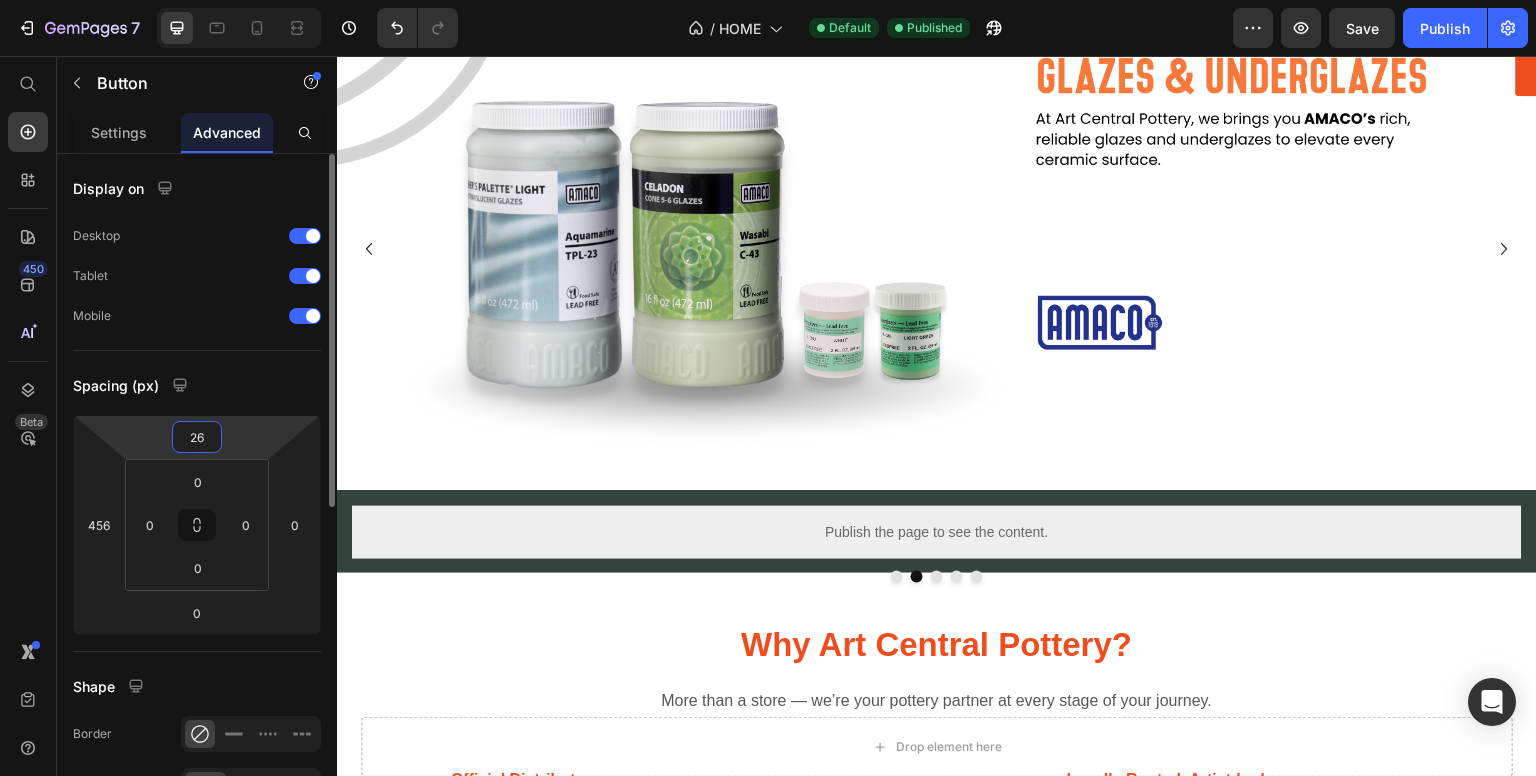 type on "25" 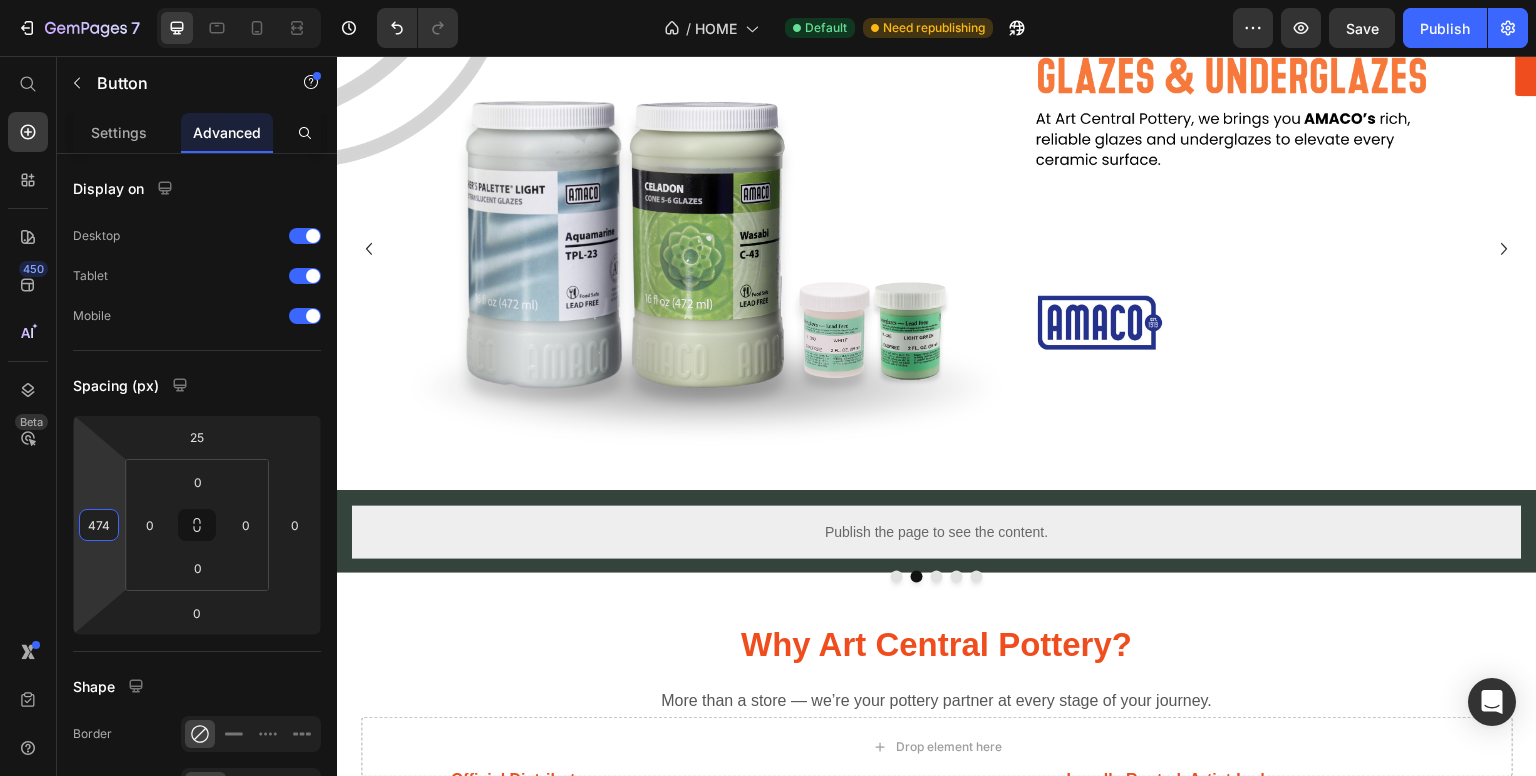 click on "7   /  HOME Default Need republishing Preview  Save   Publish  450 Beta Start with Sections Elements Hero Section Product Detail Brands Trusted Badges Guarantee Product Breakdown How to use Testimonials Compare Bundle FAQs Social Proof Brand Story Product List Collection Blog List Contact Sticky Add to Cart Custom Footer Browse Library 450 Layout
Row
Row
Row
Row Text
Heading
Text Block Button
Button
Button
Sticky Back to top Media
Image
Image" at bounding box center [768, 0] 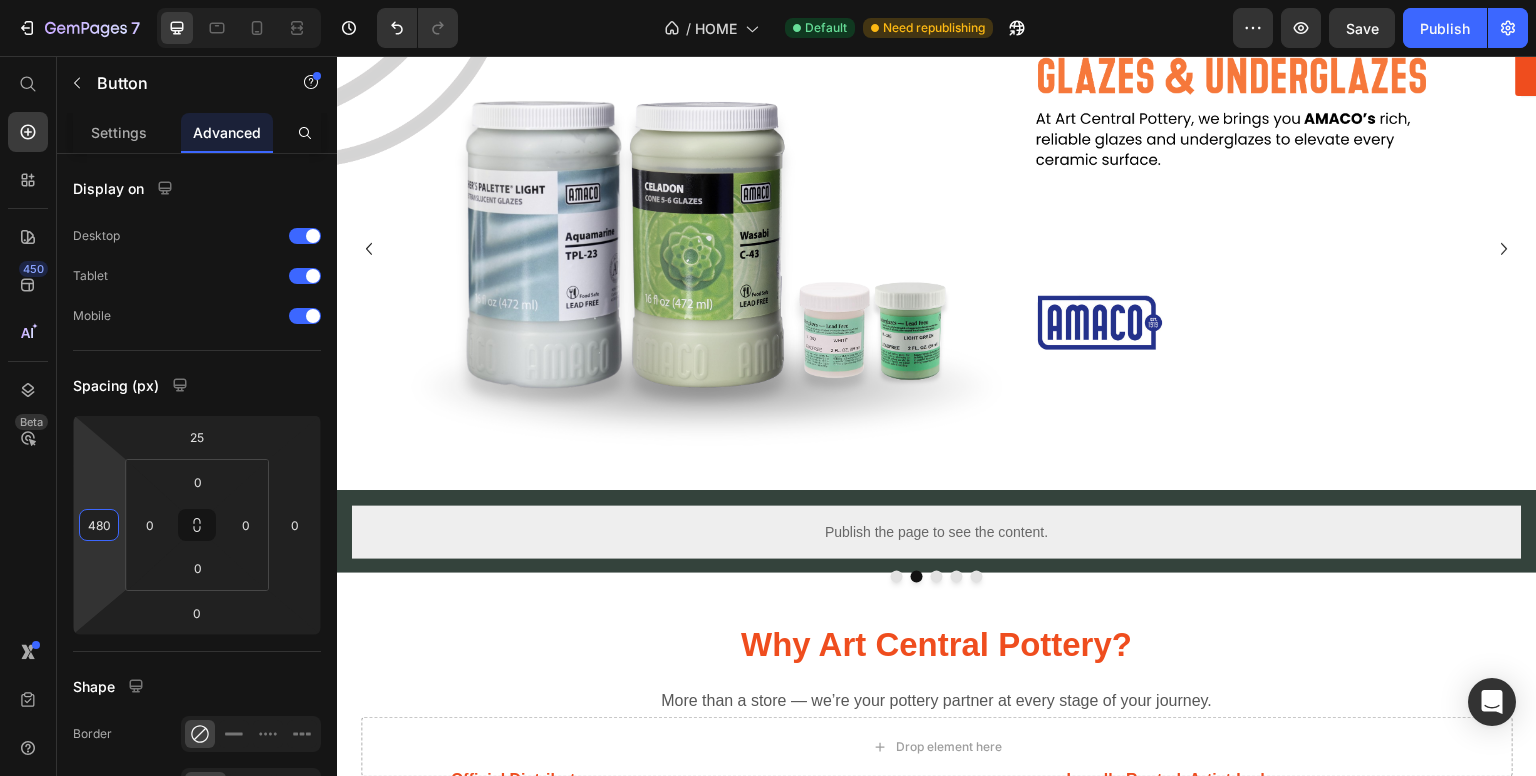 click on "7   /  HOME Default Need republishing Preview  Save   Publish" 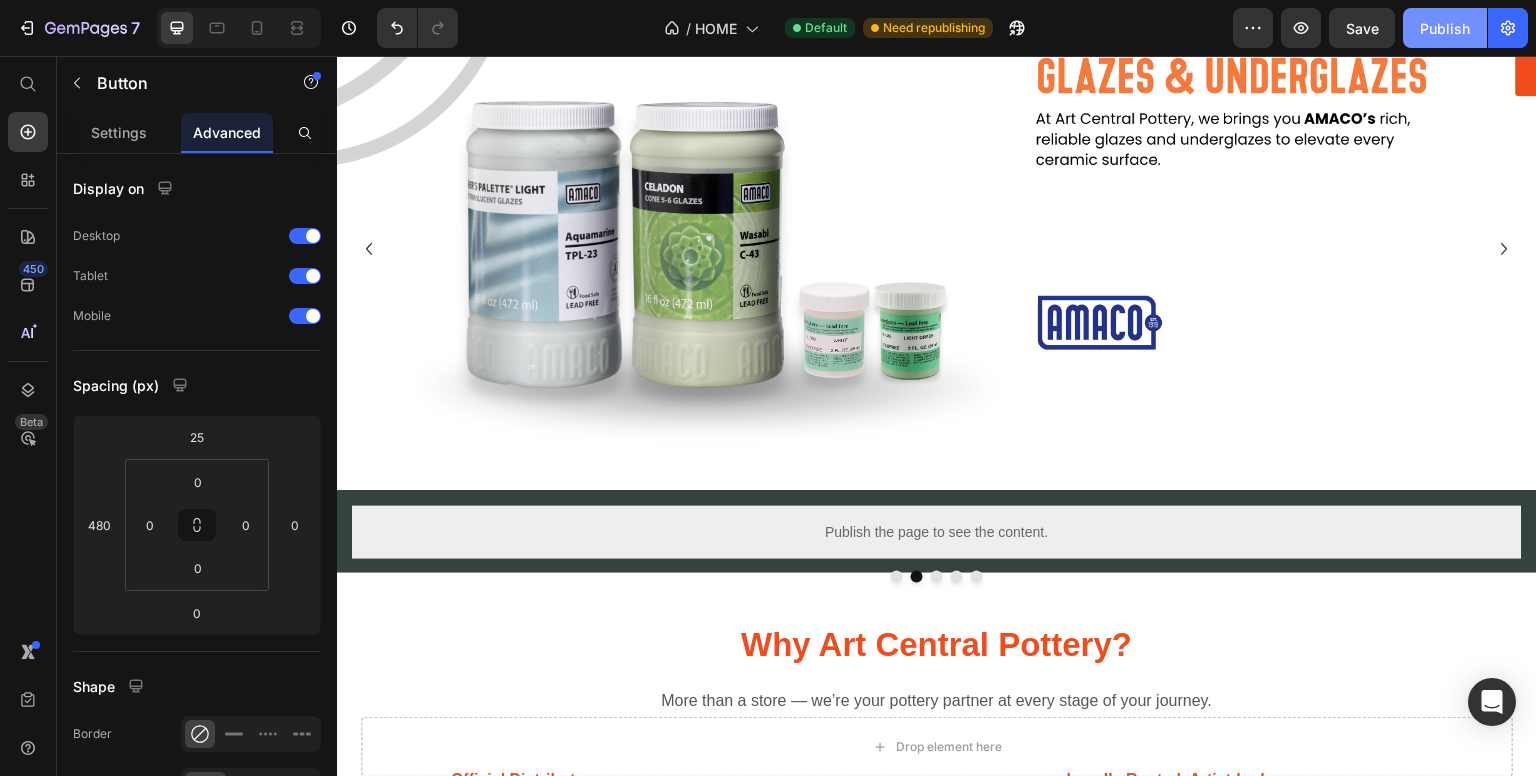 drag, startPoint x: 1444, startPoint y: 27, endPoint x: 1416, endPoint y: 32, distance: 28.442924 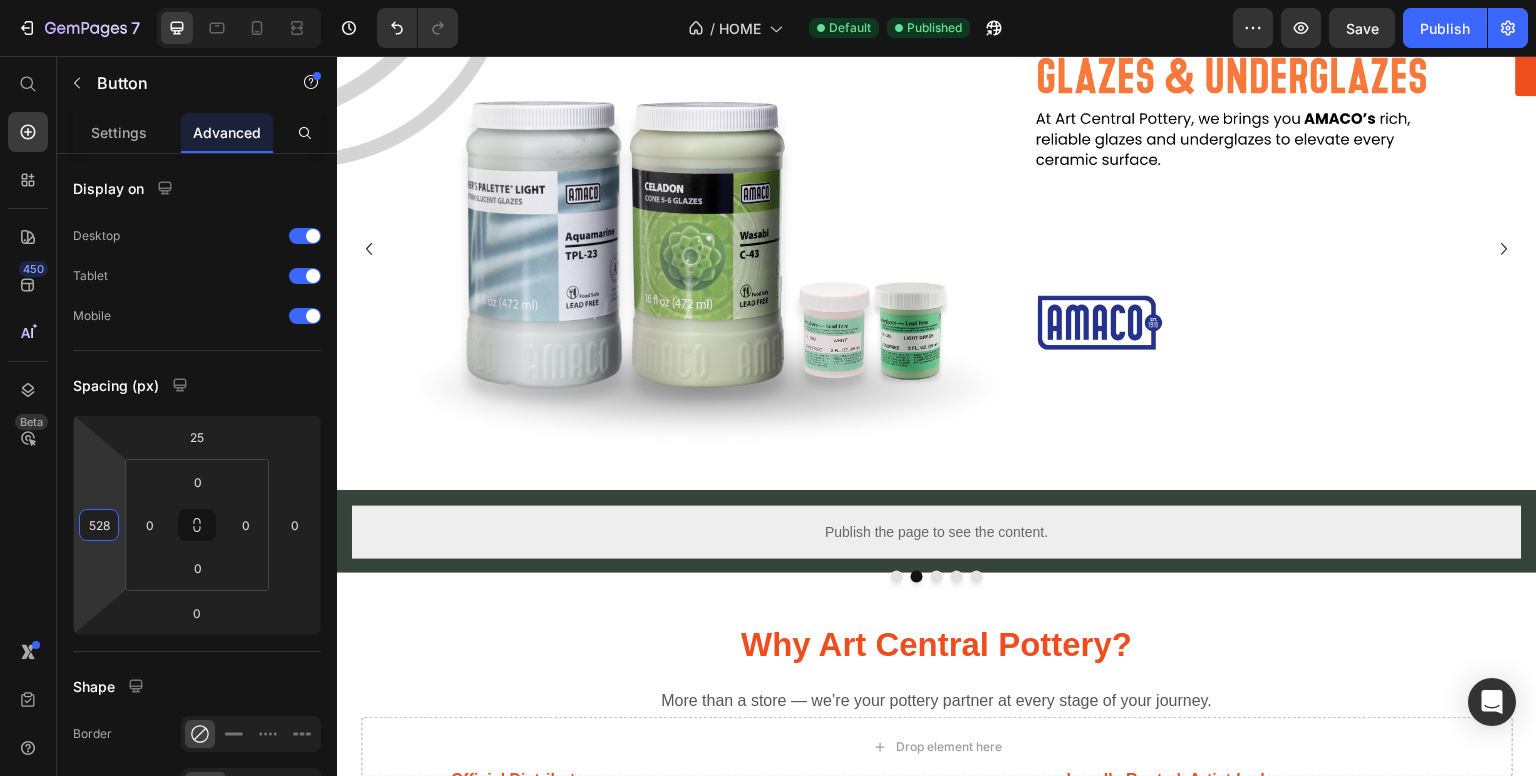 drag, startPoint x: 82, startPoint y: 470, endPoint x: 86, endPoint y: 446, distance: 24.33105 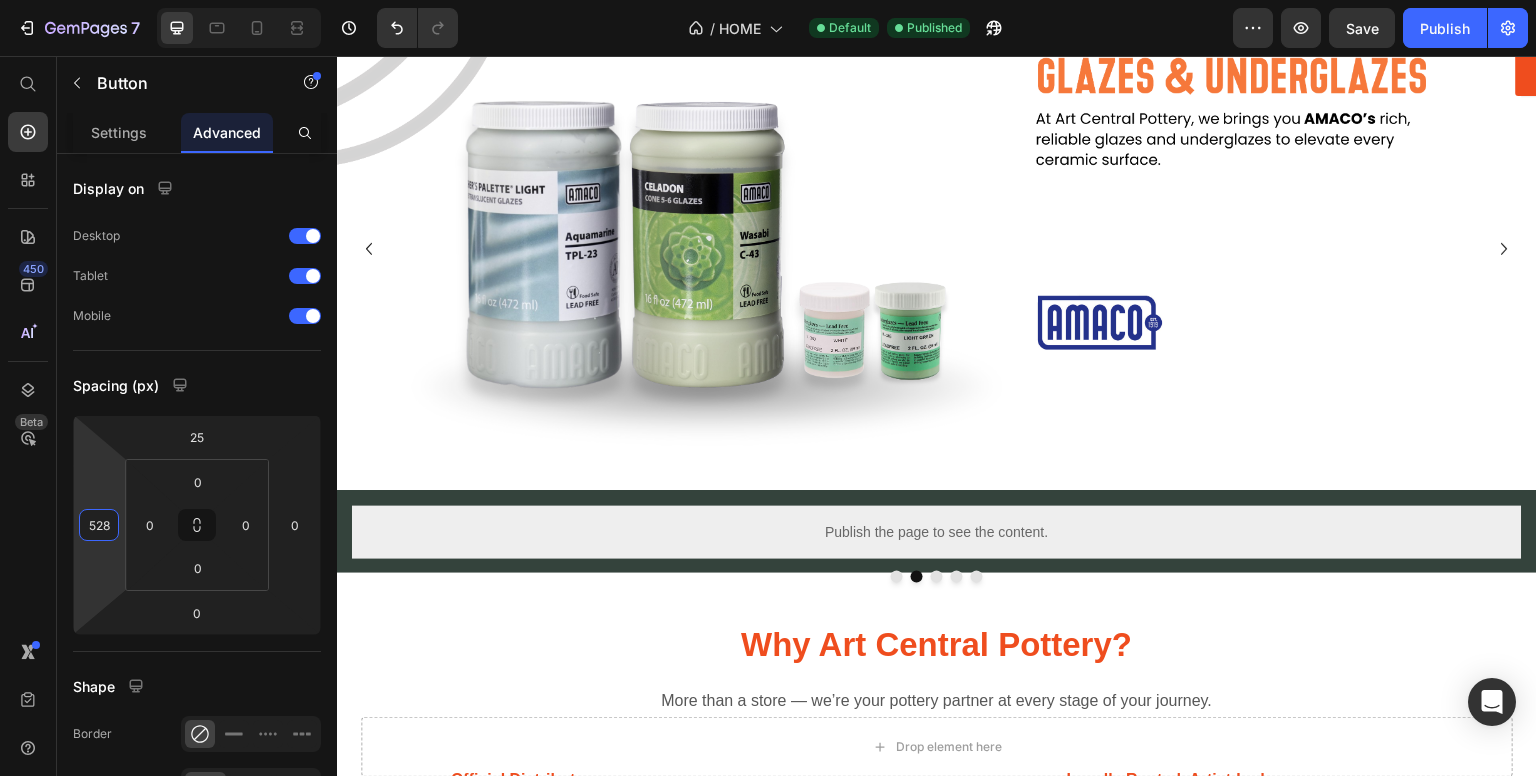 click on "7   /  HOME Default Published Preview  Save   Publish  450 Beta Start with Sections Elements Hero Section Product Detail Brands Trusted Badges Guarantee Product Breakdown How to use Testimonials Compare Bundle FAQs Social Proof Brand Story Product List Collection Blog List Contact Sticky Add to Cart Custom Footer Browse Library 450 Layout
Row
Row
Row
Row Text
Heading
Text Block Button
Button
Button
Sticky Back to top Media
Image
Image" at bounding box center [768, 0] 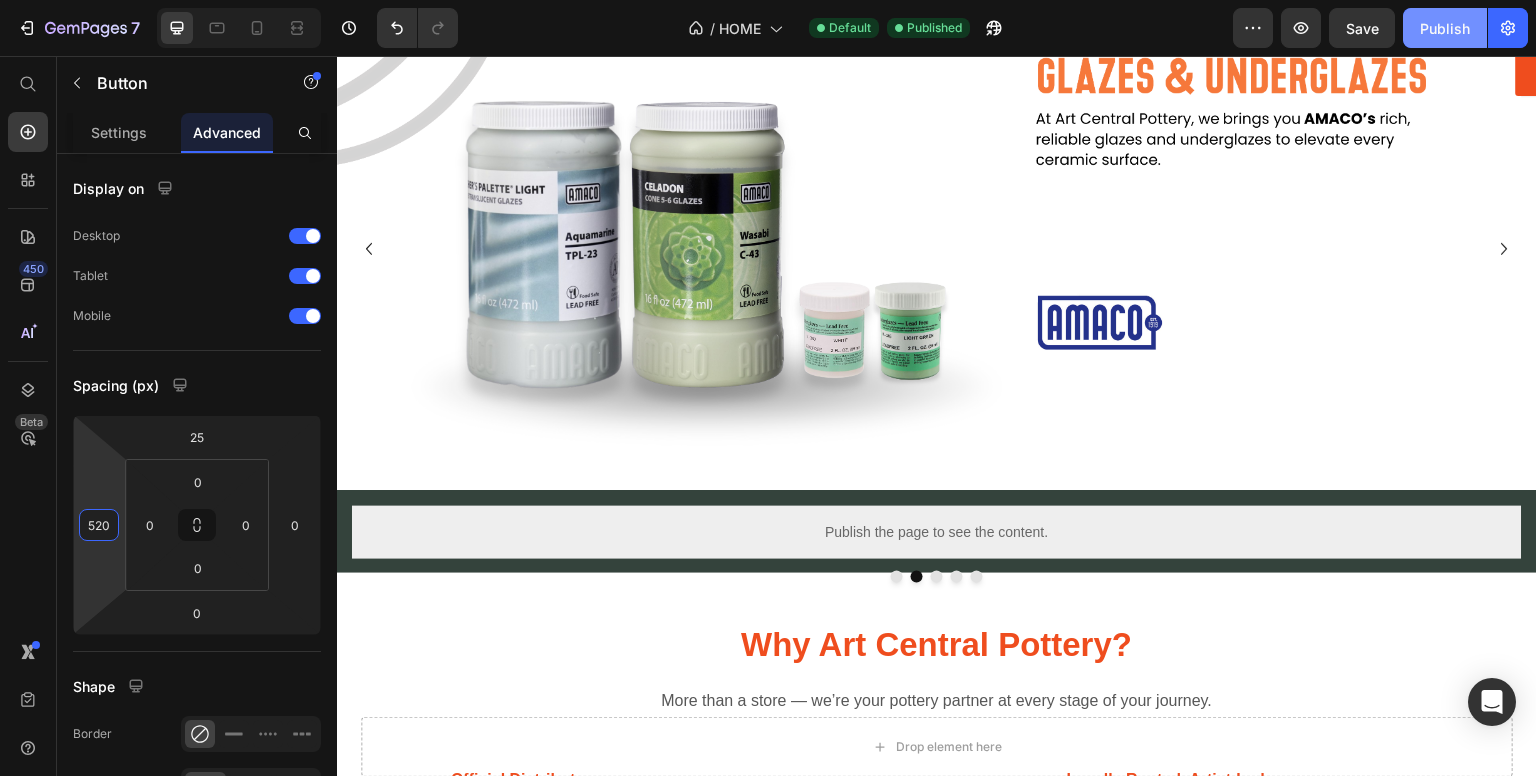 click on "Publish" at bounding box center [1445, 28] 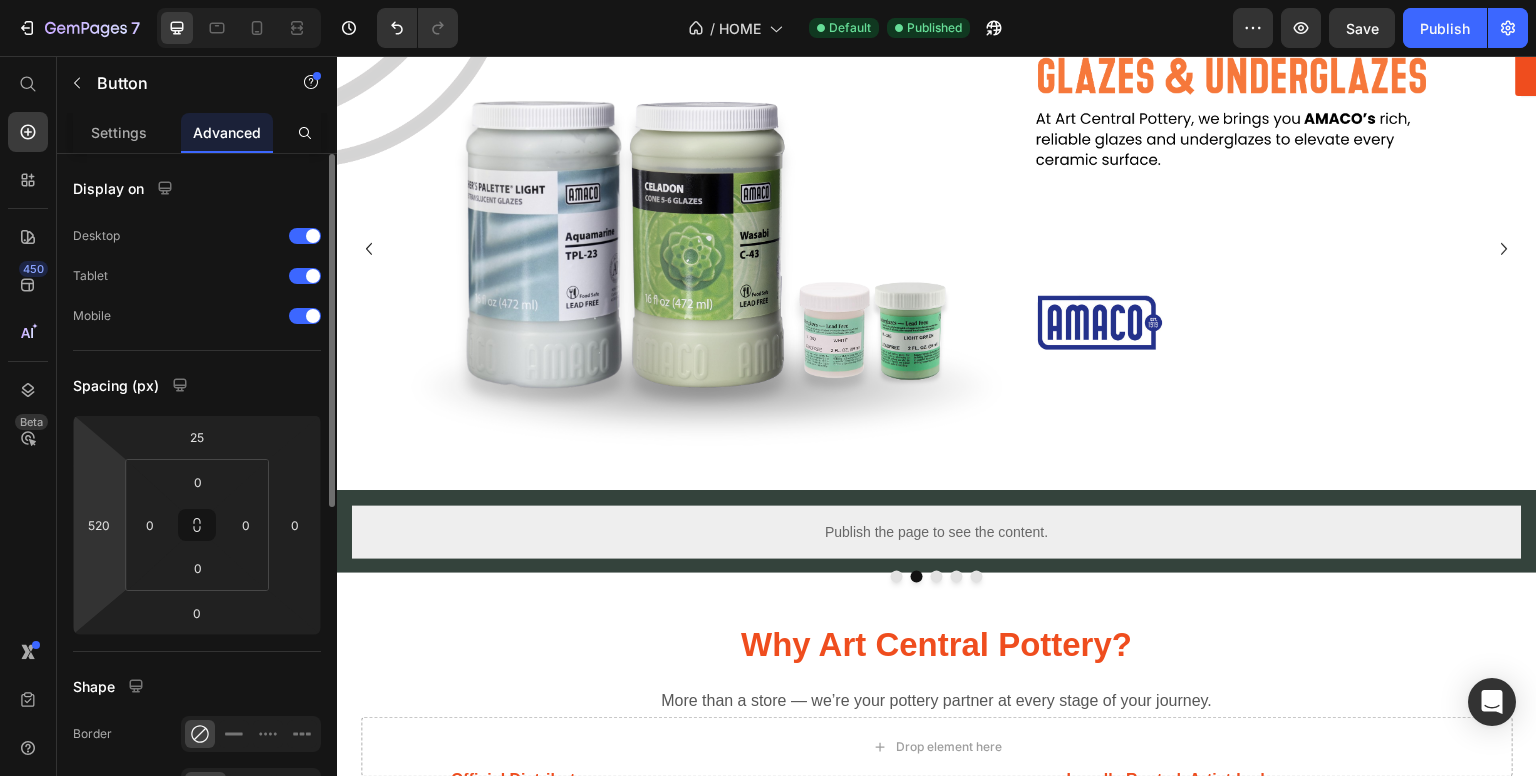 drag, startPoint x: 100, startPoint y: 469, endPoint x: 112, endPoint y: 469, distance: 12 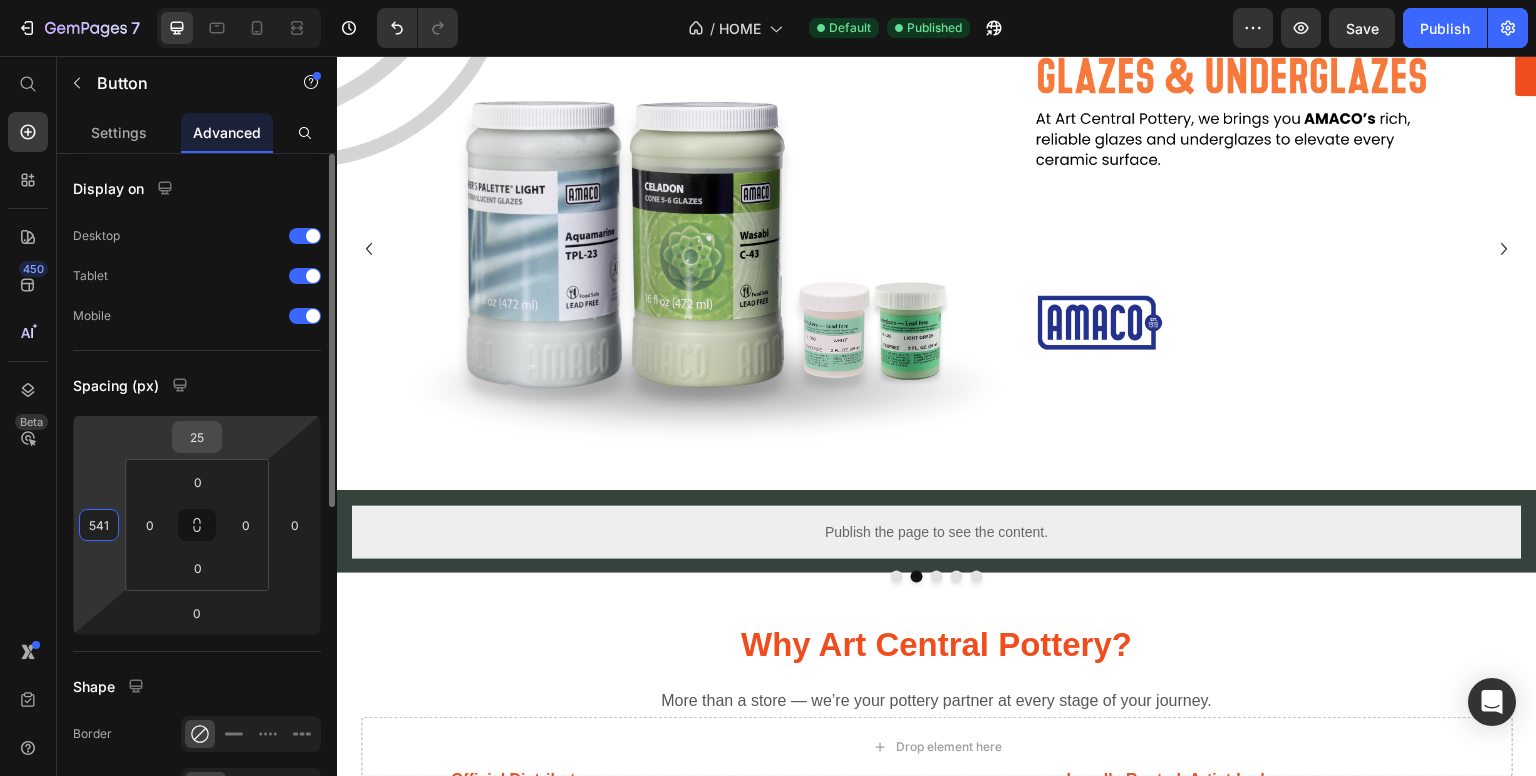 type on "540" 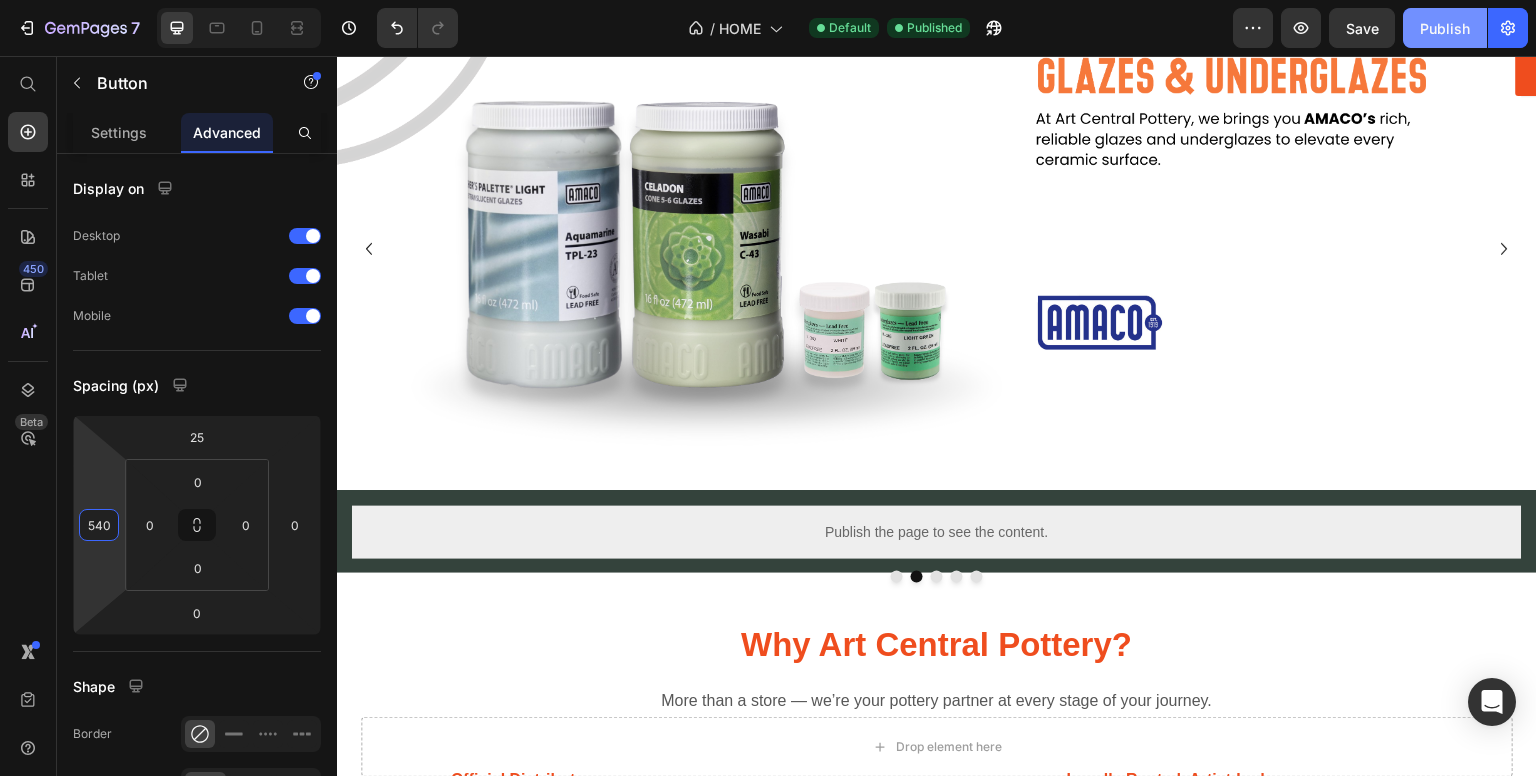 click on "Publish" 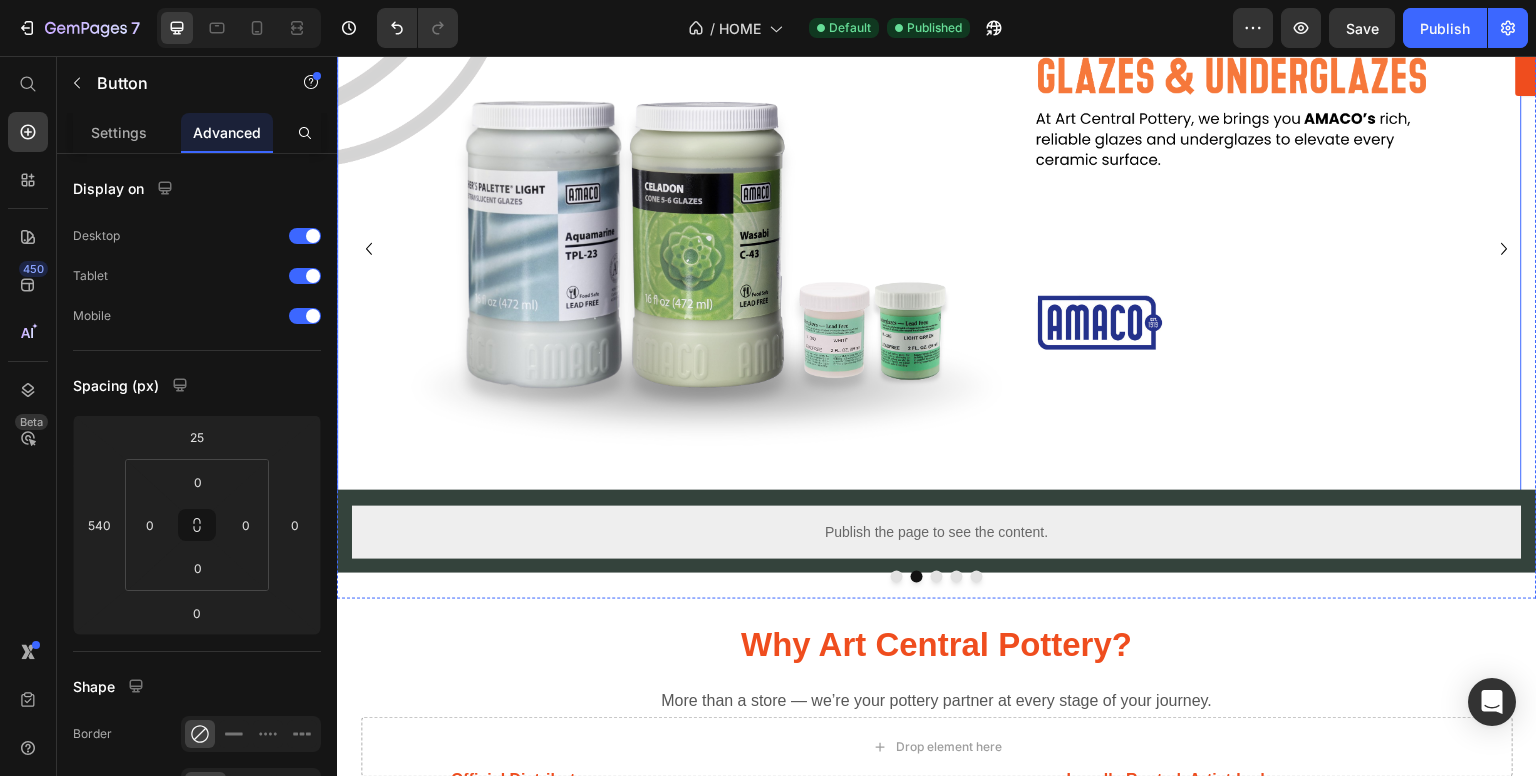 click at bounding box center [929, 343] 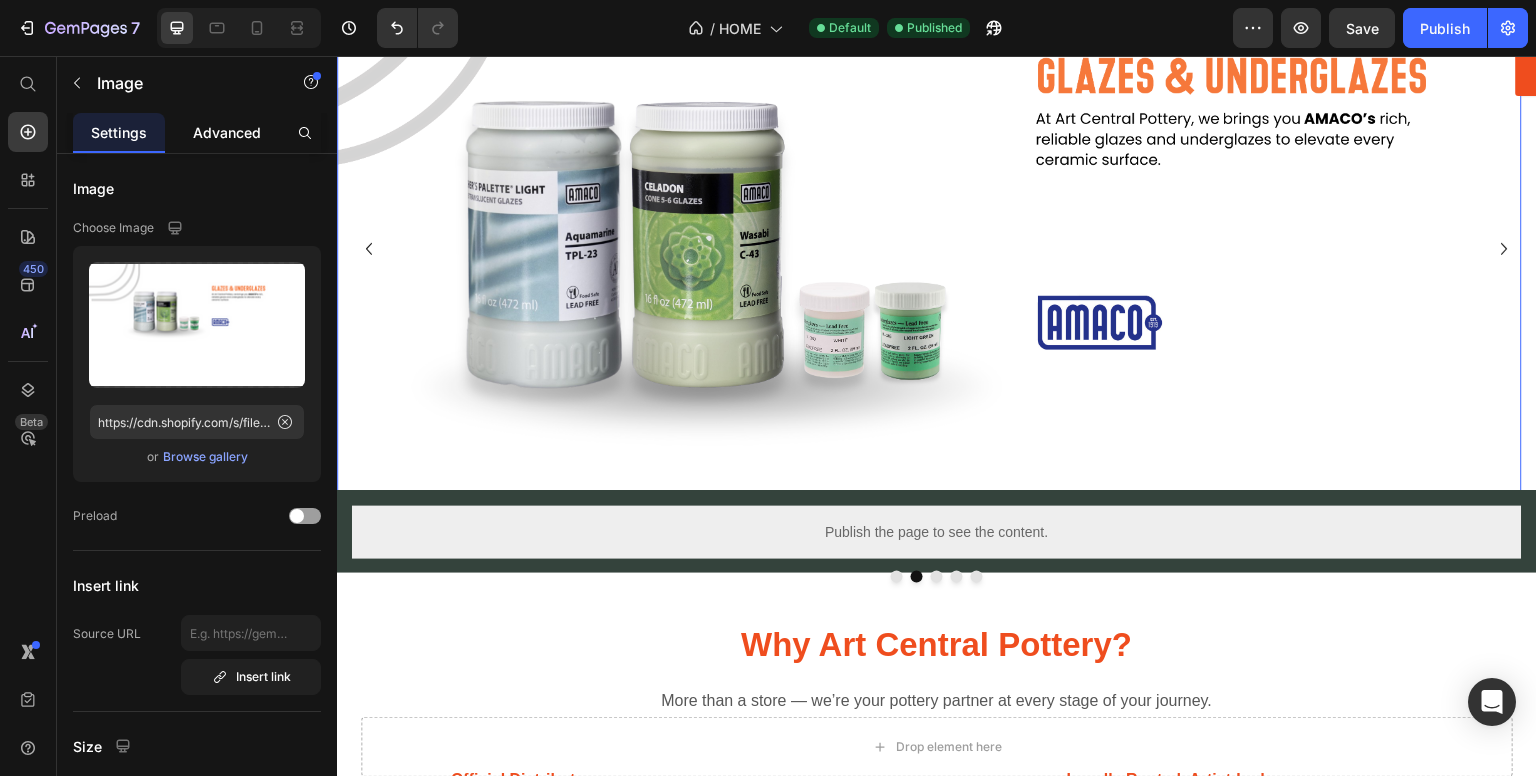 click on "Advanced" at bounding box center [227, 132] 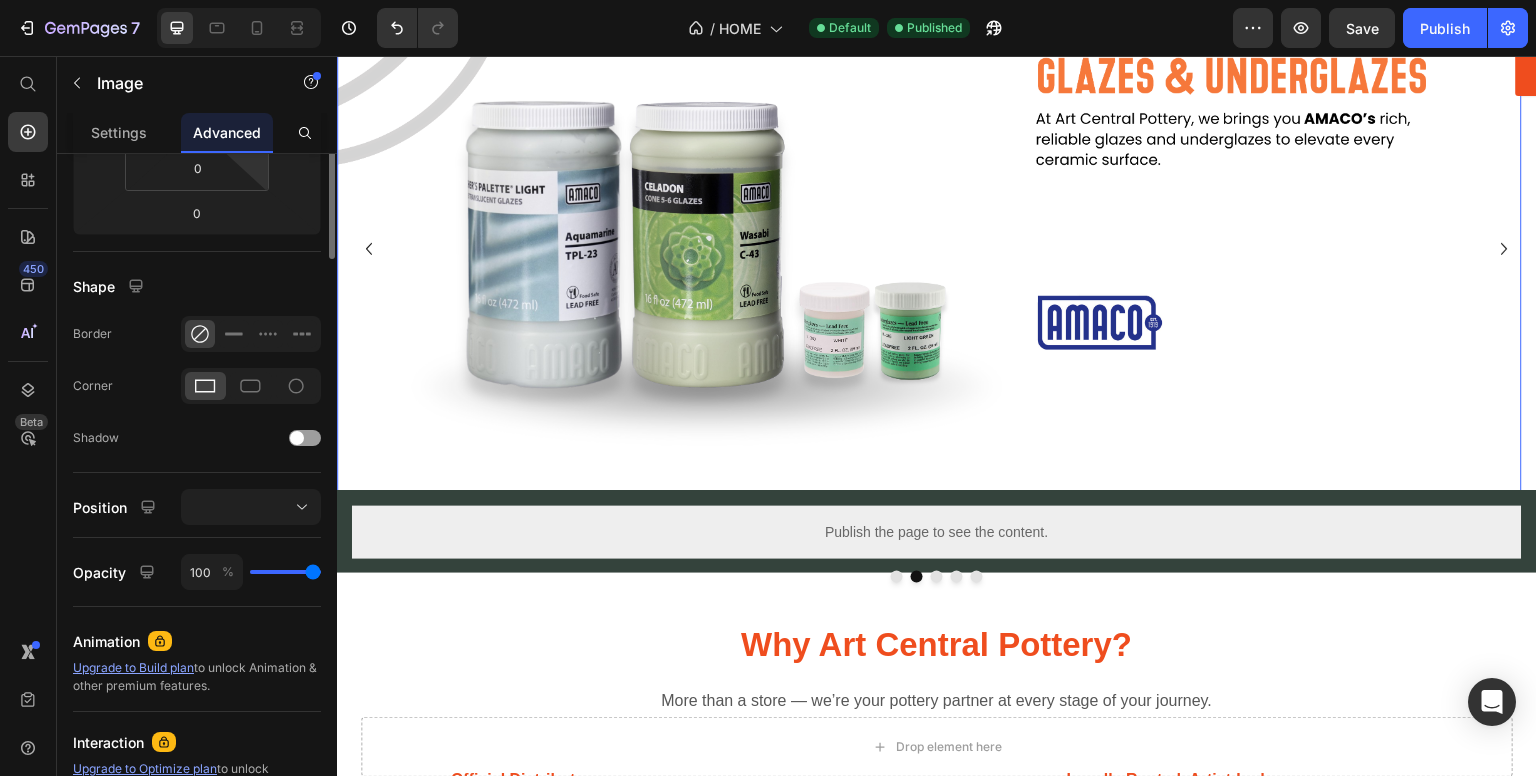 scroll, scrollTop: 0, scrollLeft: 0, axis: both 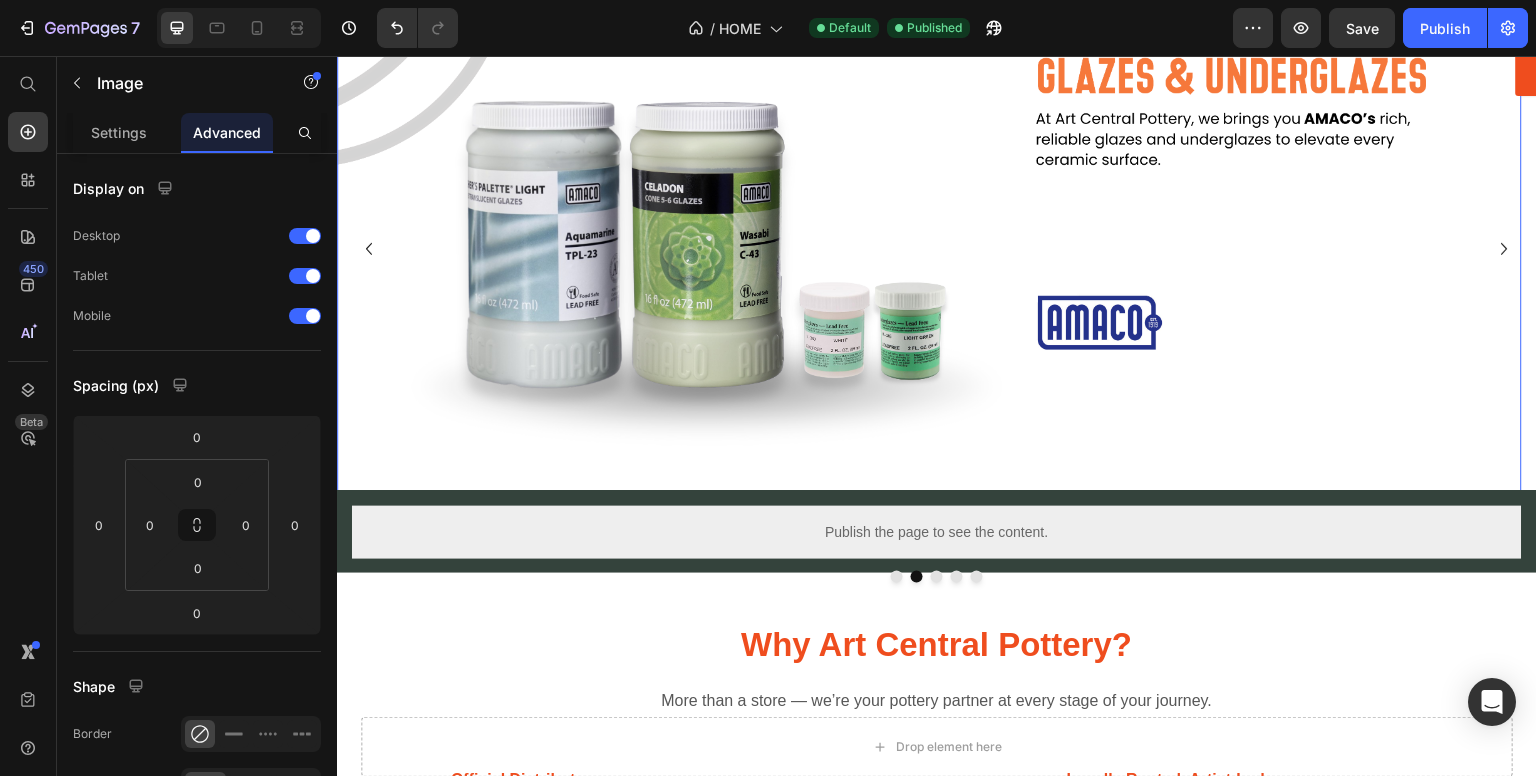 click at bounding box center [929, 343] 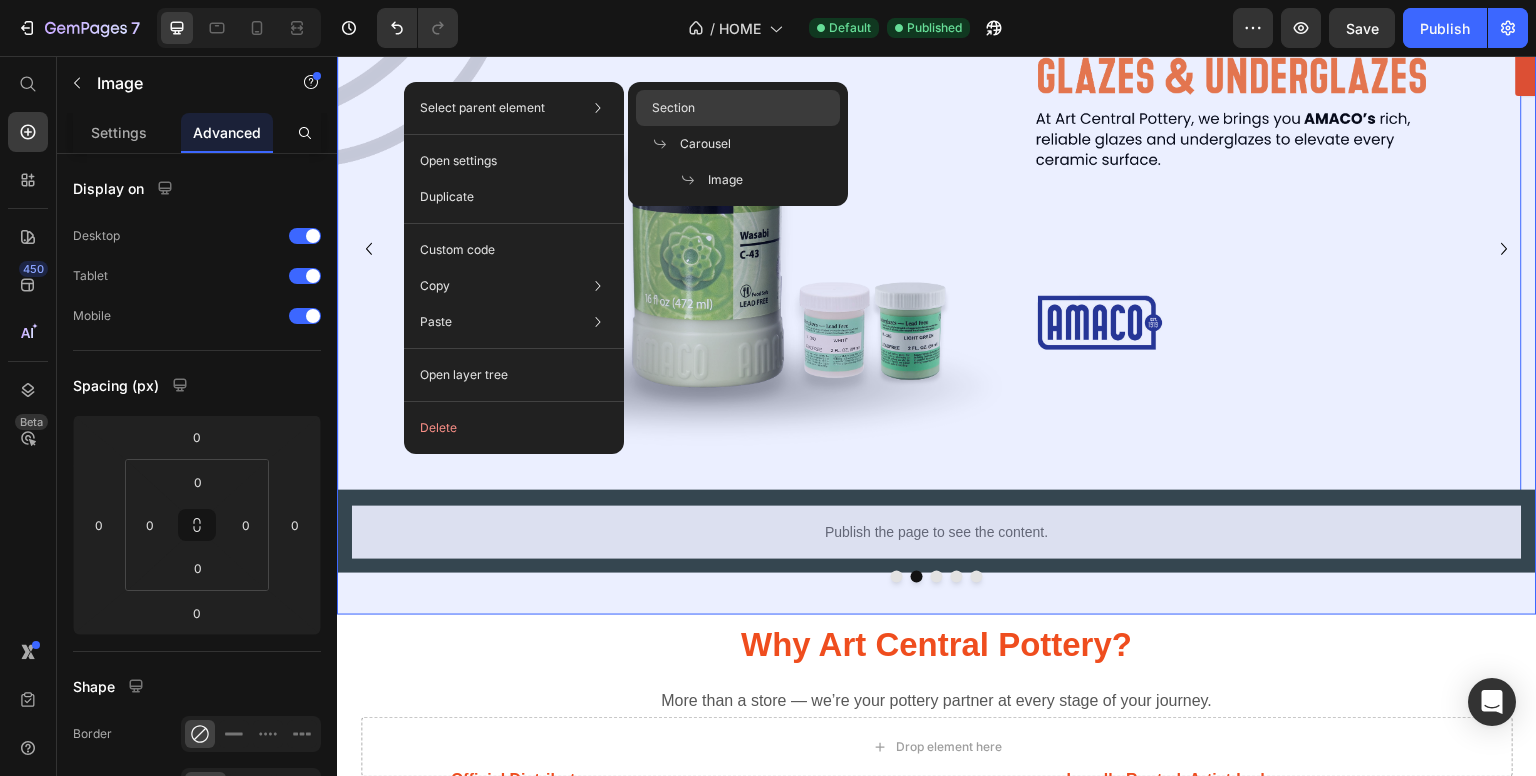 click on "Section" at bounding box center [673, 108] 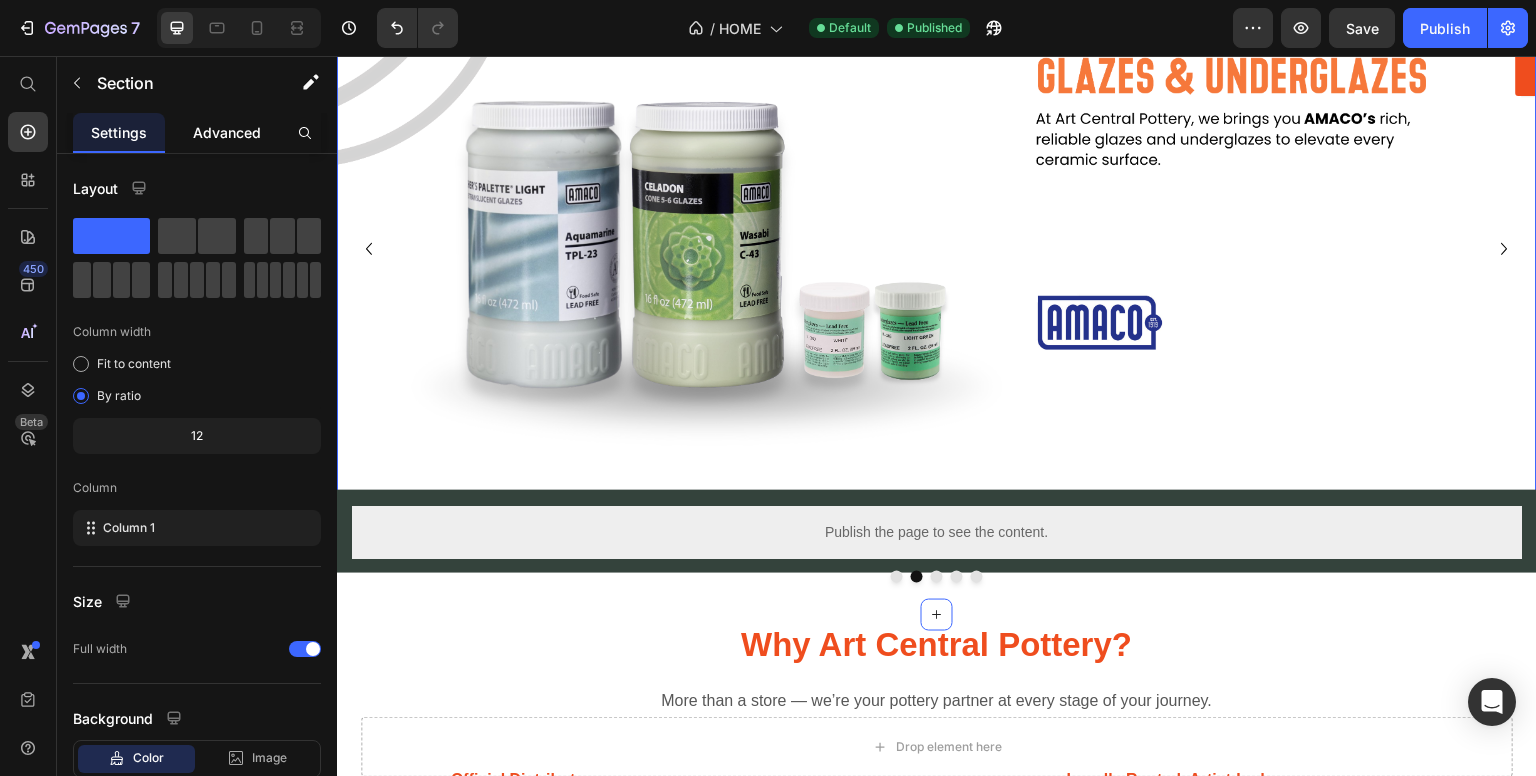 click on "Advanced" 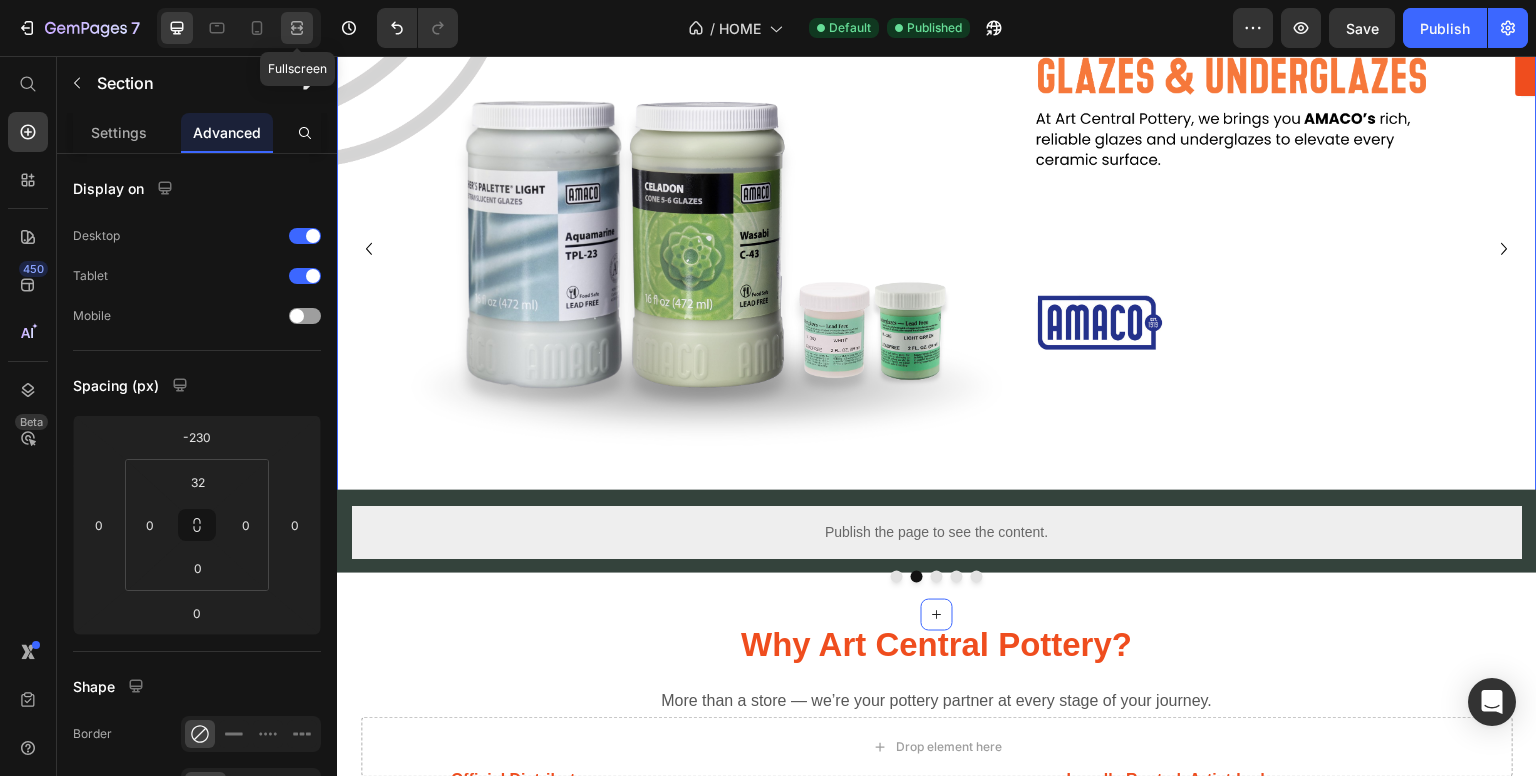 click 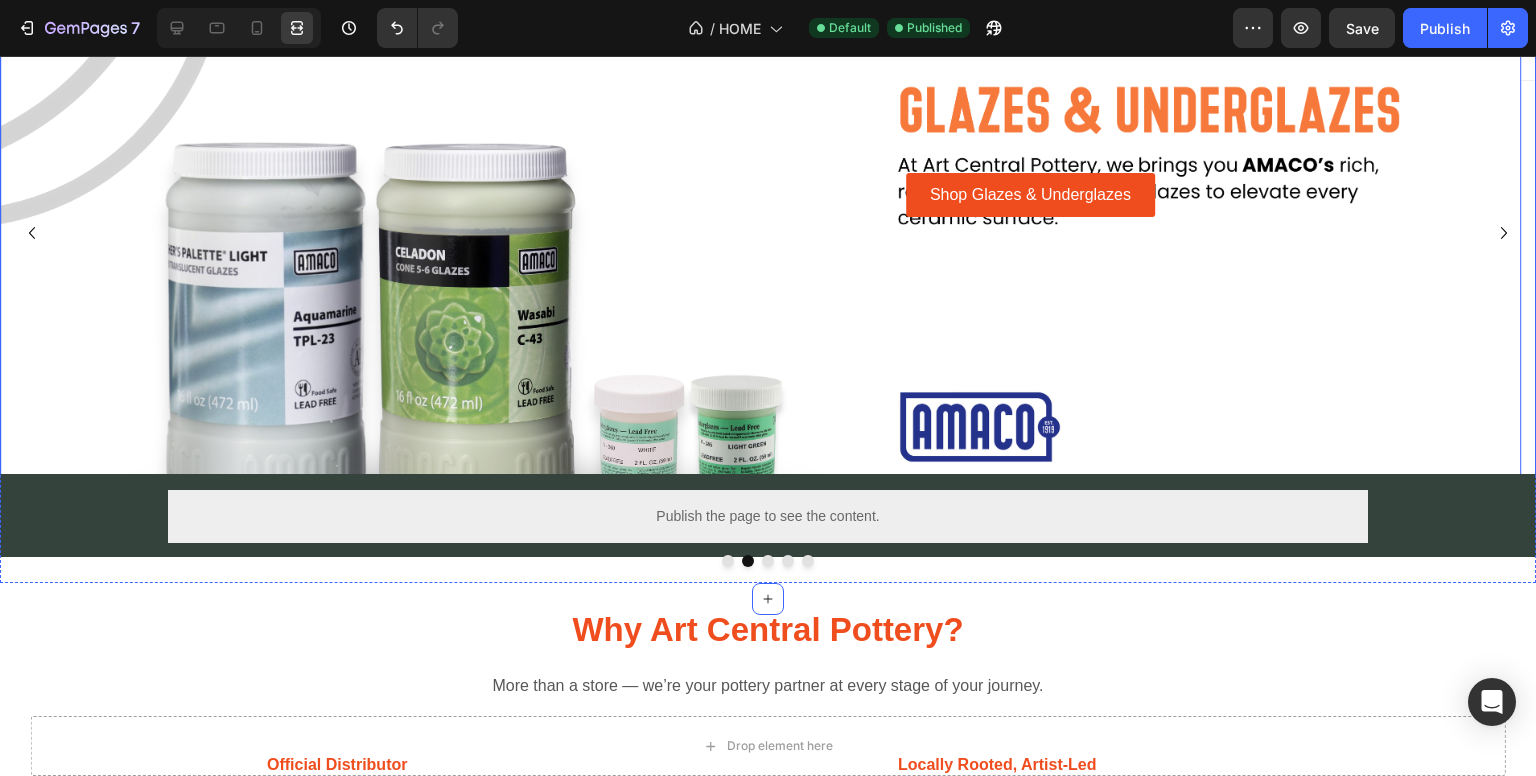 scroll, scrollTop: 0, scrollLeft: 0, axis: both 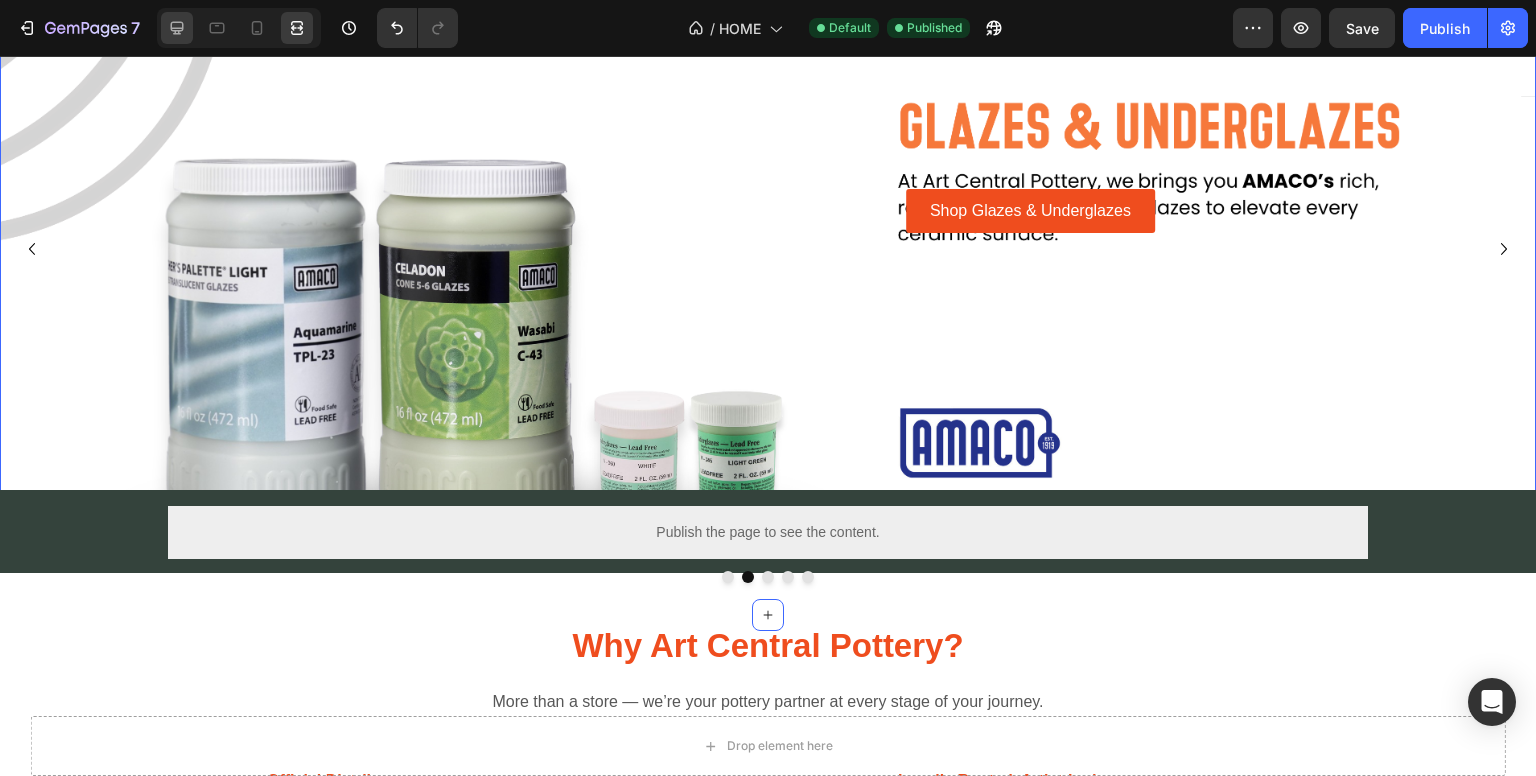 click at bounding box center [239, 28] 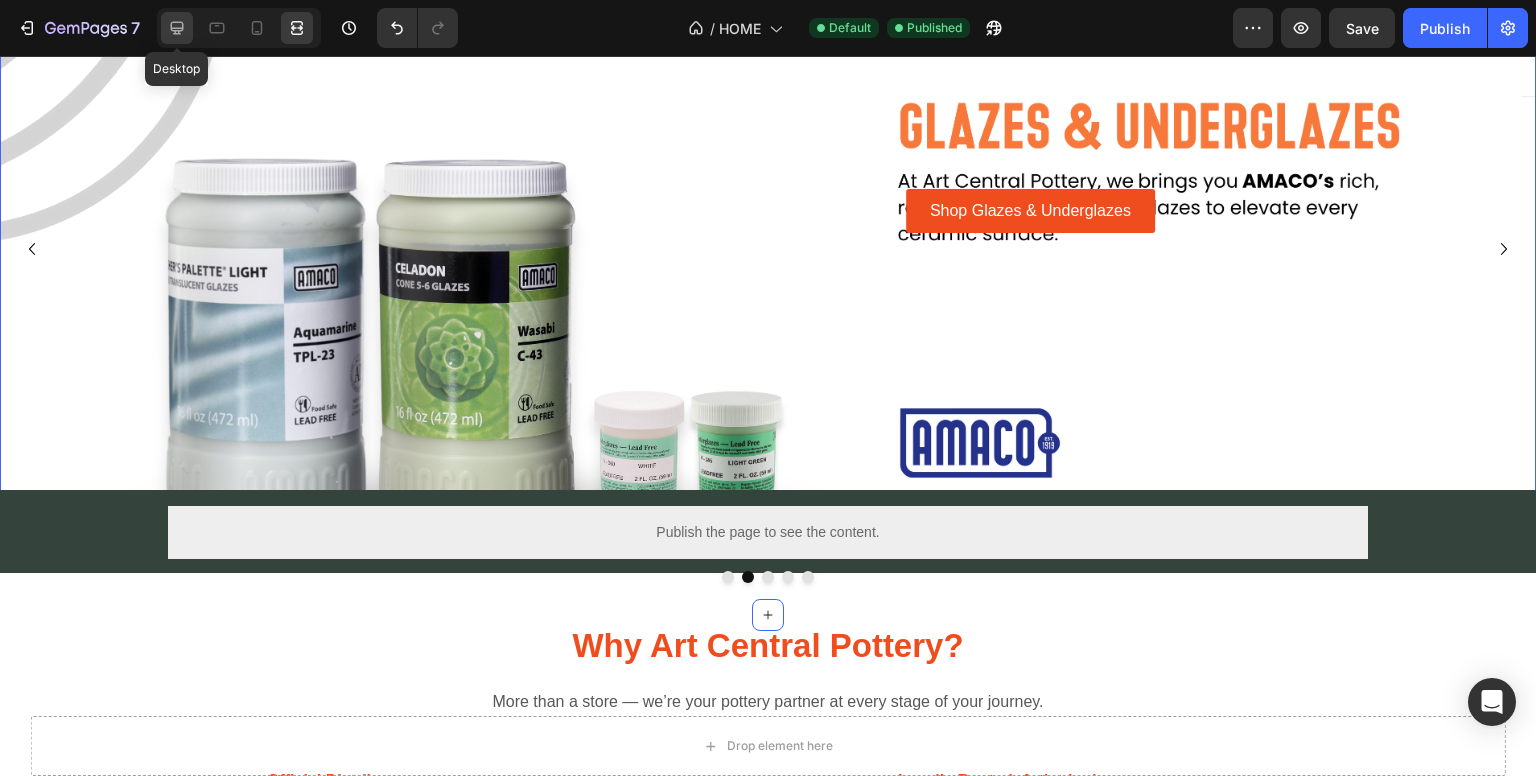 click 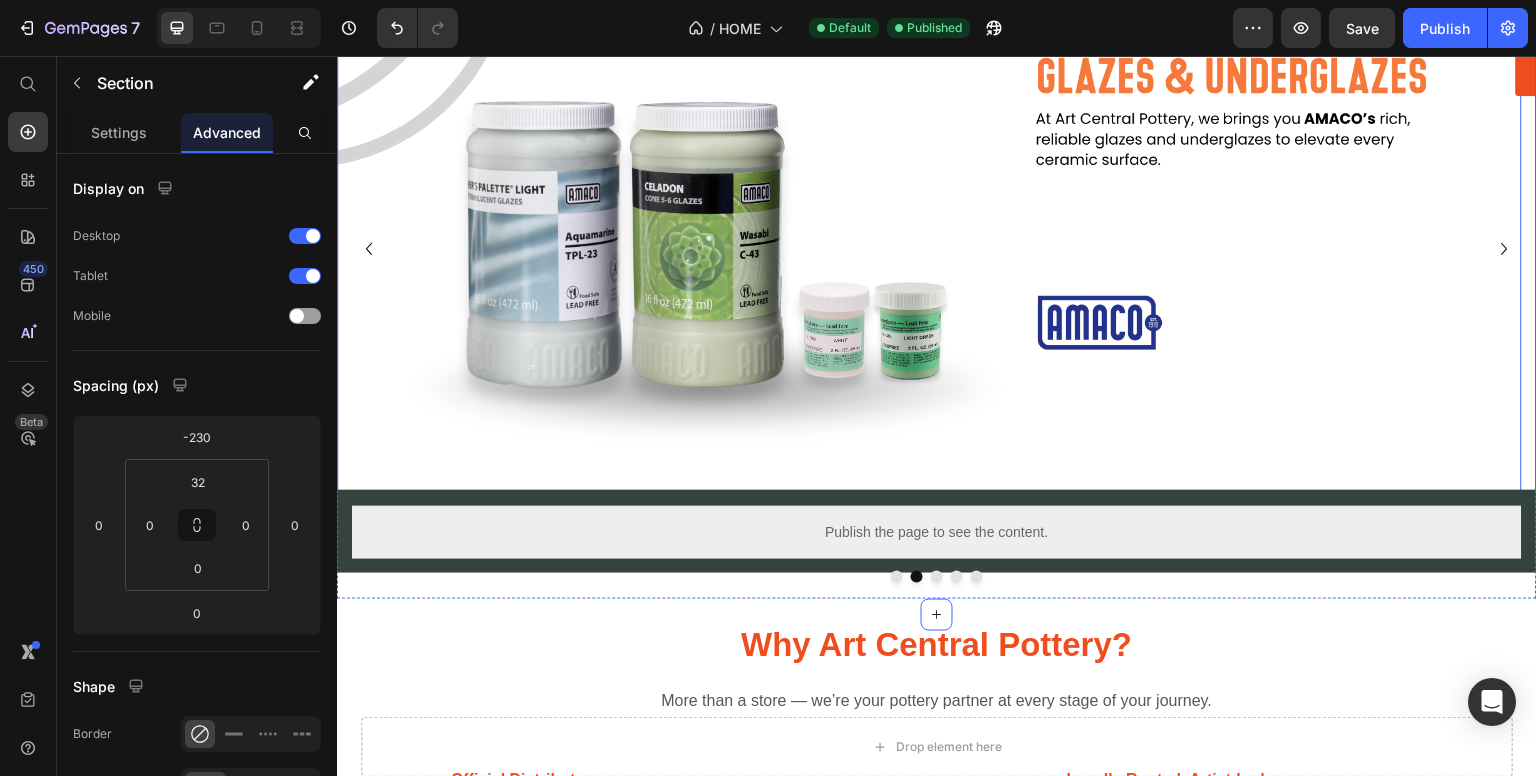 click at bounding box center [929, 343] 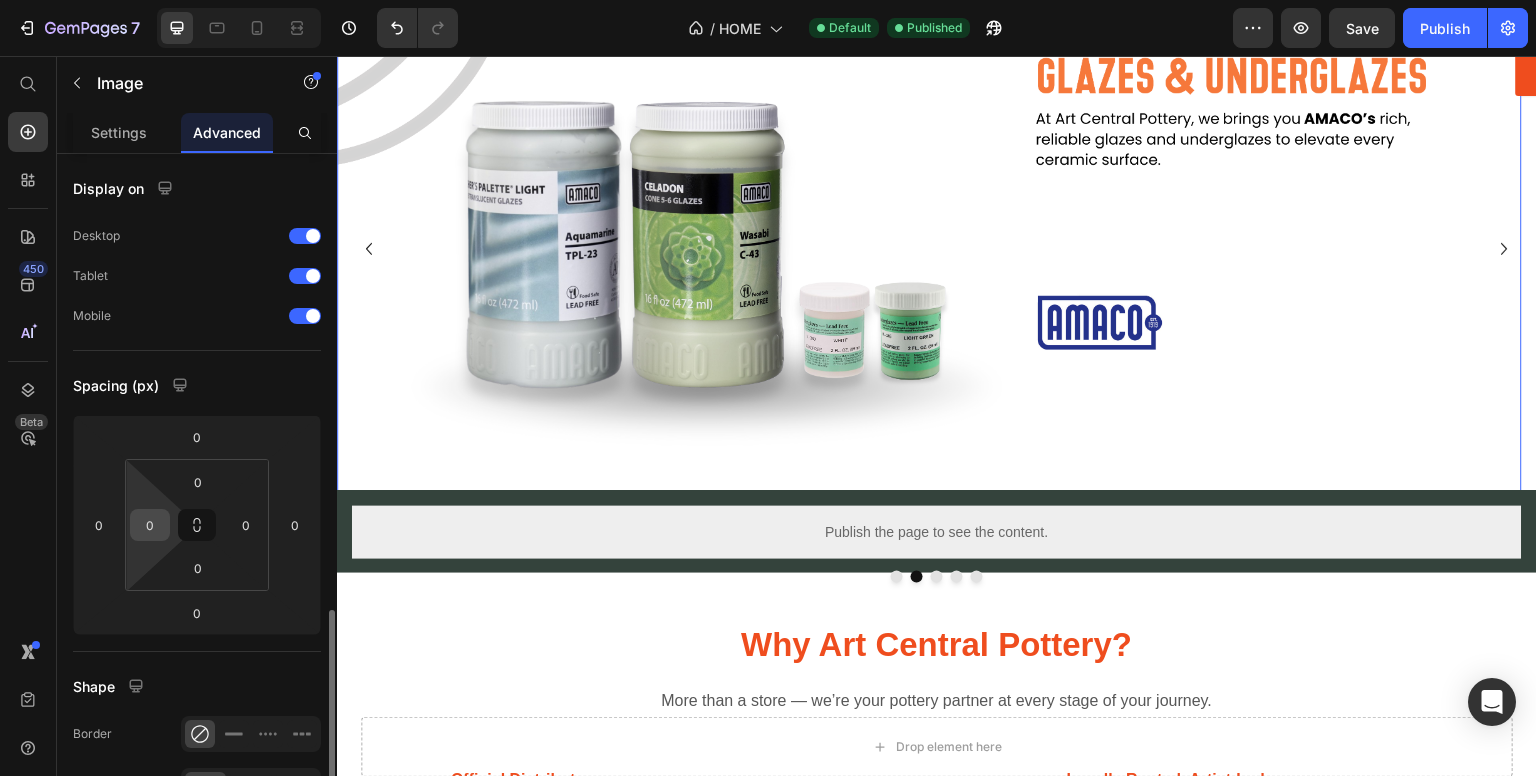 scroll, scrollTop: 300, scrollLeft: 0, axis: vertical 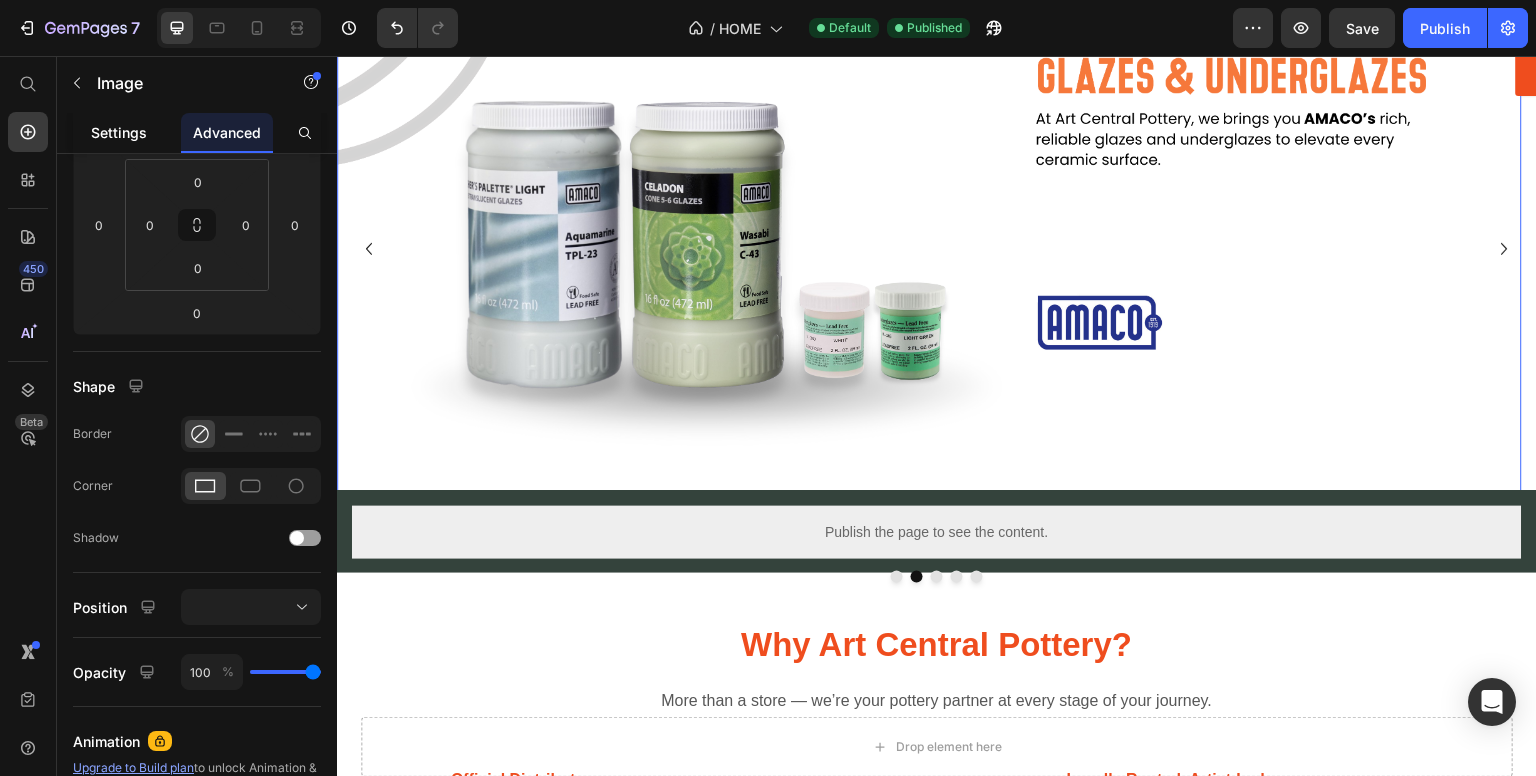 click on "Settings" at bounding box center [119, 132] 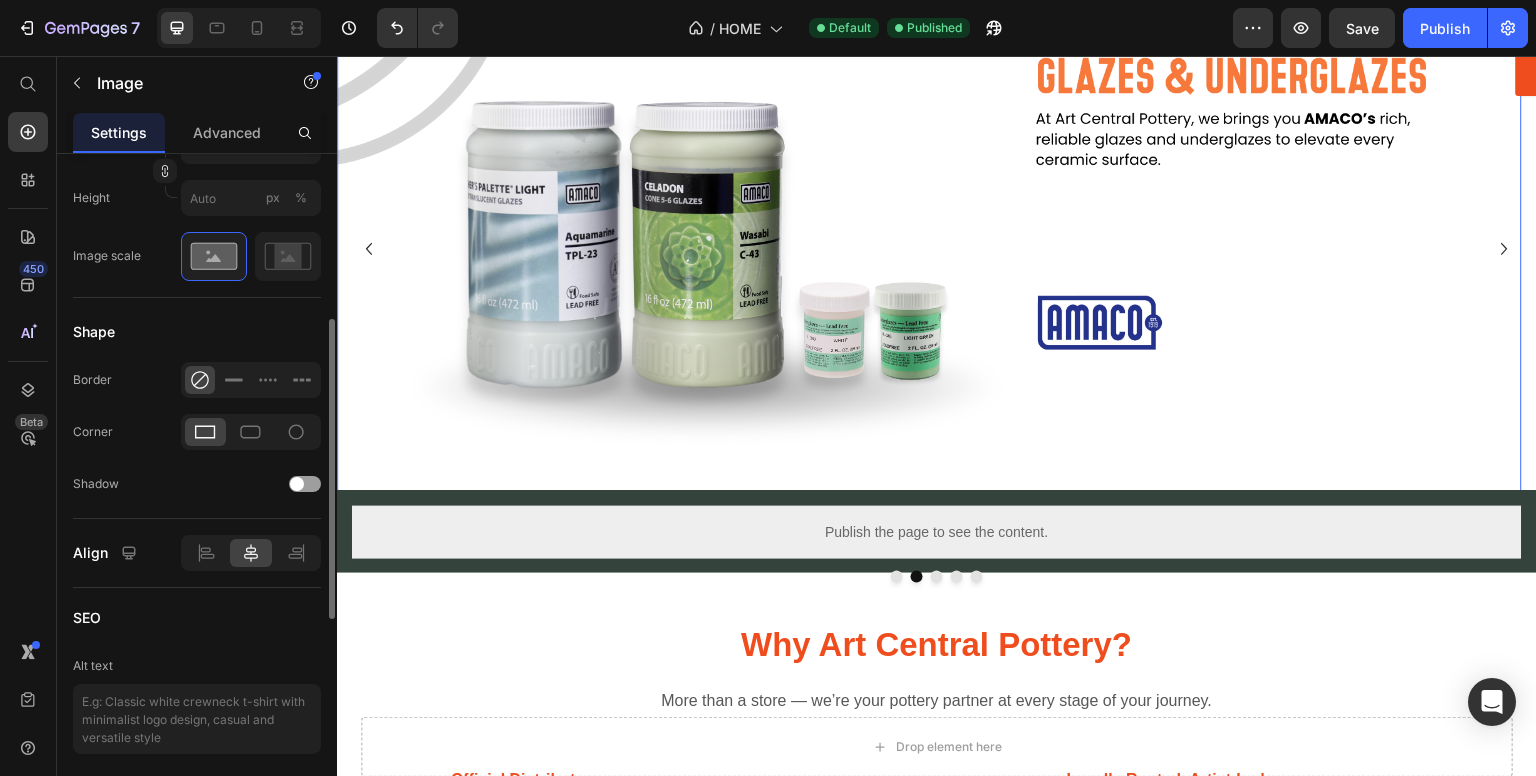 scroll, scrollTop: 500, scrollLeft: 0, axis: vertical 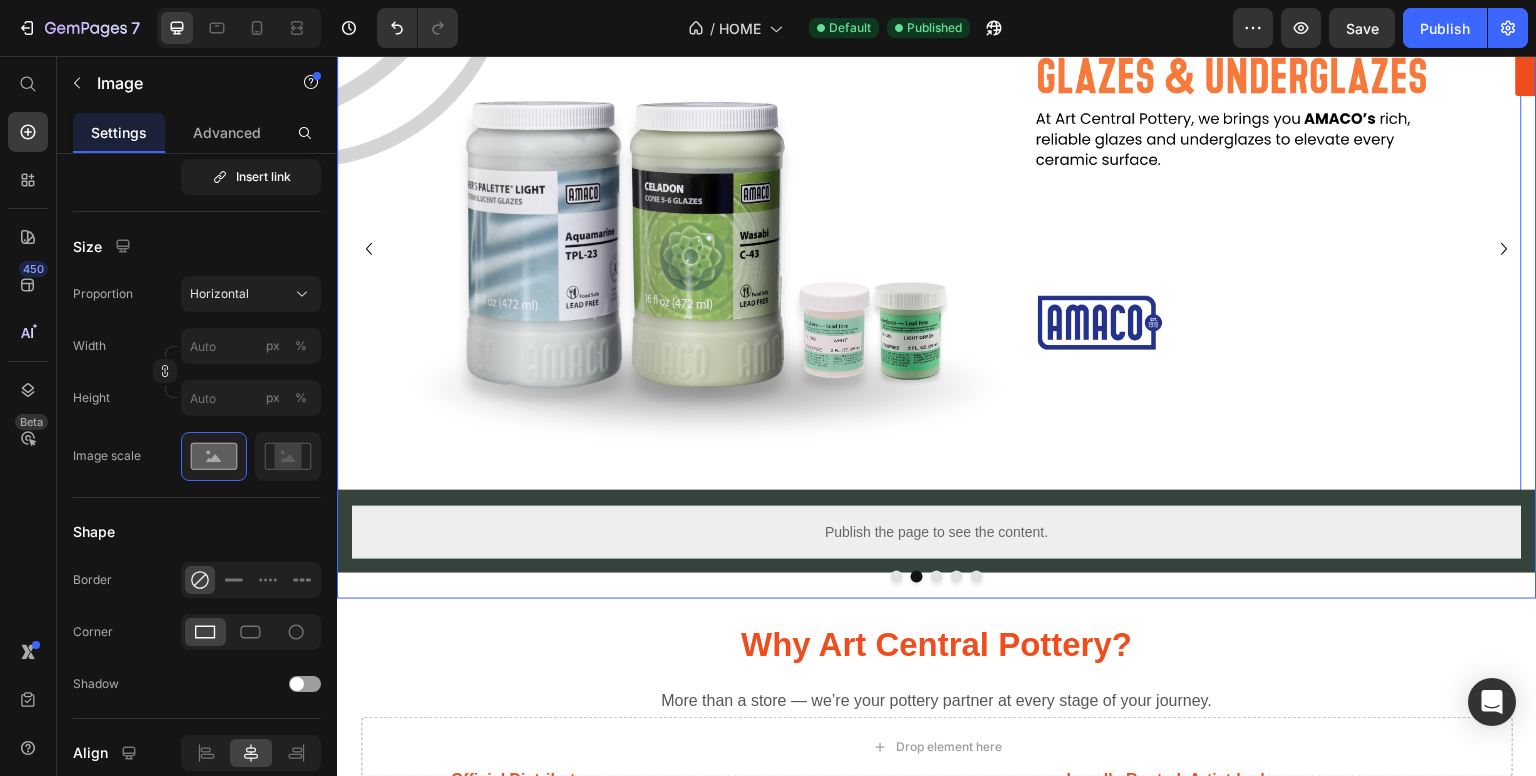 click 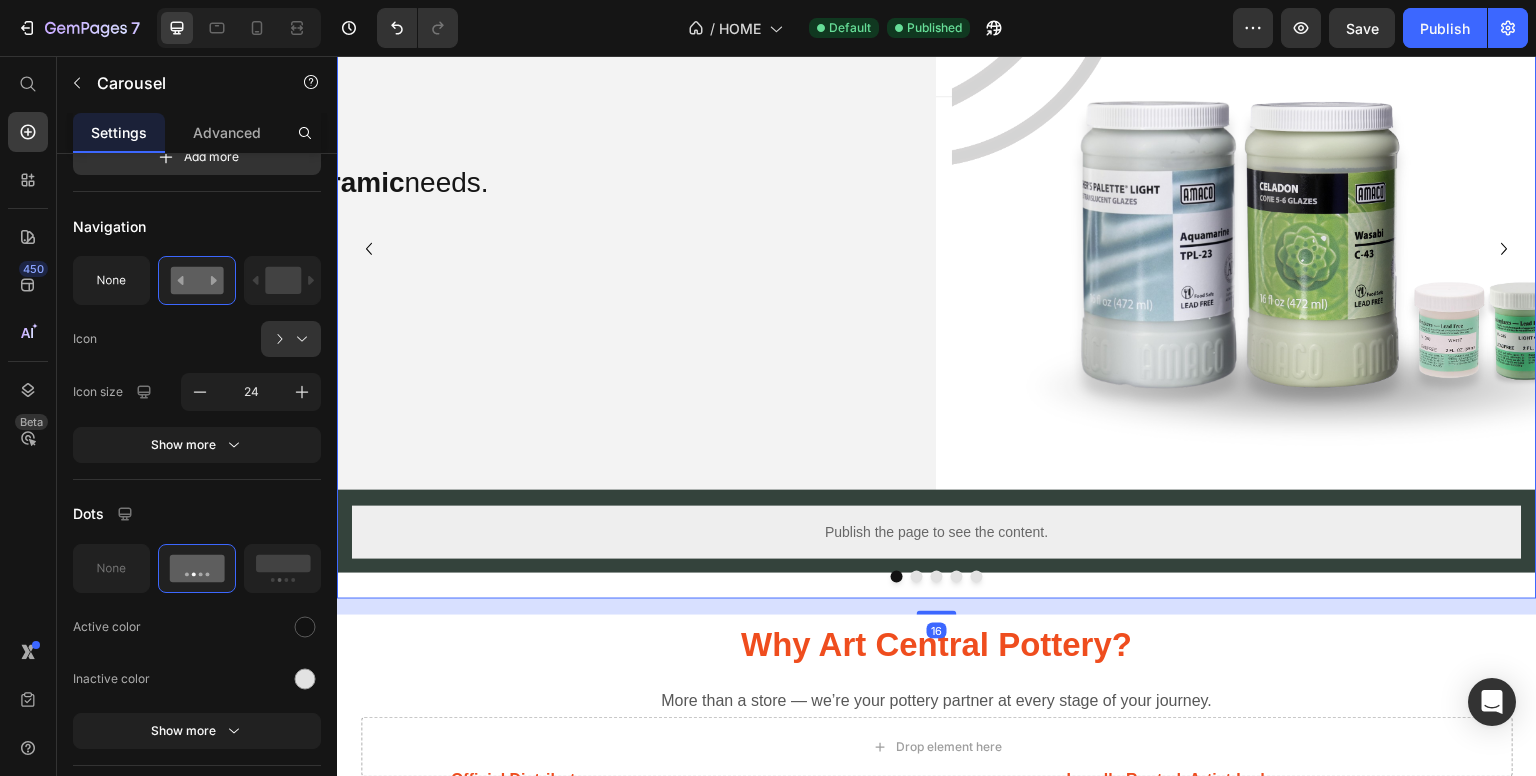 scroll, scrollTop: 0, scrollLeft: 0, axis: both 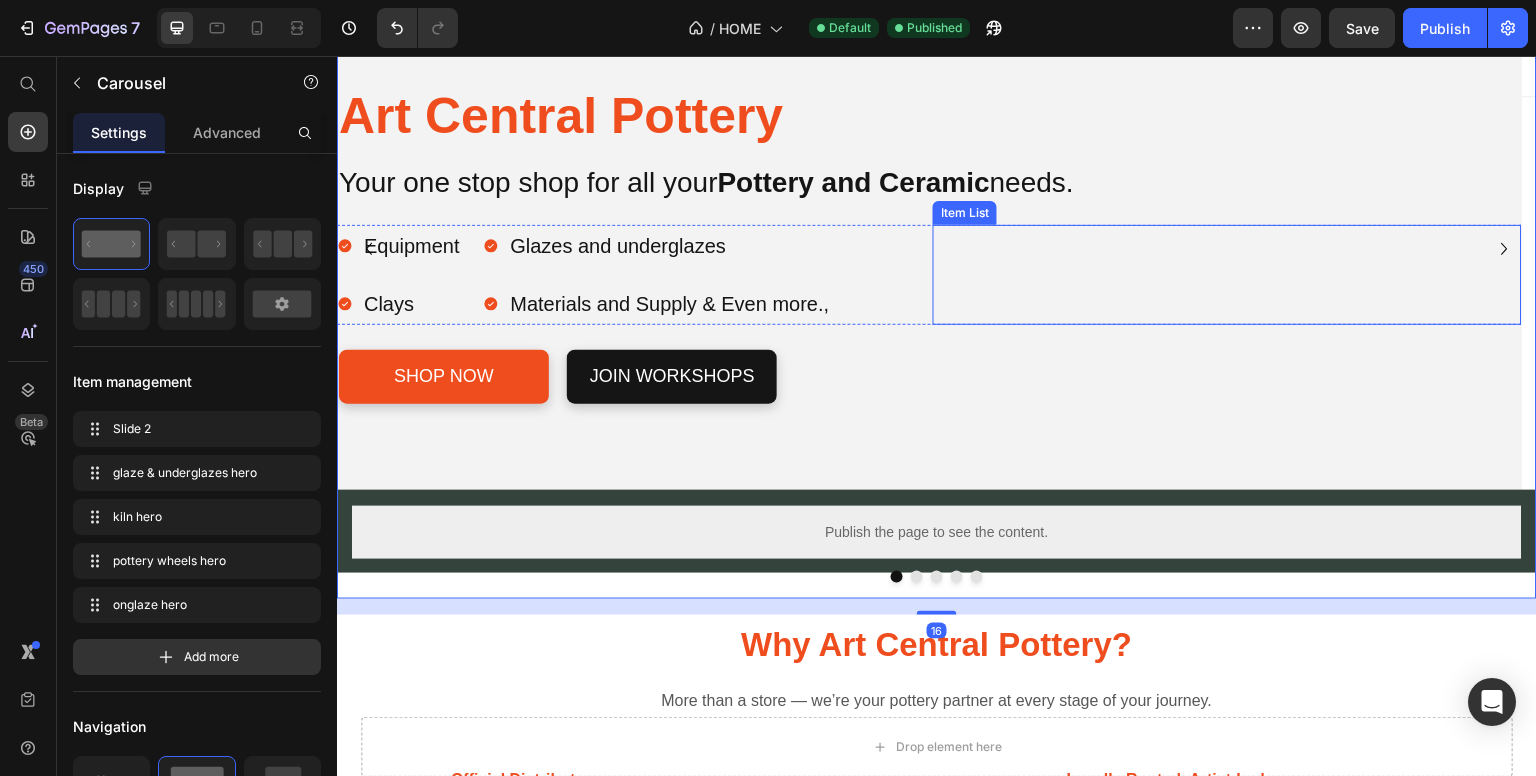 click on "Art Central Pottery Heading Your one stop shop for all your  Pottery and Ceramic  needs. Text Block Equipment Clays Item List Glazes and underglazes Materials and Supply & Even more., Item List Row Shop Now Button jOIN WORKSHOPS Button Row" at bounding box center [929, 258] 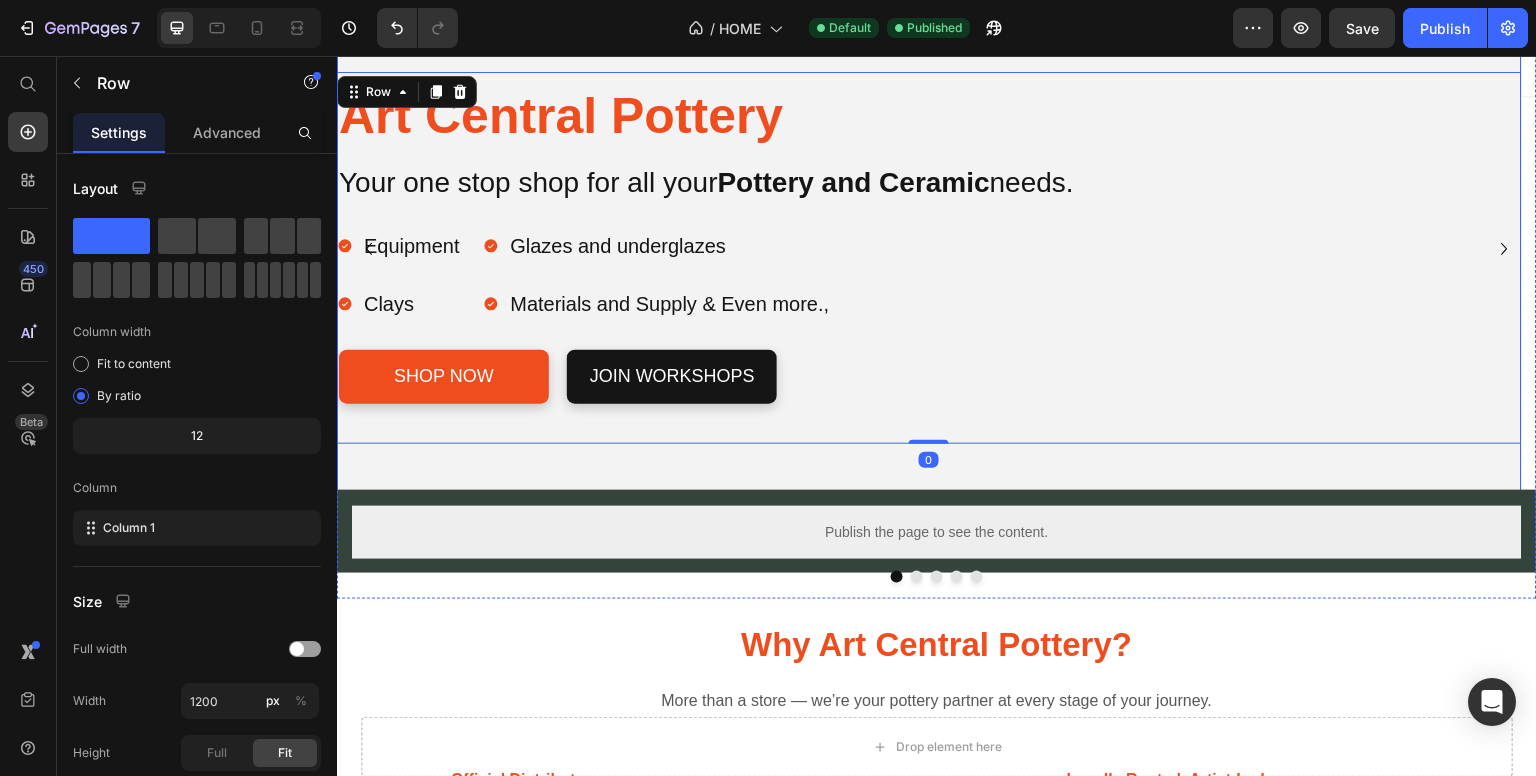 click on "Art Central Pottery Heading Your one stop shop for all your  Pottery and Ceramic  needs. Text Block Equipment Clays Item List Glazes and underglazes Materials and Supply & Even more., Item List Row Shop Now Button jOIN WORKSHOPS Button Row Row   0" at bounding box center (929, 249) 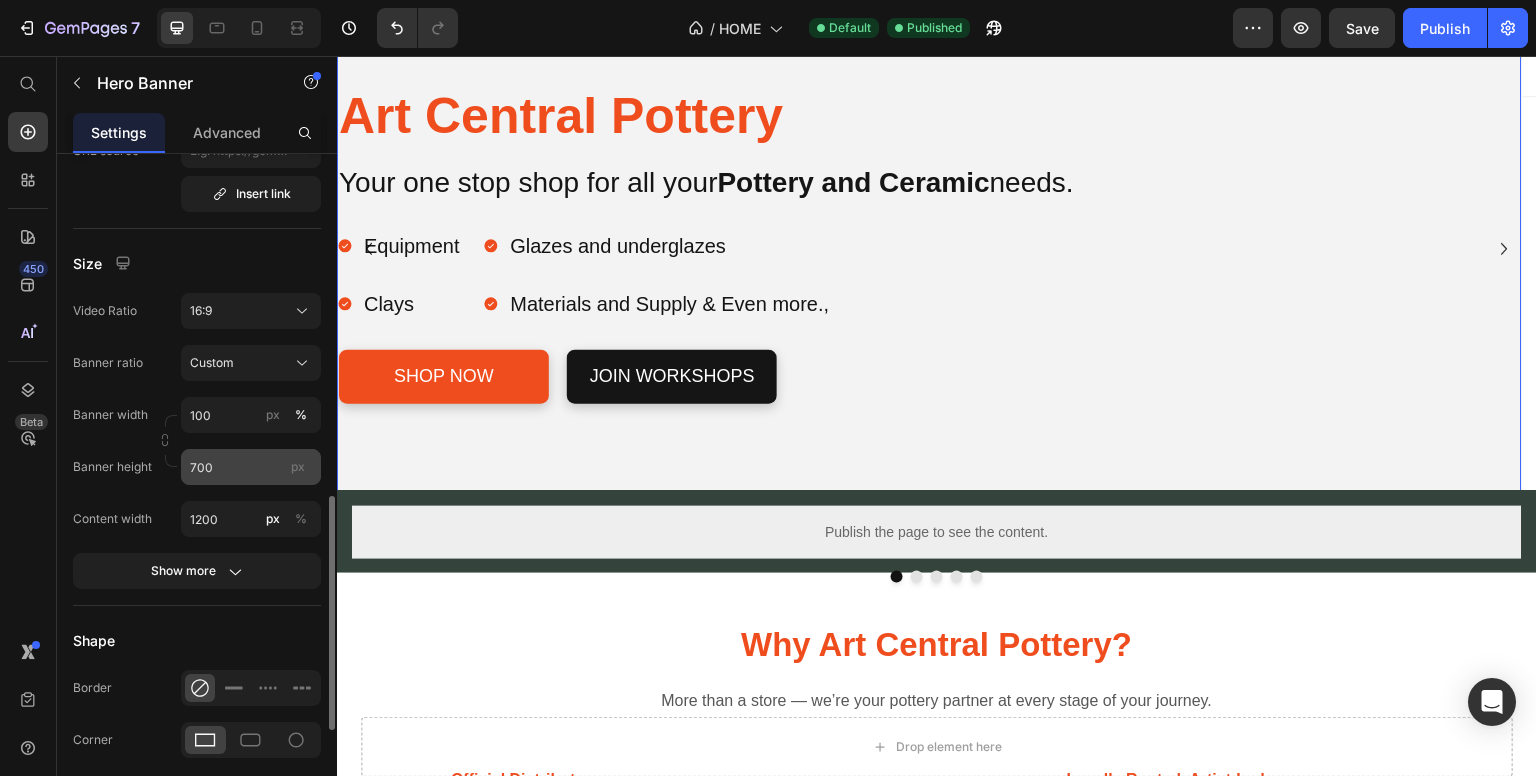 scroll, scrollTop: 700, scrollLeft: 0, axis: vertical 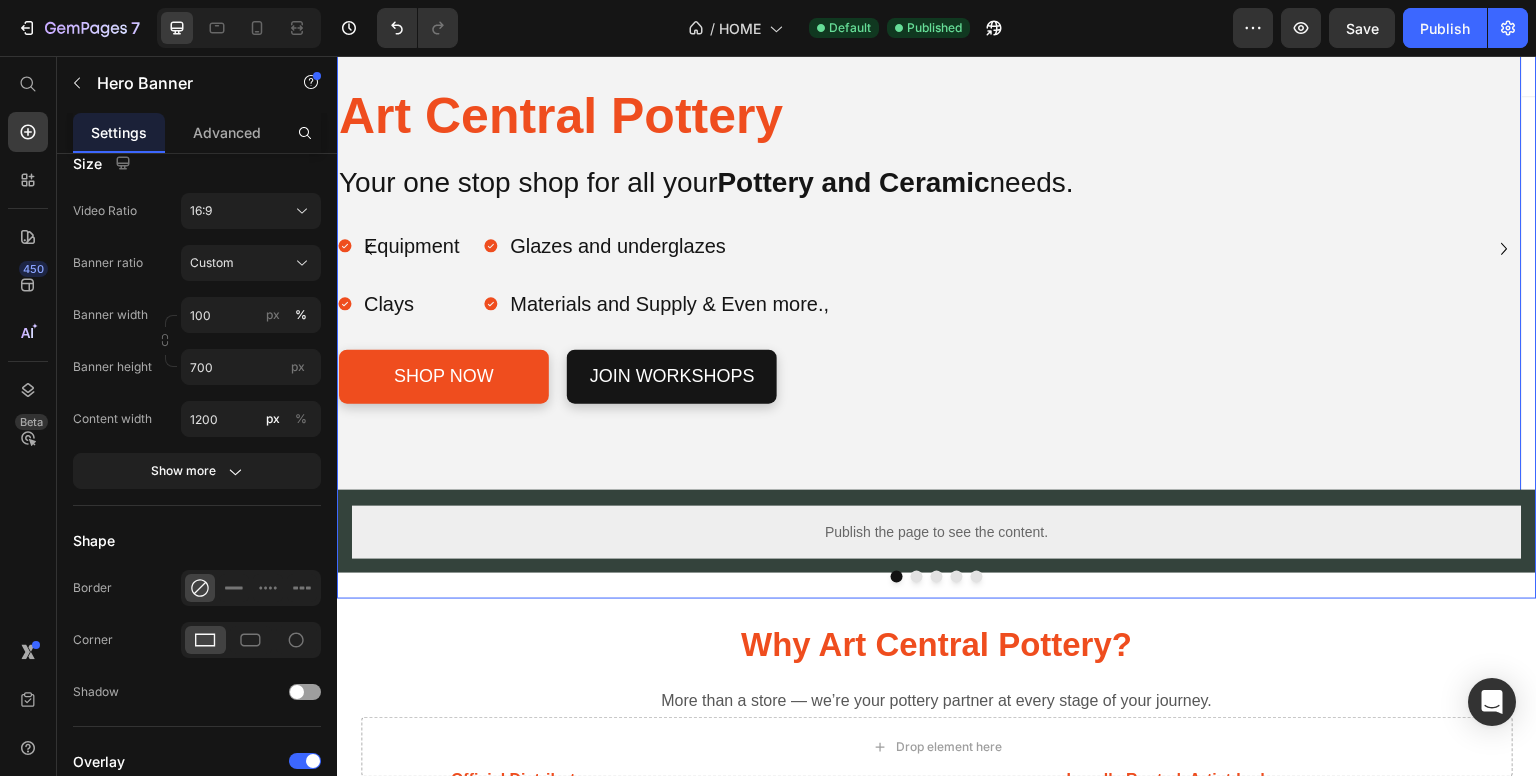 click 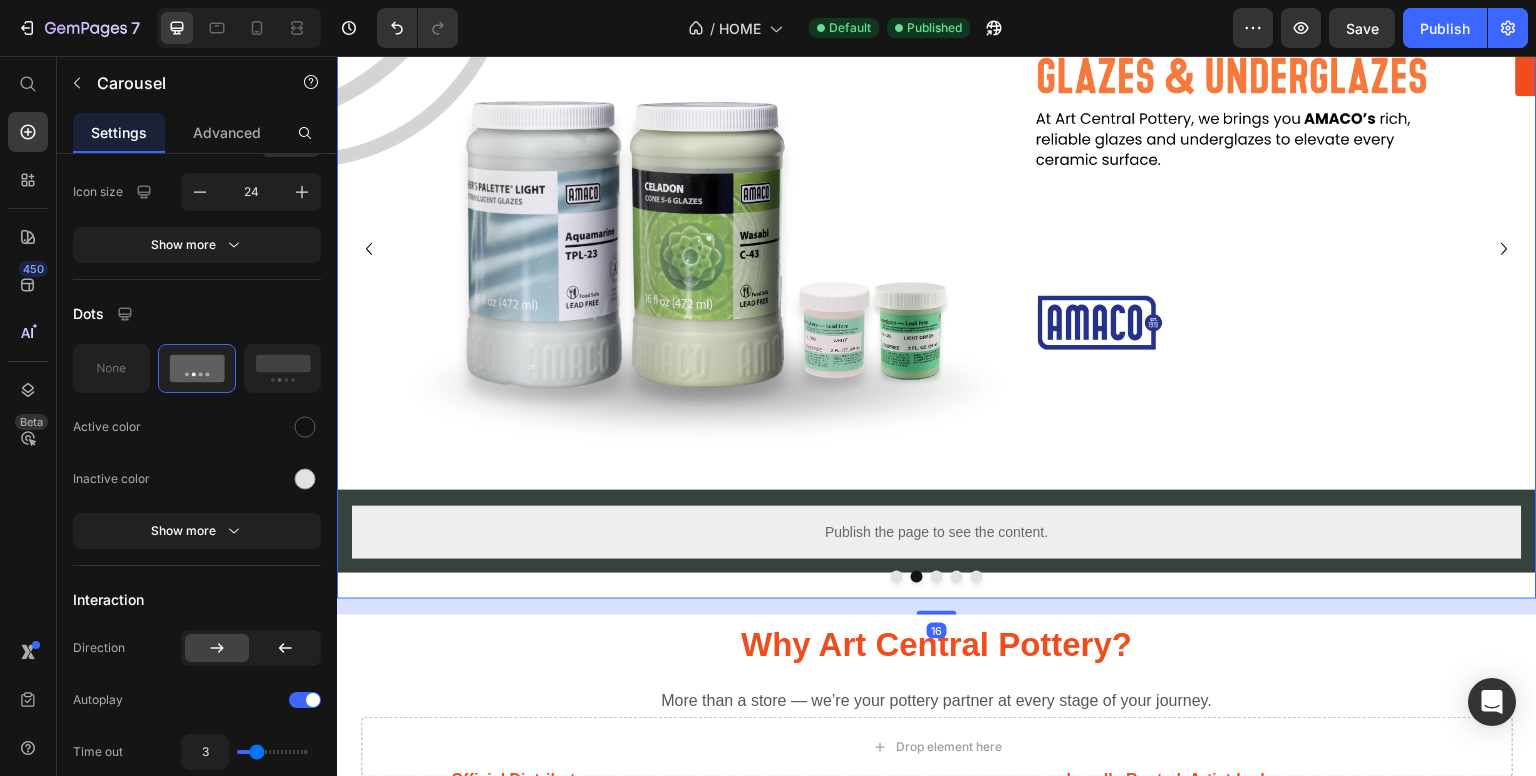 scroll, scrollTop: 0, scrollLeft: 0, axis: both 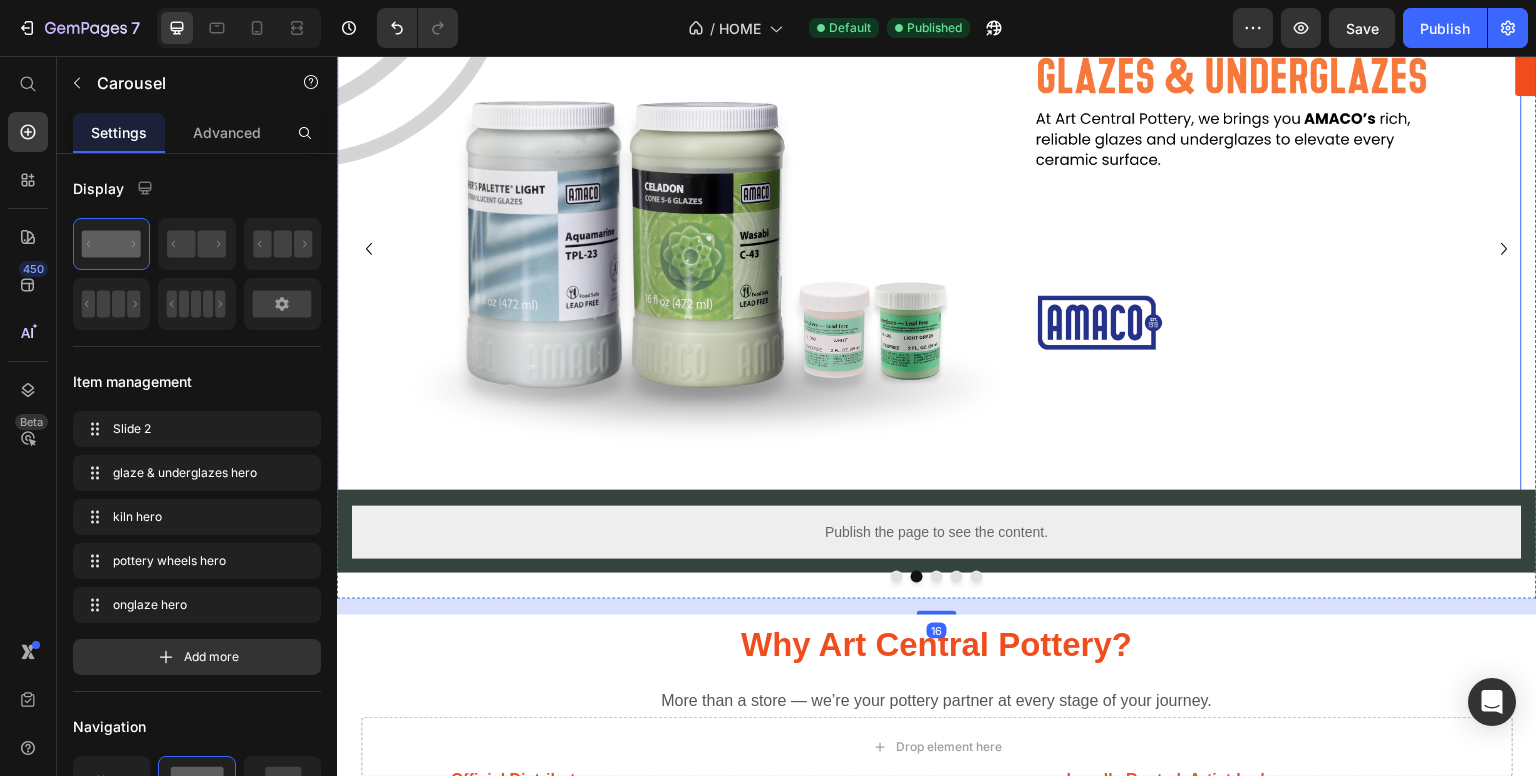 click at bounding box center [929, 343] 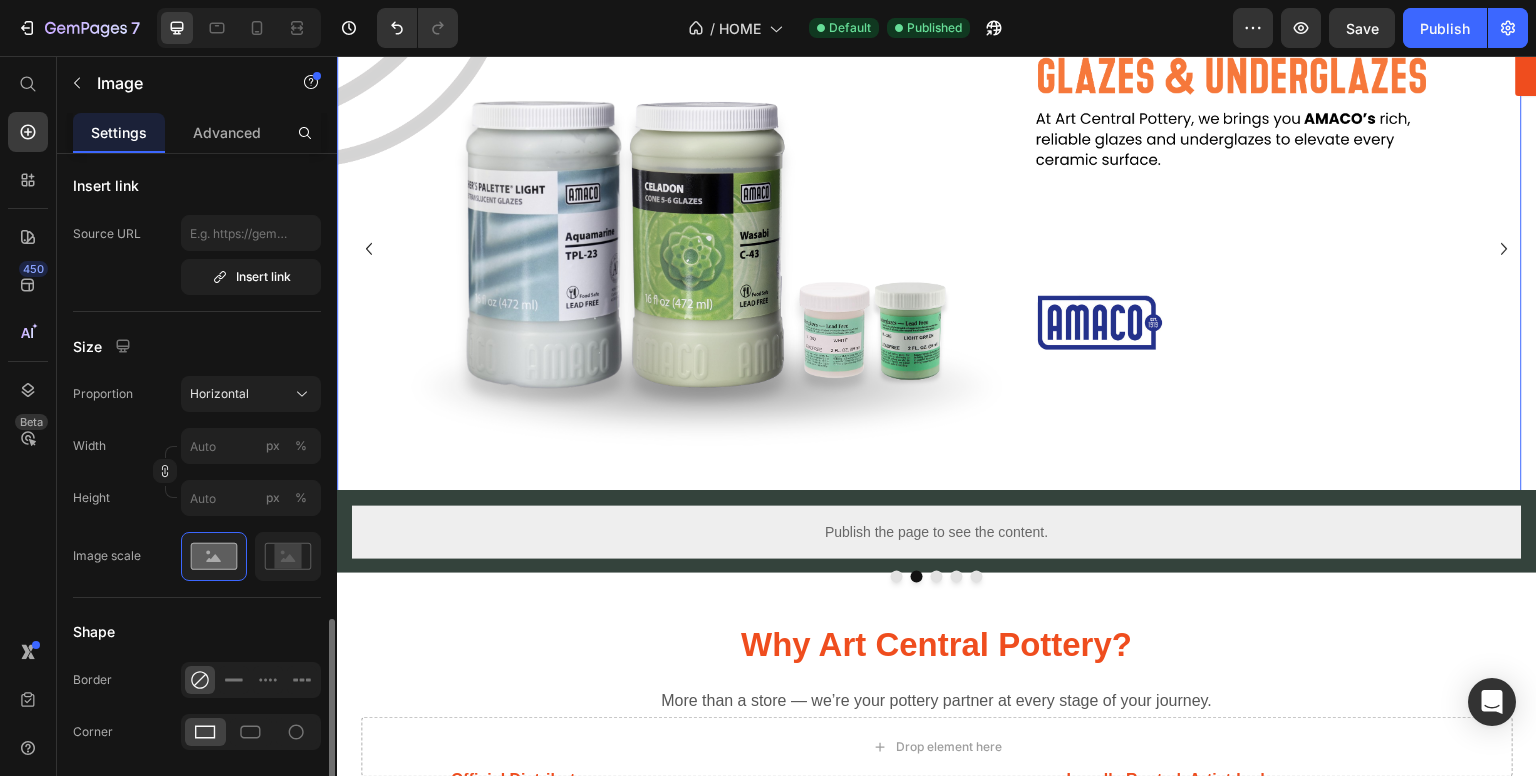 scroll, scrollTop: 600, scrollLeft: 0, axis: vertical 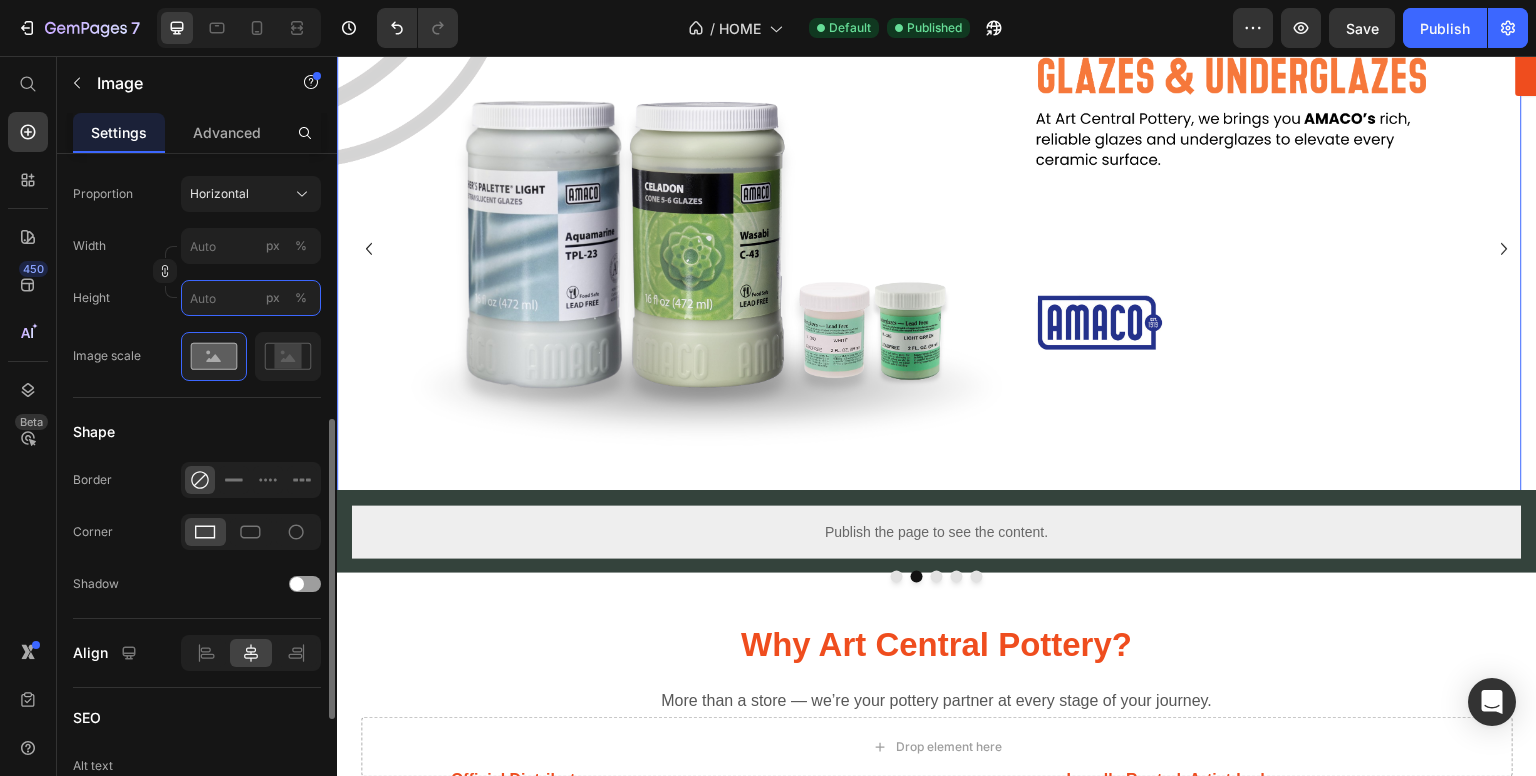 click on "px %" at bounding box center [251, 298] 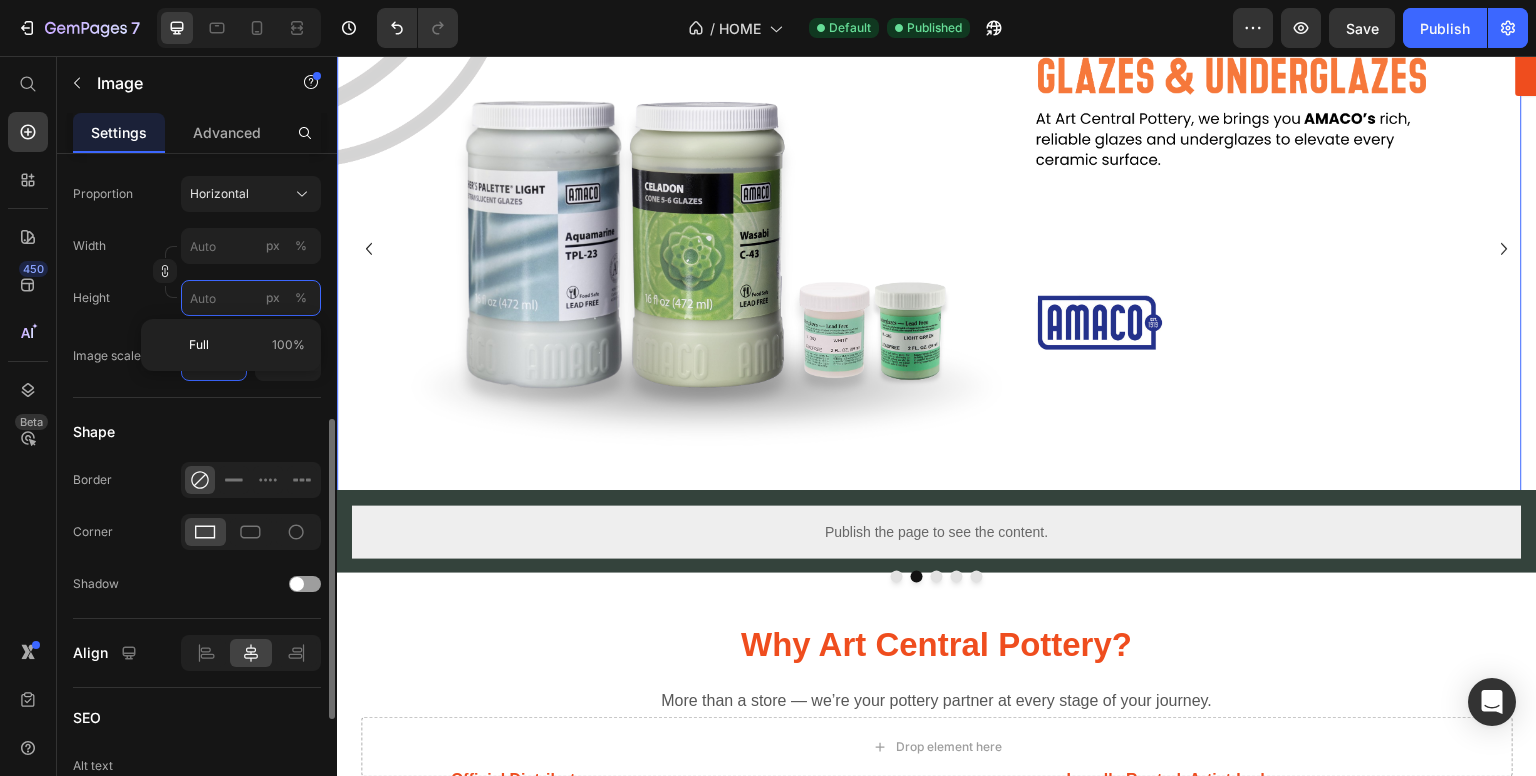type on "9" 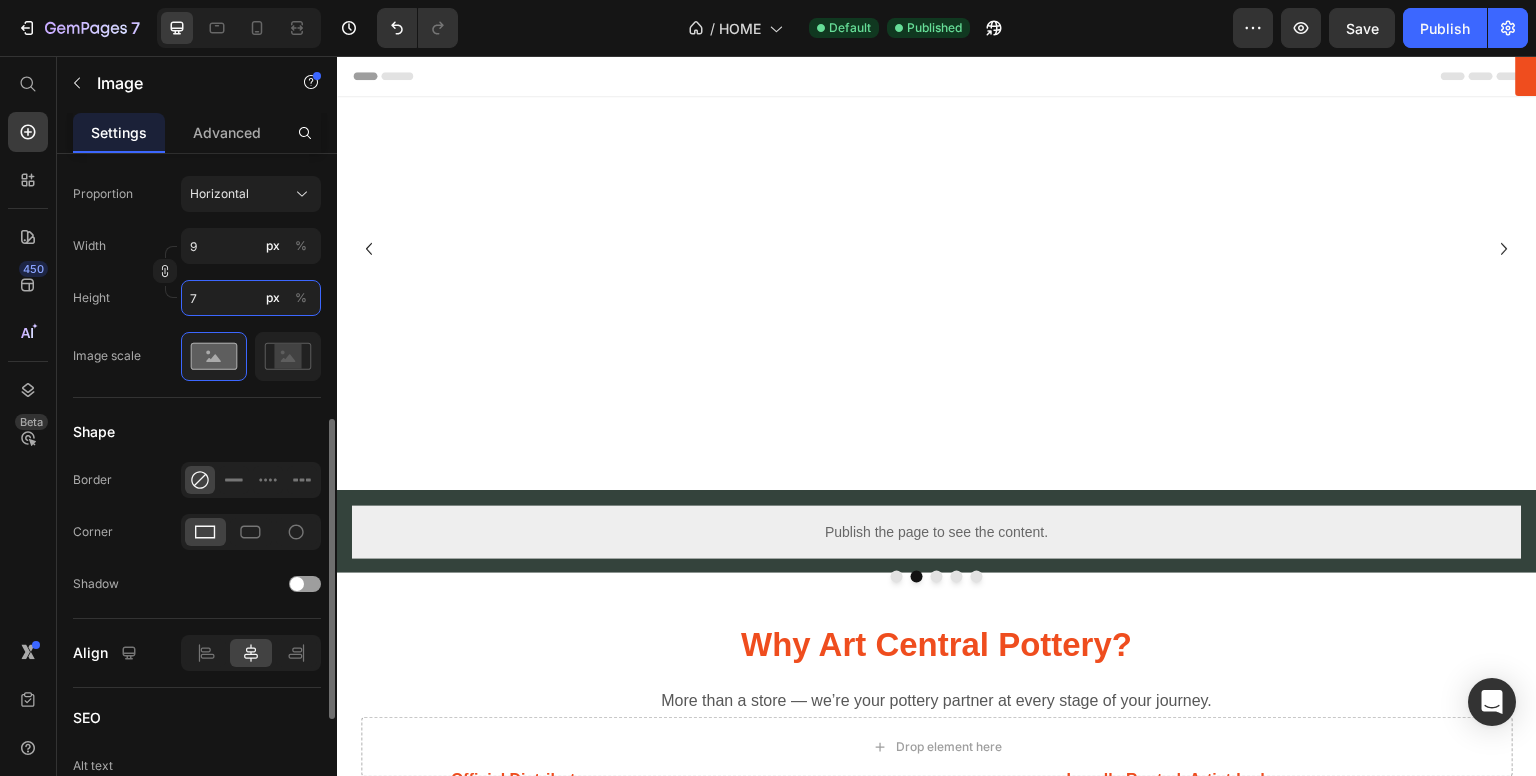 type on "93" 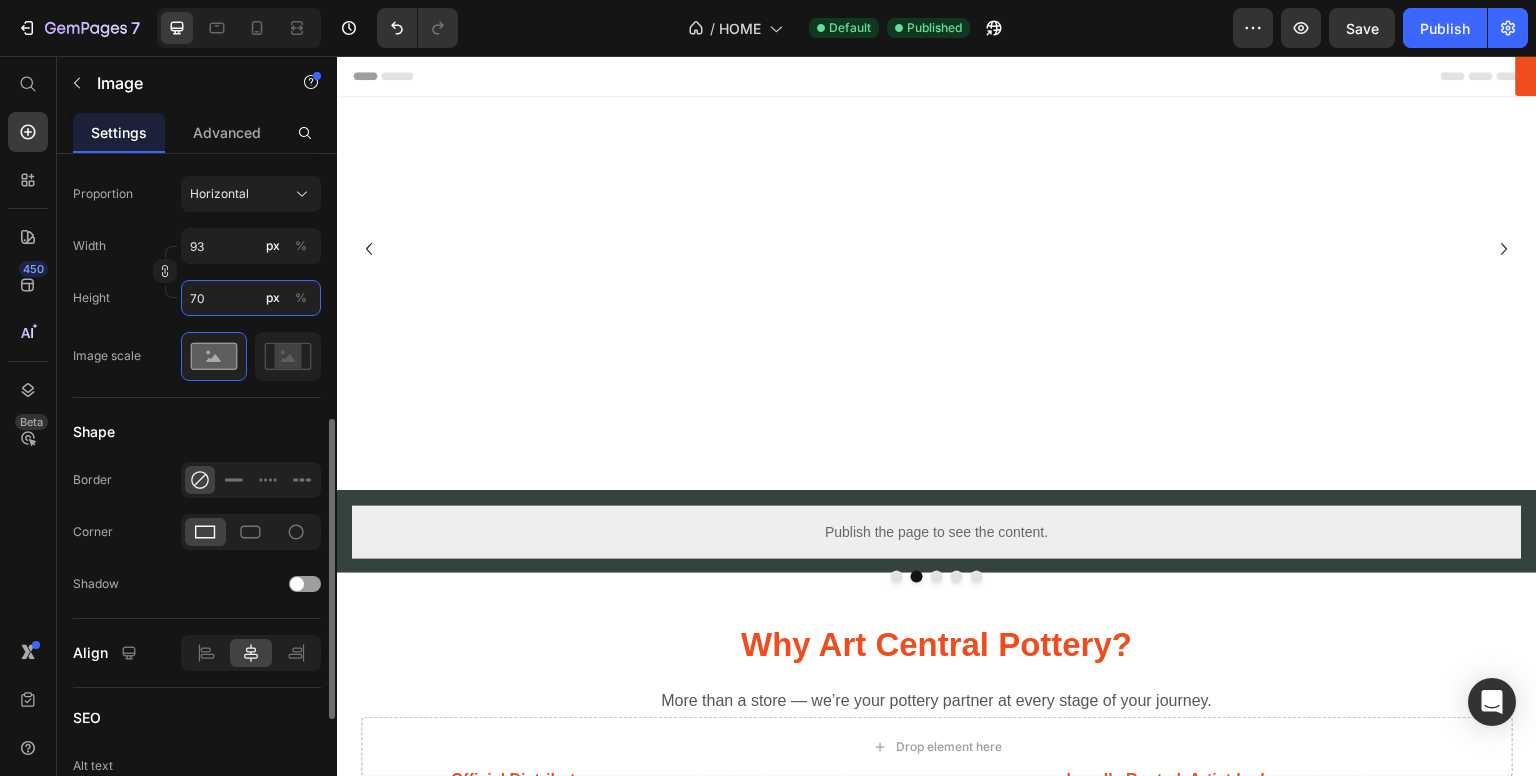 type on "933" 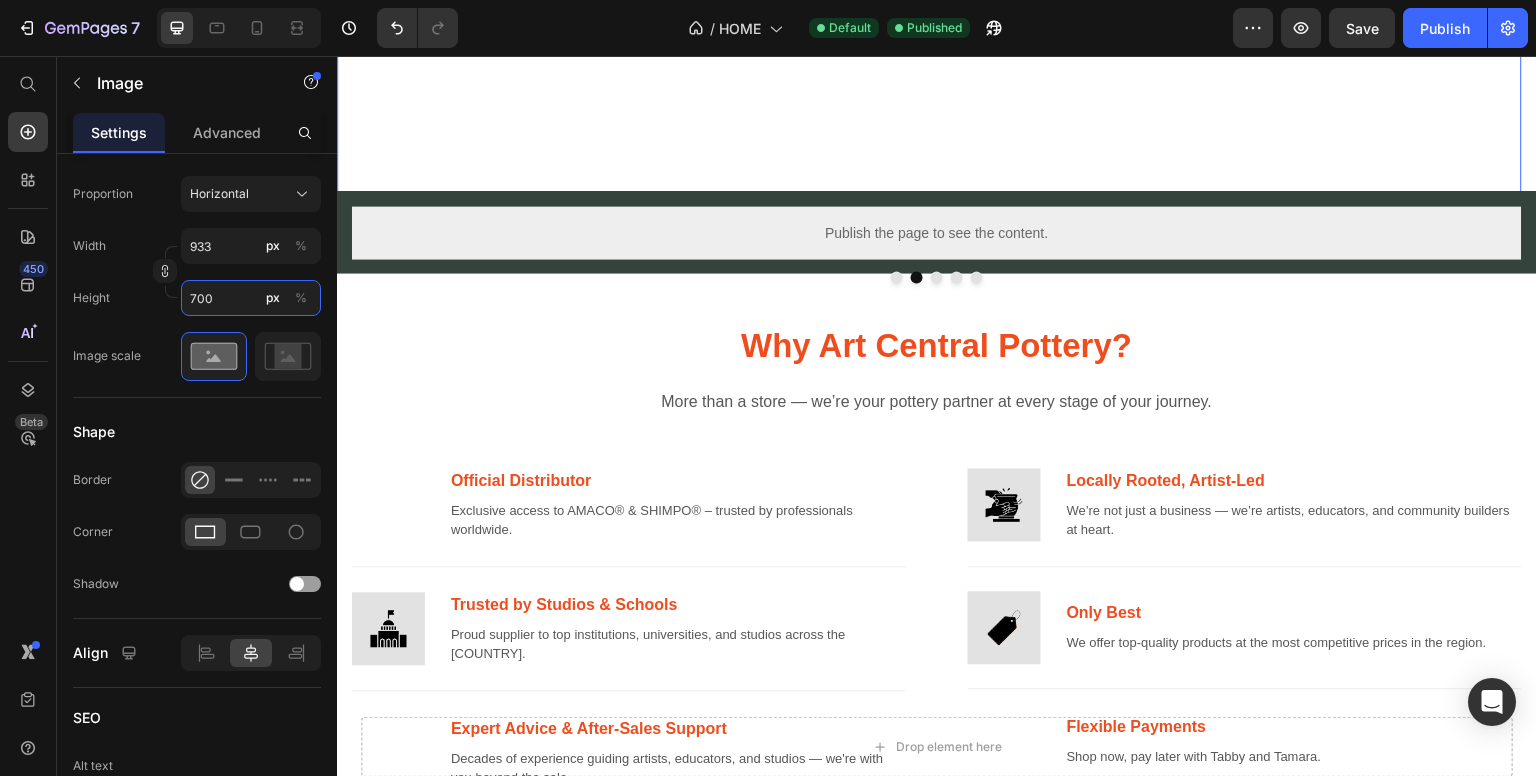 scroll, scrollTop: 0, scrollLeft: 0, axis: both 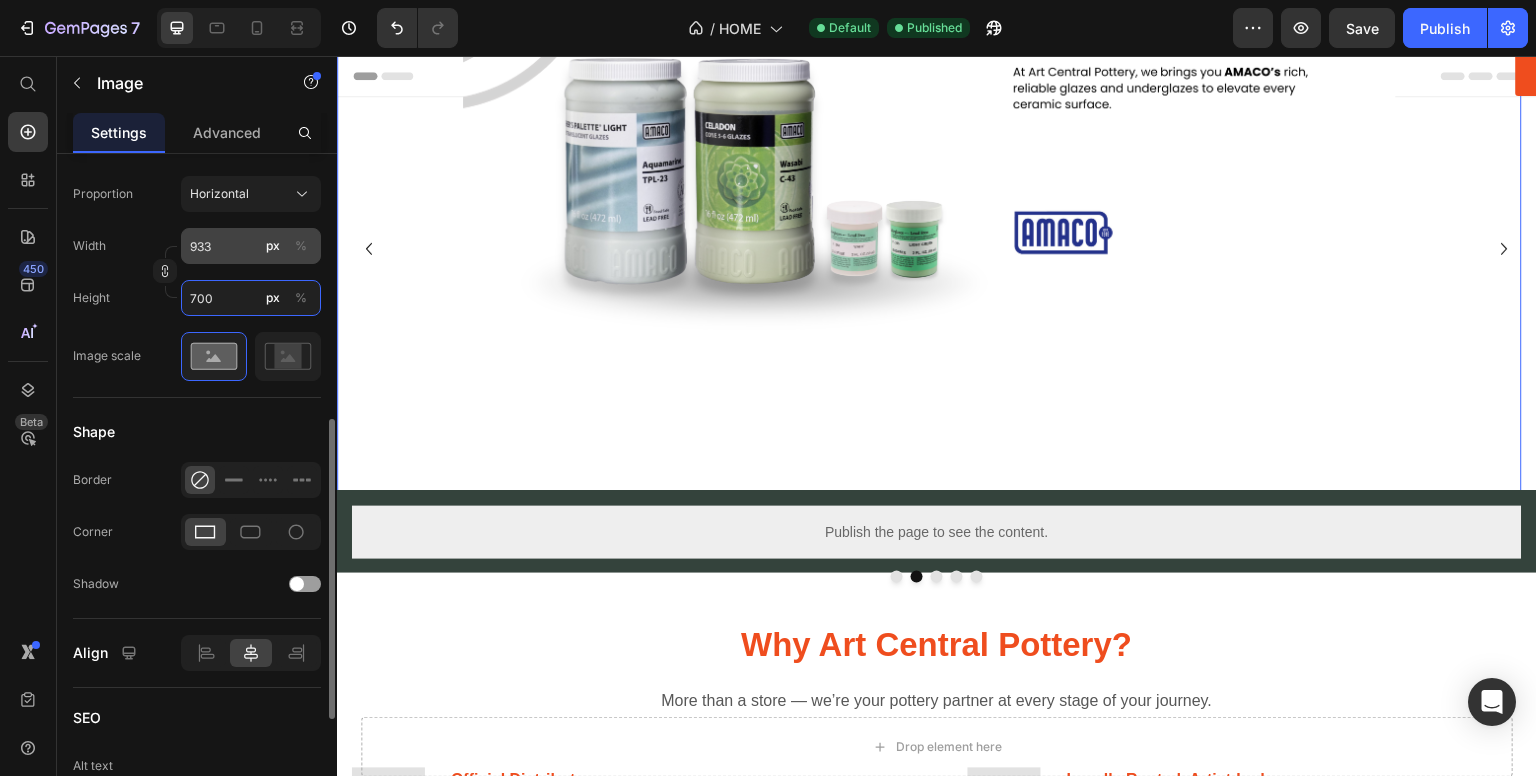 type on "700" 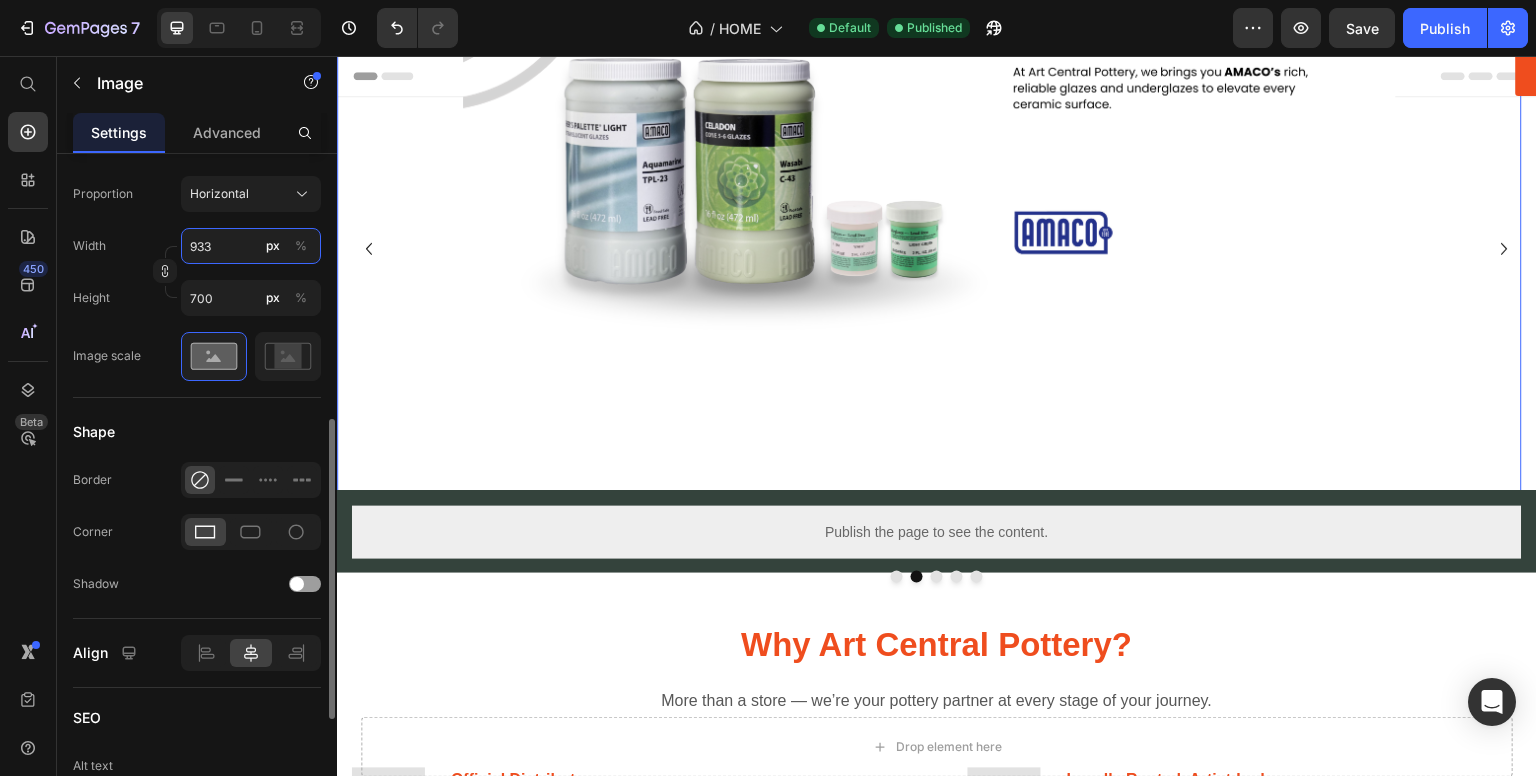 click on "933" at bounding box center (251, 246) 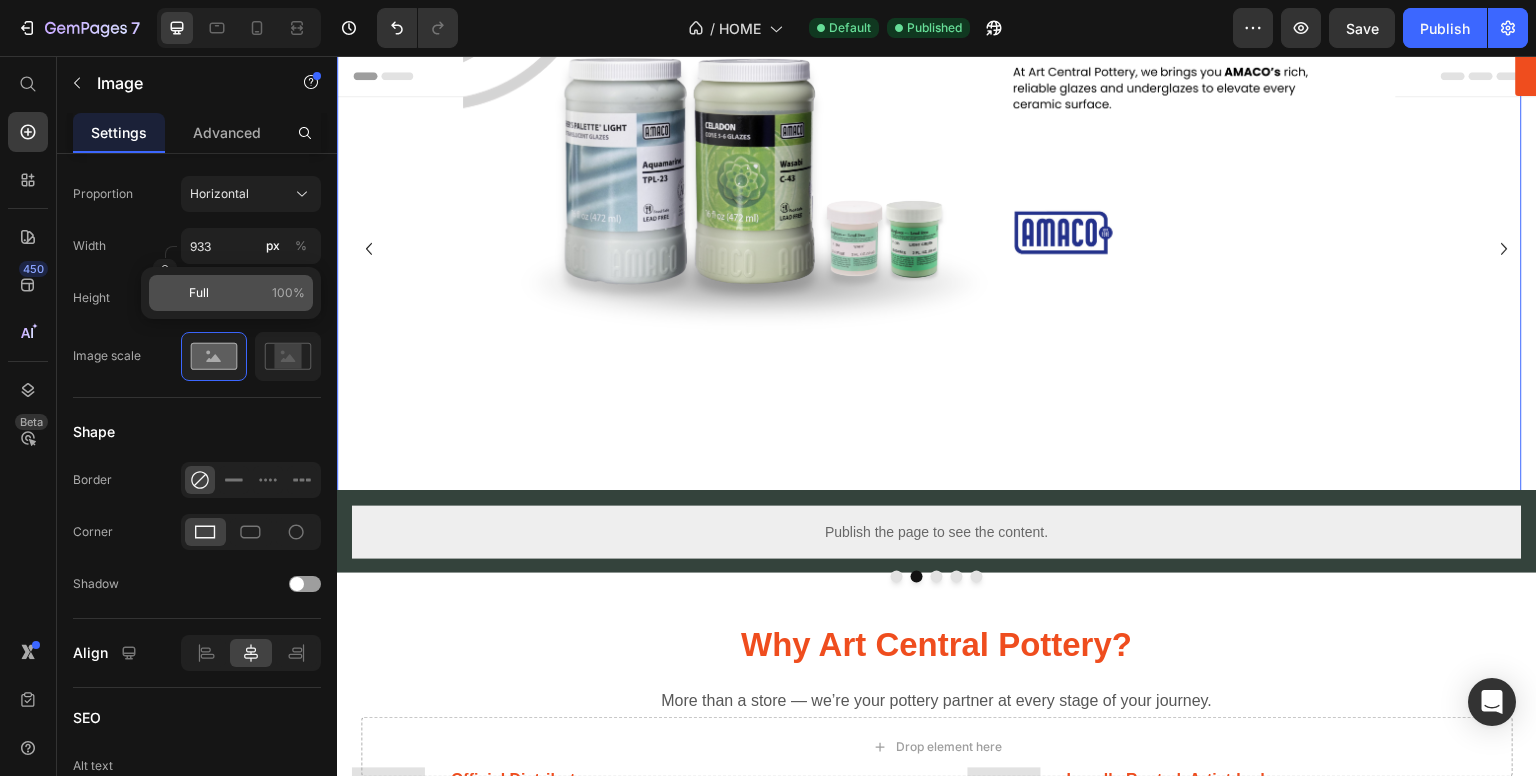 click on "Full 100%" at bounding box center (247, 293) 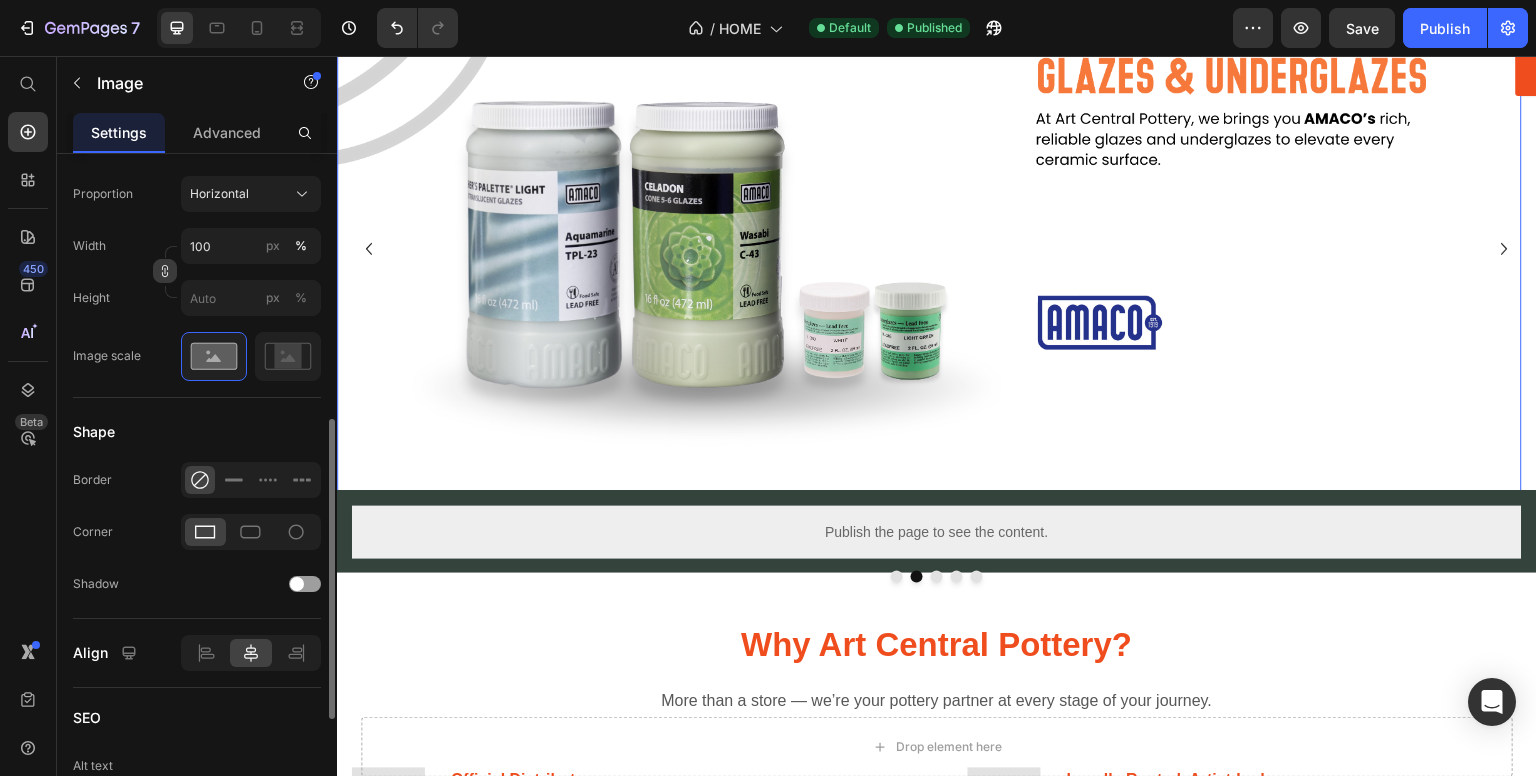 click 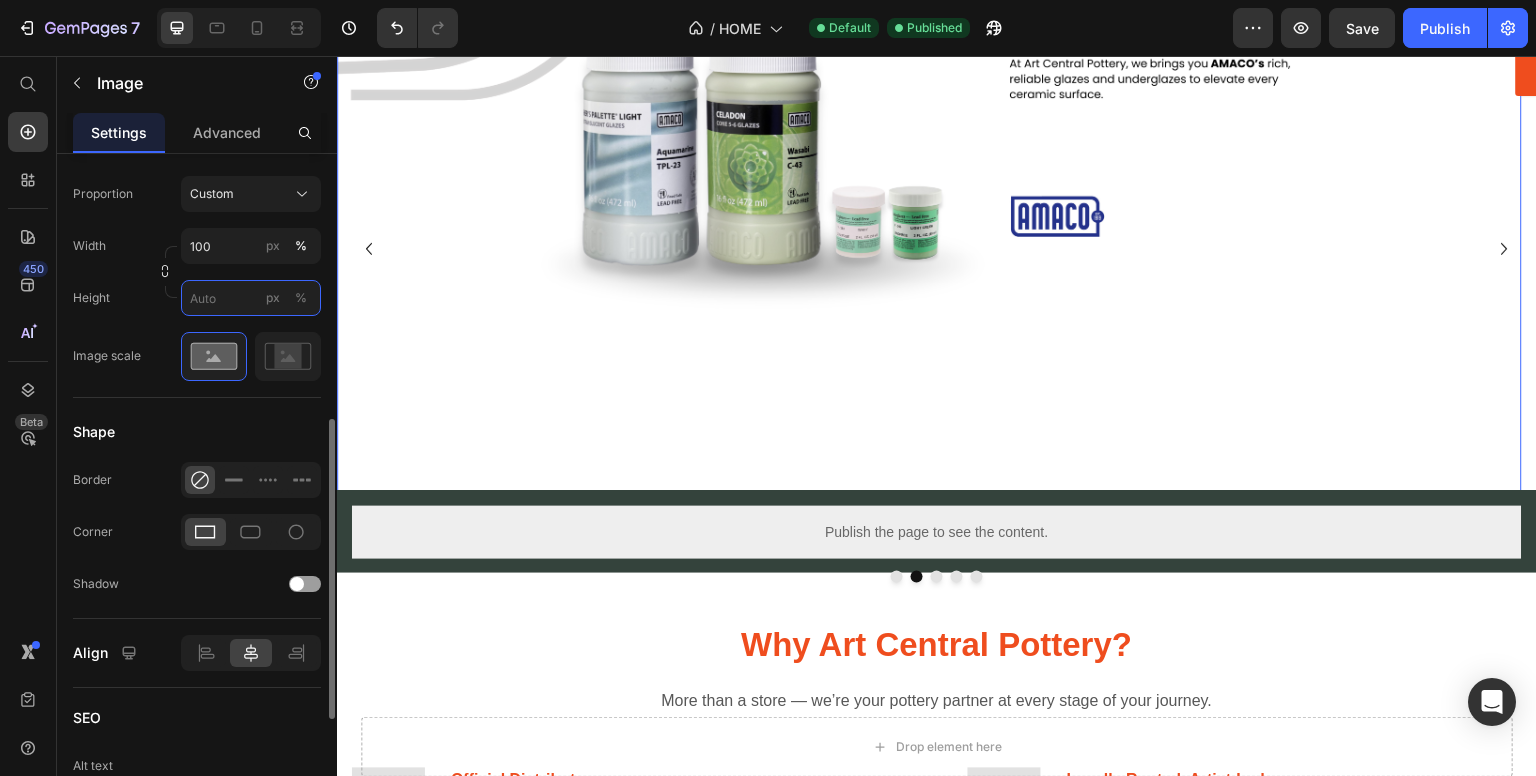 click on "px %" at bounding box center (251, 298) 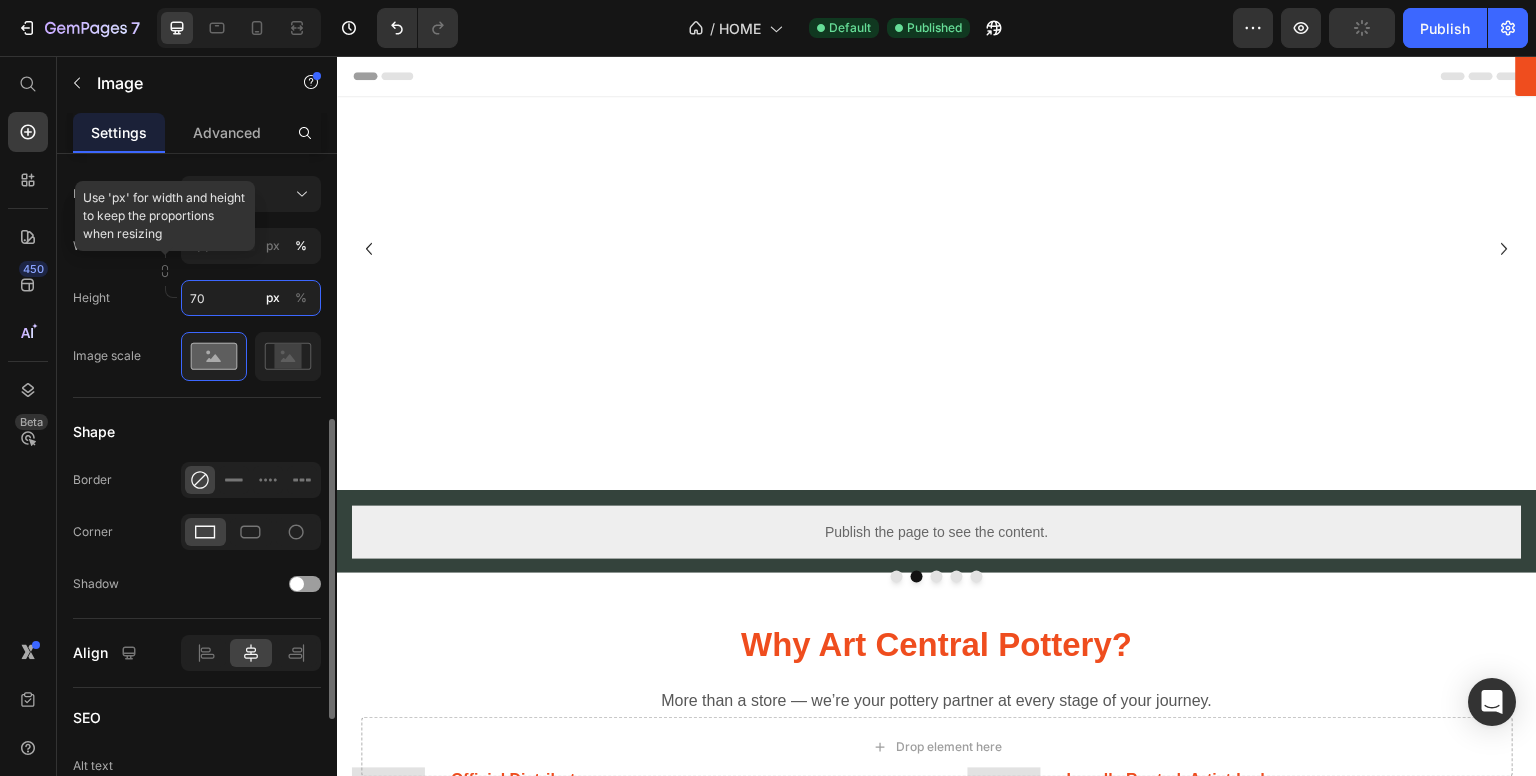 type on "700" 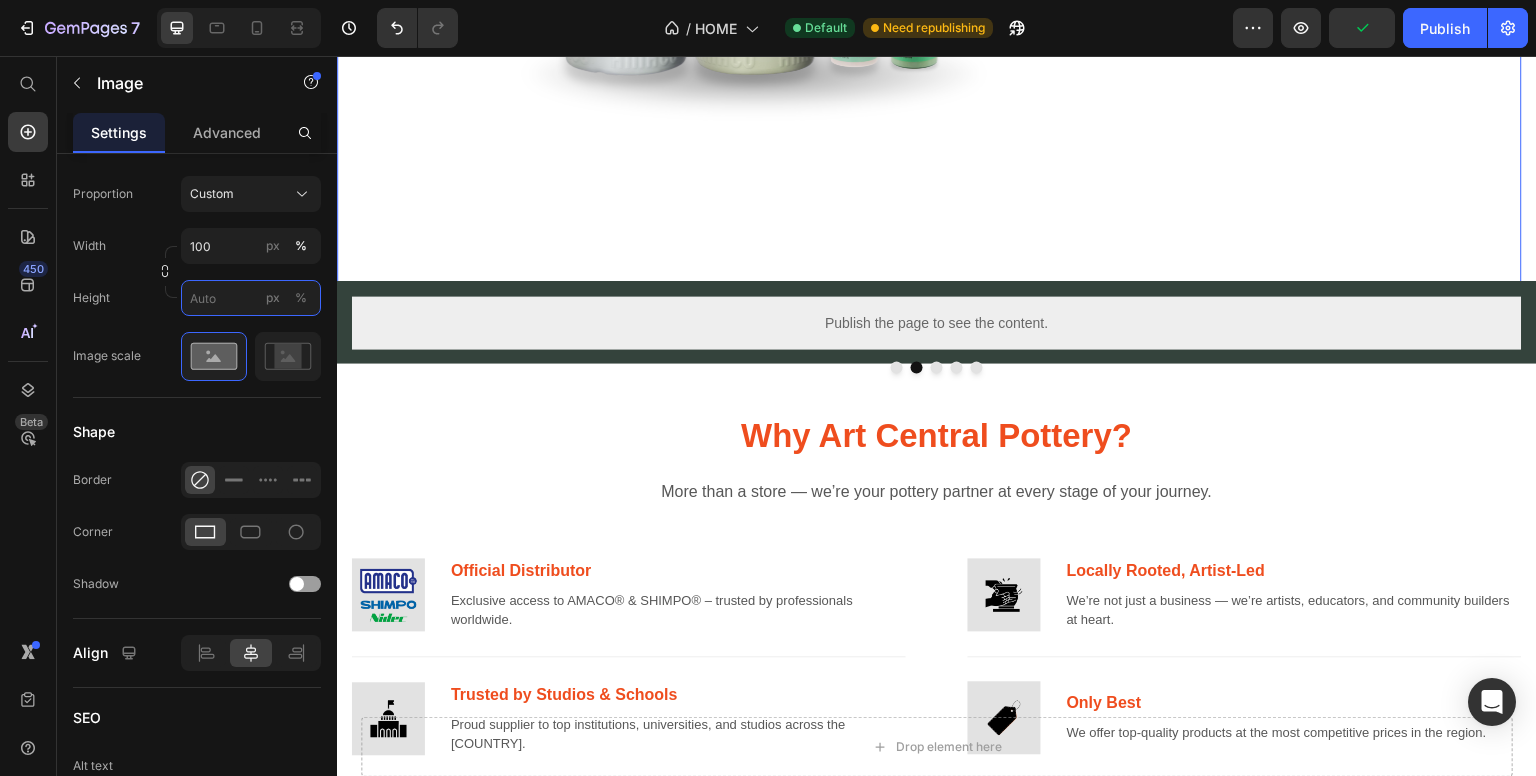 scroll, scrollTop: 0, scrollLeft: 0, axis: both 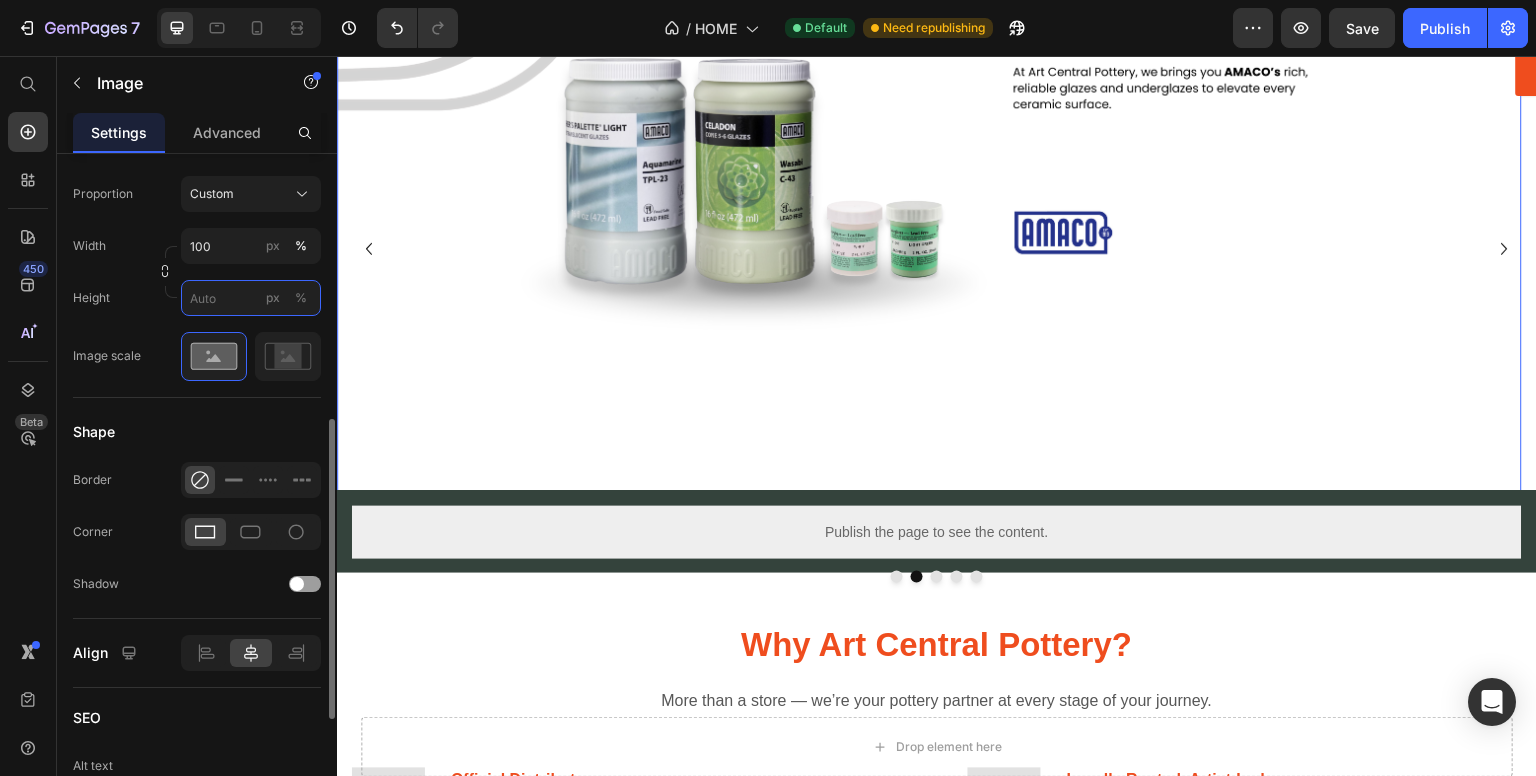 click on "px %" at bounding box center [251, 298] 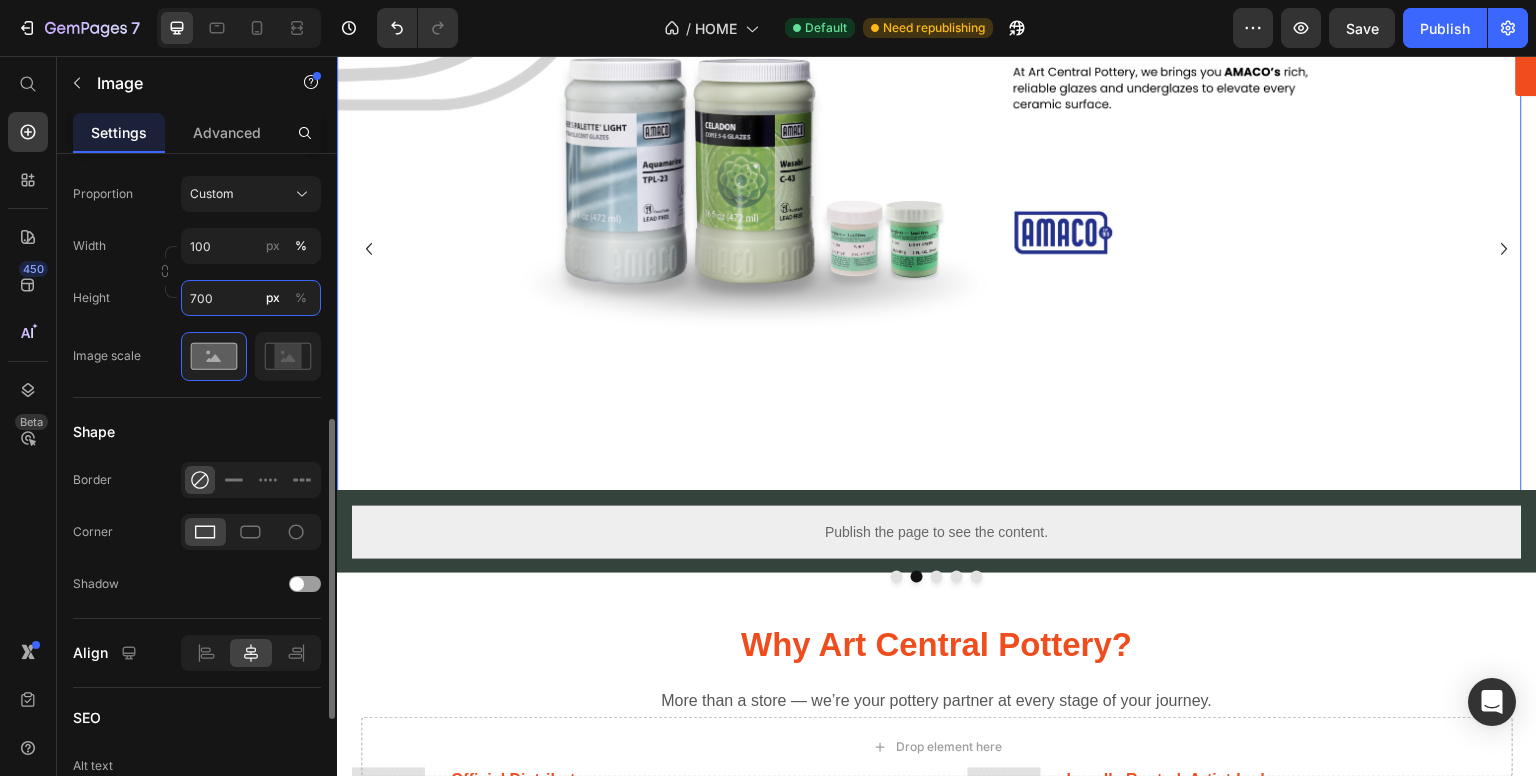 type on "700" 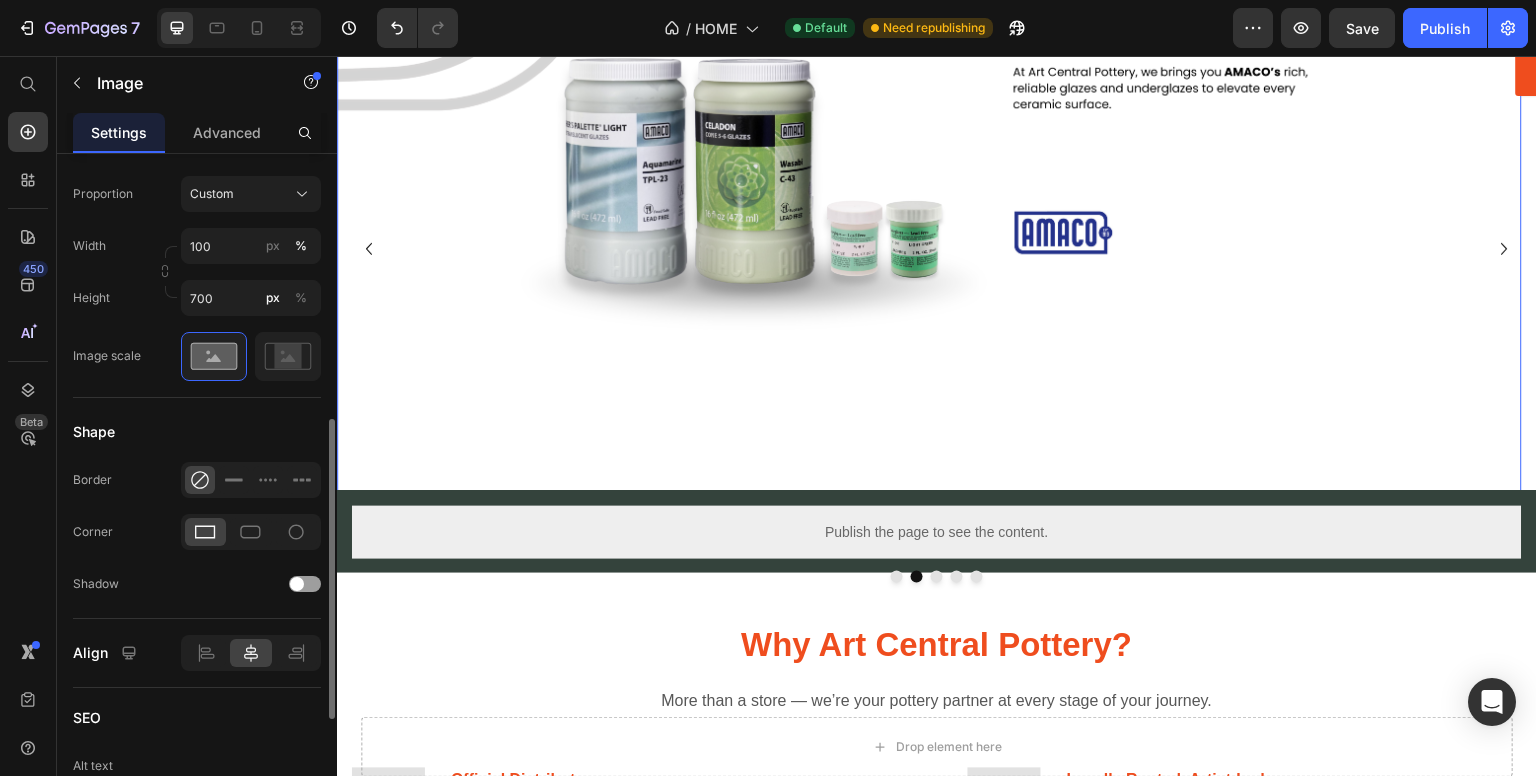 click on "Width 100 px % Height 700 px %" 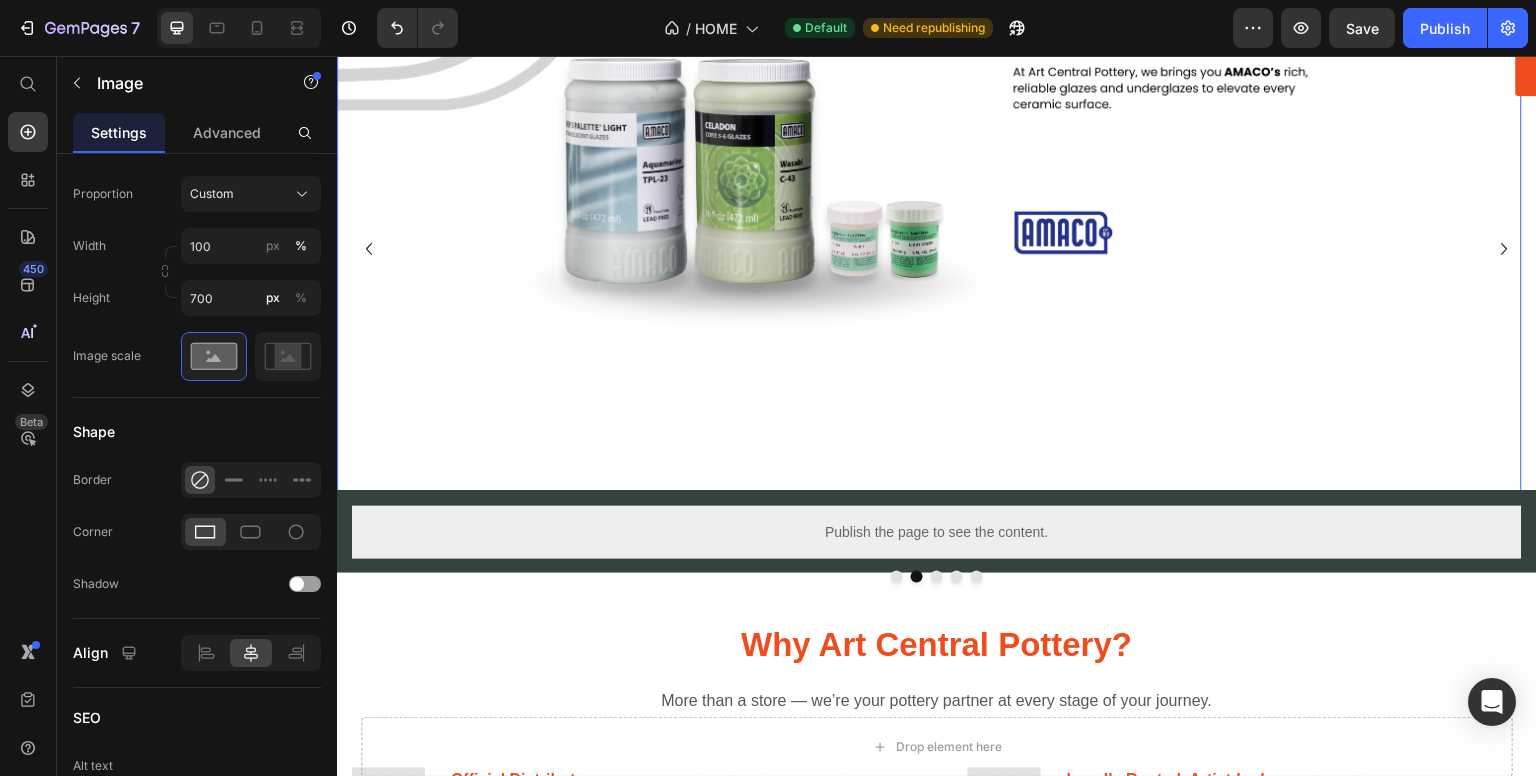 type 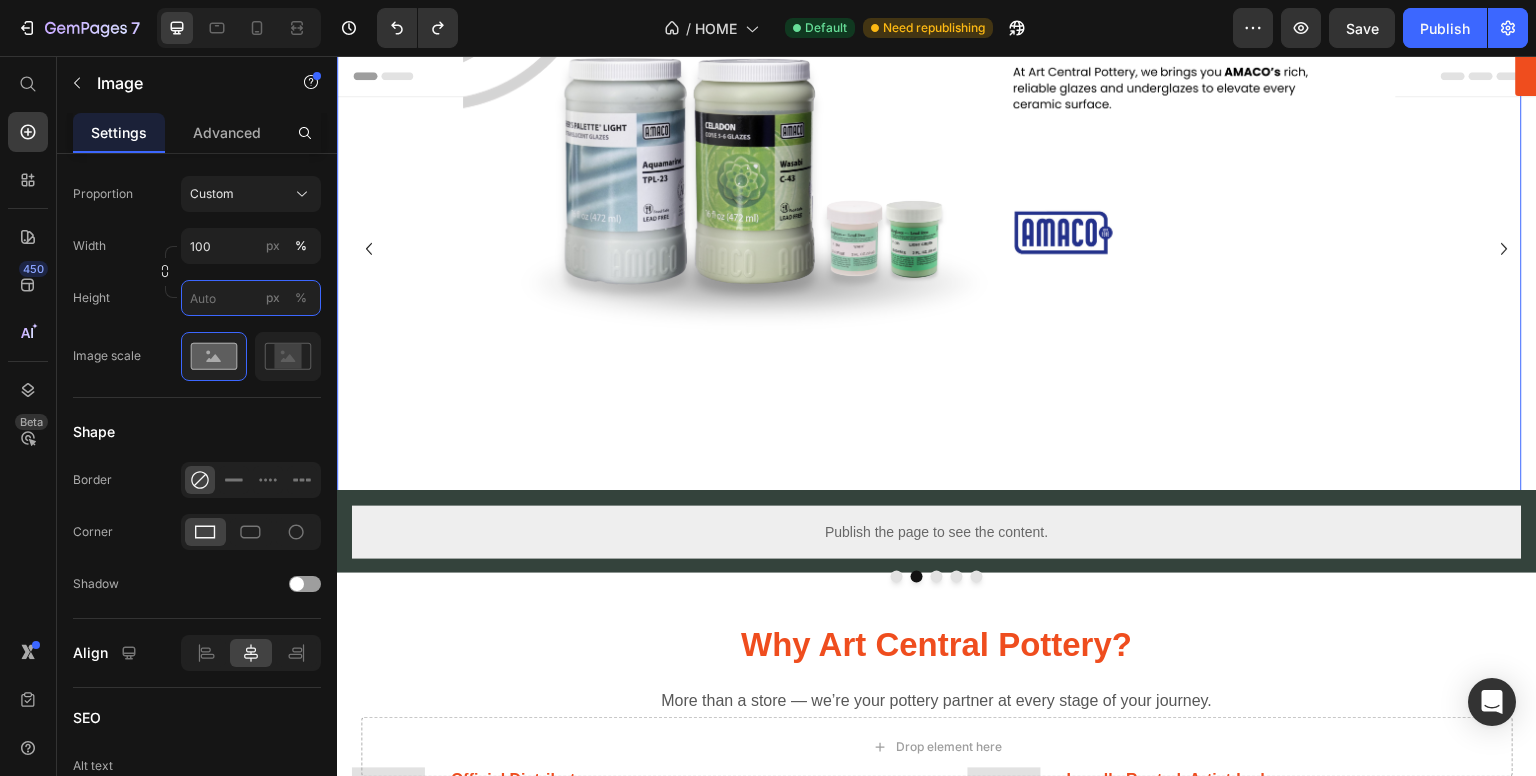 type on "933" 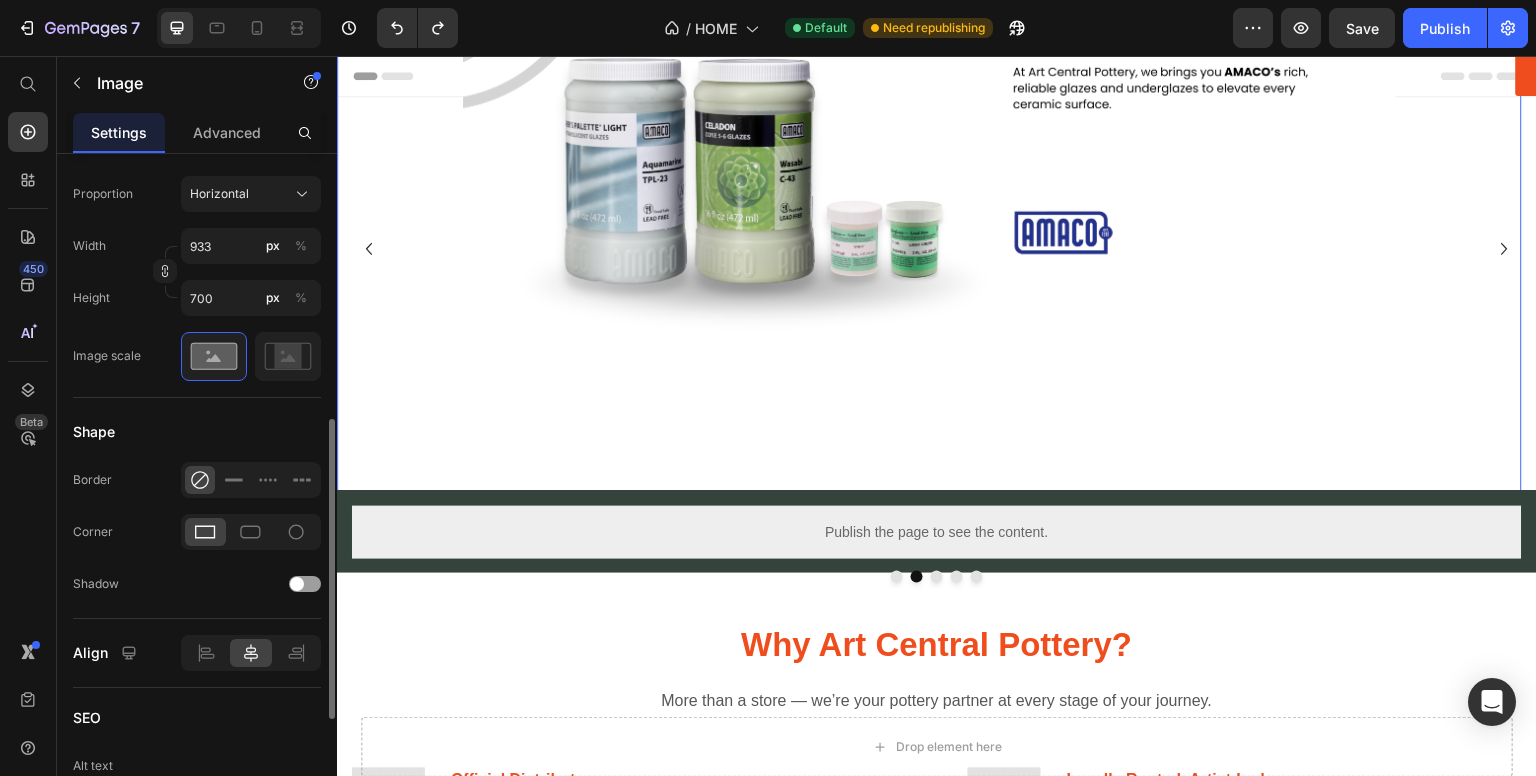 click on "Width 933 px %" at bounding box center [197, 246] 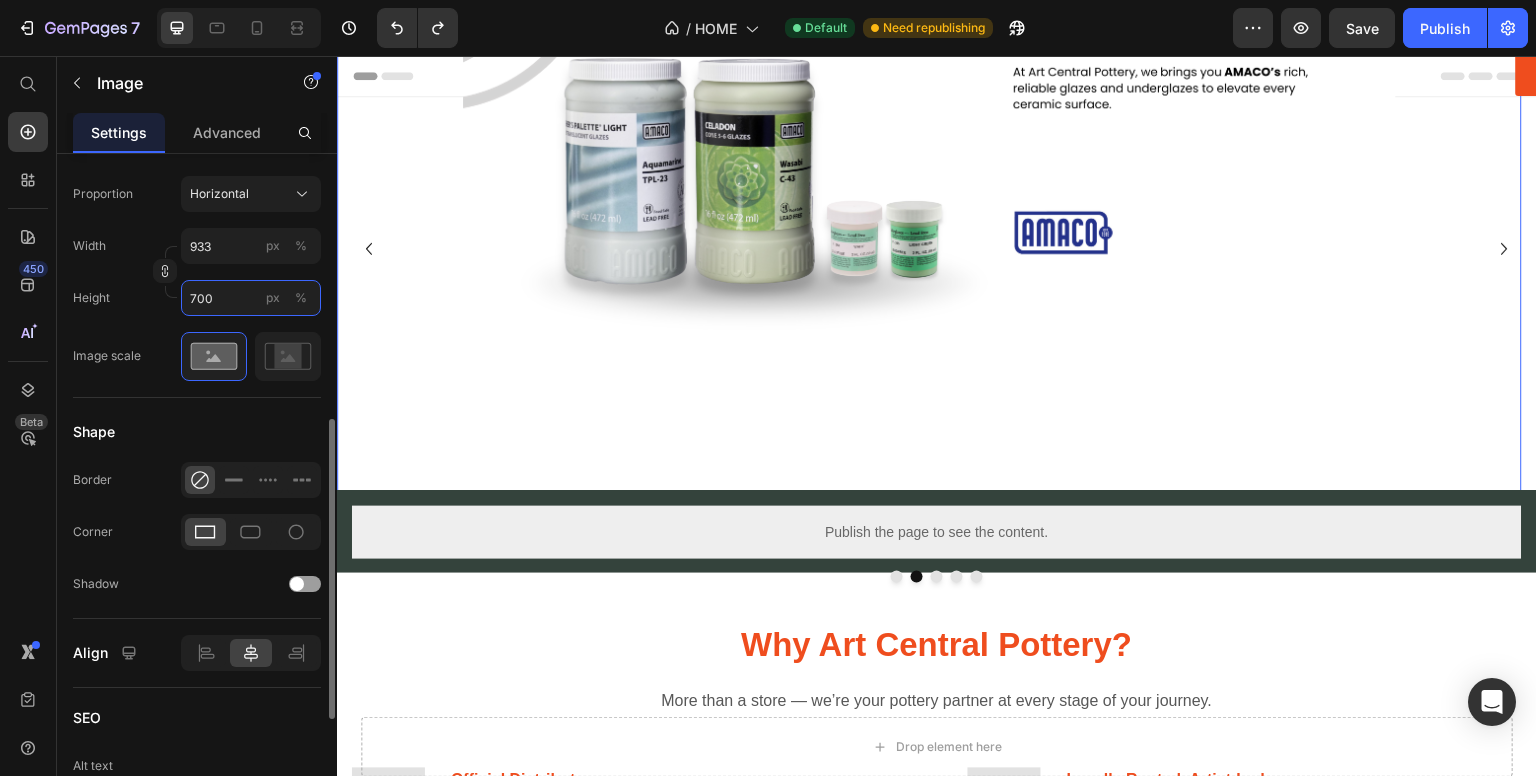type 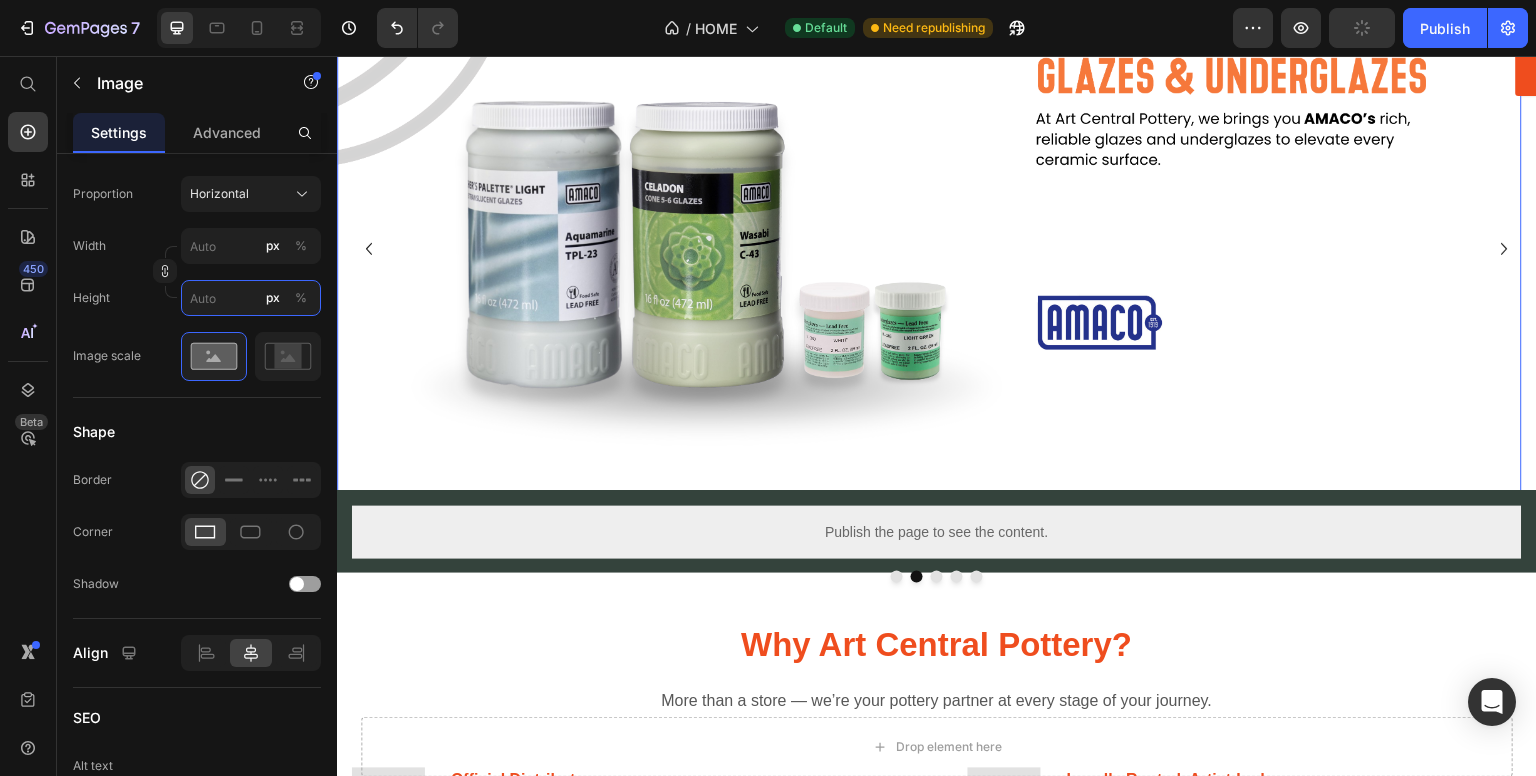 type on "933" 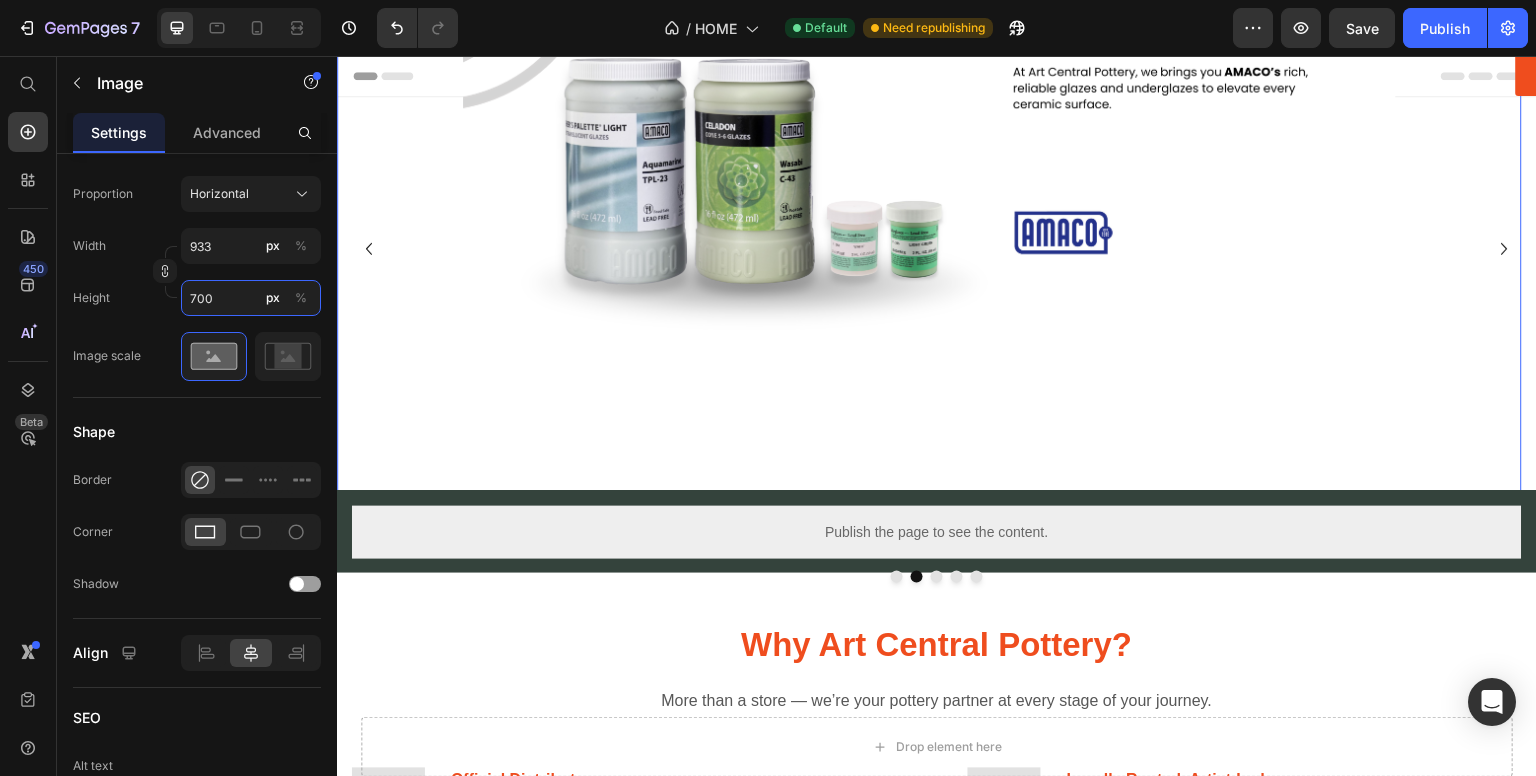 type 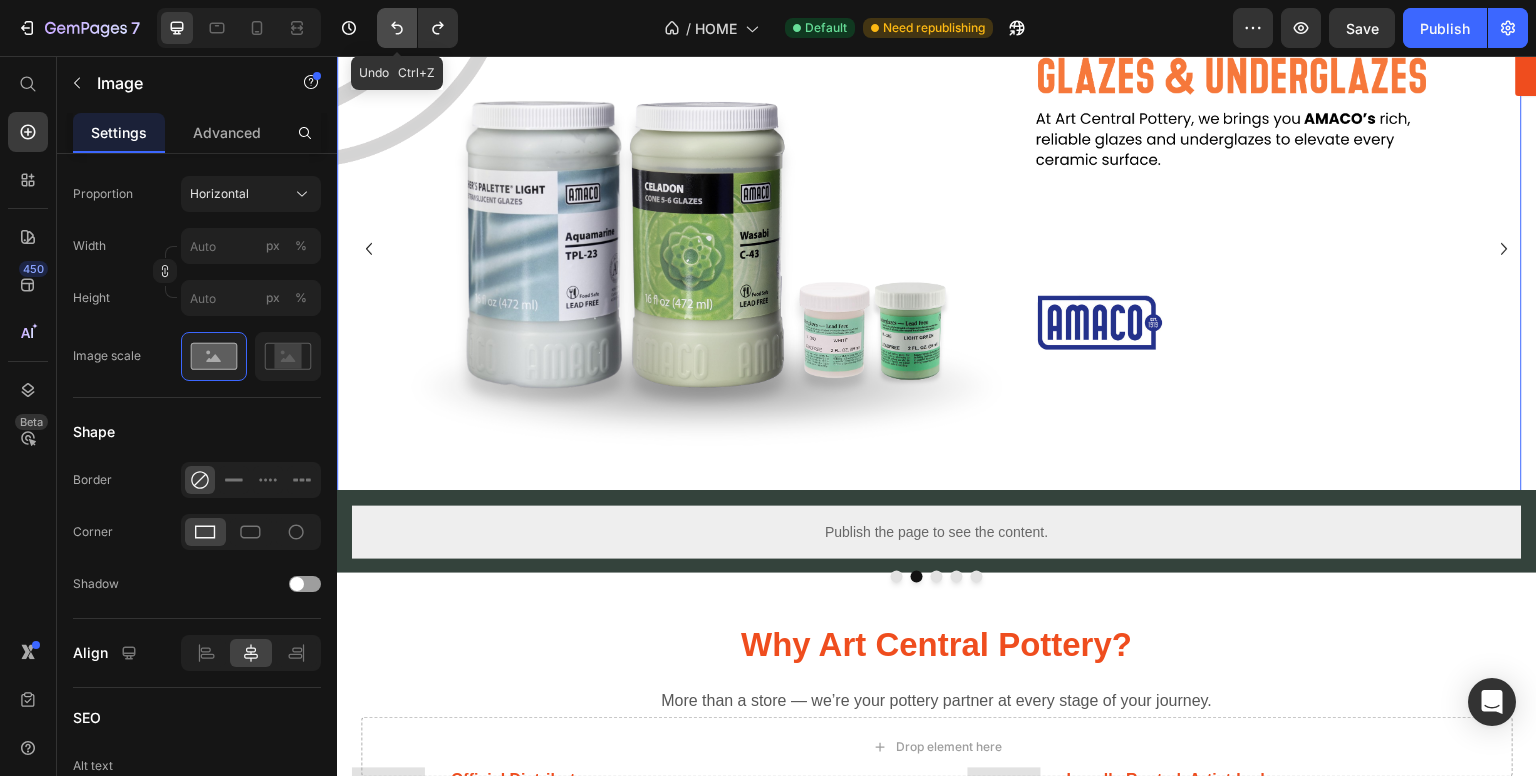 click 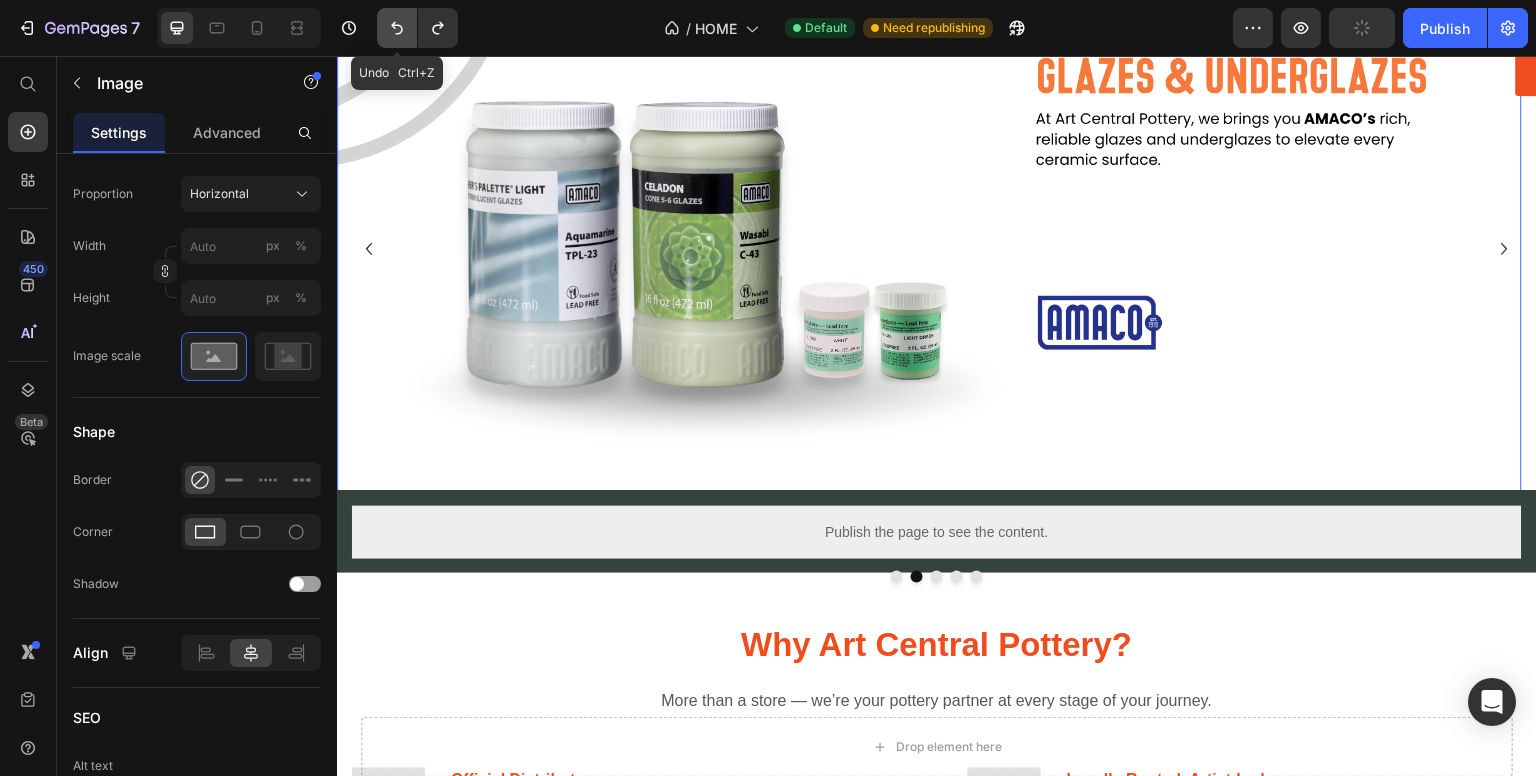 click 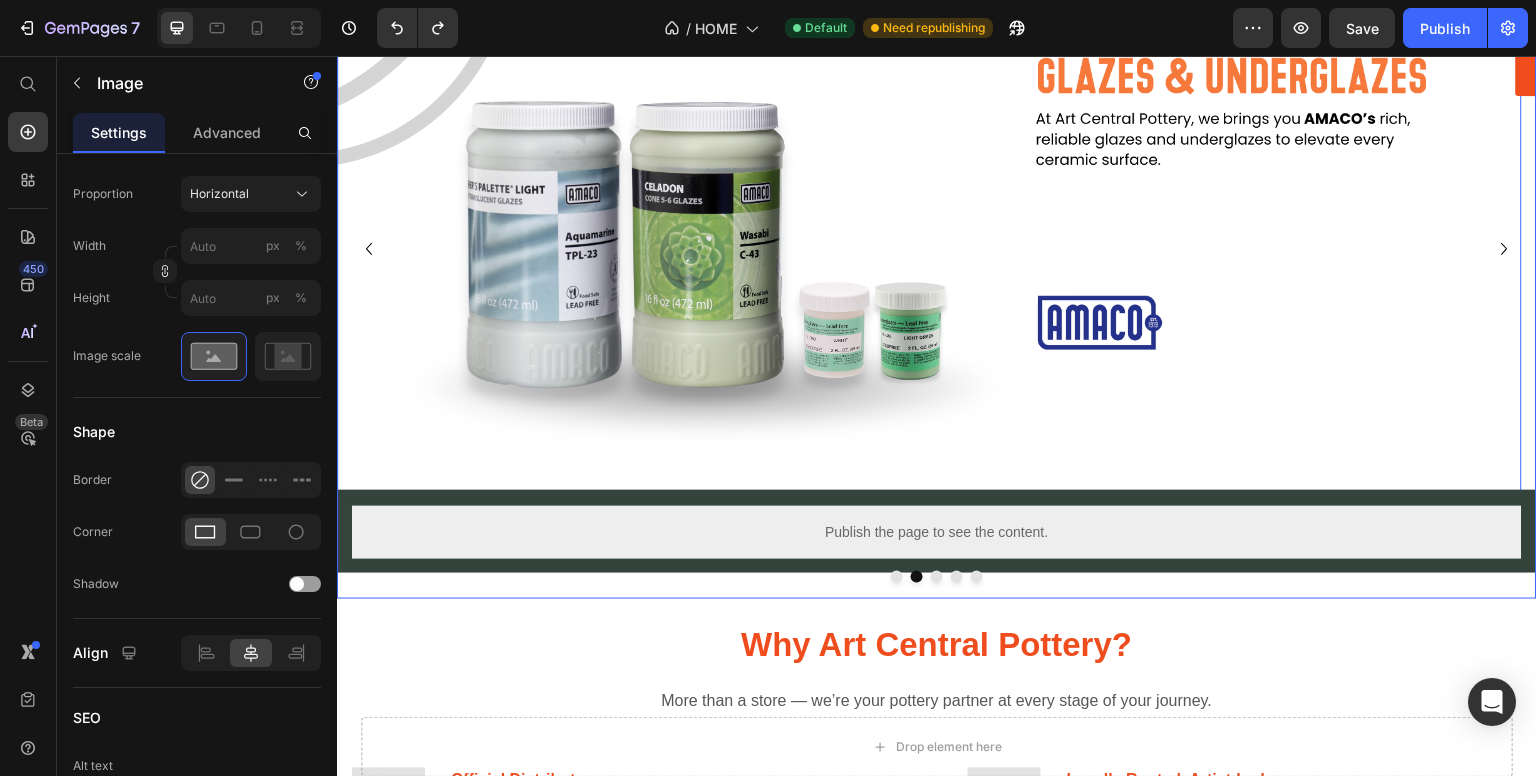 click at bounding box center [369, 249] 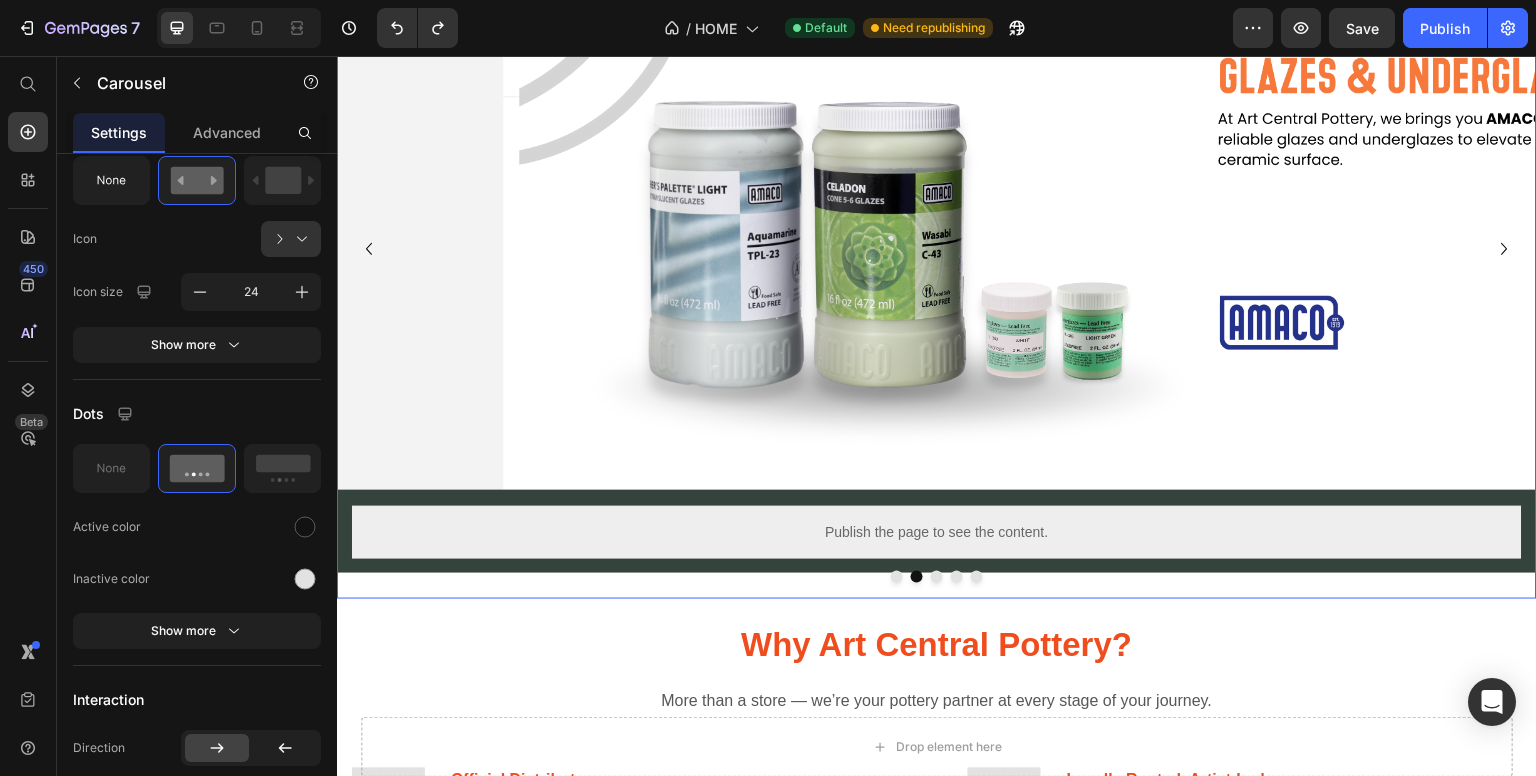 scroll, scrollTop: 0, scrollLeft: 0, axis: both 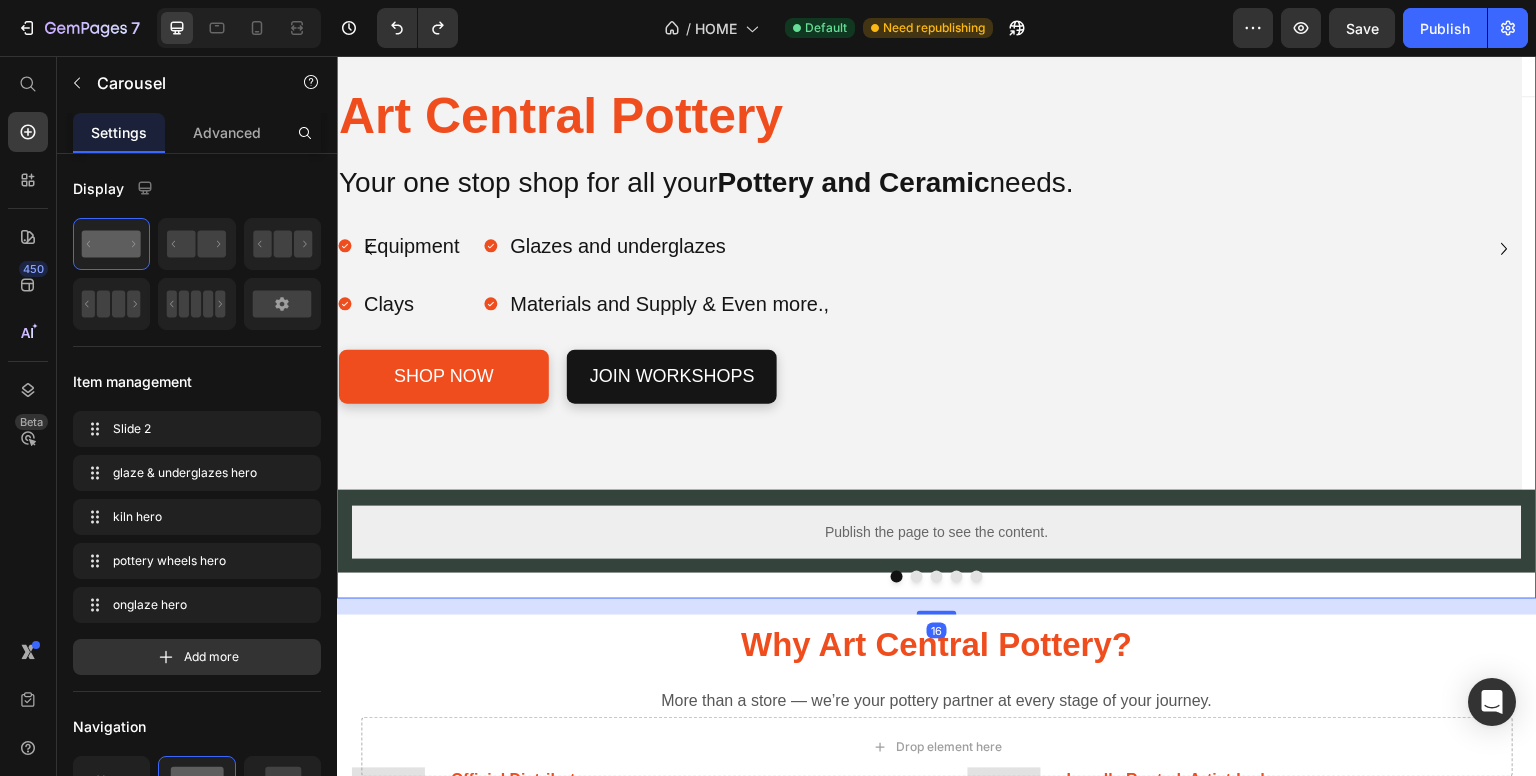 click 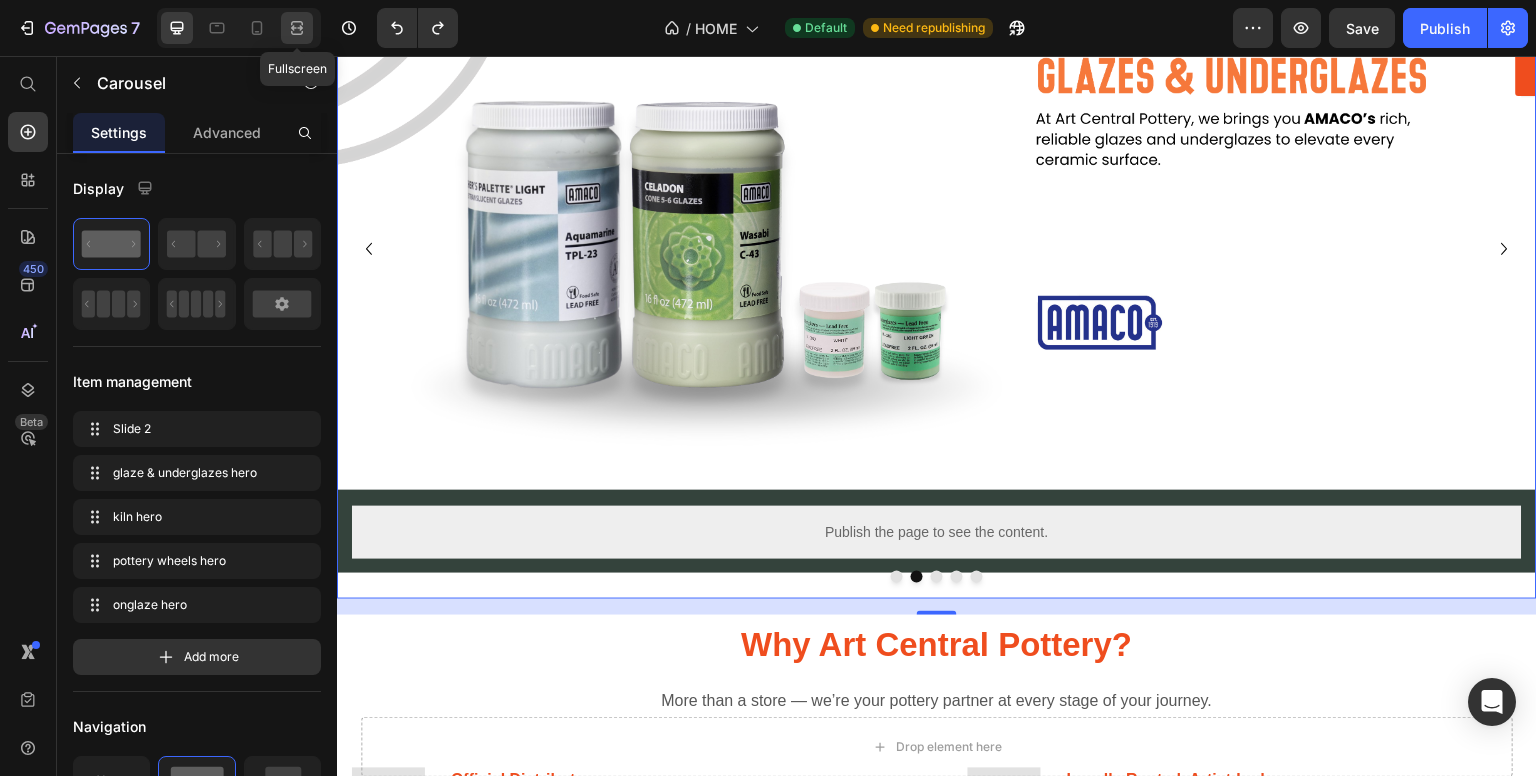 click 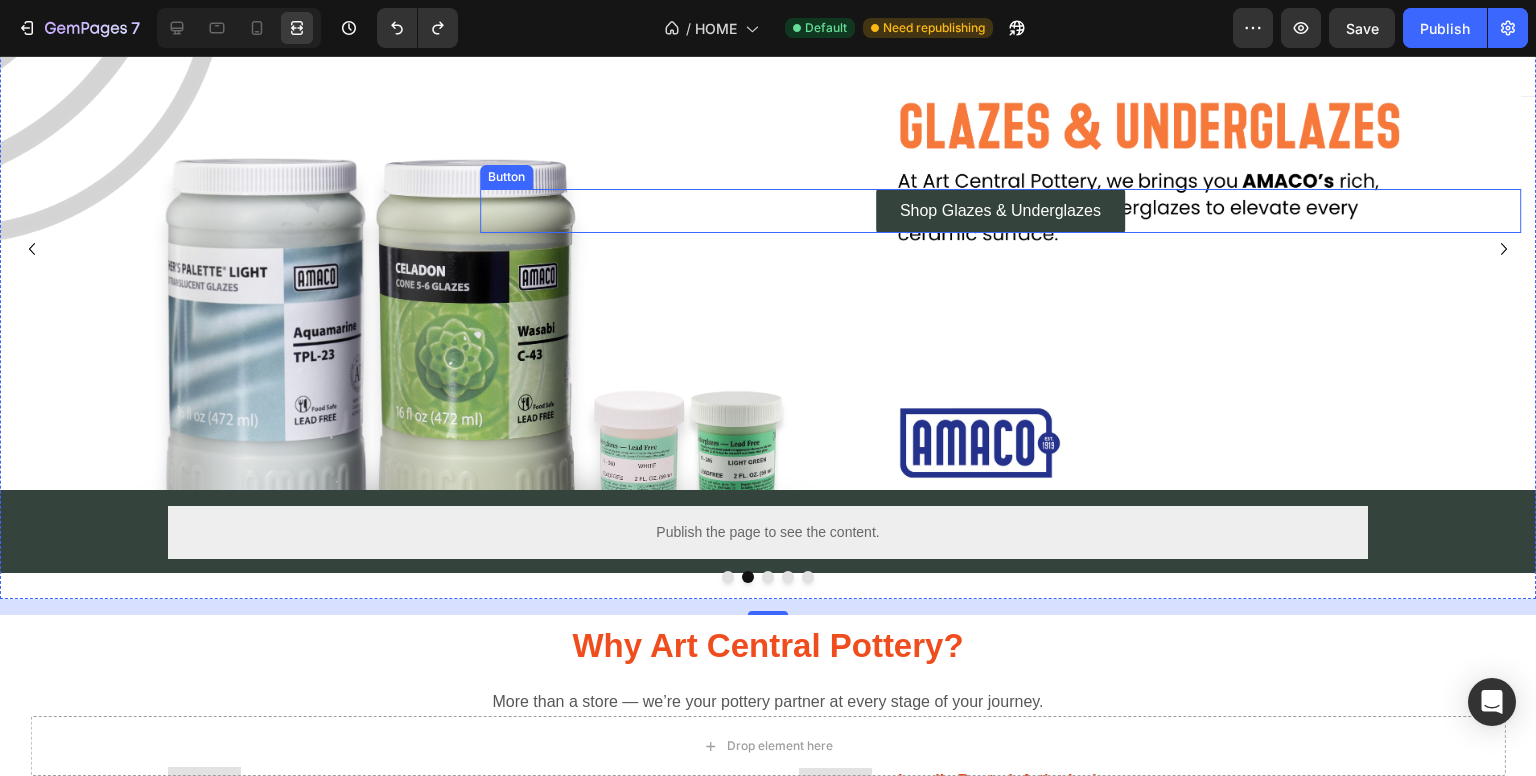 click on "Shop Glazes & Underglazes" at bounding box center [1000, 211] 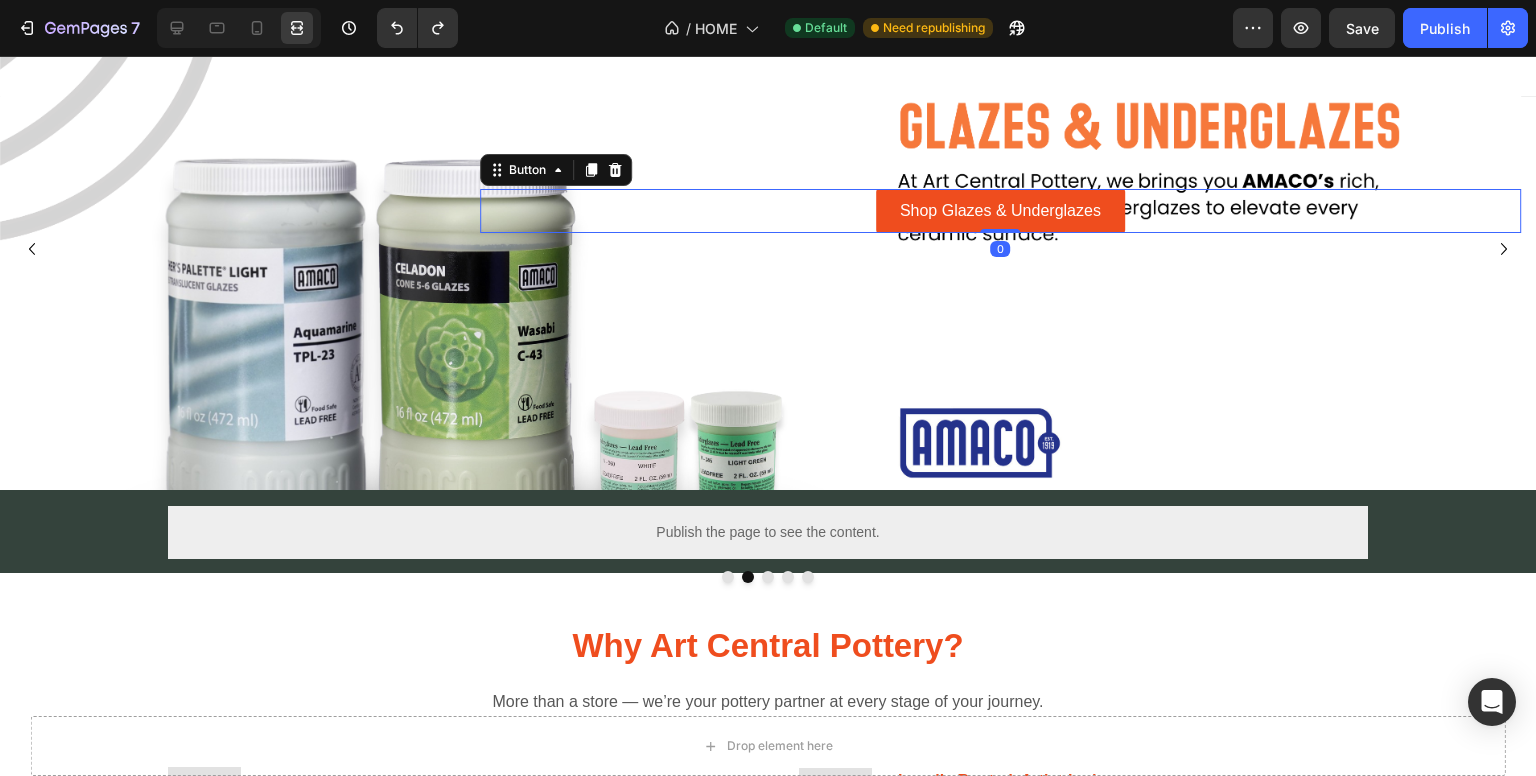 click at bounding box center (239, 28) 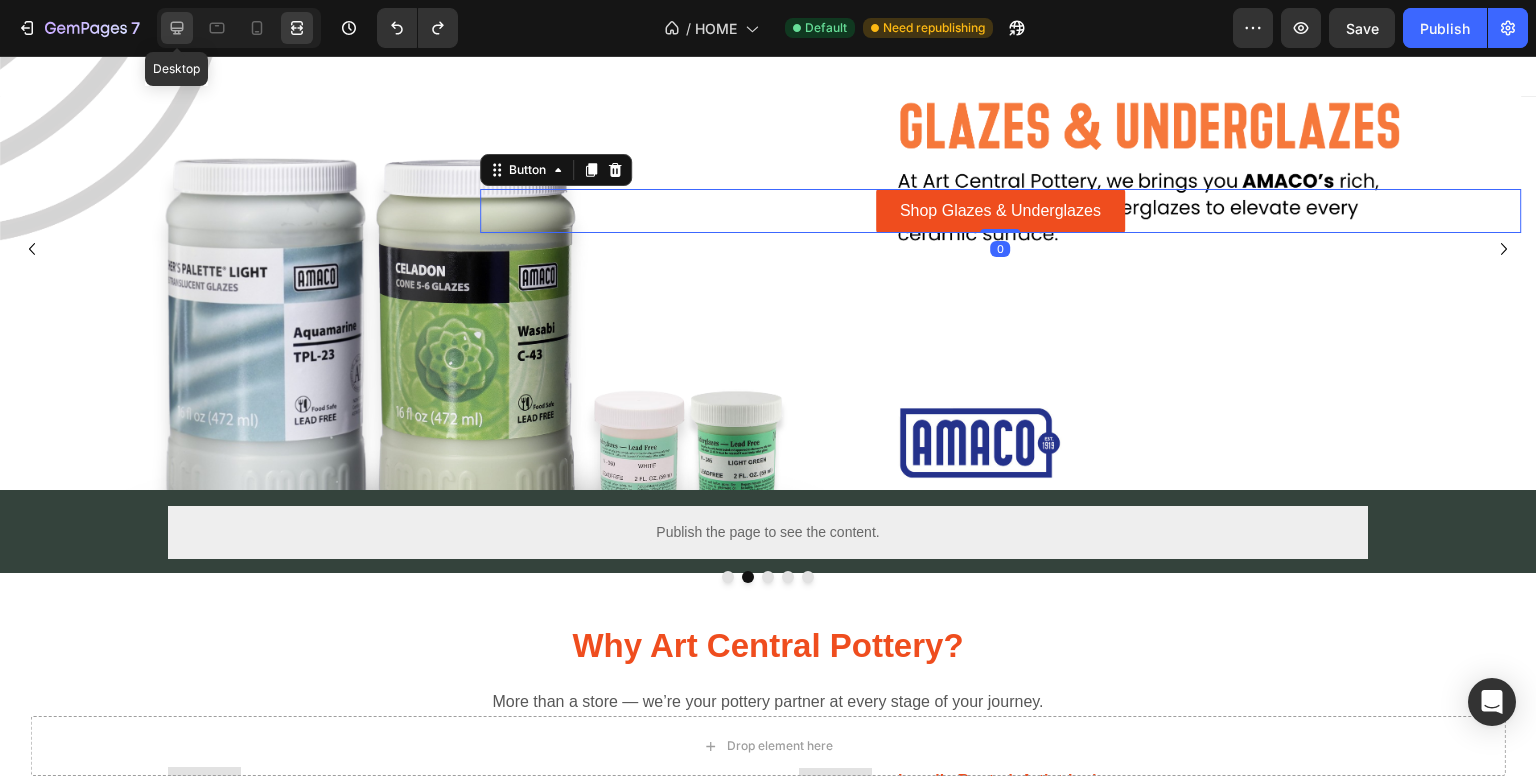 click 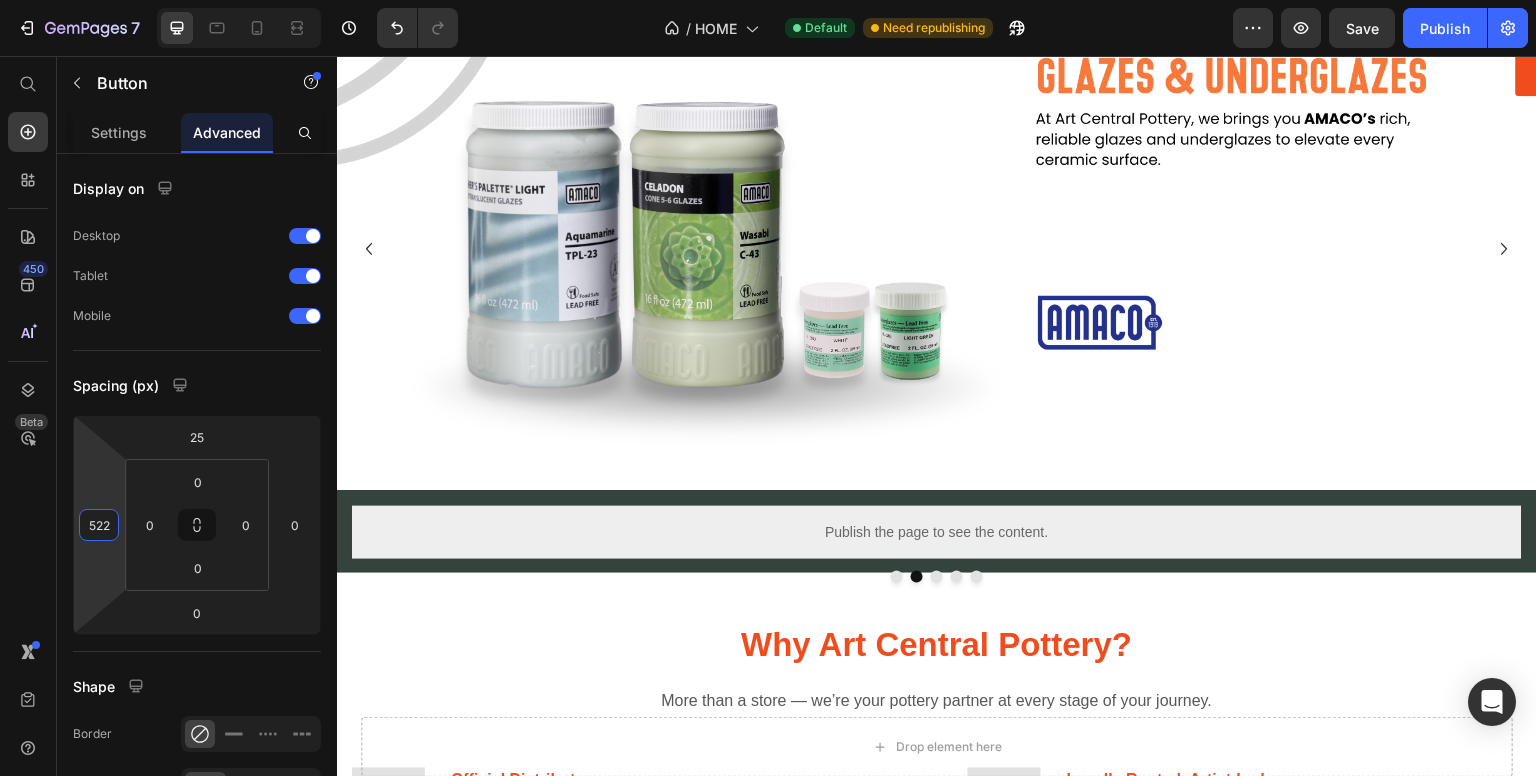type on "520" 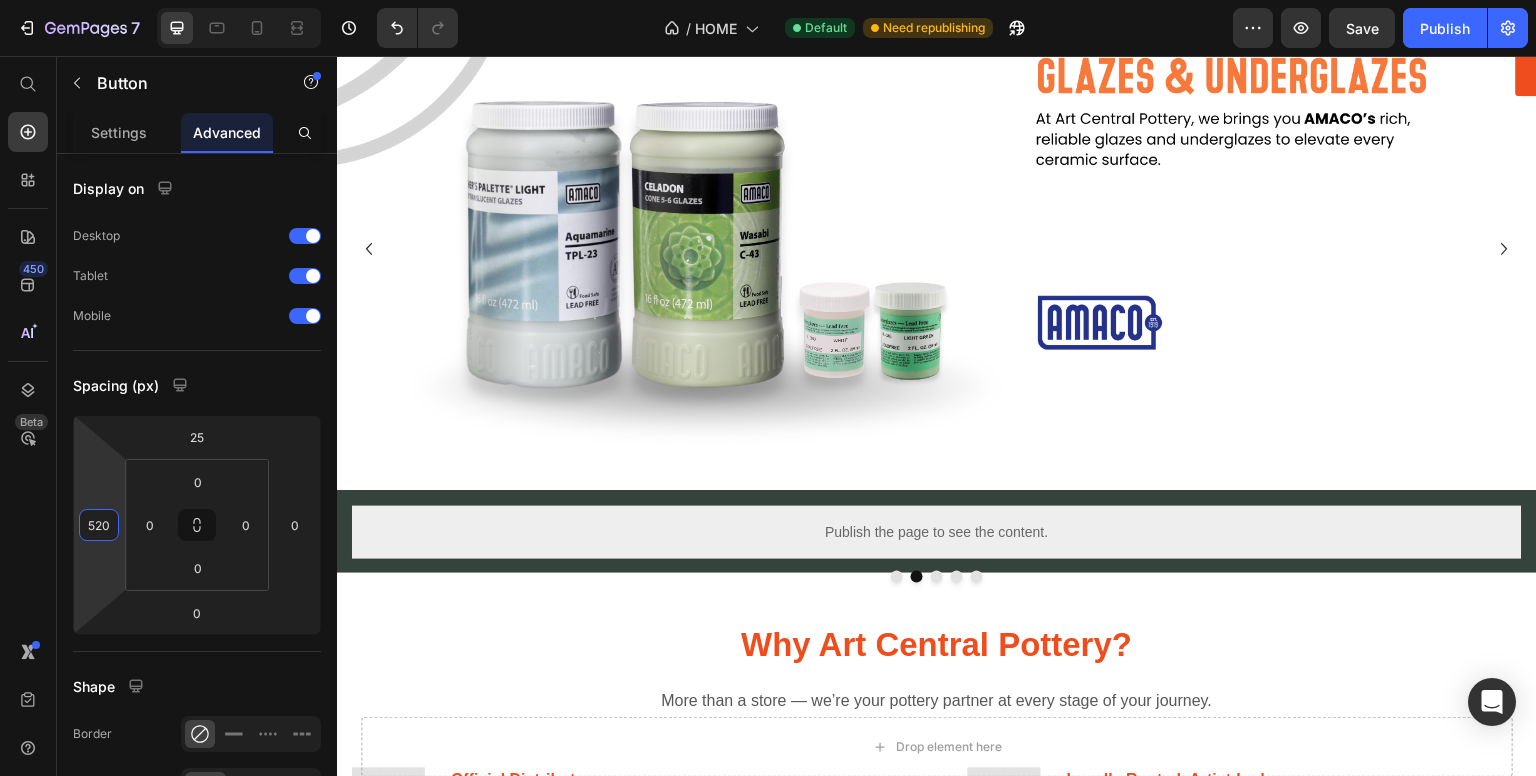 drag, startPoint x: 98, startPoint y: 477, endPoint x: 93, endPoint y: 457, distance: 20.615528 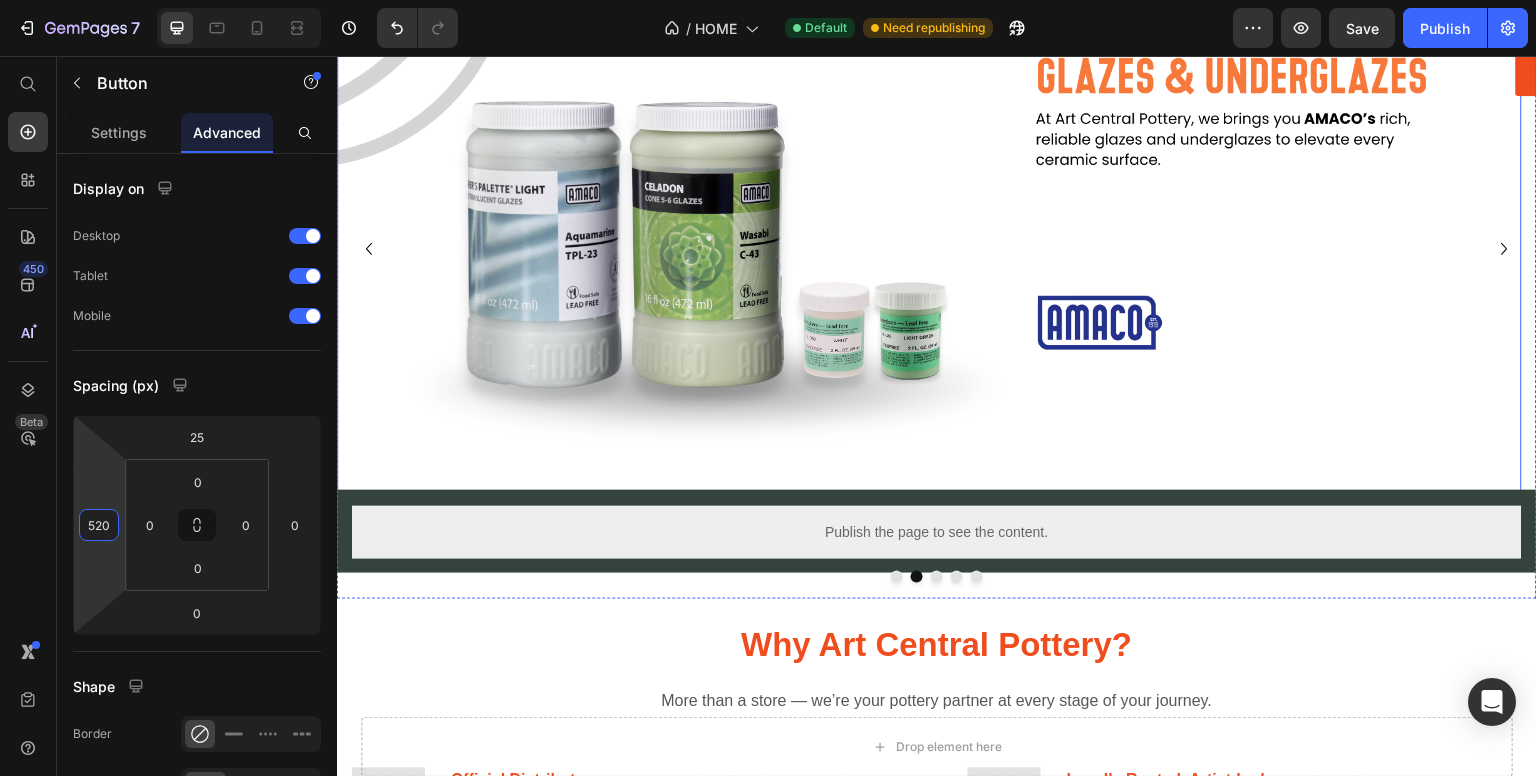 click at bounding box center (929, 343) 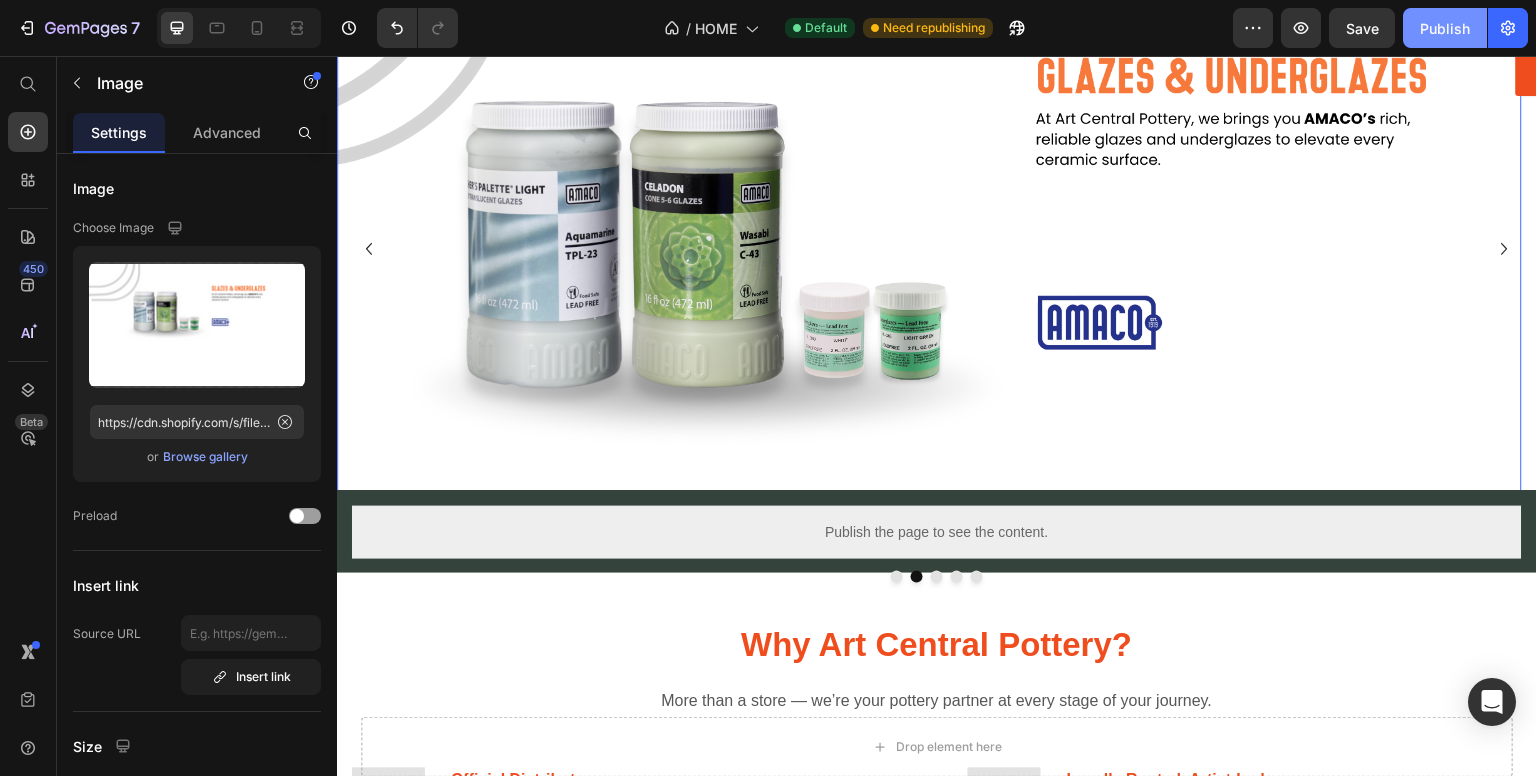 click on "Publish" at bounding box center (1445, 28) 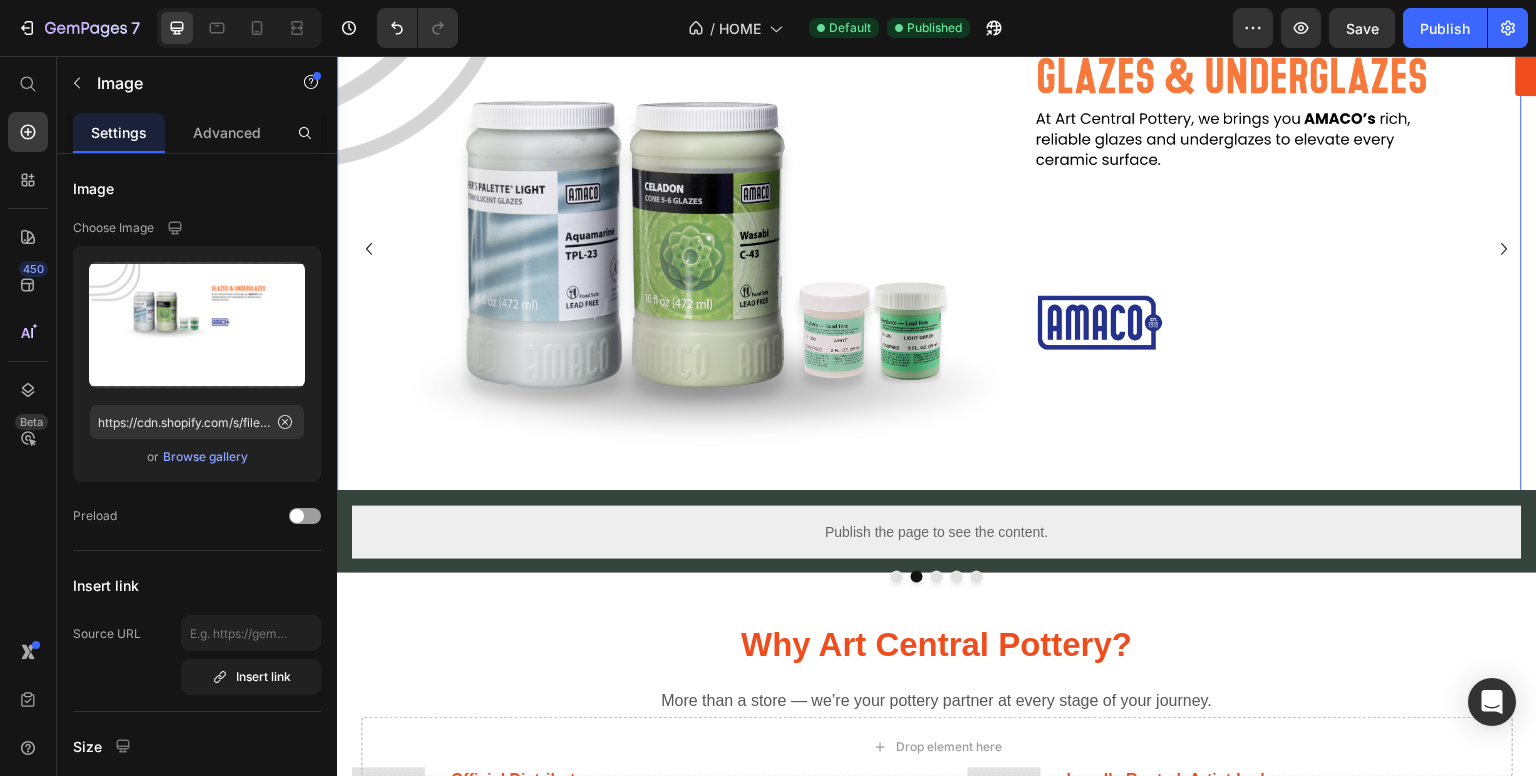 click 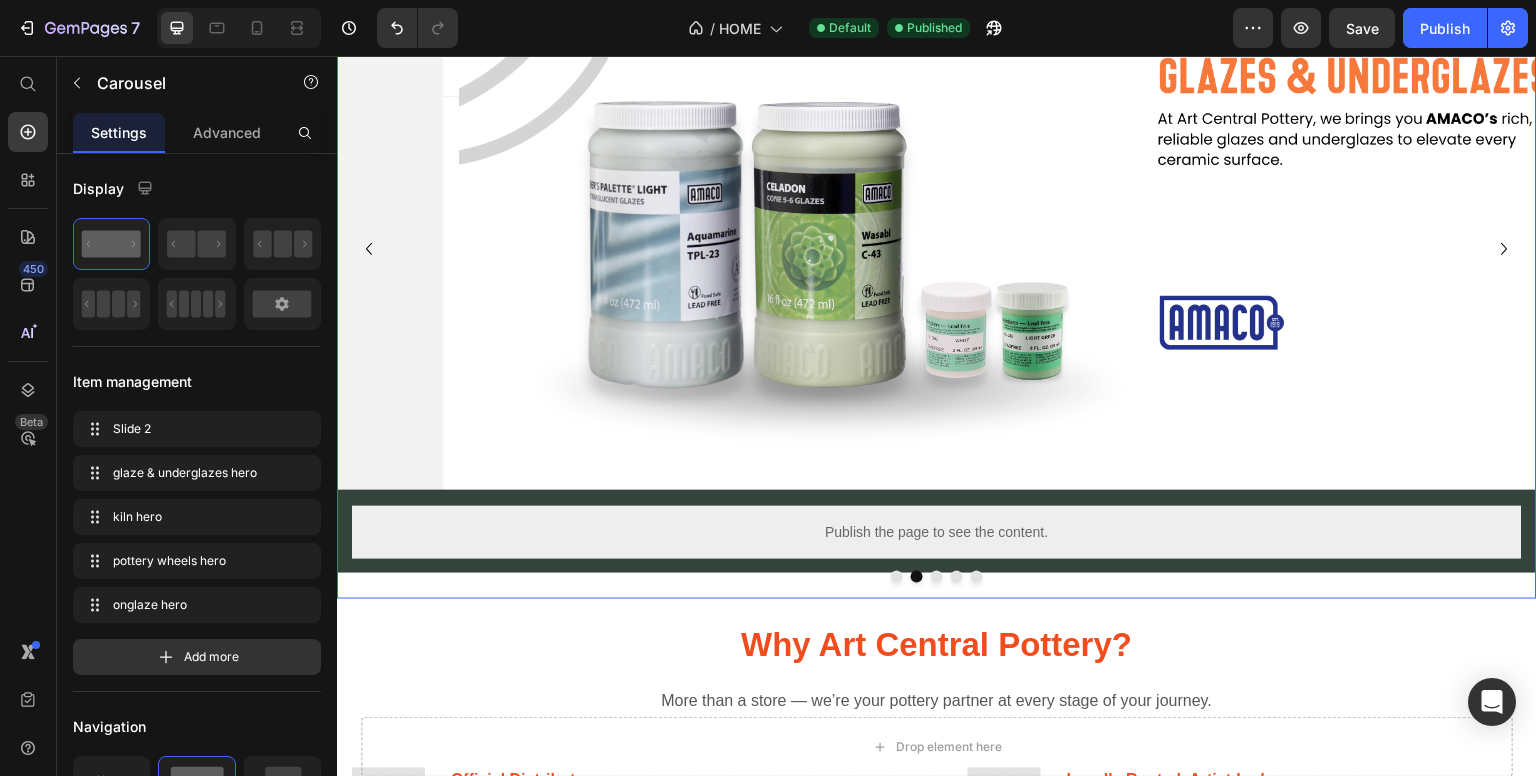 click 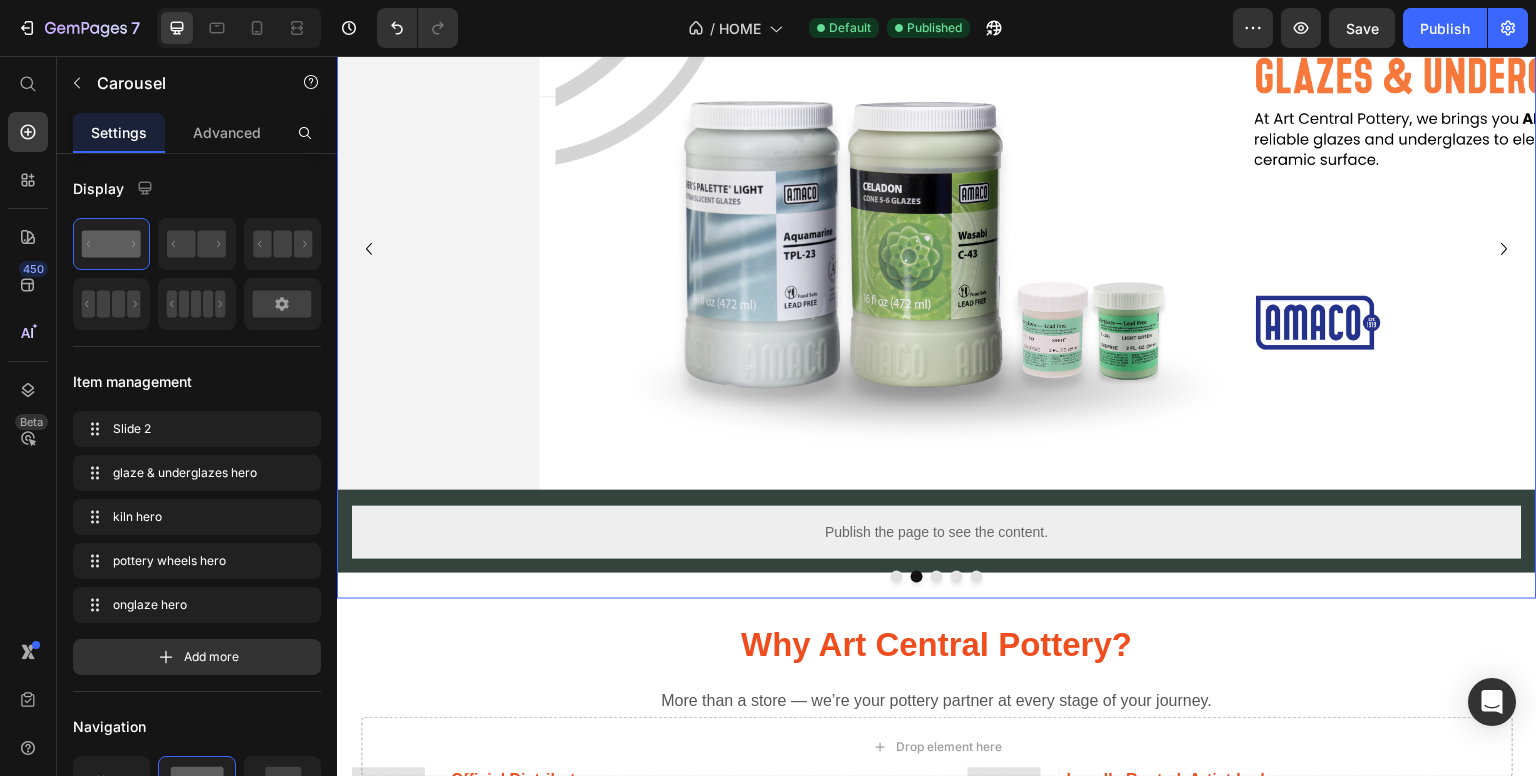 click 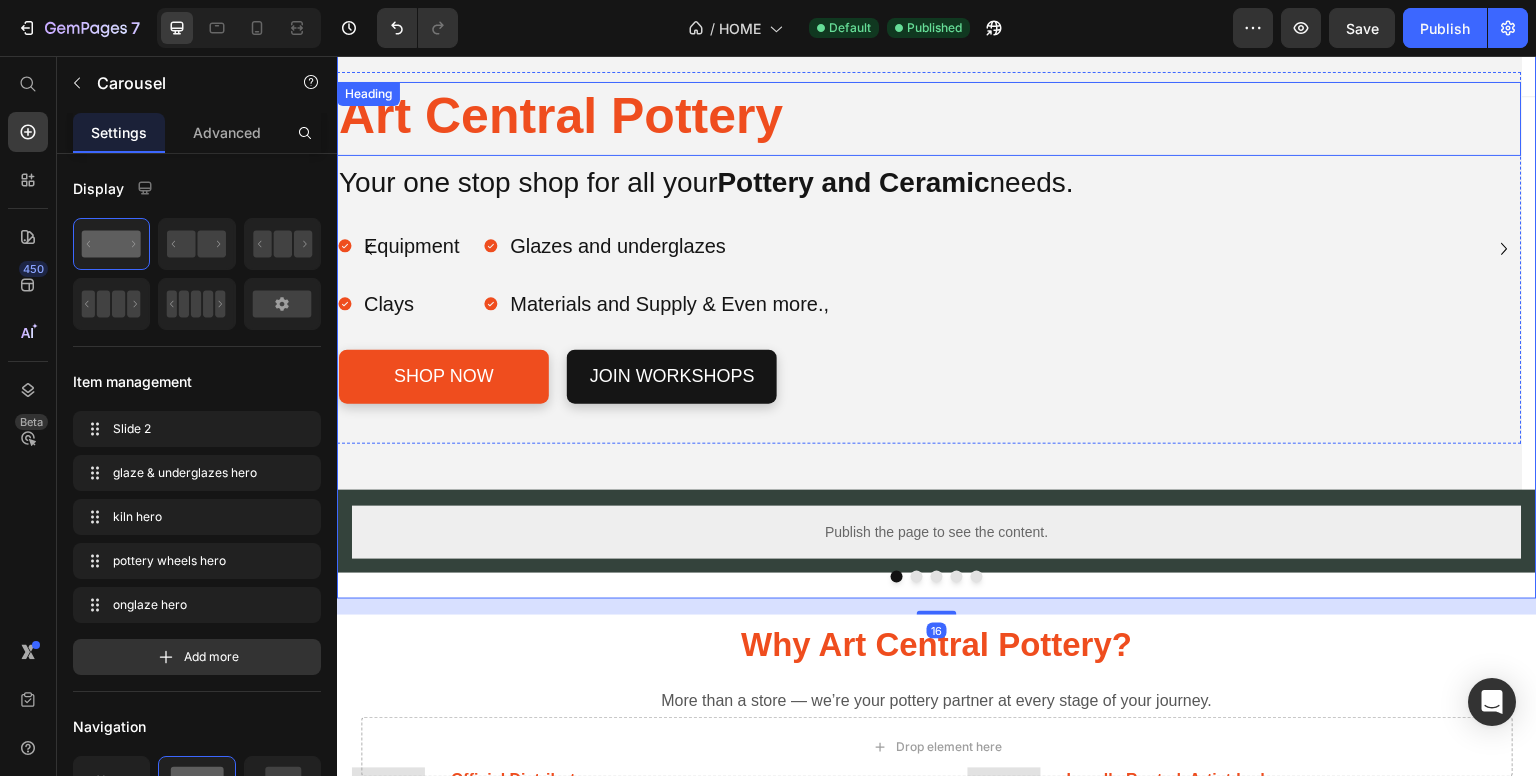 click on "Art Central Pottery" at bounding box center [929, 116] 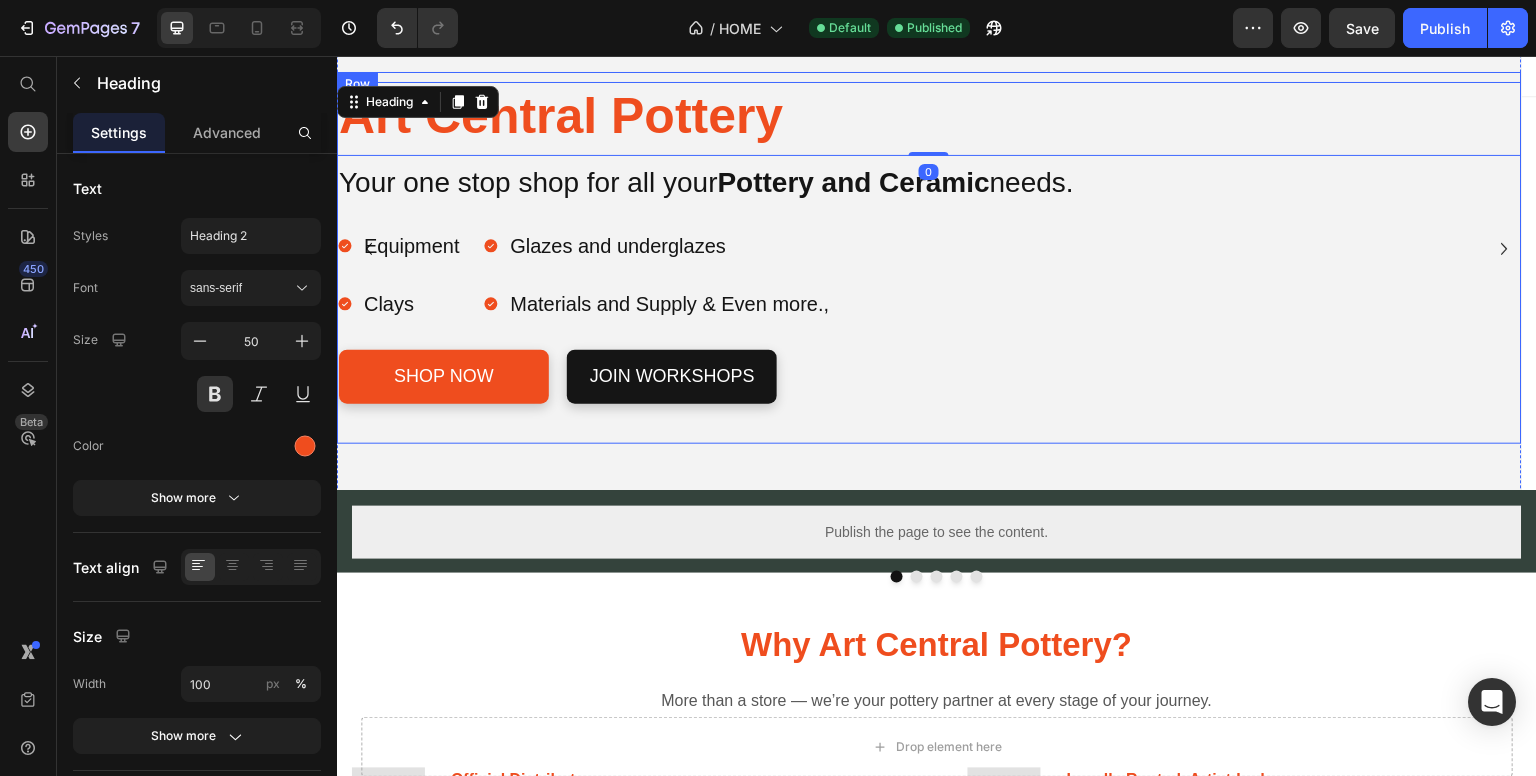 click on "Glazes and underglazes Materials and Supply & Even more.," at bounding box center (777, 275) 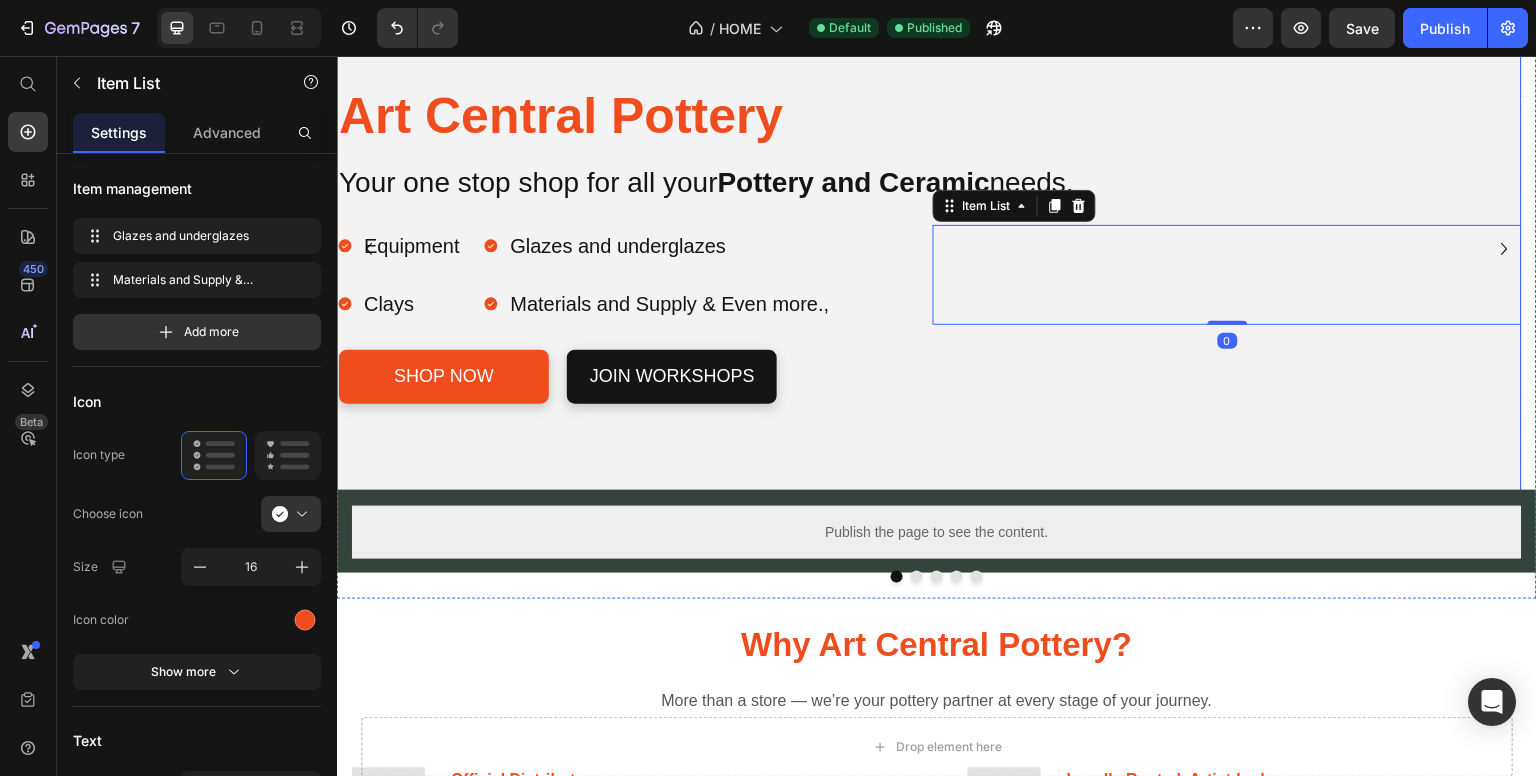 click on "Art Central Pottery Heading Your one stop shop for all your  Pottery and Ceramic  needs. Text Block Equipment Clays Item List Glazes and underglazes Materials and Supply & Even more., Item List   0 Row Shop Now Button jOIN WORKSHOPS Button Row Row" at bounding box center (929, 249) 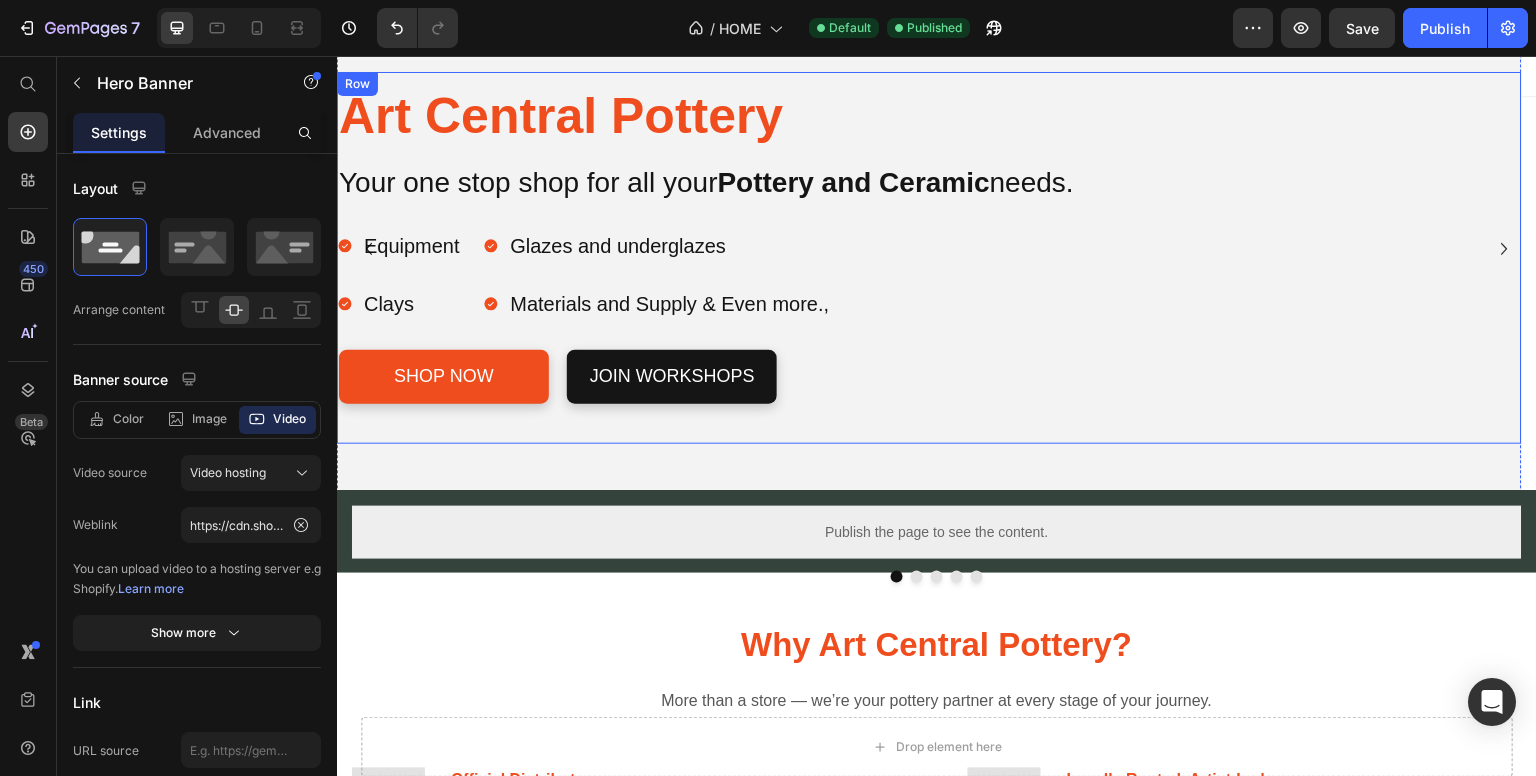click on "Art Central Pottery Heading Your one stop shop for all your  Pottery and Ceramic  needs. Text Block Equipment Clays Item List Glazes and underglazes Materials and Supply & Even more., Item List Row Shop Now Button jOIN WORKSHOPS Button Row" at bounding box center (929, 258) 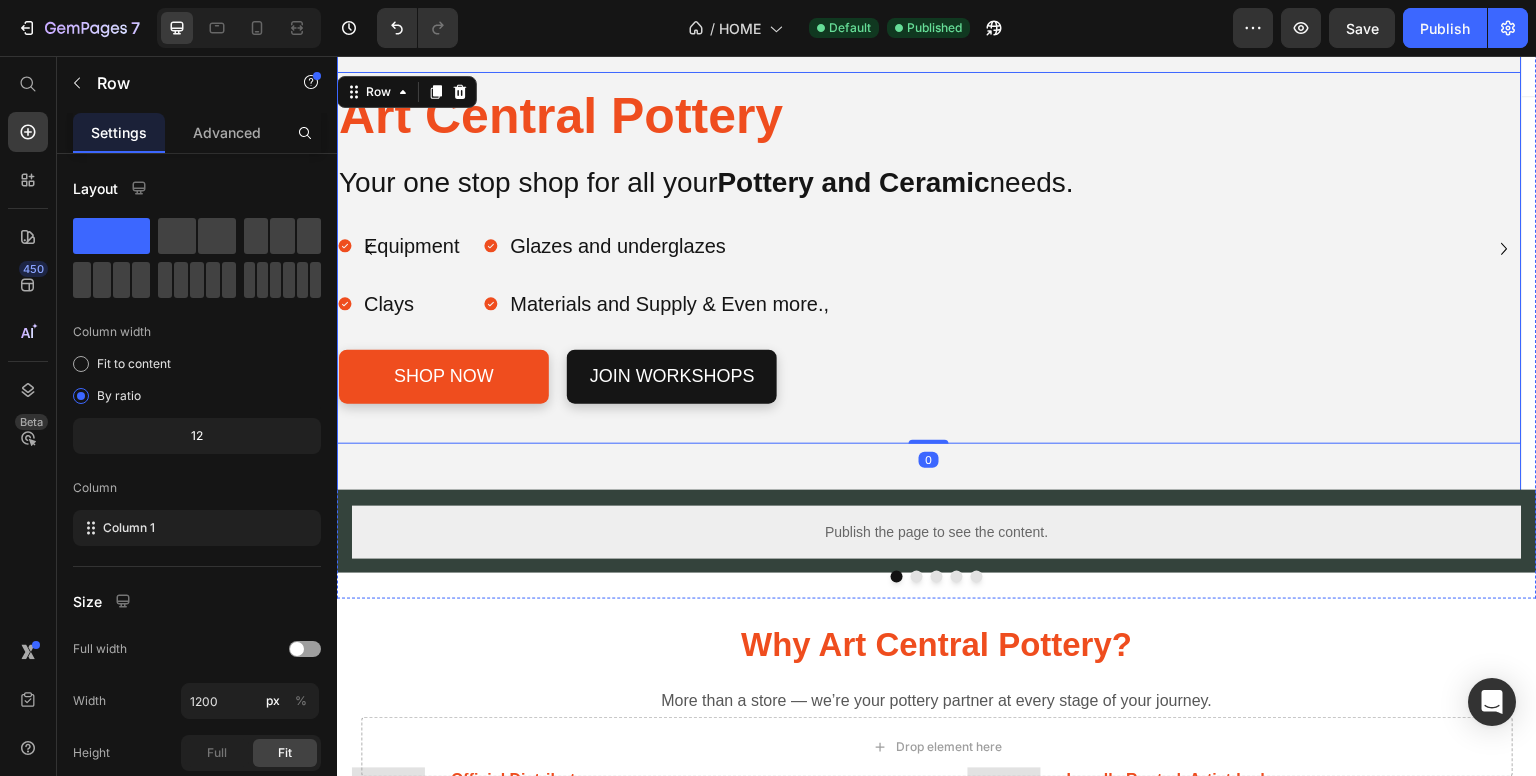 click on "Art Central Pottery Heading Your one stop shop for all your  Pottery and Ceramic  needs. Text Block Equipment Clays Item List Glazes and underglazes Materials and Supply & Even more., Item List Row Shop Now Button jOIN WORKSHOPS Button Row Row   0" at bounding box center (929, 249) 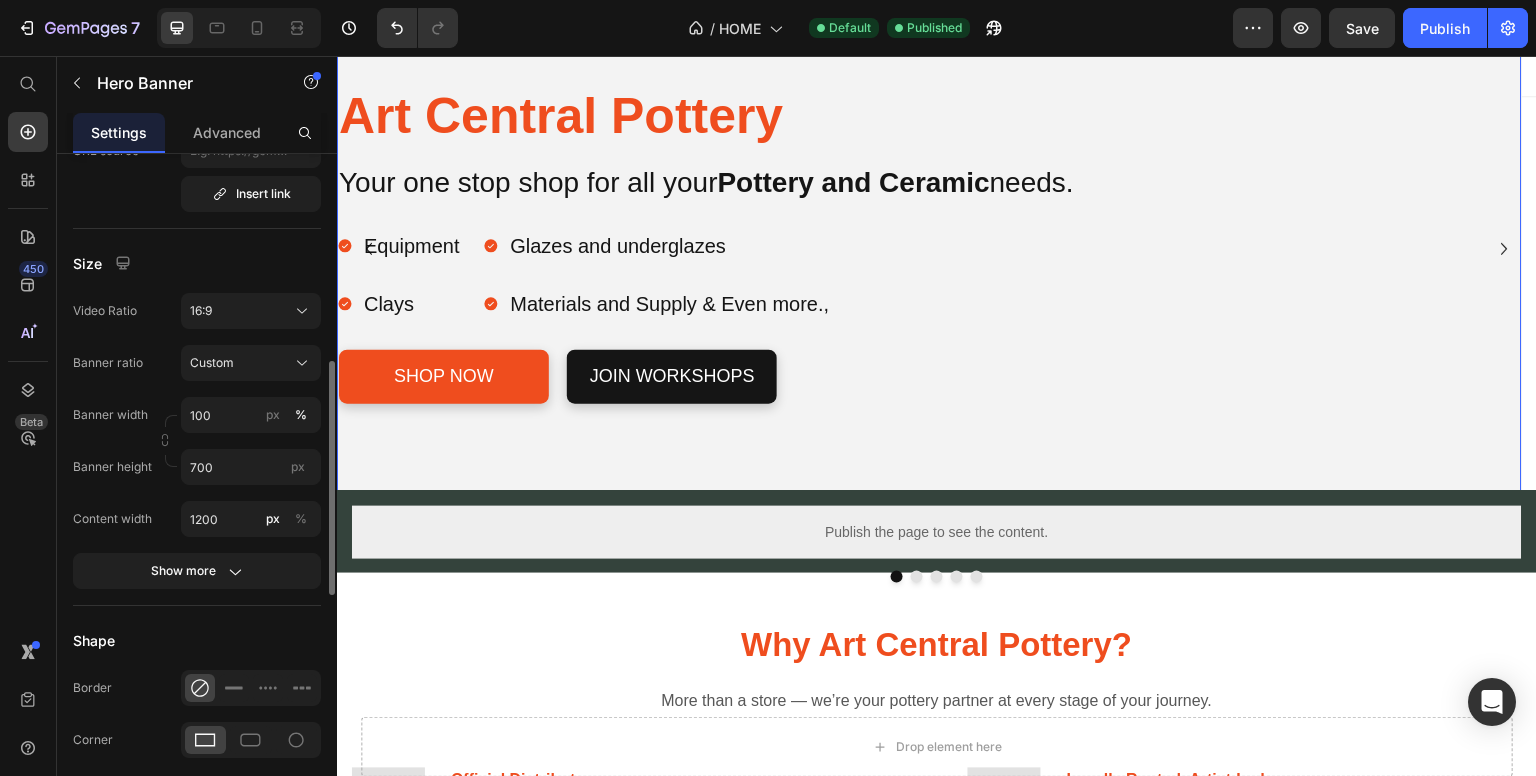 scroll, scrollTop: 700, scrollLeft: 0, axis: vertical 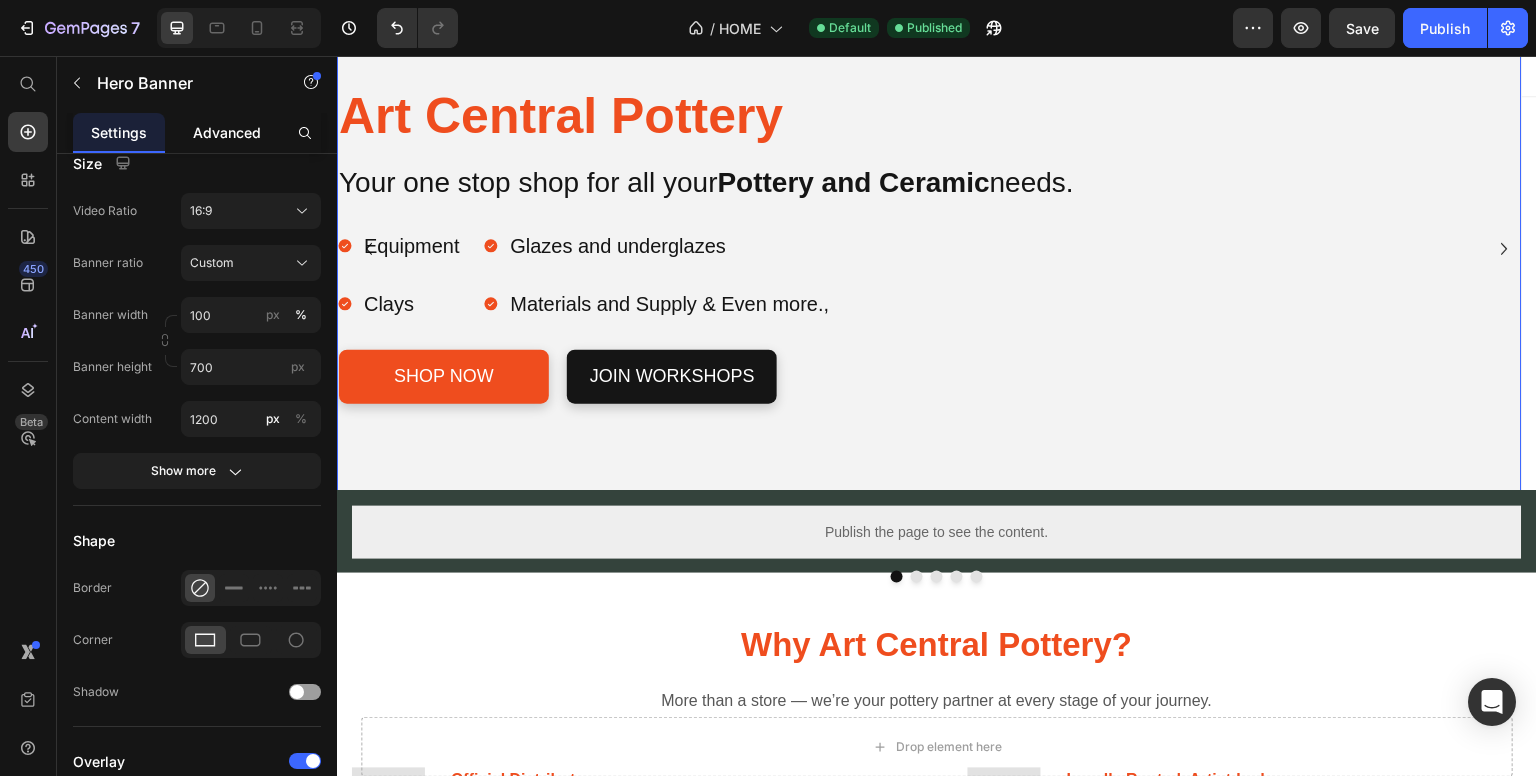 click on "Advanced" at bounding box center (227, 132) 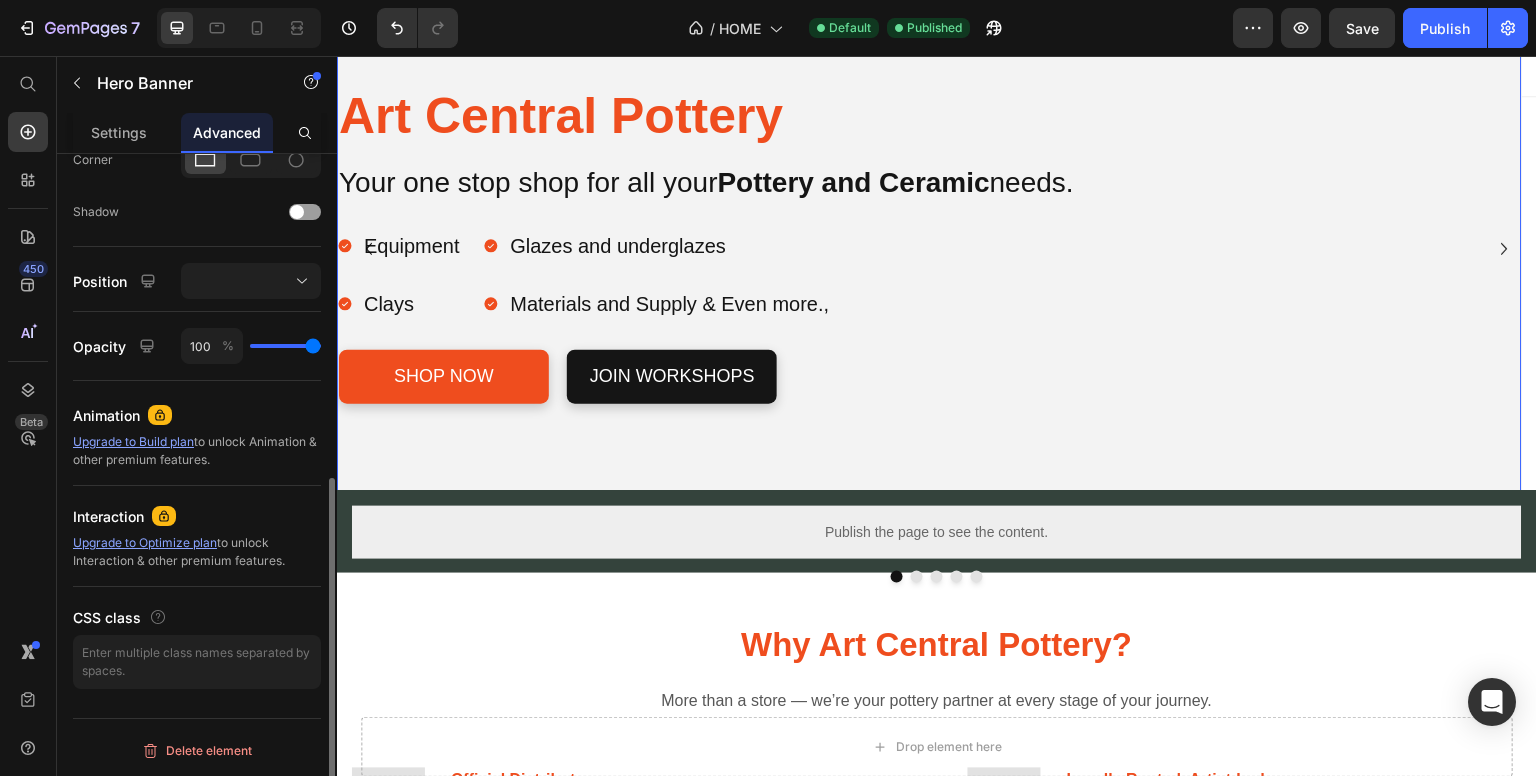 scroll, scrollTop: 0, scrollLeft: 0, axis: both 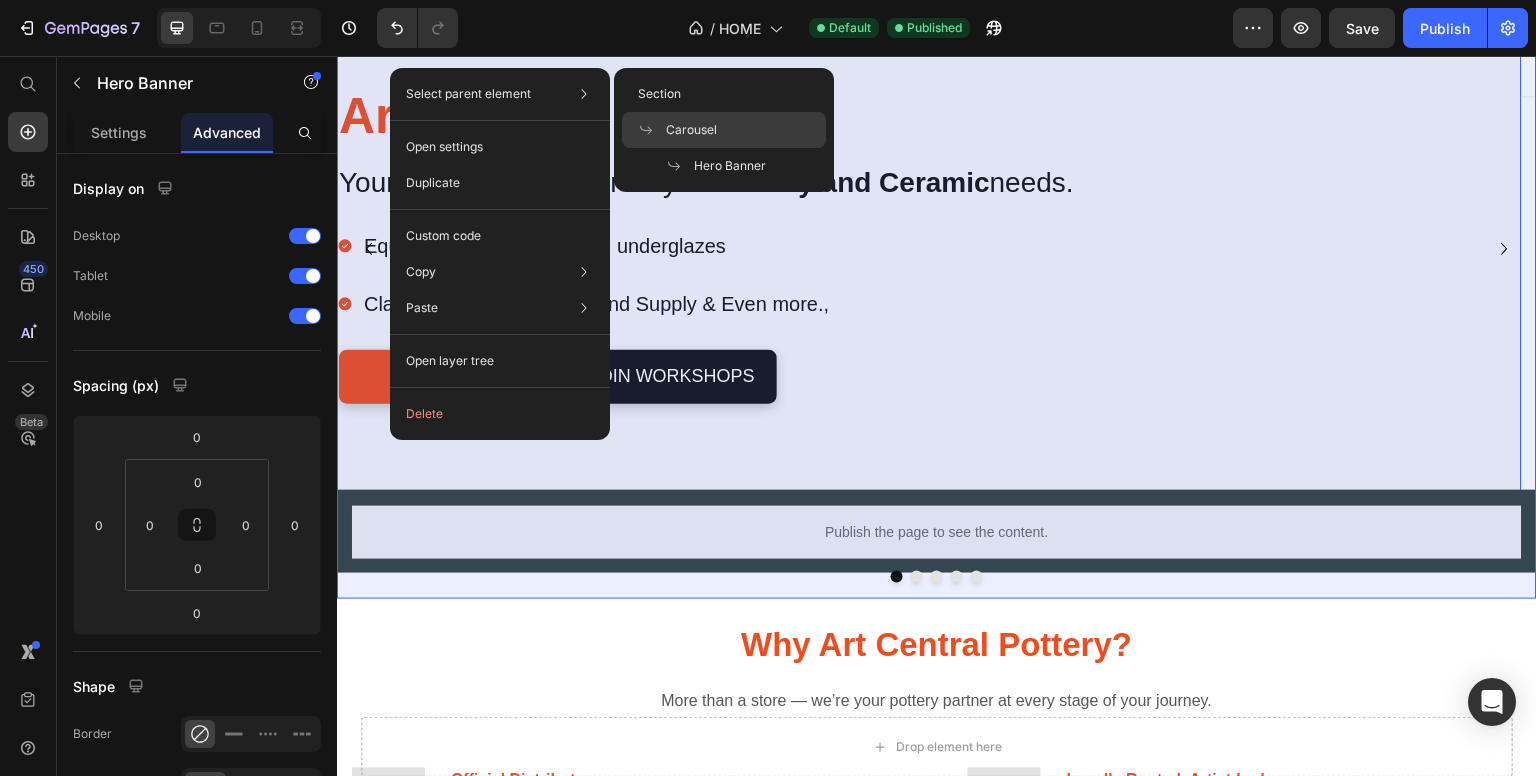 click on "Carousel" 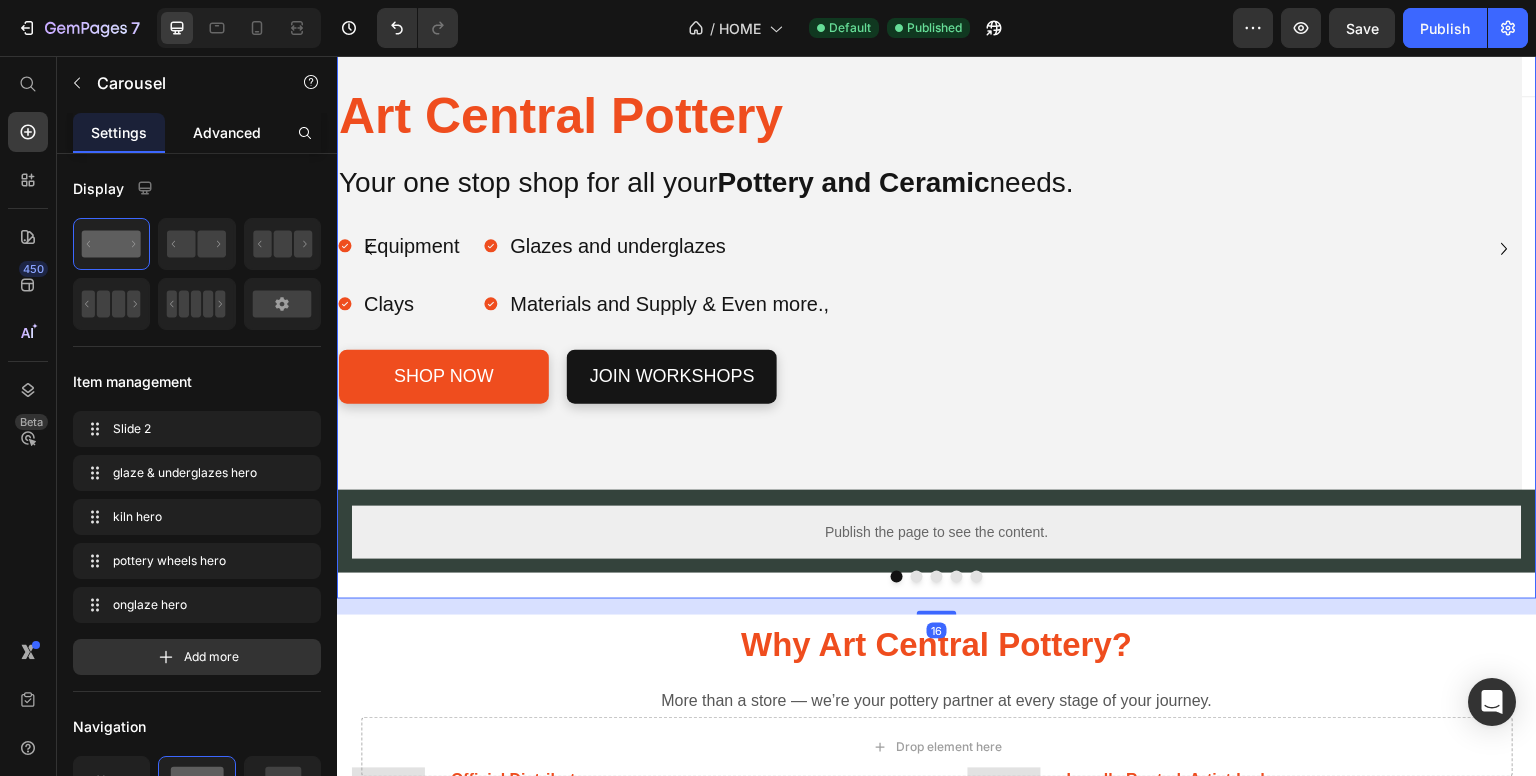 click on "Advanced" at bounding box center [227, 132] 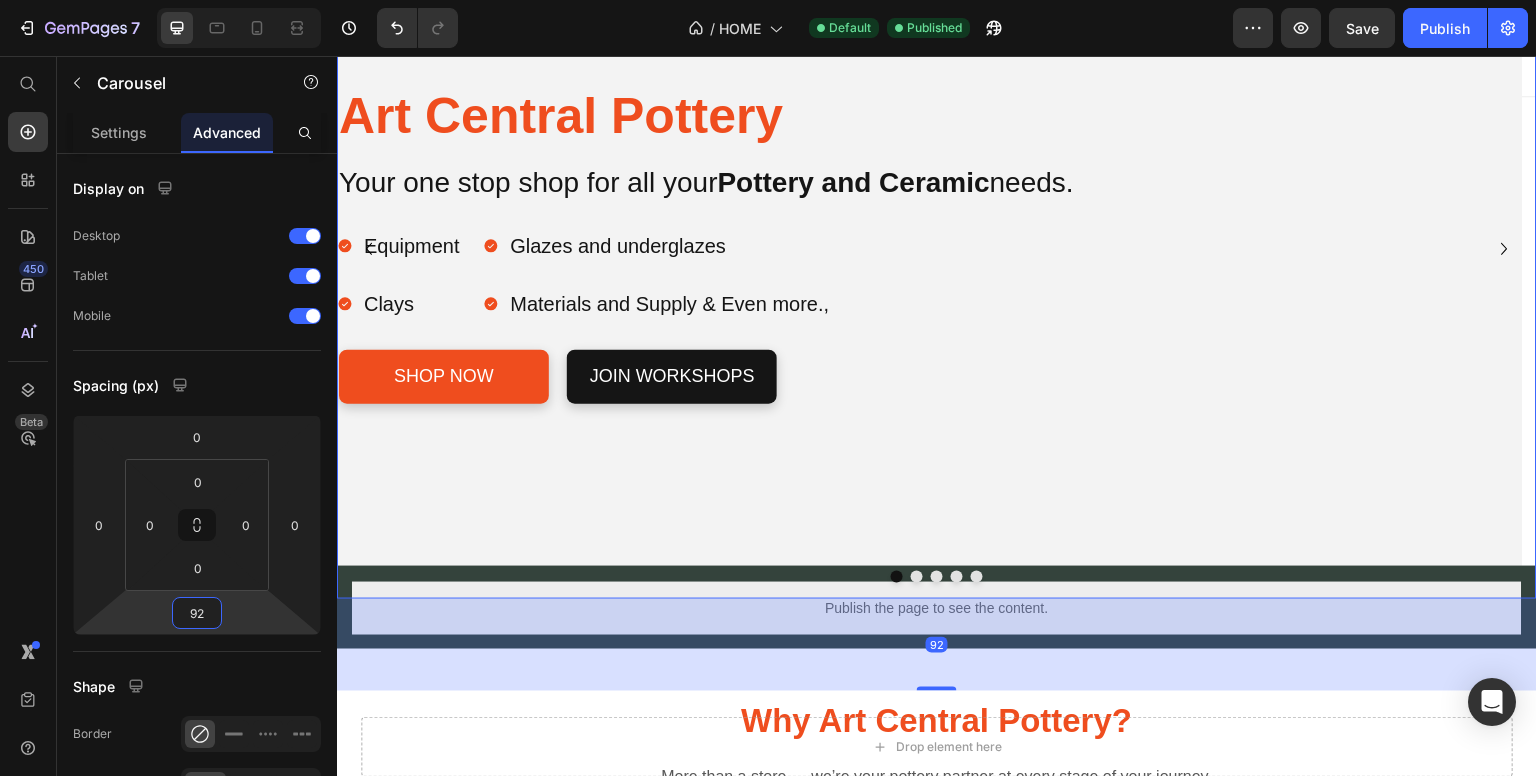 type on "90" 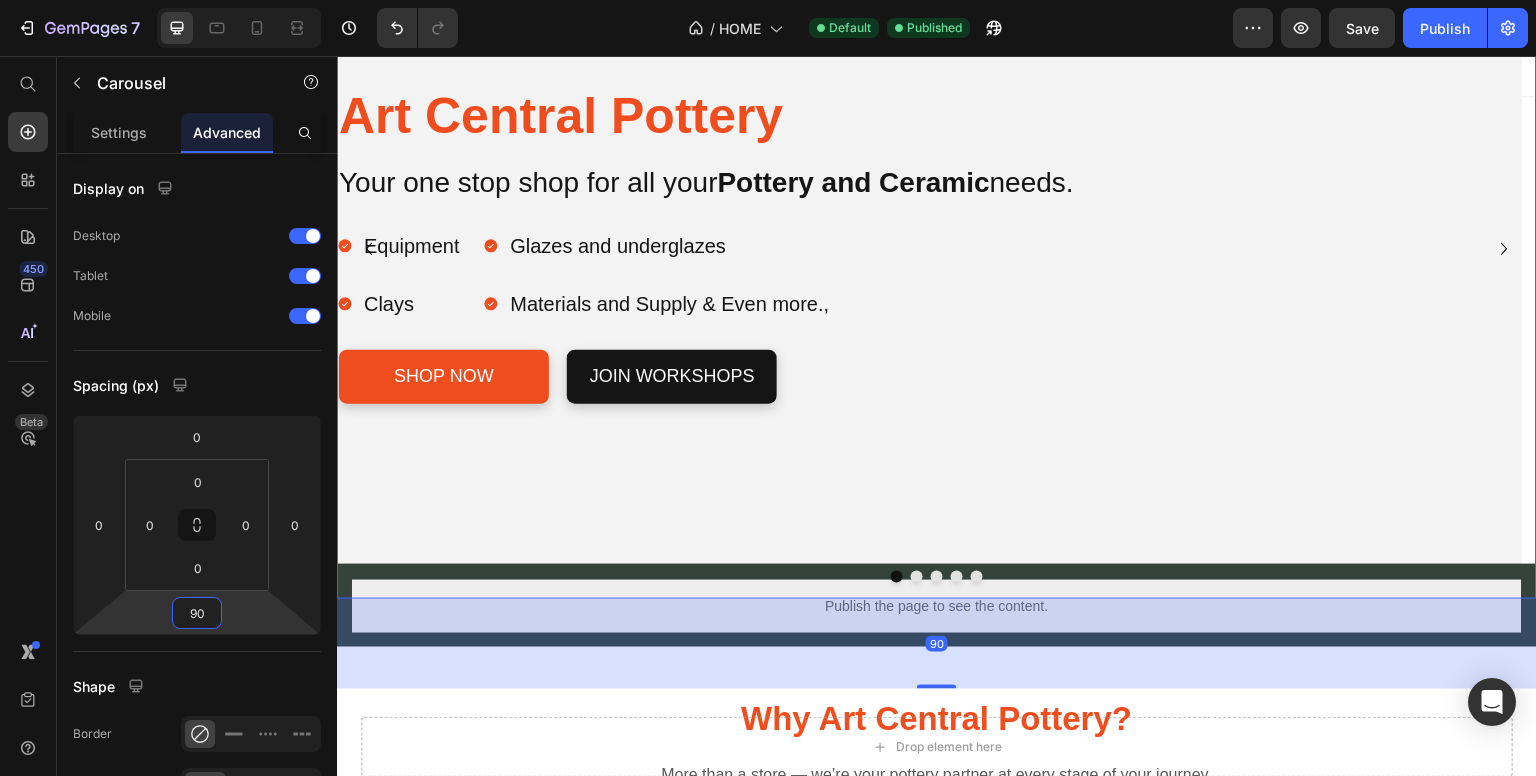 drag, startPoint x: 256, startPoint y: 607, endPoint x: 253, endPoint y: 570, distance: 37.12142 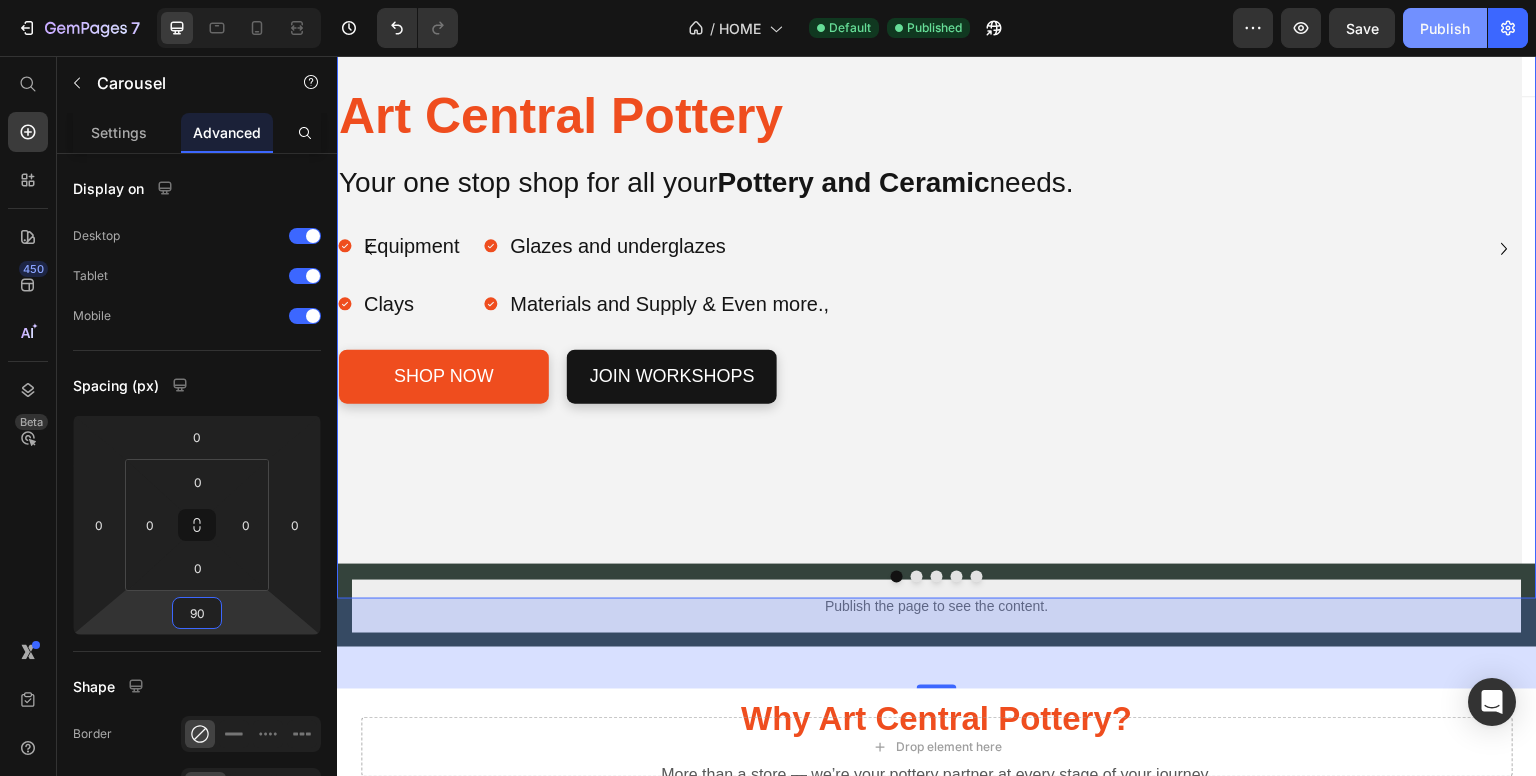click on "Publish" at bounding box center [1445, 28] 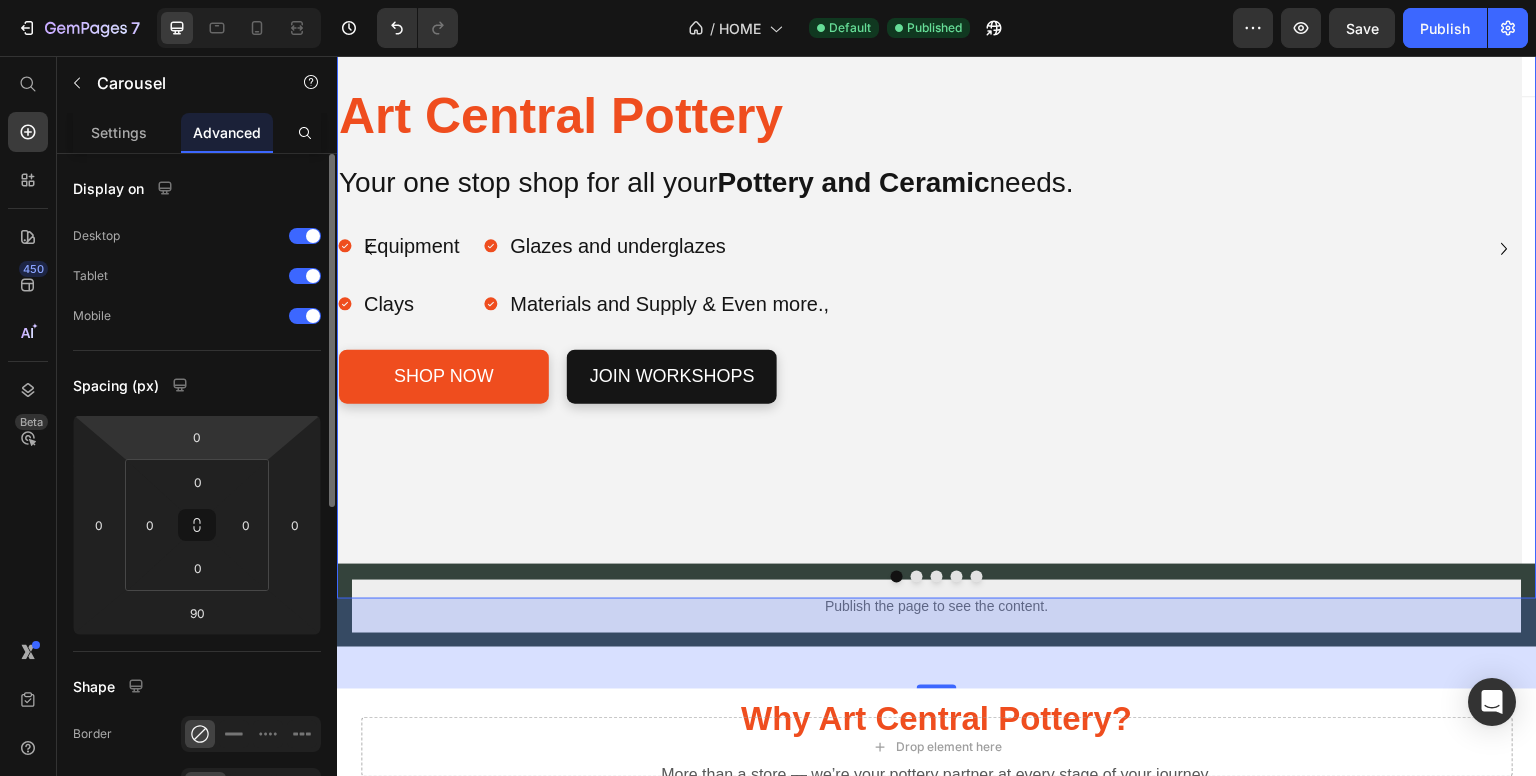 type 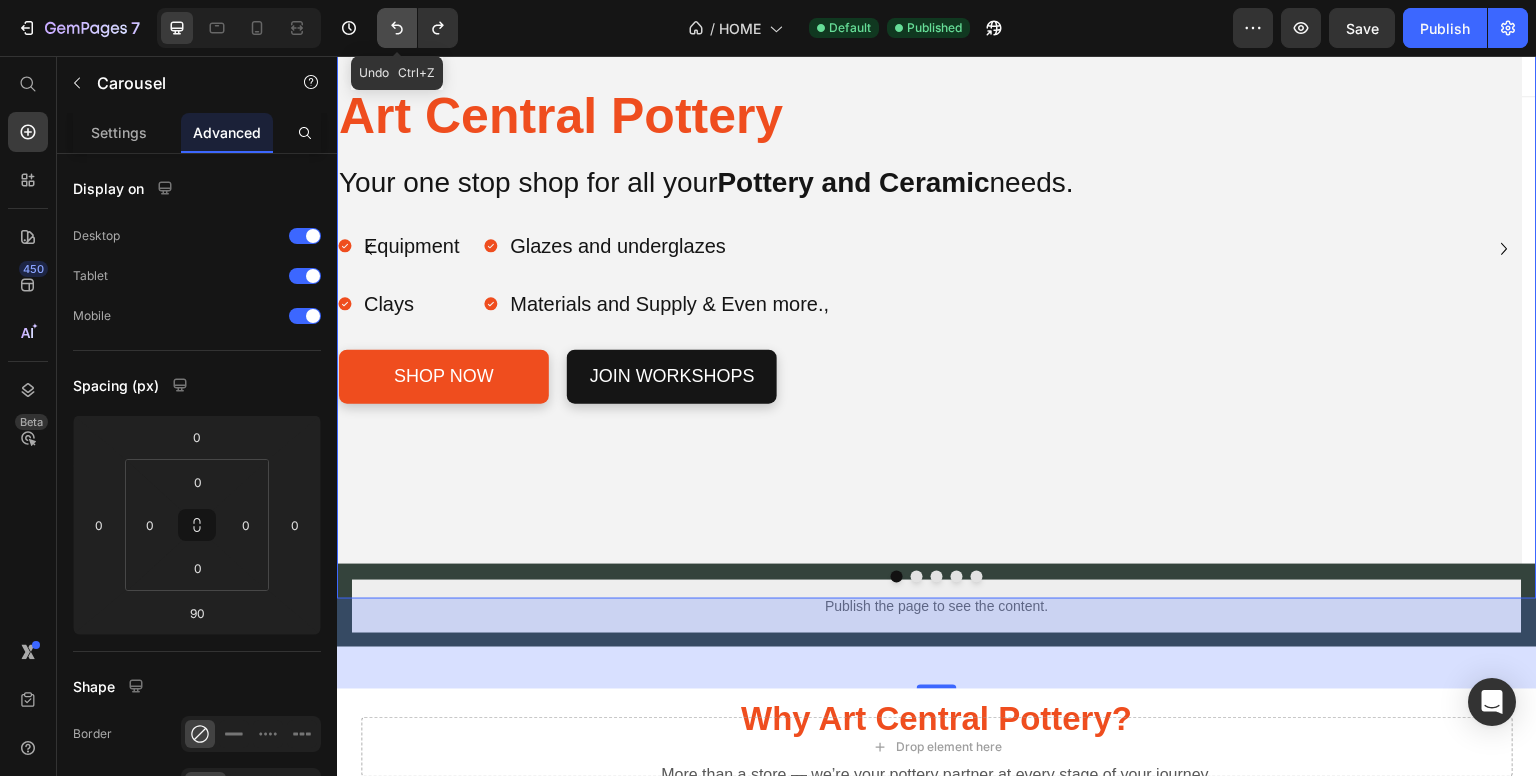 click 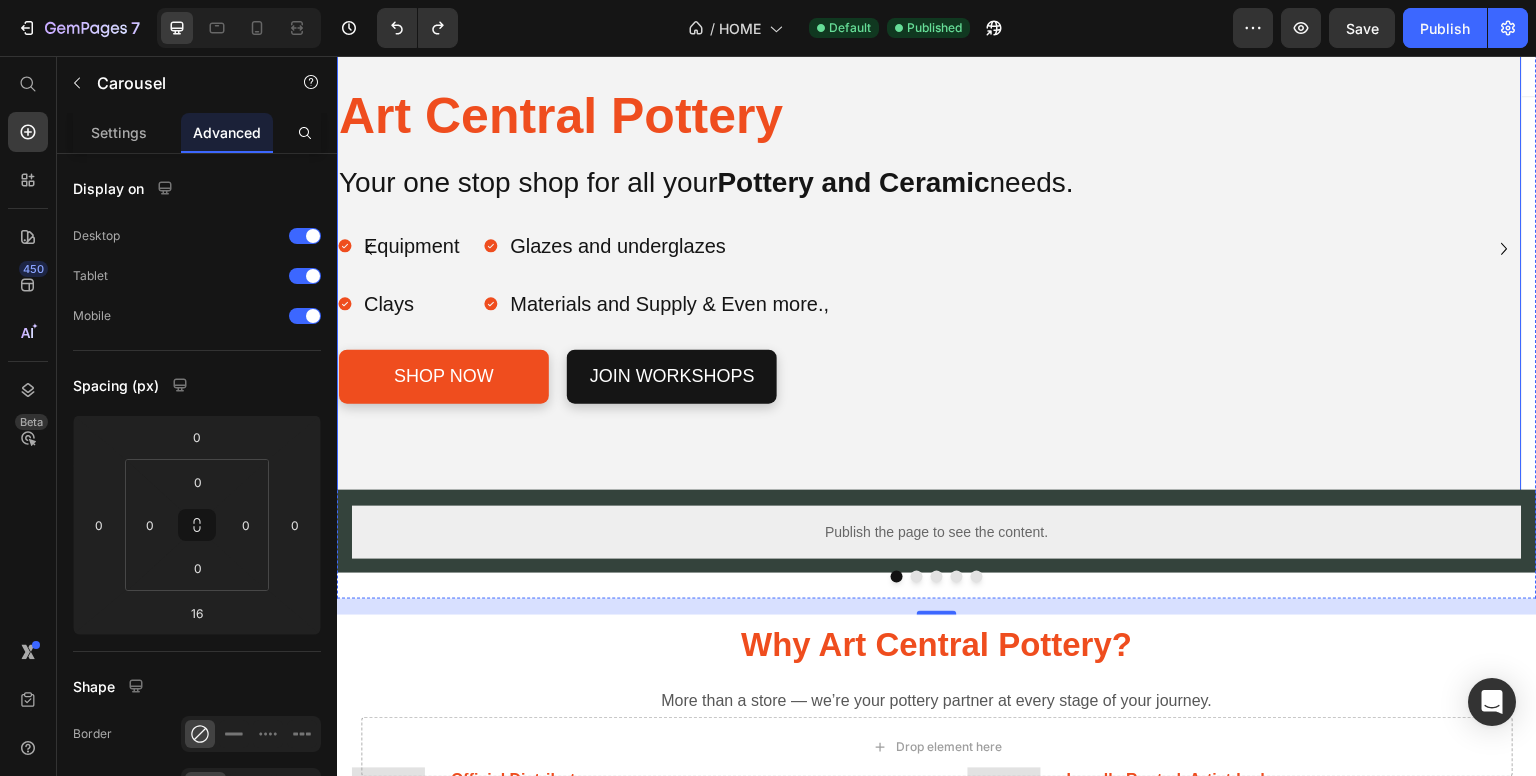 click on "Art Central Pottery Heading Your one stop shop for all your  Pottery and Ceramic  needs. Text Block Equipment Clays Item List Glazes and underglazes Materials and Supply & Even more., Item List Row Shop Now Button jOIN WORKSHOPS Button Row Row" at bounding box center [929, 249] 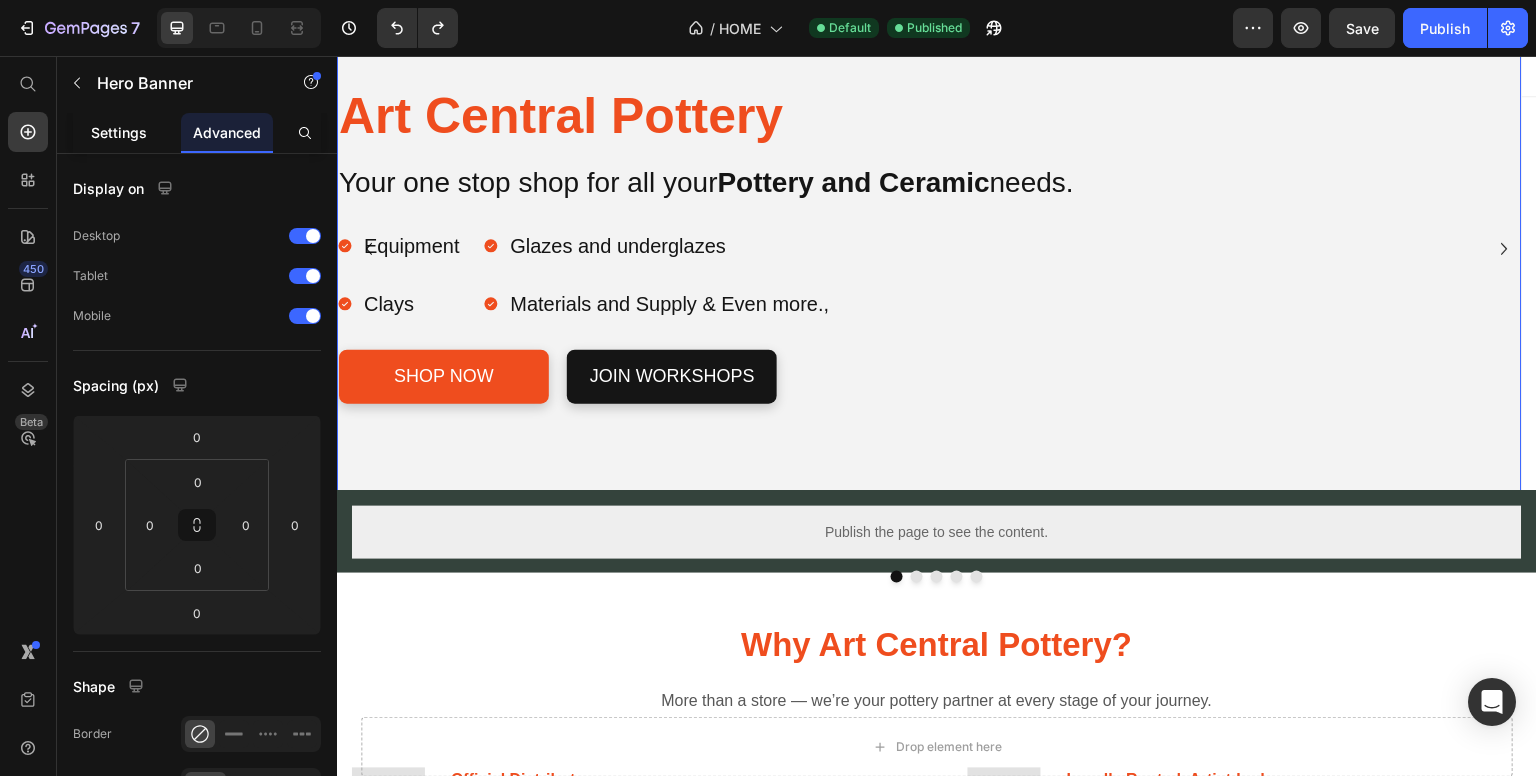 click on "Settings" 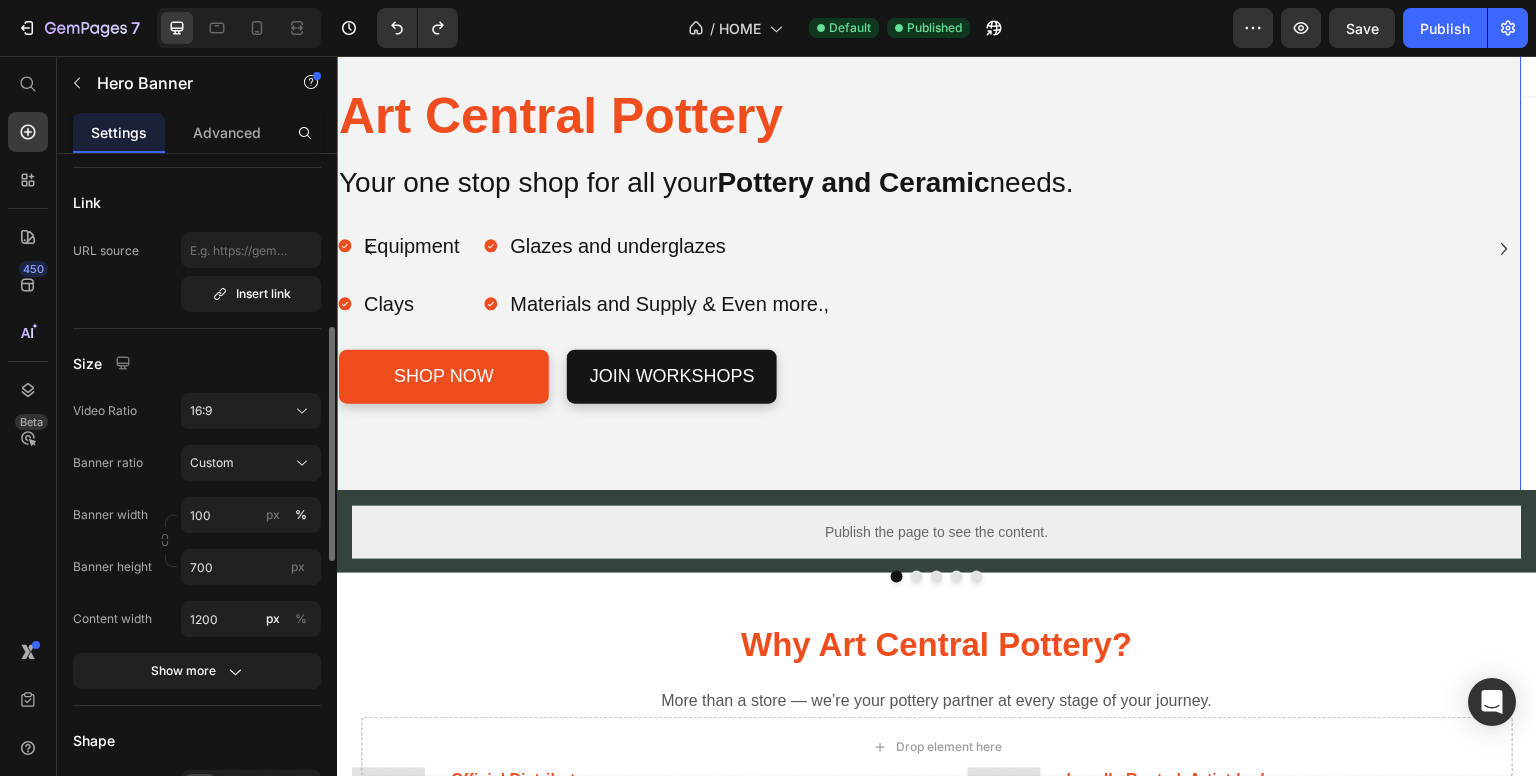 scroll, scrollTop: 800, scrollLeft: 0, axis: vertical 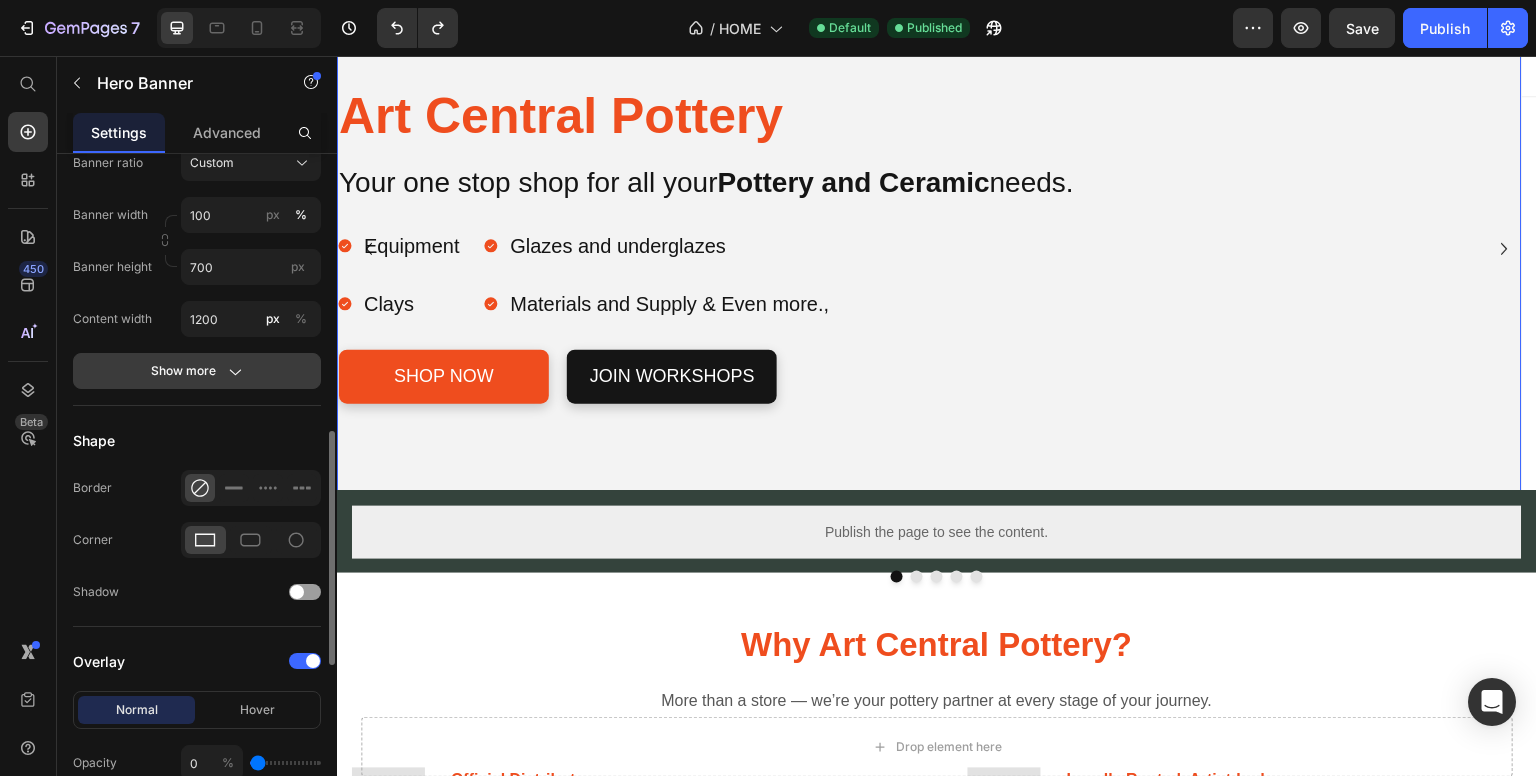 click on "Show more" 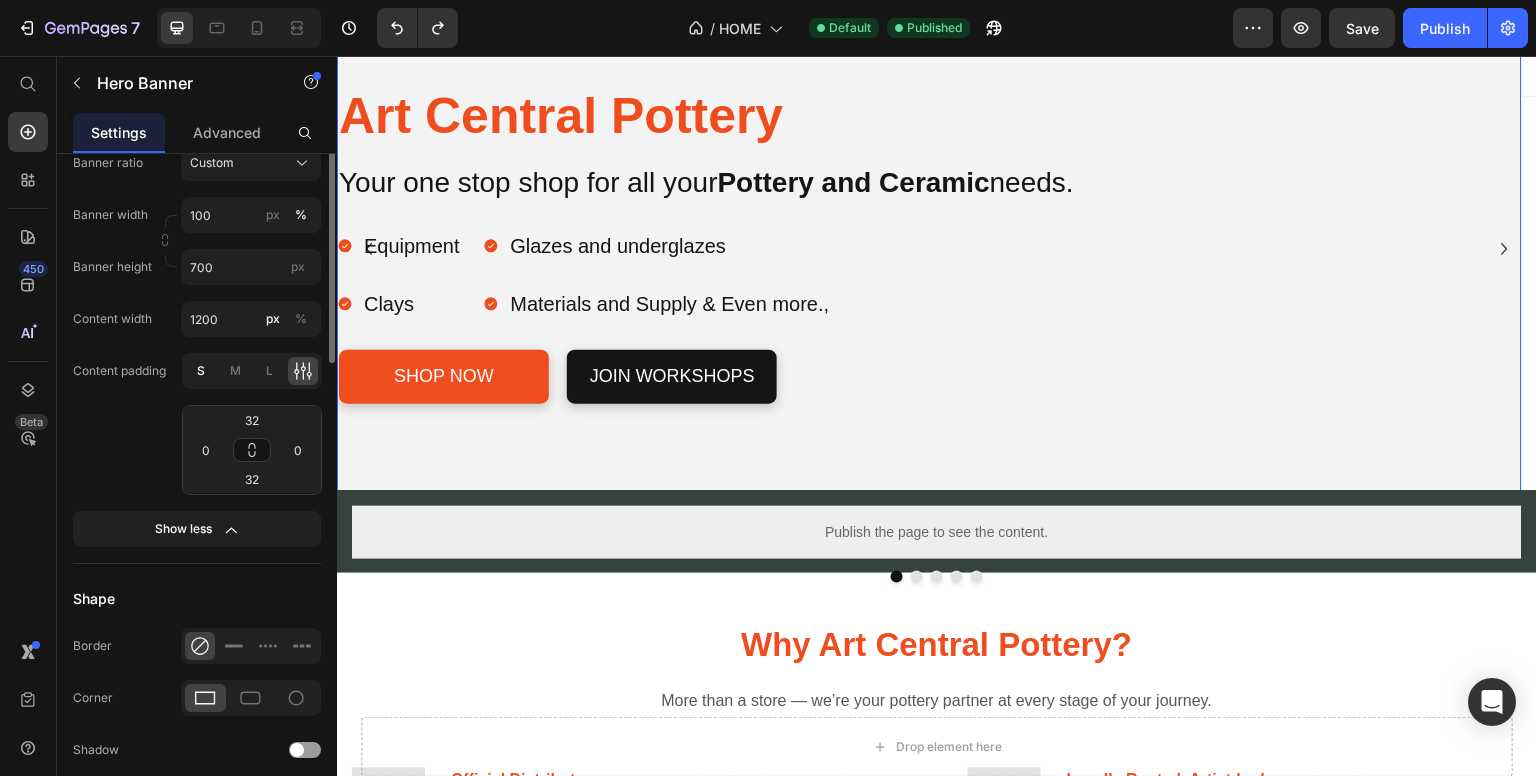 scroll, scrollTop: 600, scrollLeft: 0, axis: vertical 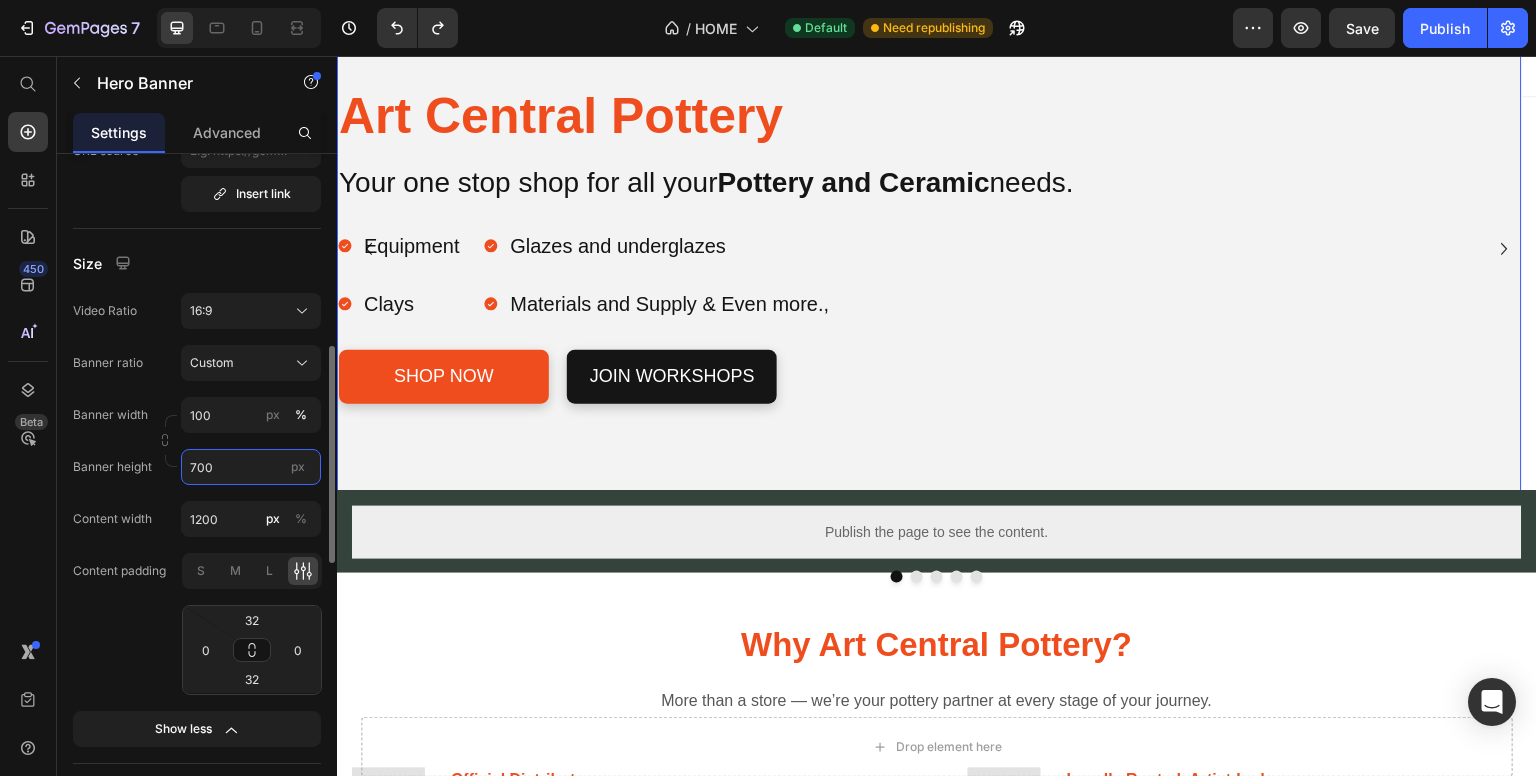 drag, startPoint x: 214, startPoint y: 462, endPoint x: 173, endPoint y: 461, distance: 41.01219 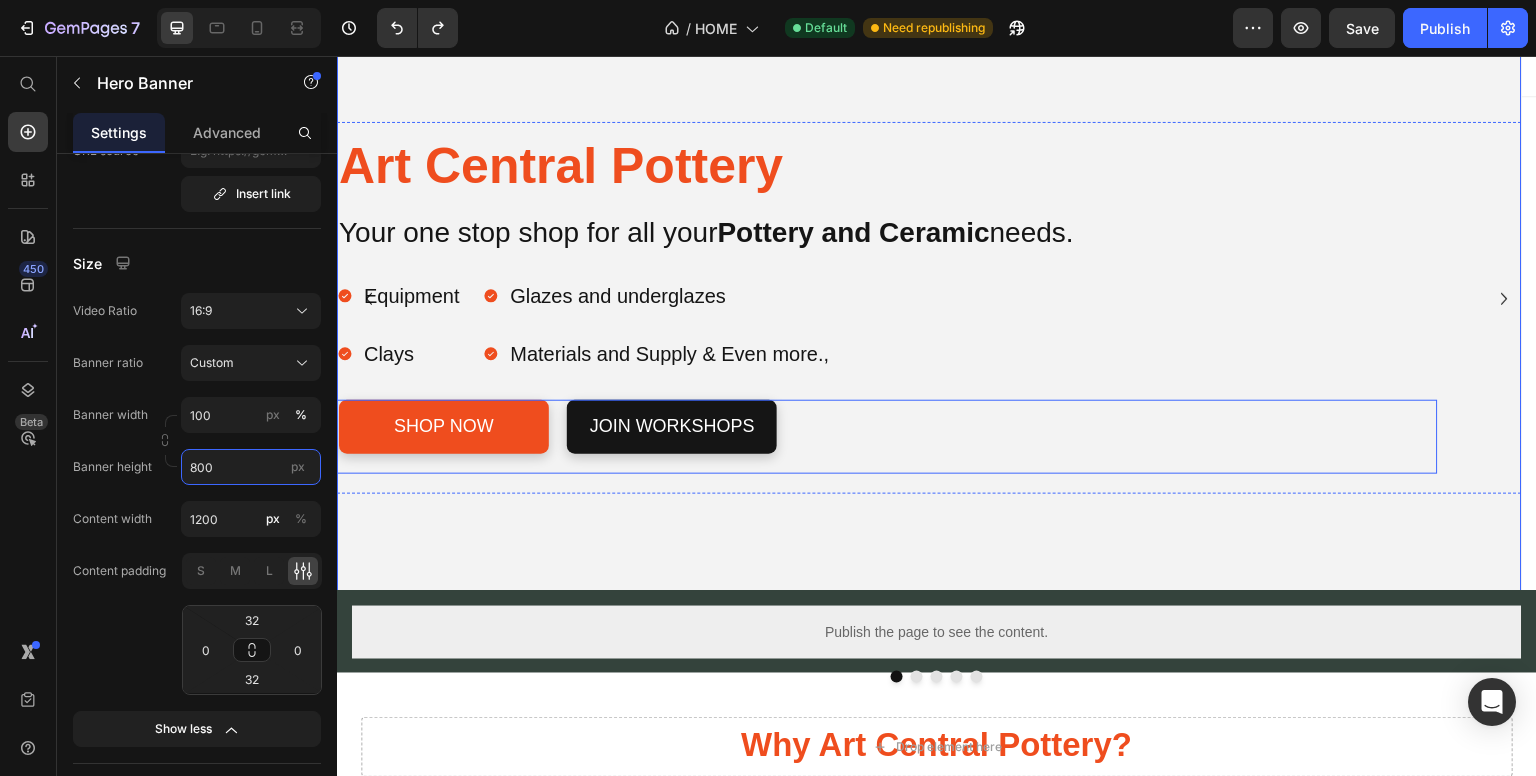 type on "700" 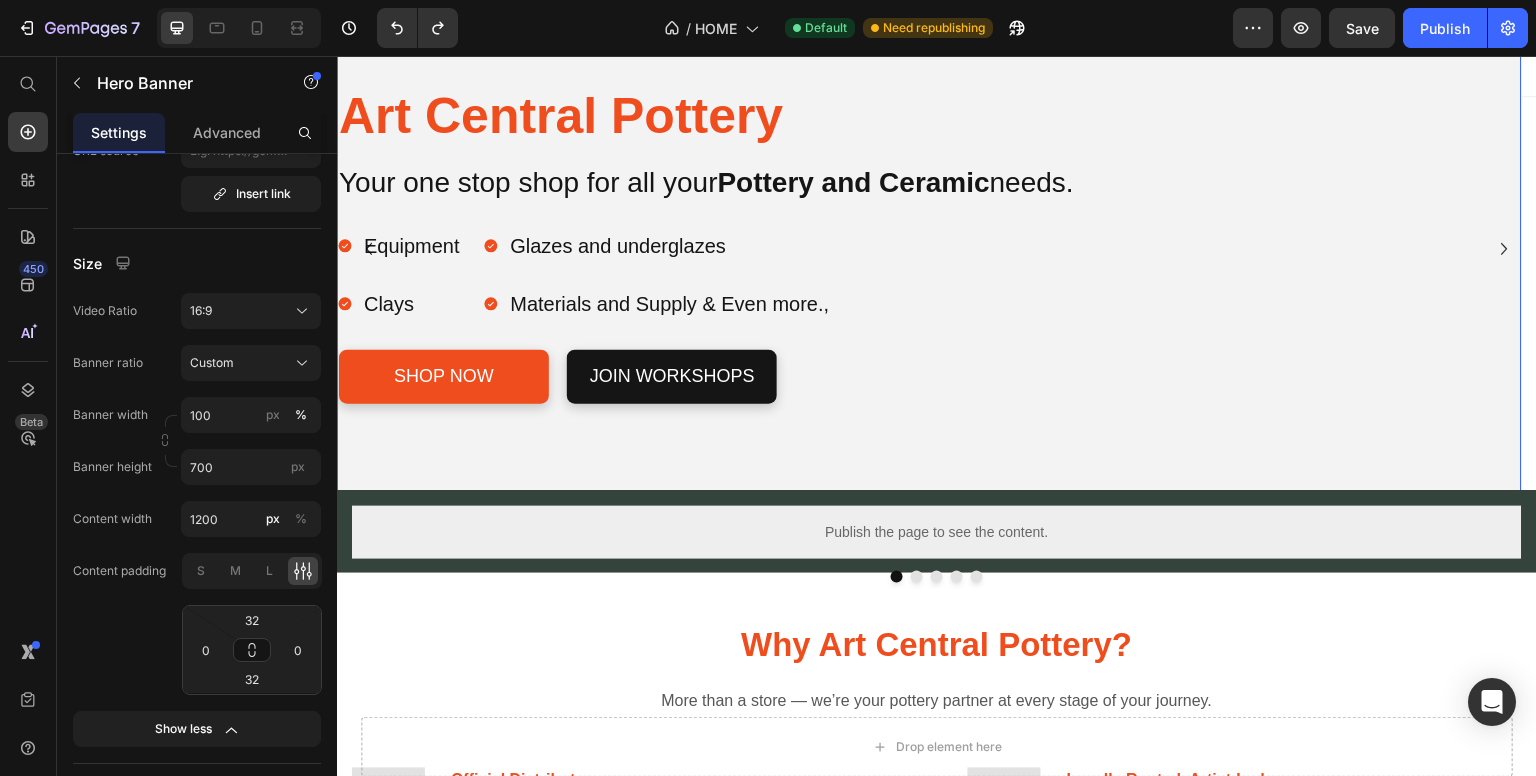 click on "Art Central Pottery Heading Your one stop shop for all your  Pottery and Ceramic  needs. Text Block Equipment Clays Item List Glazes and underglazes Materials and Supply & Even more., Item List Row Shop Now Button jOIN WORKSHOPS Button Row Row" at bounding box center (929, 249) 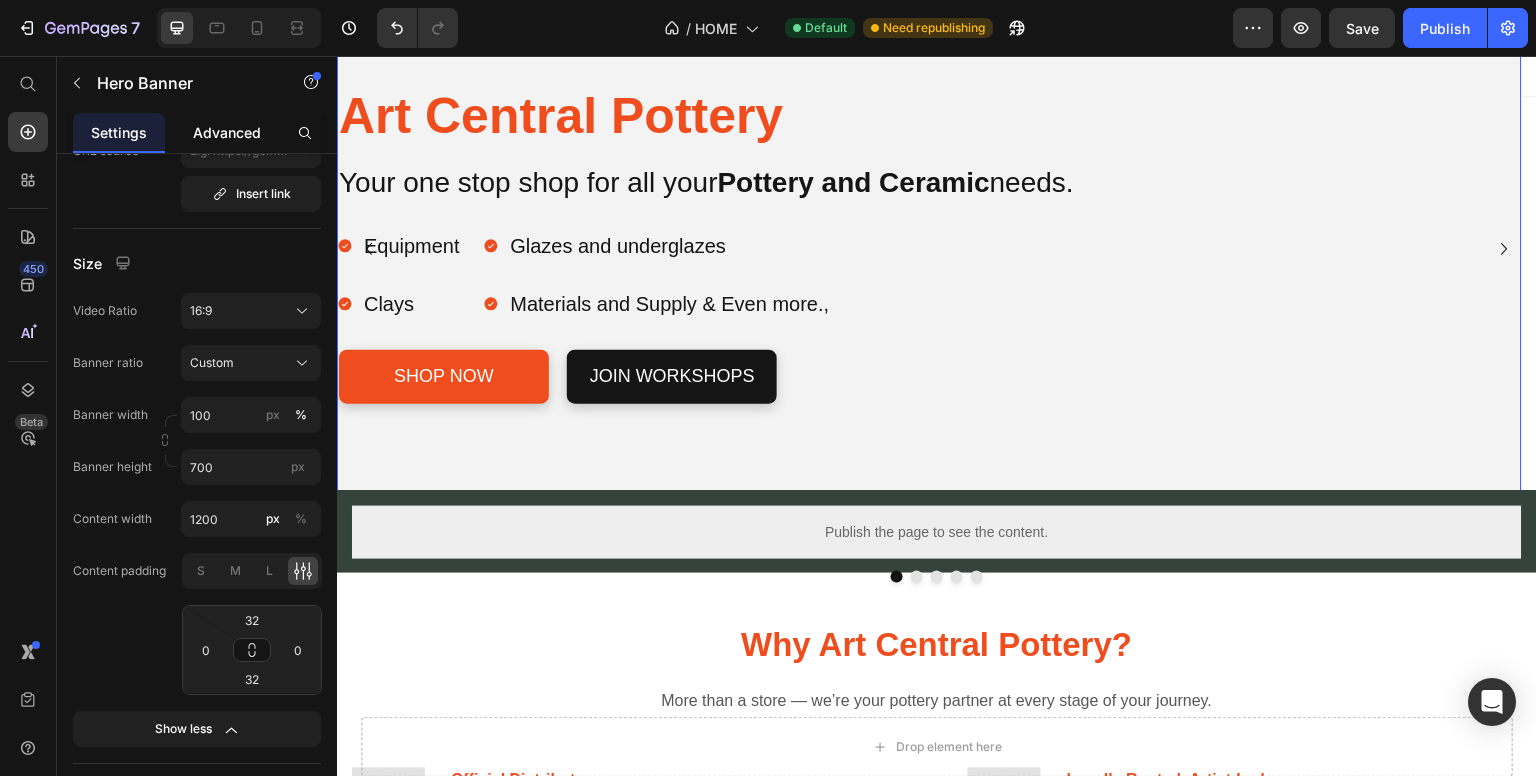 click on "Advanced" 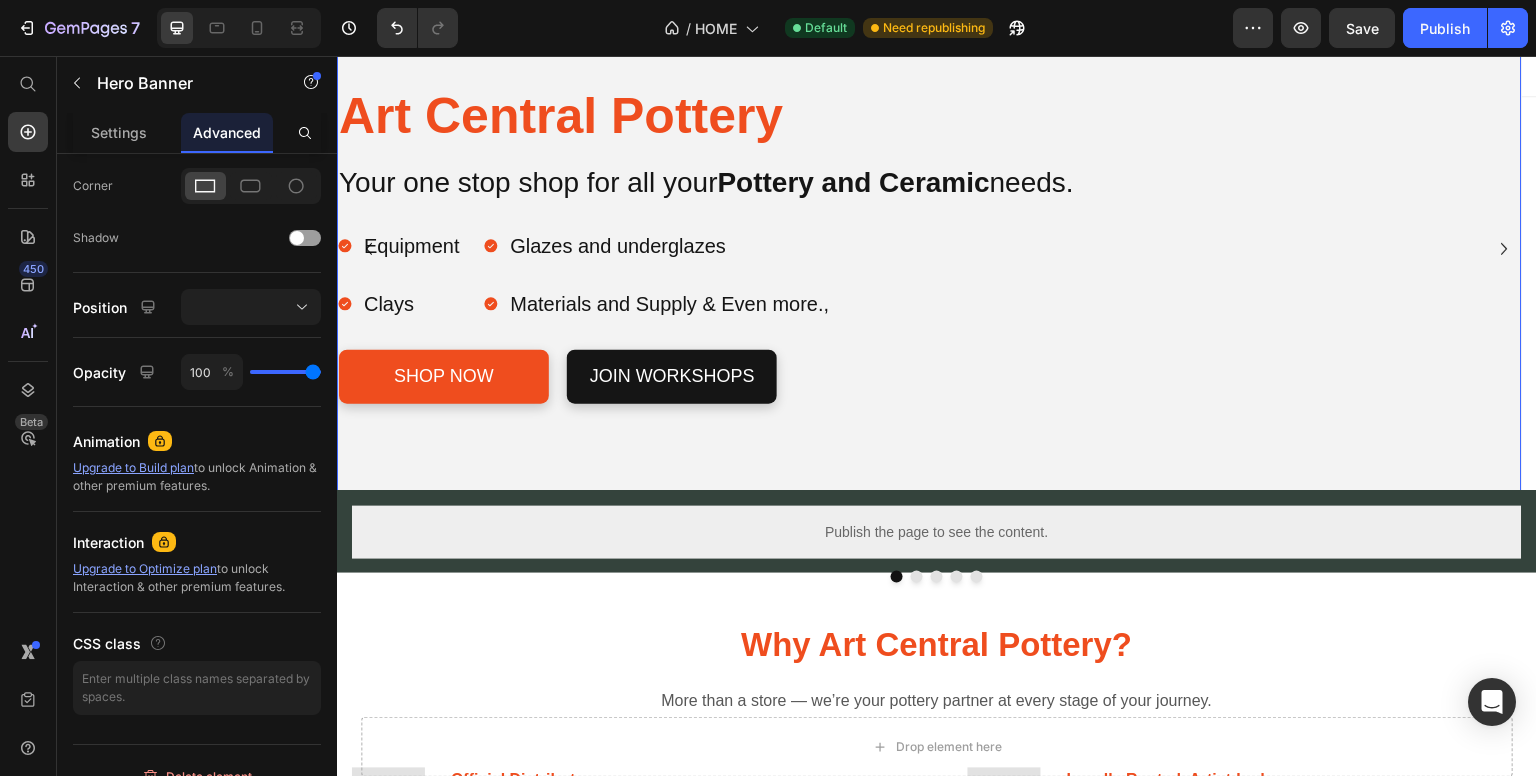 scroll, scrollTop: 0, scrollLeft: 0, axis: both 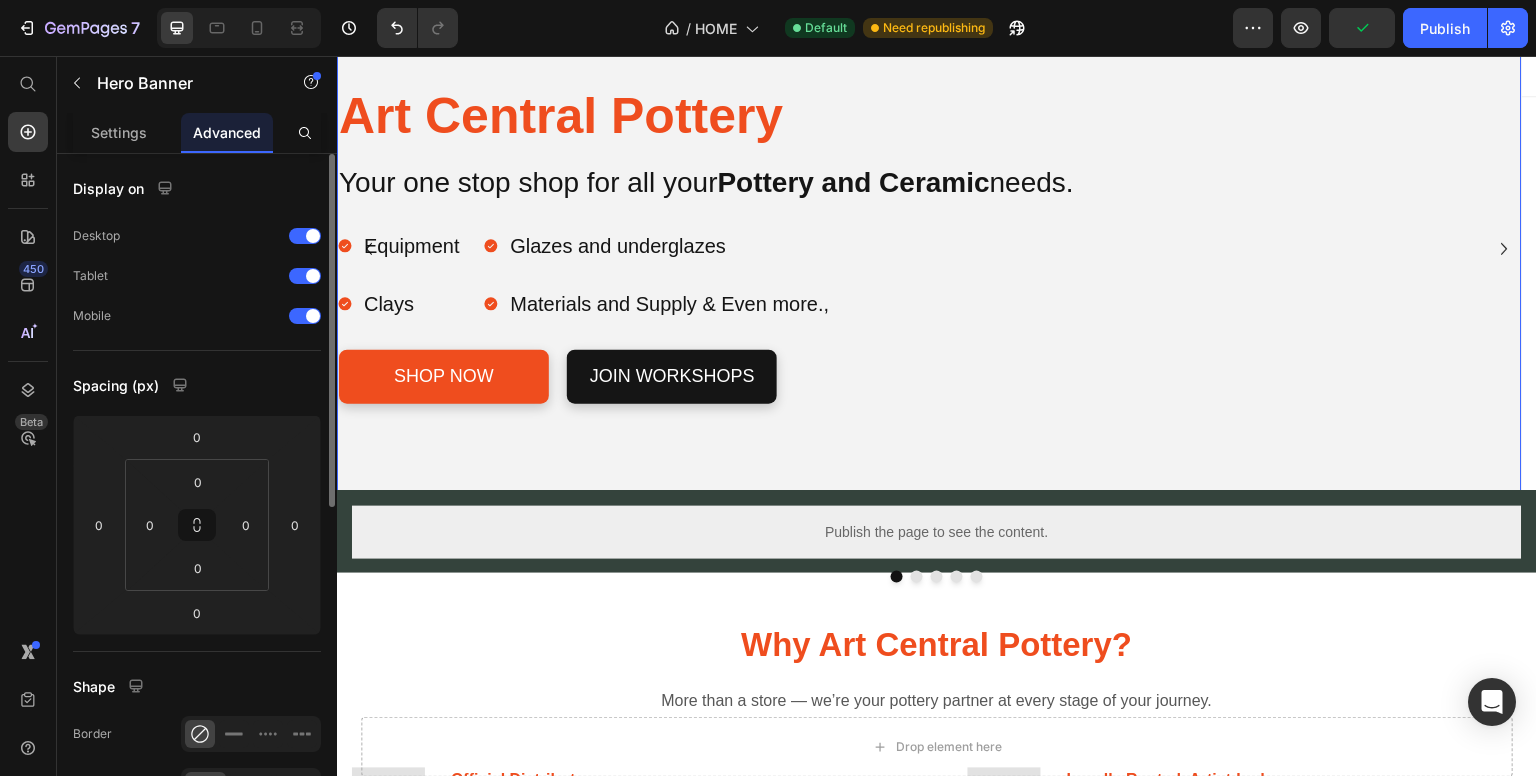 click on "Art Central Pottery Heading Your one stop shop for all your  Pottery and Ceramic  needs. Text Block Equipment Clays Item List Glazes and underglazes Materials and Supply & Even more., Item List Row Shop Now Button jOIN WORKSHOPS Button Row Row" at bounding box center (929, 249) 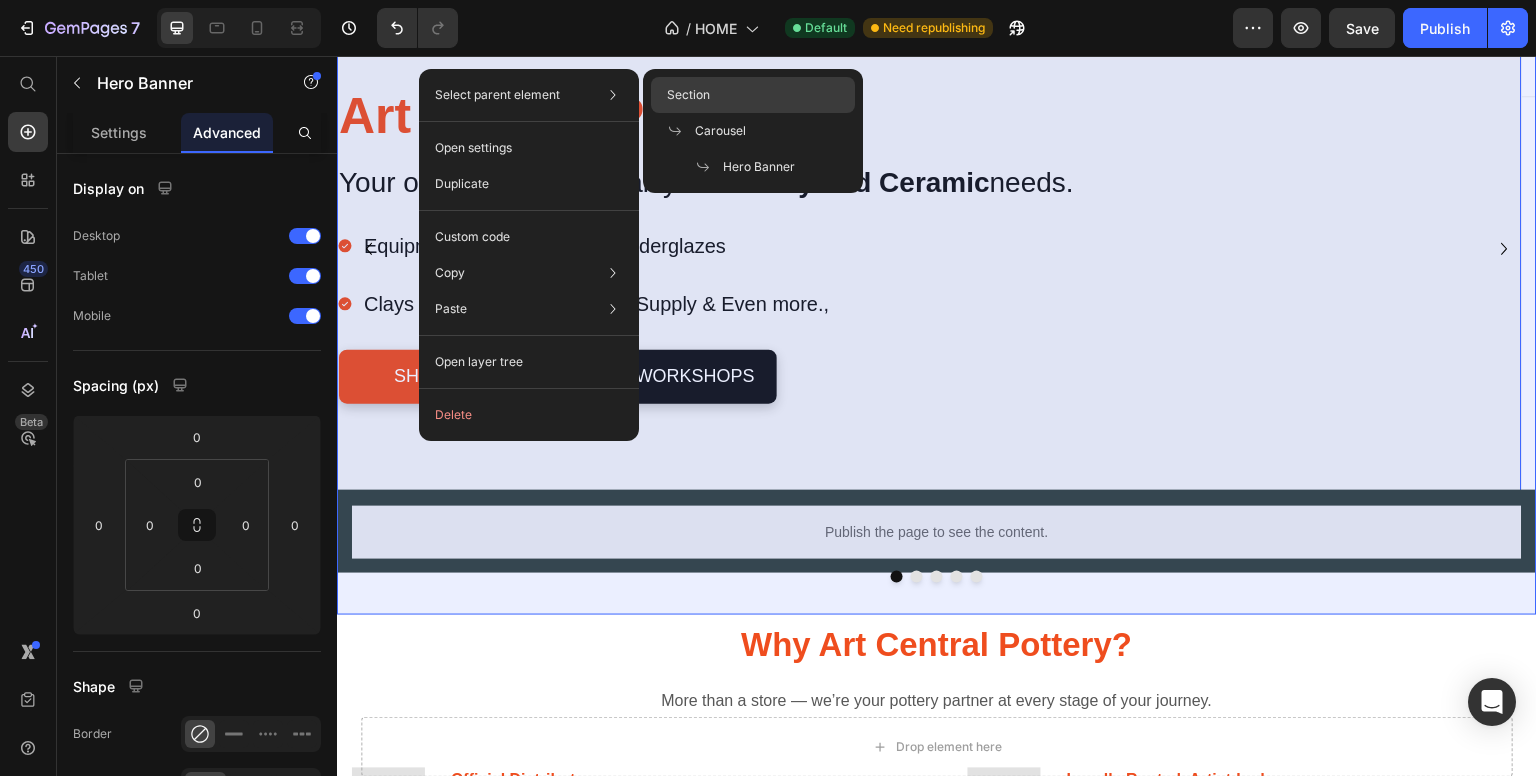 drag, startPoint x: 712, startPoint y: 83, endPoint x: 233, endPoint y: 89, distance: 479.03757 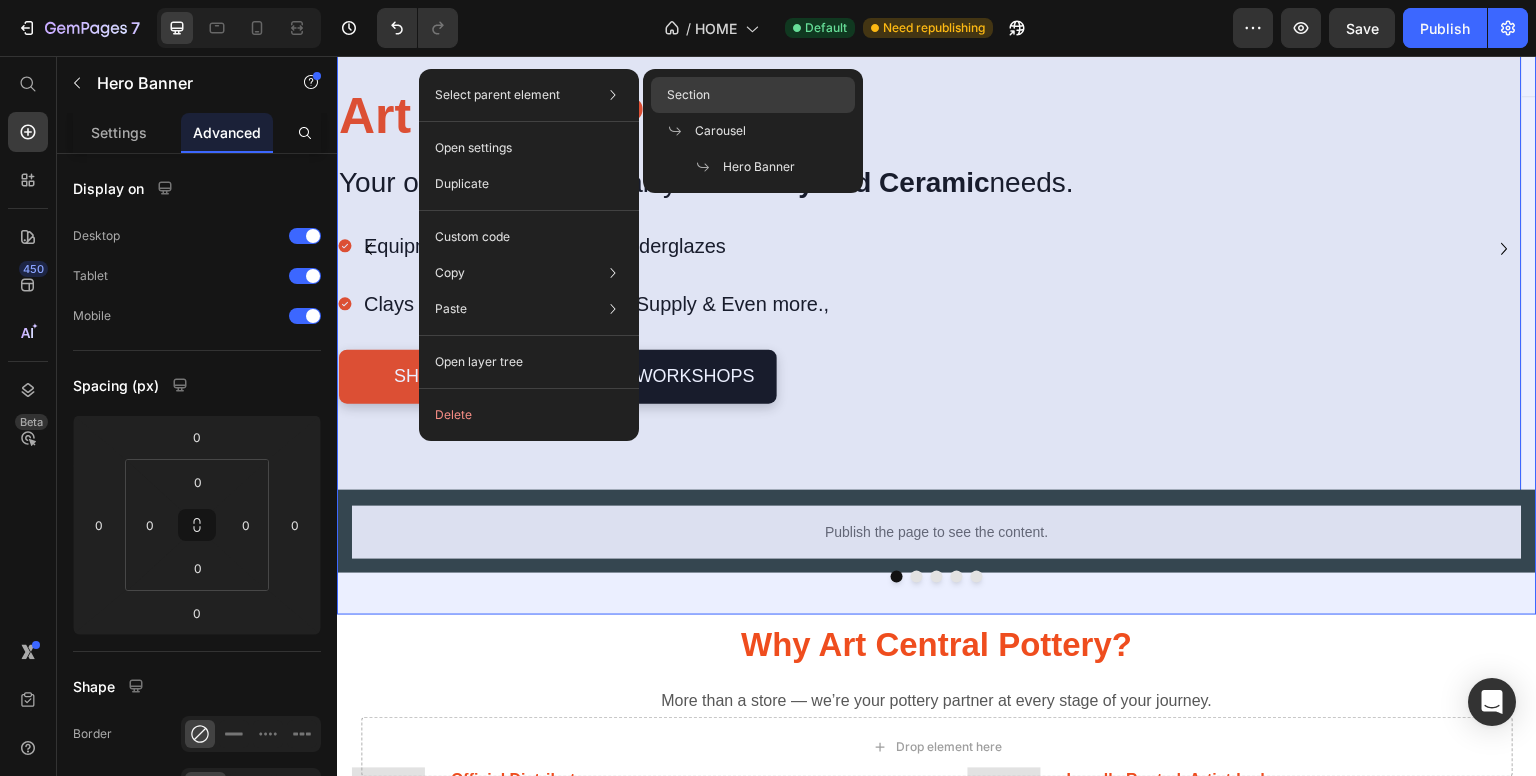click on "Section" 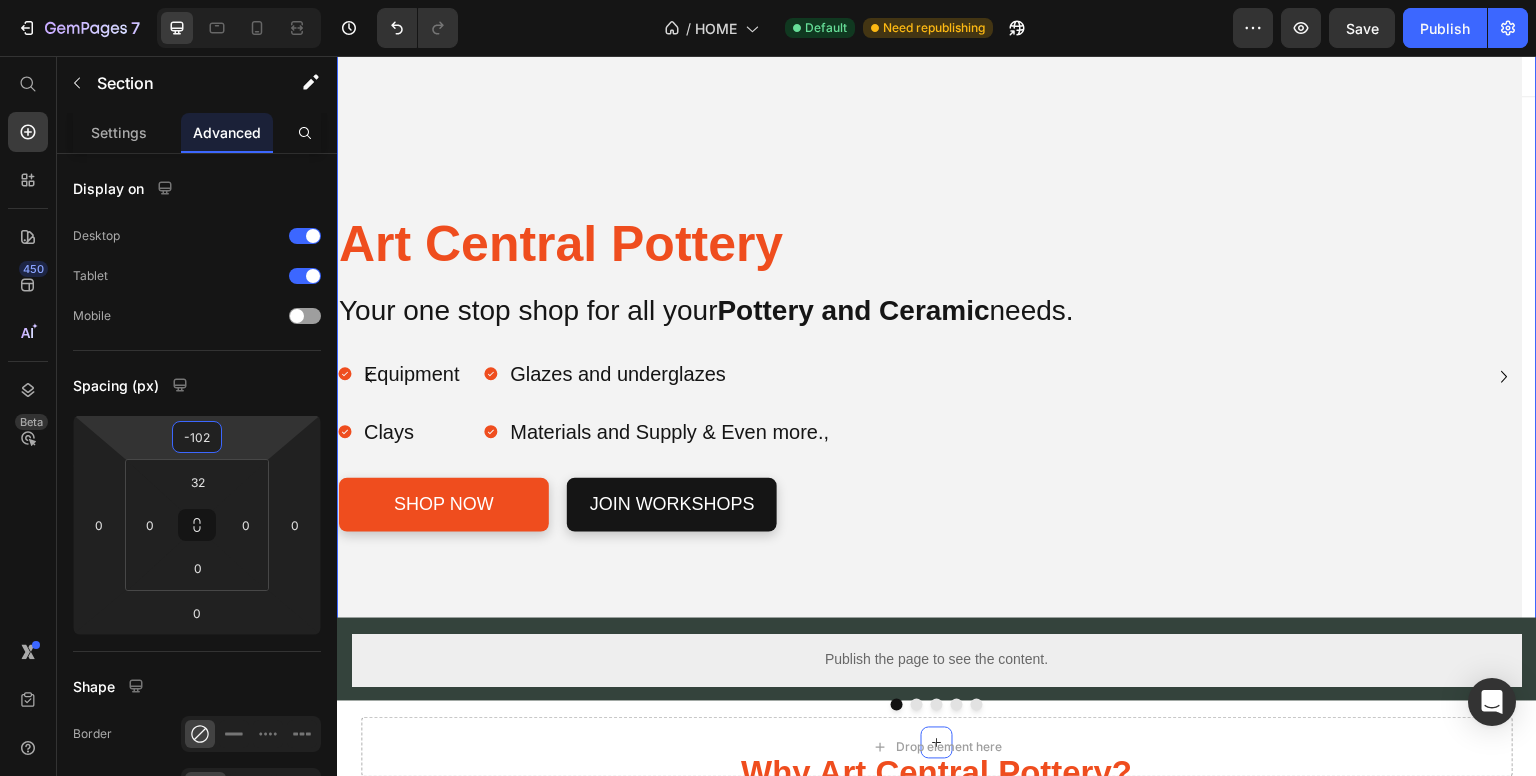 drag, startPoint x: 236, startPoint y: 414, endPoint x: 244, endPoint y: 360, distance: 54.589375 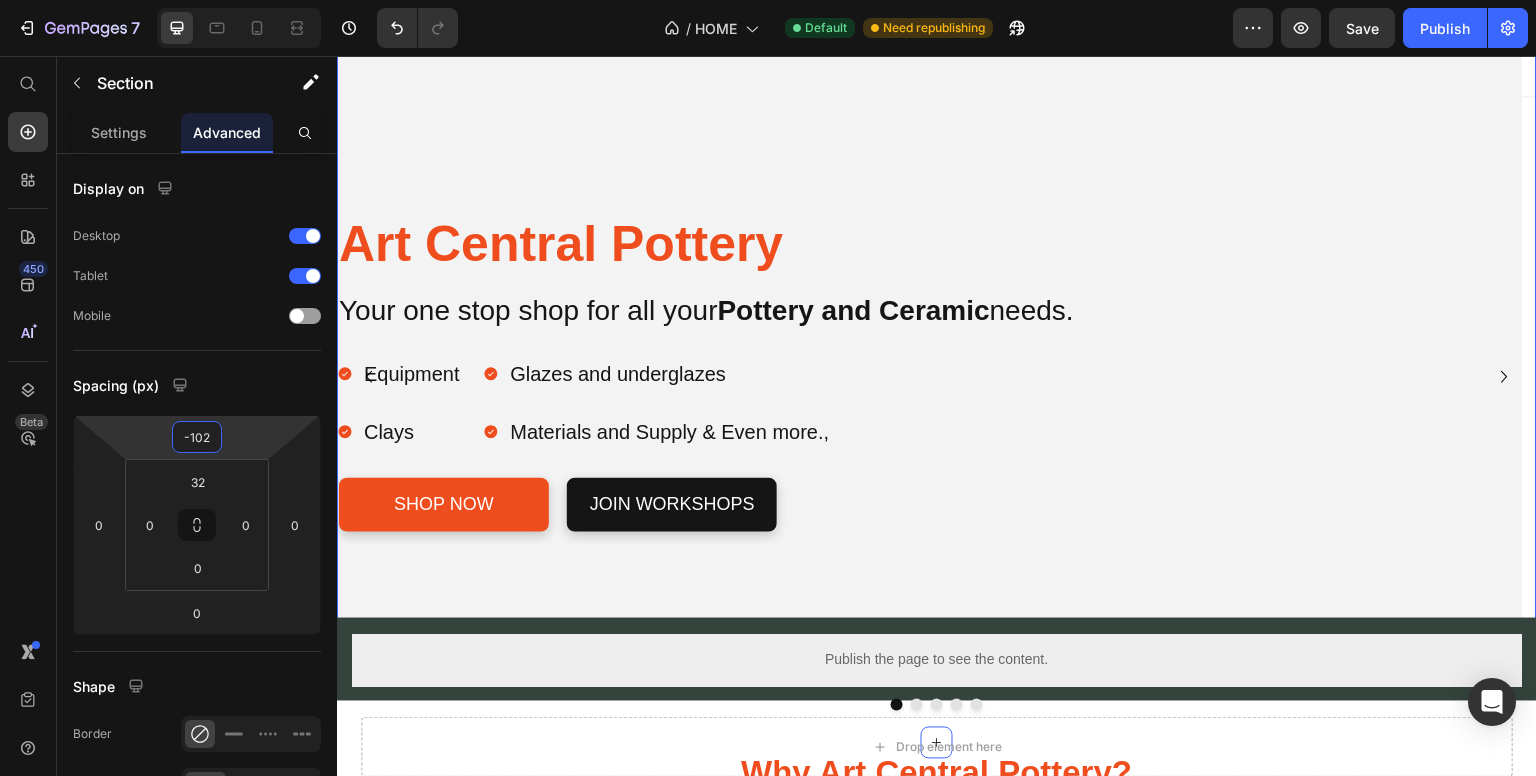 click on "7   /  HOME Default Need republishing Preview  Save   Publish  450 Beta Start with Sections Elements Hero Section Product Detail Brands Trusted Badges Guarantee Product Breakdown How to use Testimonials Compare Bundle FAQs Social Proof Brand Story Product List Collection Blog List Contact Sticky Add to Cart Custom Footer Browse Library 450 Layout
Row
Row
Row
Row Text
Heading
Text Block Button
Button
Button
Sticky Back to top Media
Image
Image" at bounding box center (768, 0) 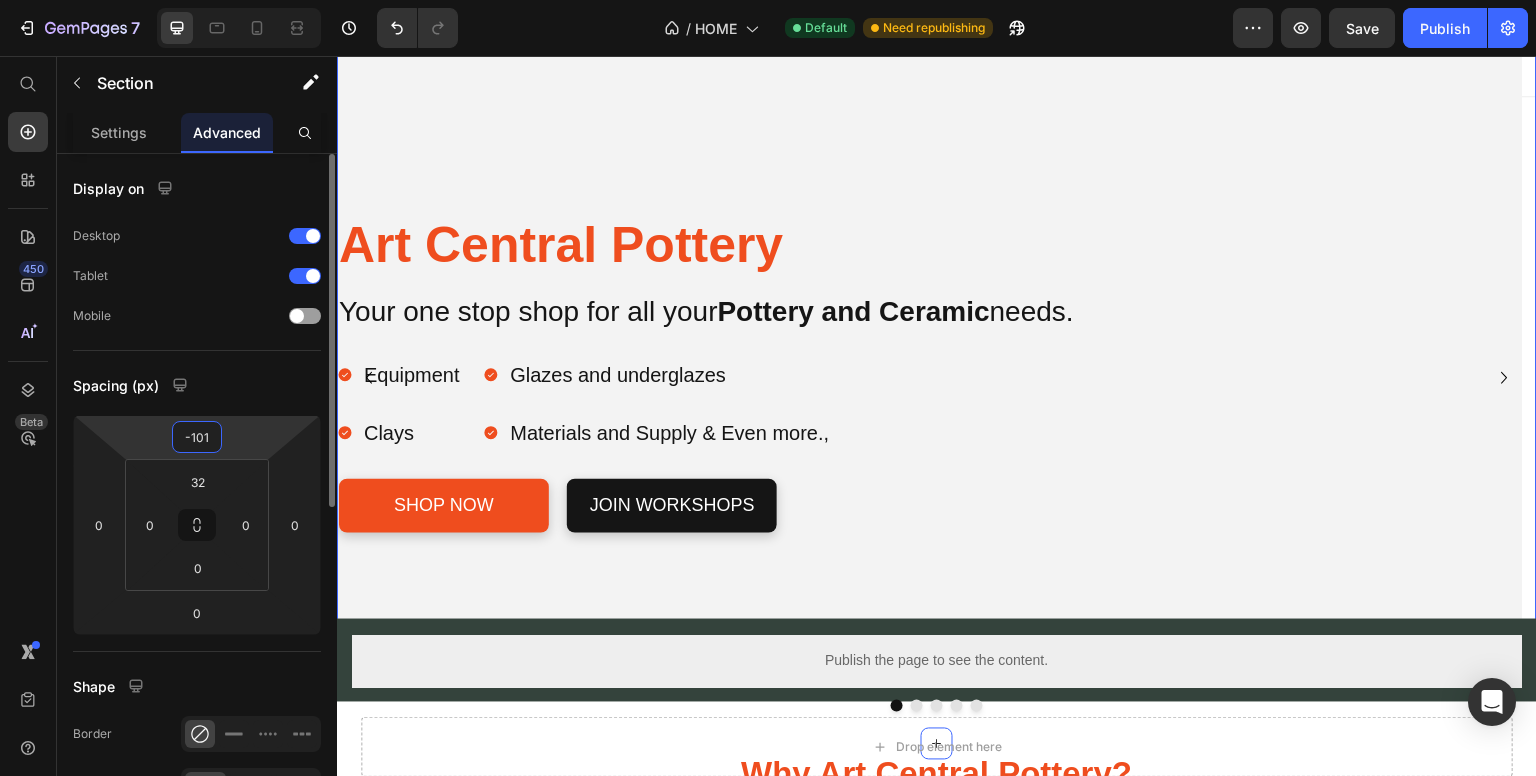 type on "-100" 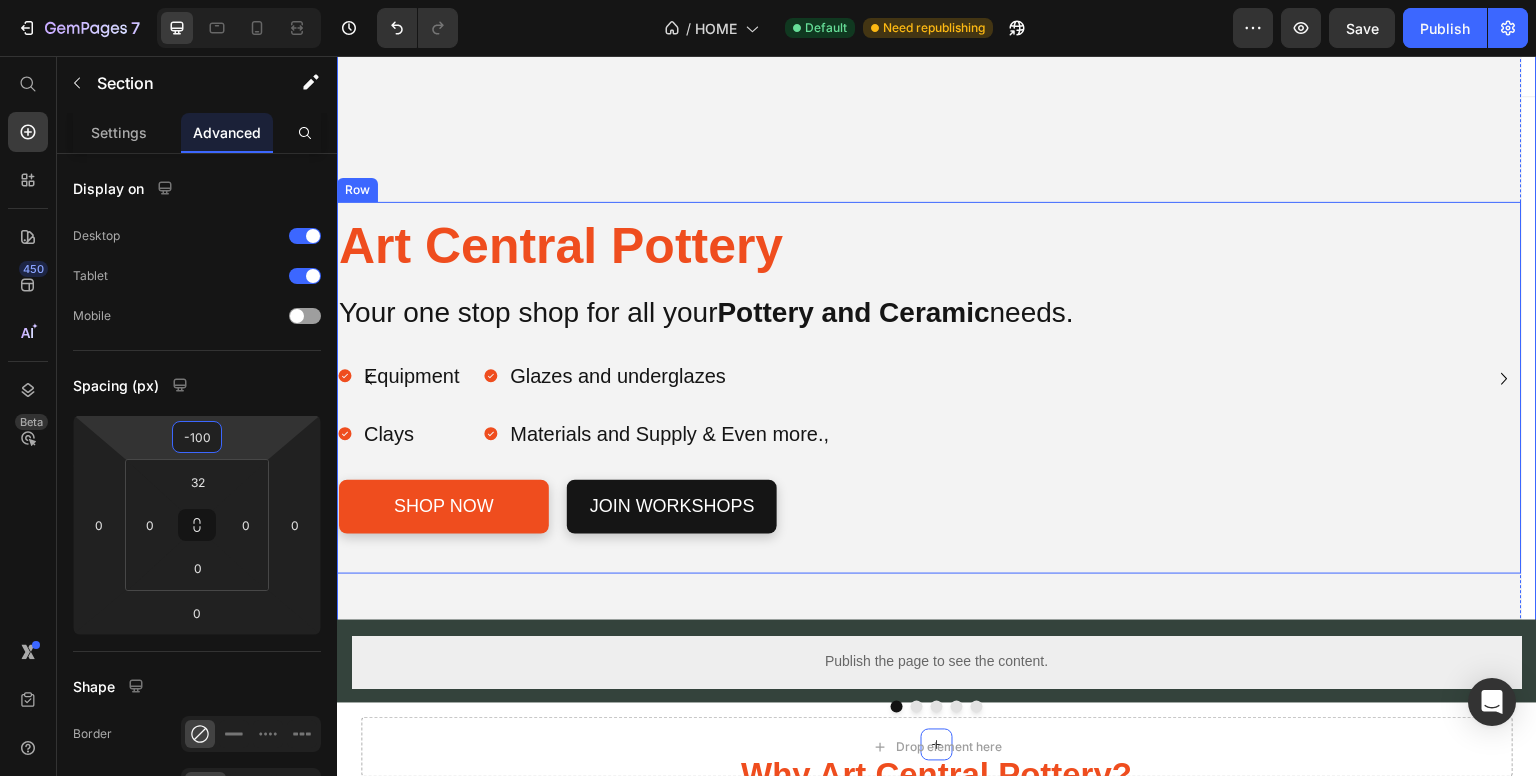 click on "Art Central Pottery Heading Your one stop shop for all your  Pottery and Ceramic  needs. Text Block Equipment Clays Item List Glazes and underglazes Materials and Supply & Even more., Item List Row Shop Now Button jOIN WORKSHOPS Button Row Row" at bounding box center (929, 379) 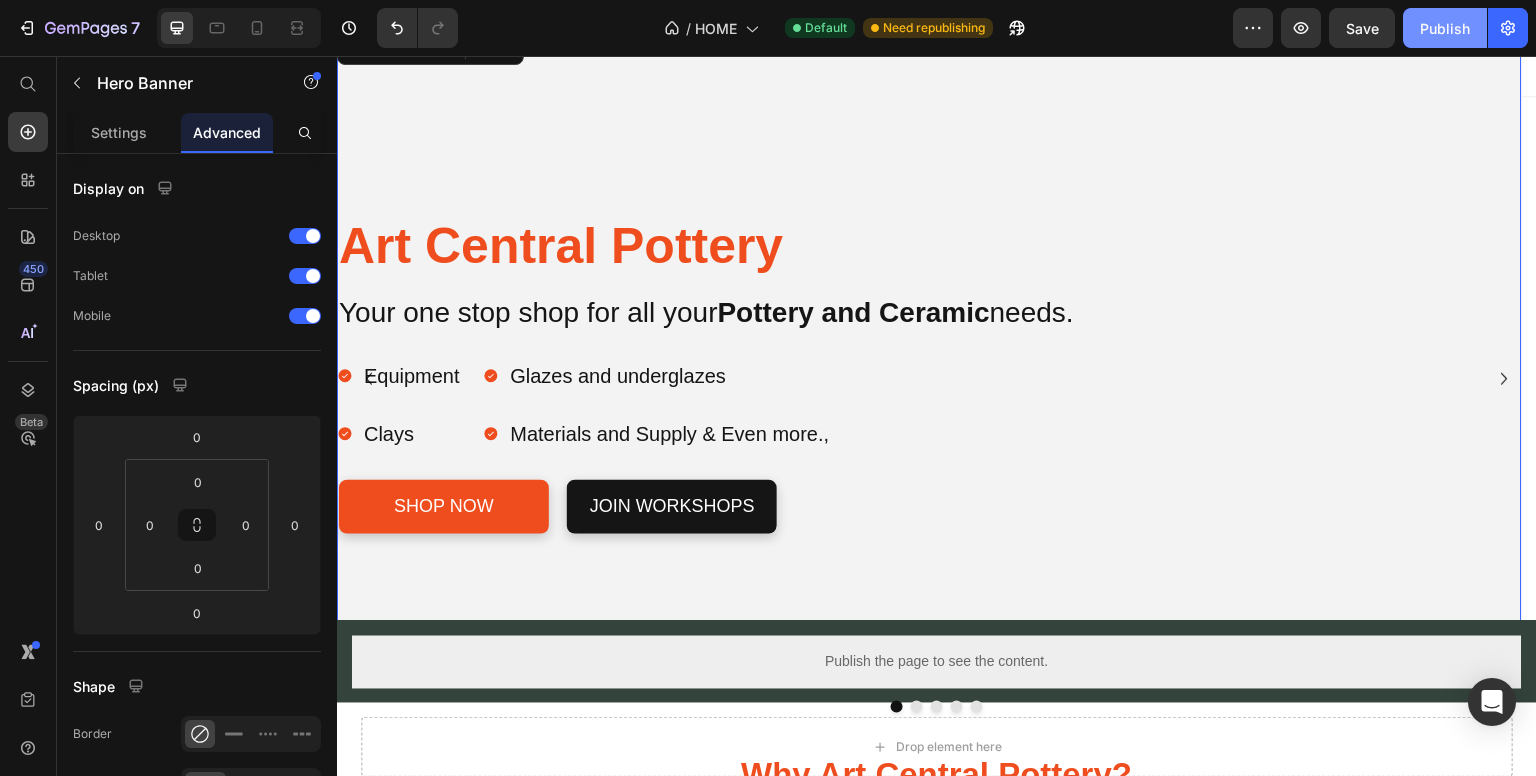 drag, startPoint x: 1444, startPoint y: 18, endPoint x: 771, endPoint y: 20, distance: 673.003 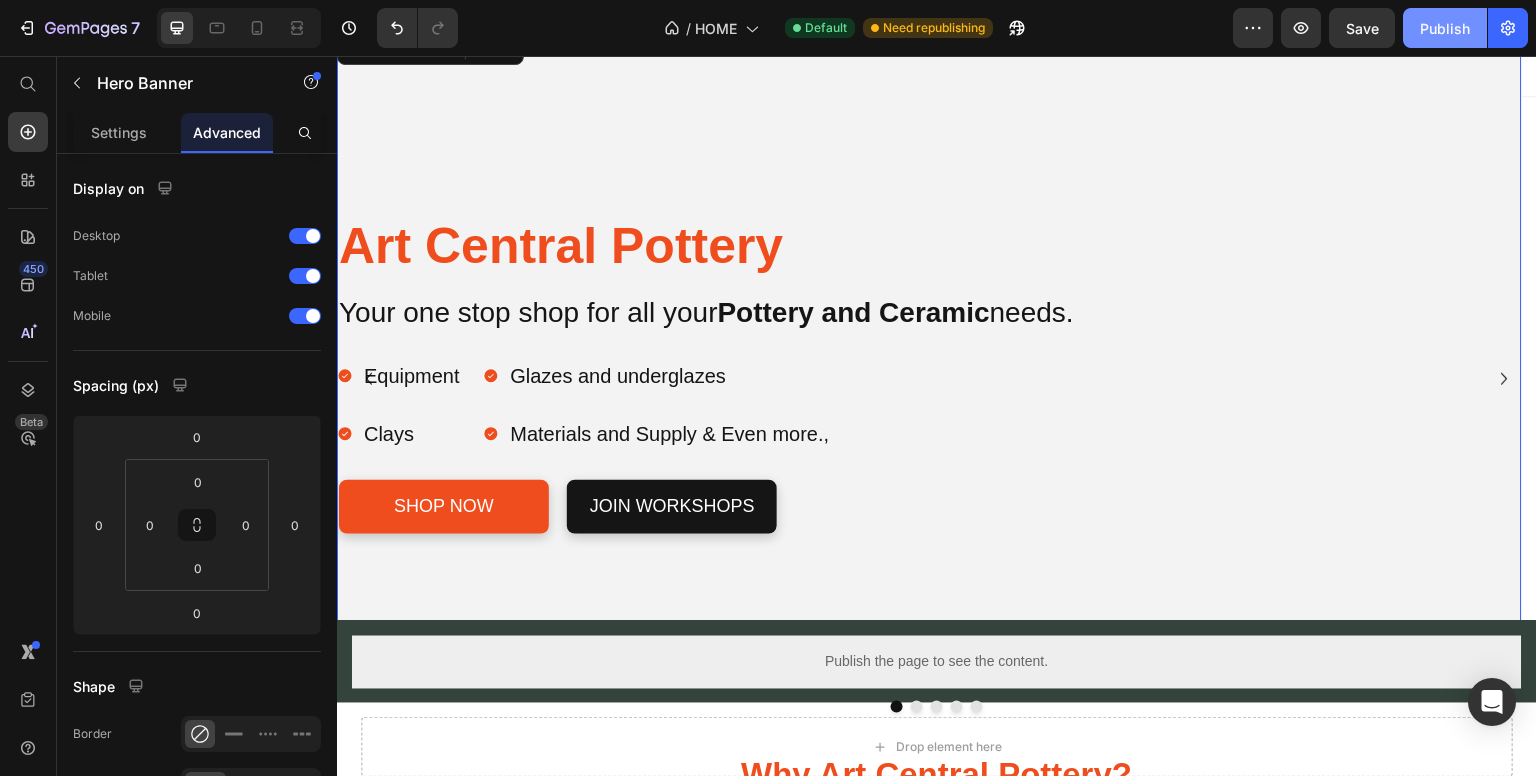 click on "Publish" at bounding box center (1445, 28) 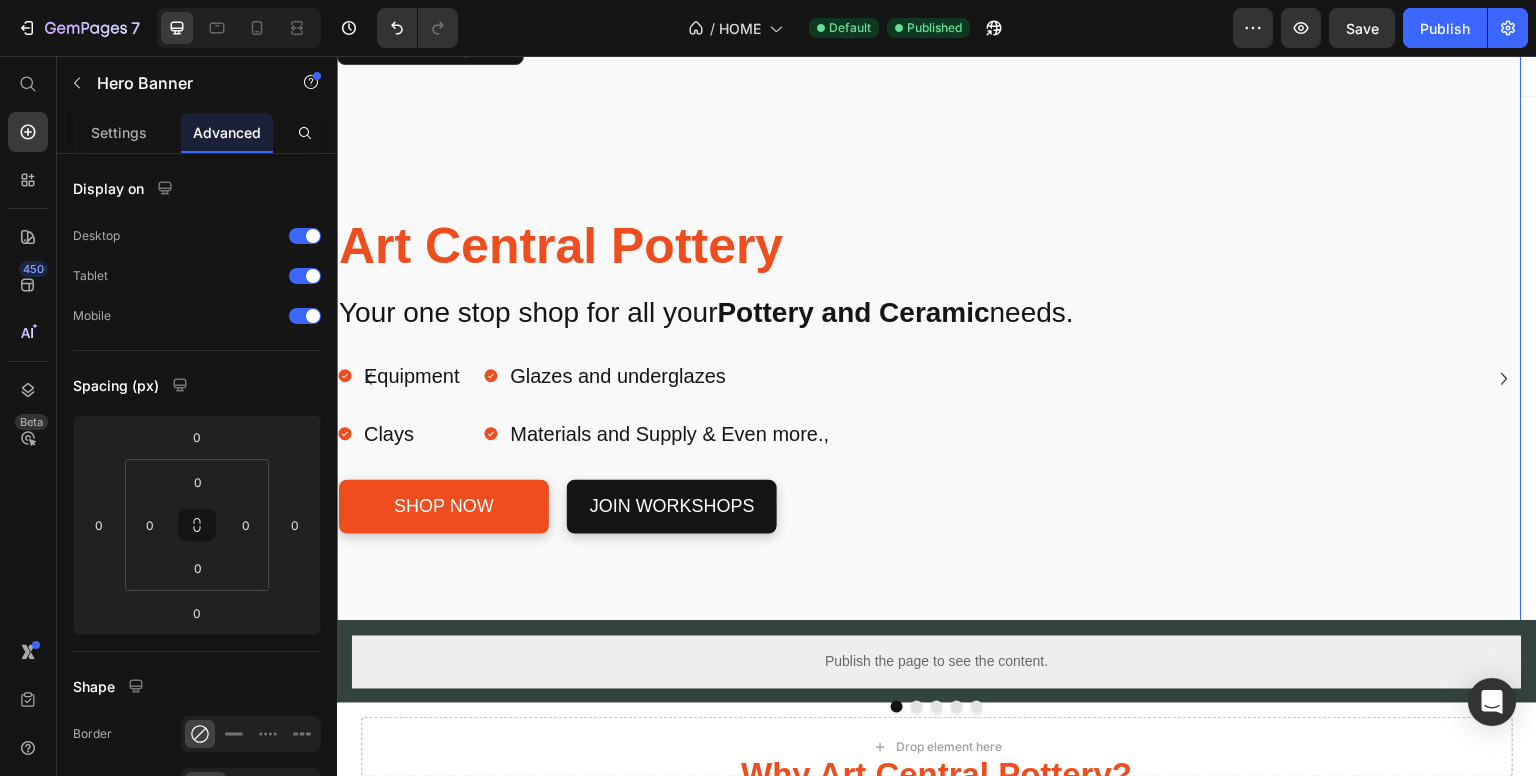 click at bounding box center (929, 379) 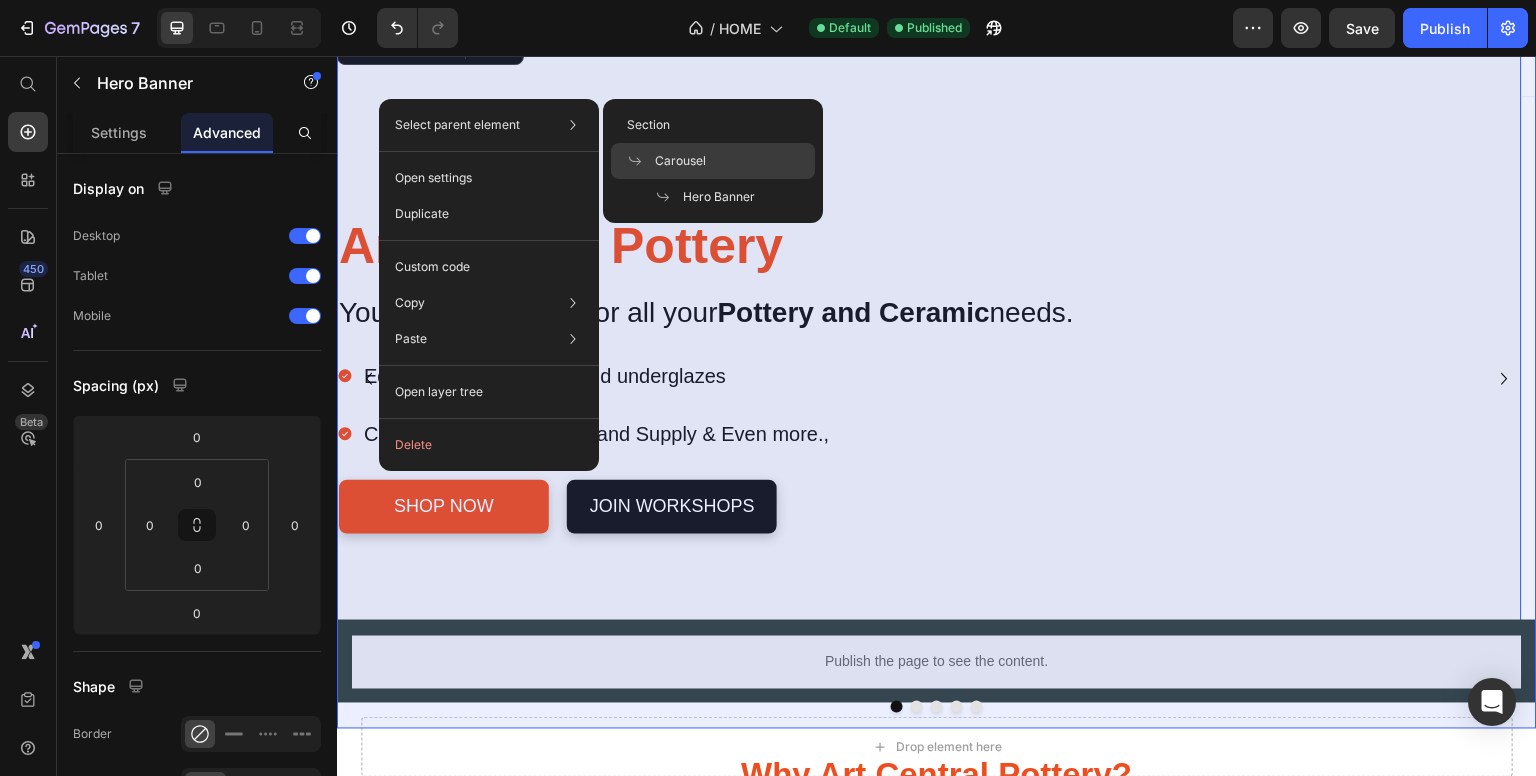click on "Carousel" at bounding box center [680, 161] 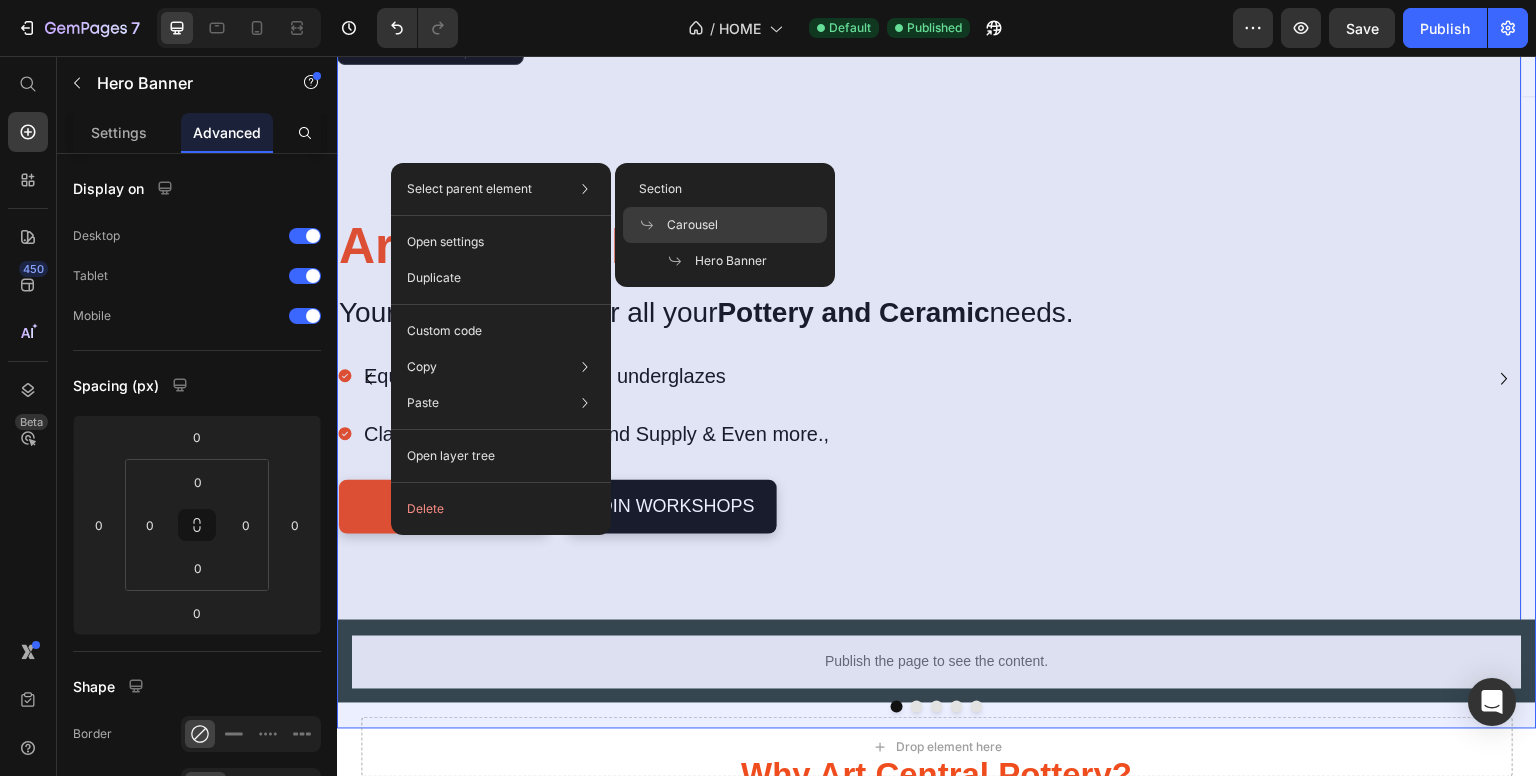 click on "Carousel" 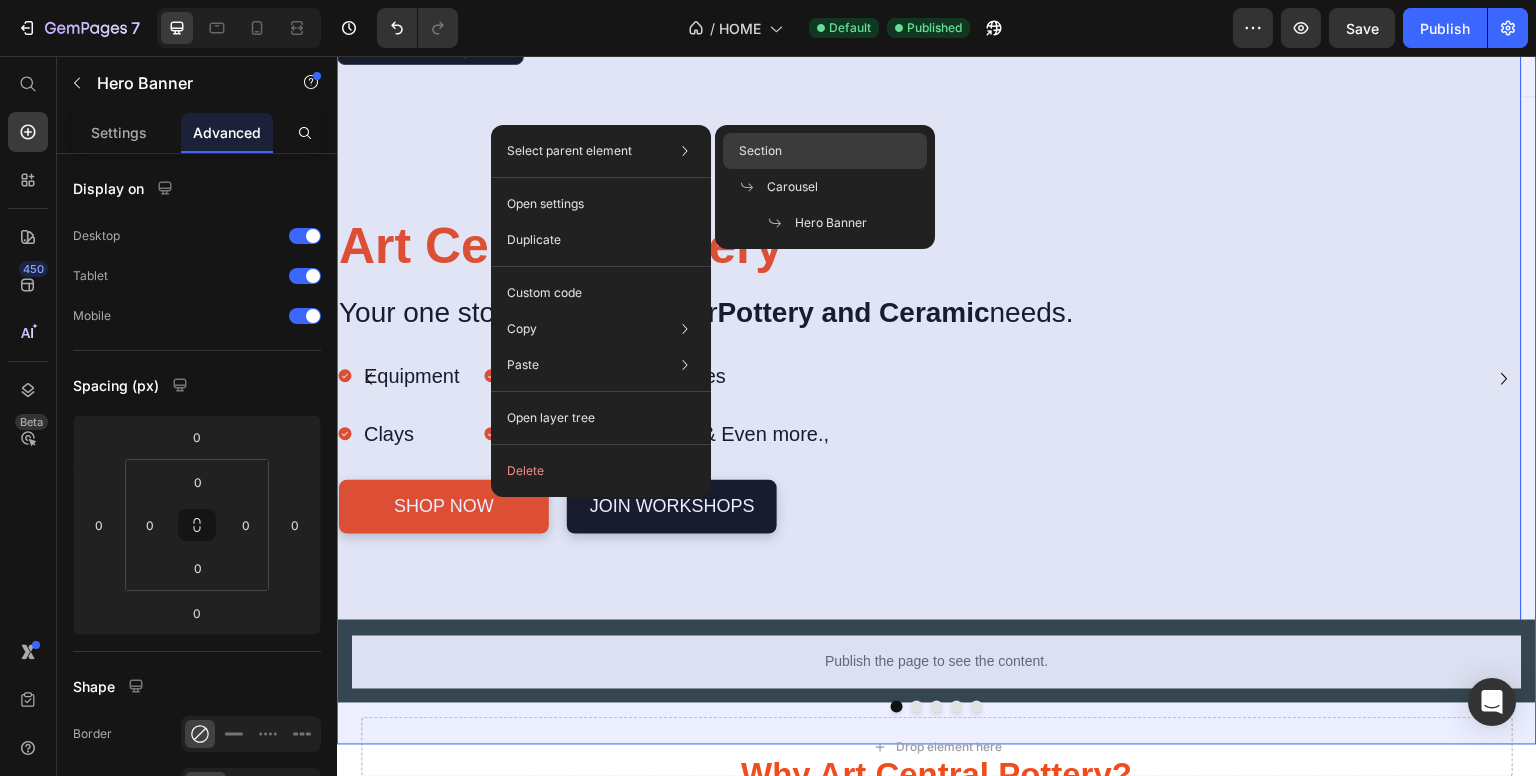 click on "Section" 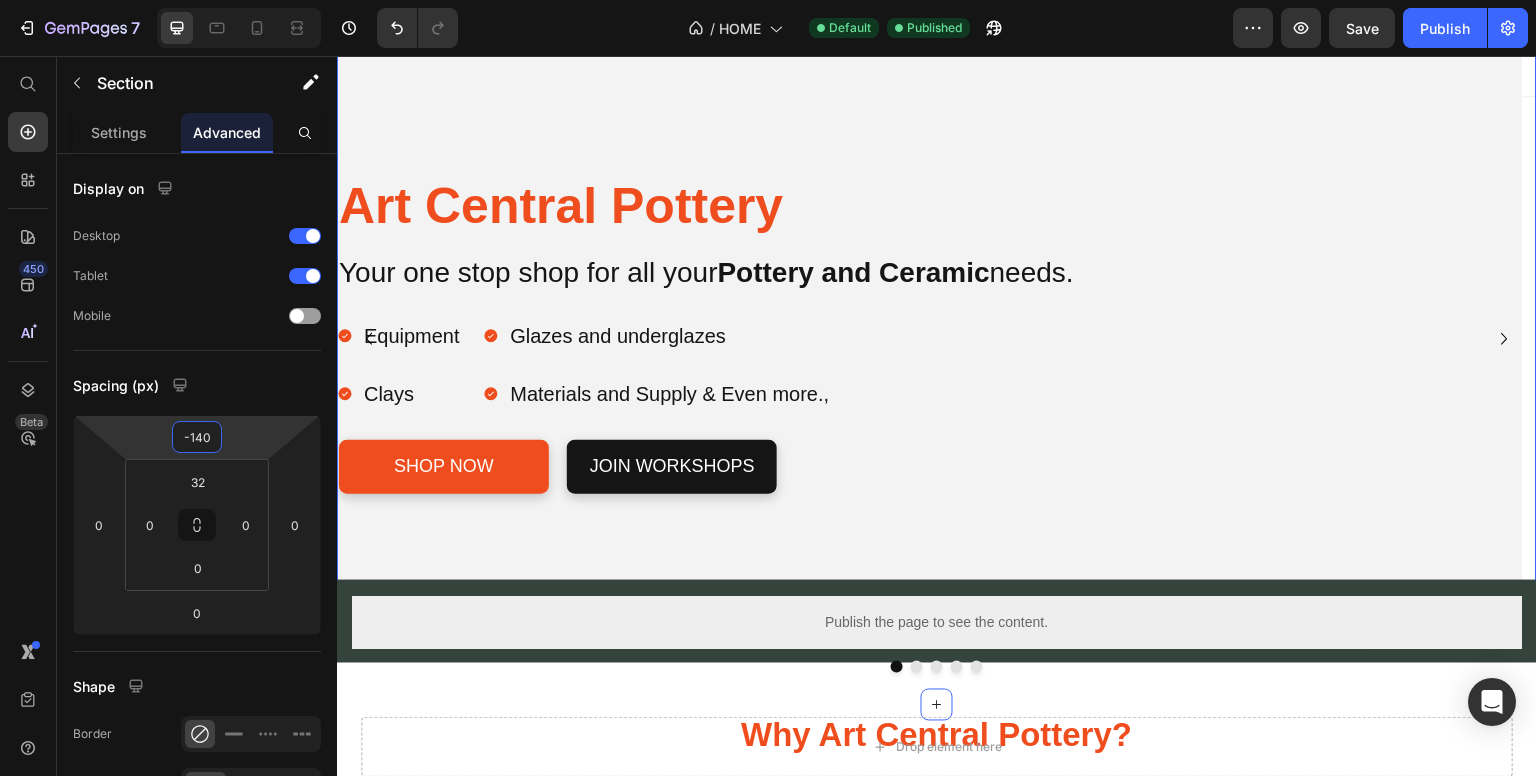 drag, startPoint x: 230, startPoint y: 428, endPoint x: 240, endPoint y: 448, distance: 22.36068 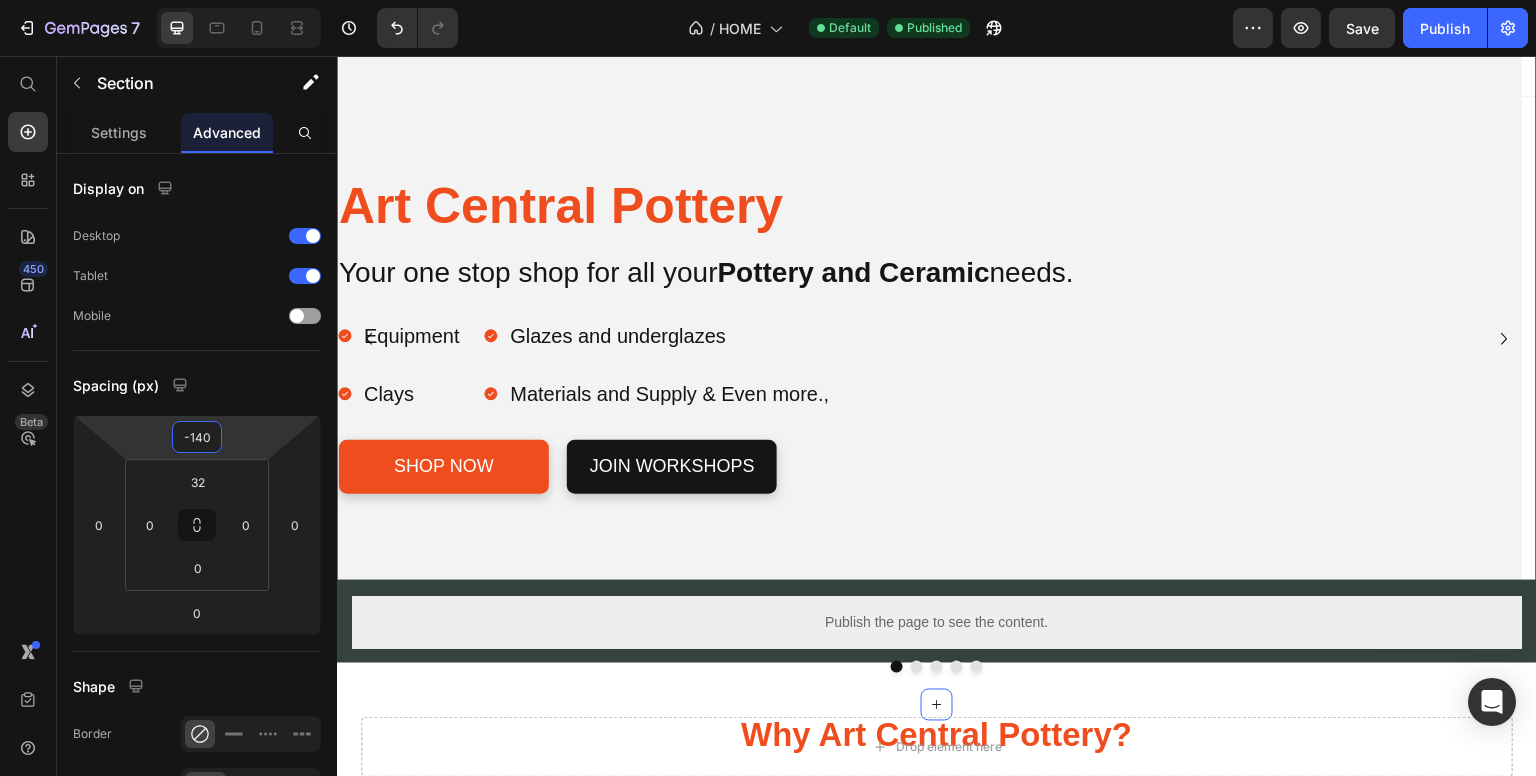click on "7   /  HOME Default Published Preview  Save   Publish  450 Beta Start with Sections Elements Hero Section Product Detail Brands Trusted Badges Guarantee Product Breakdown How to use Testimonials Compare Bundle FAQs Social Proof Brand Story Product List Collection Blog List Contact Sticky Add to Cart Custom Footer Browse Library 450 Layout
Row
Row
Row
Row Text
Heading
Text Block Button
Button
Button
Sticky Back to top Media
Image
Image" at bounding box center [768, 0] 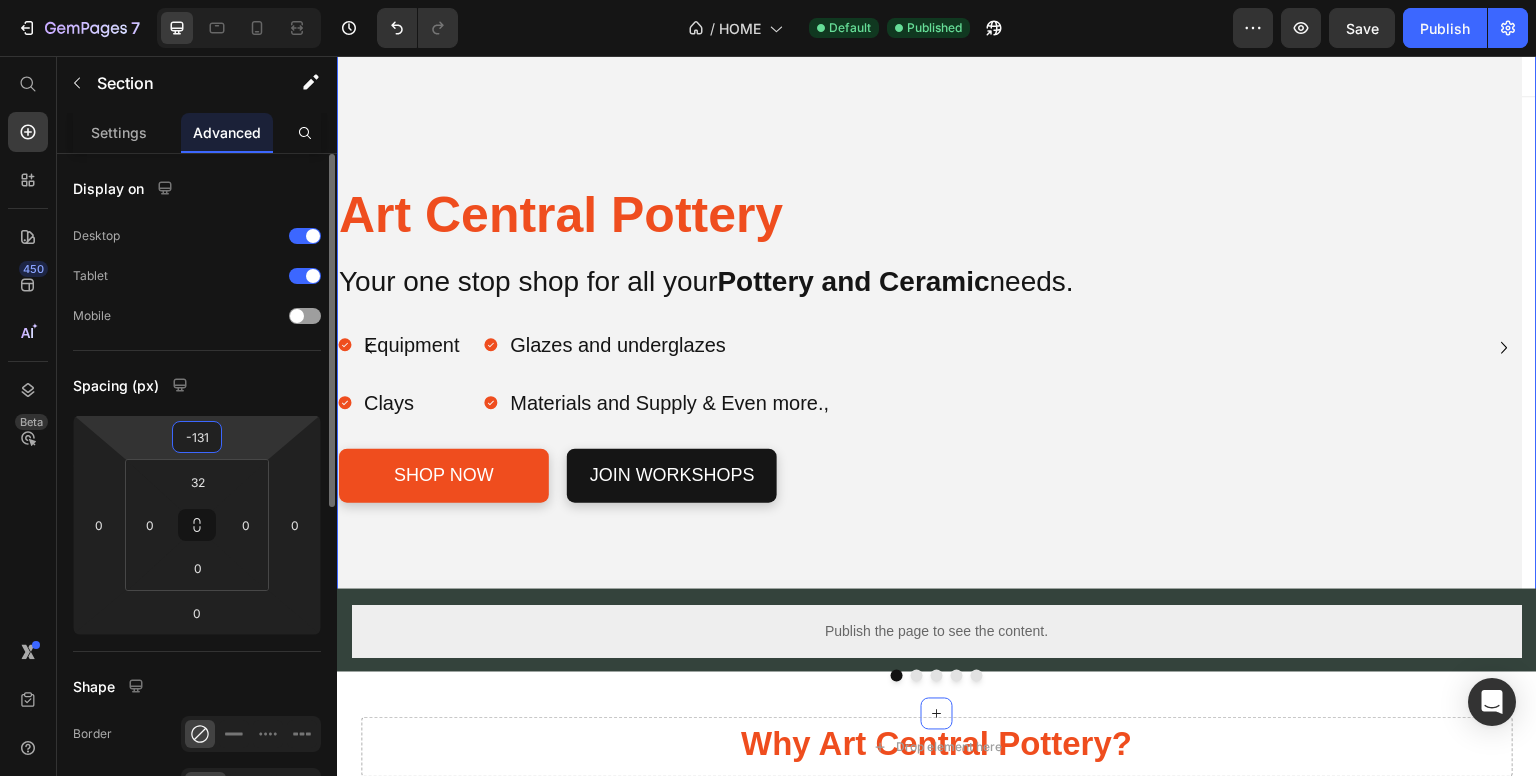 type on "-130" 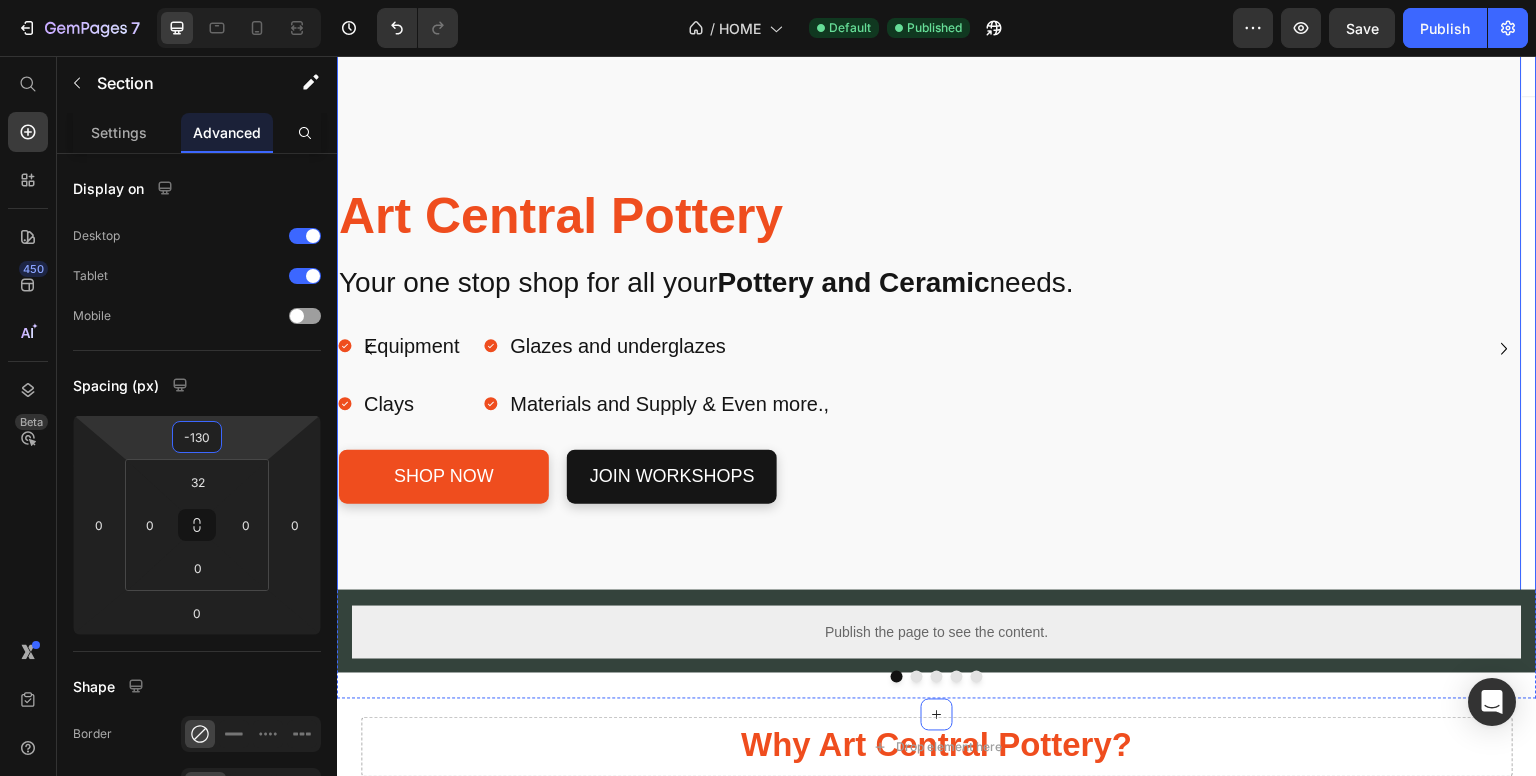 click at bounding box center [929, 349] 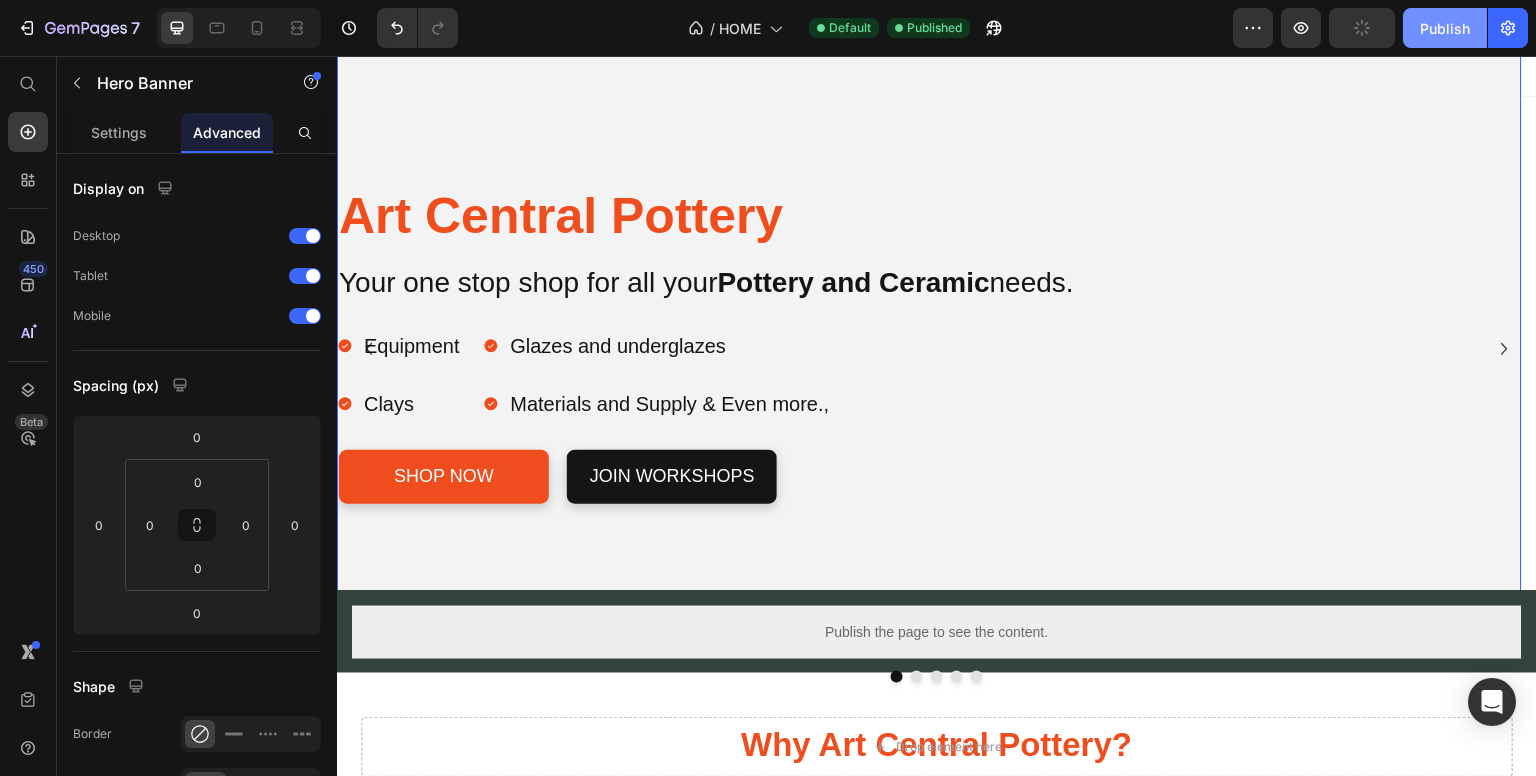 click on "Publish" at bounding box center [1445, 28] 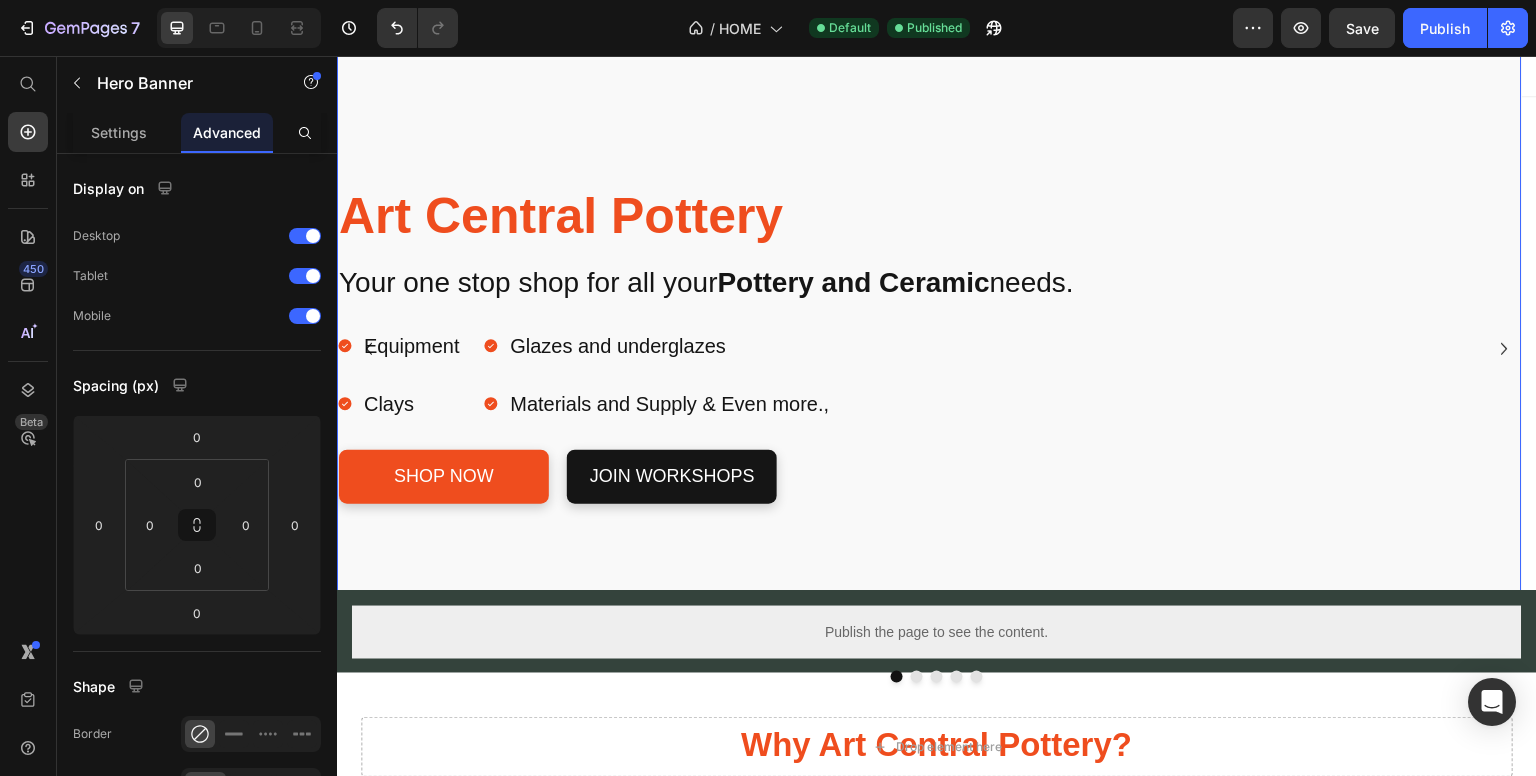 click at bounding box center [929, 349] 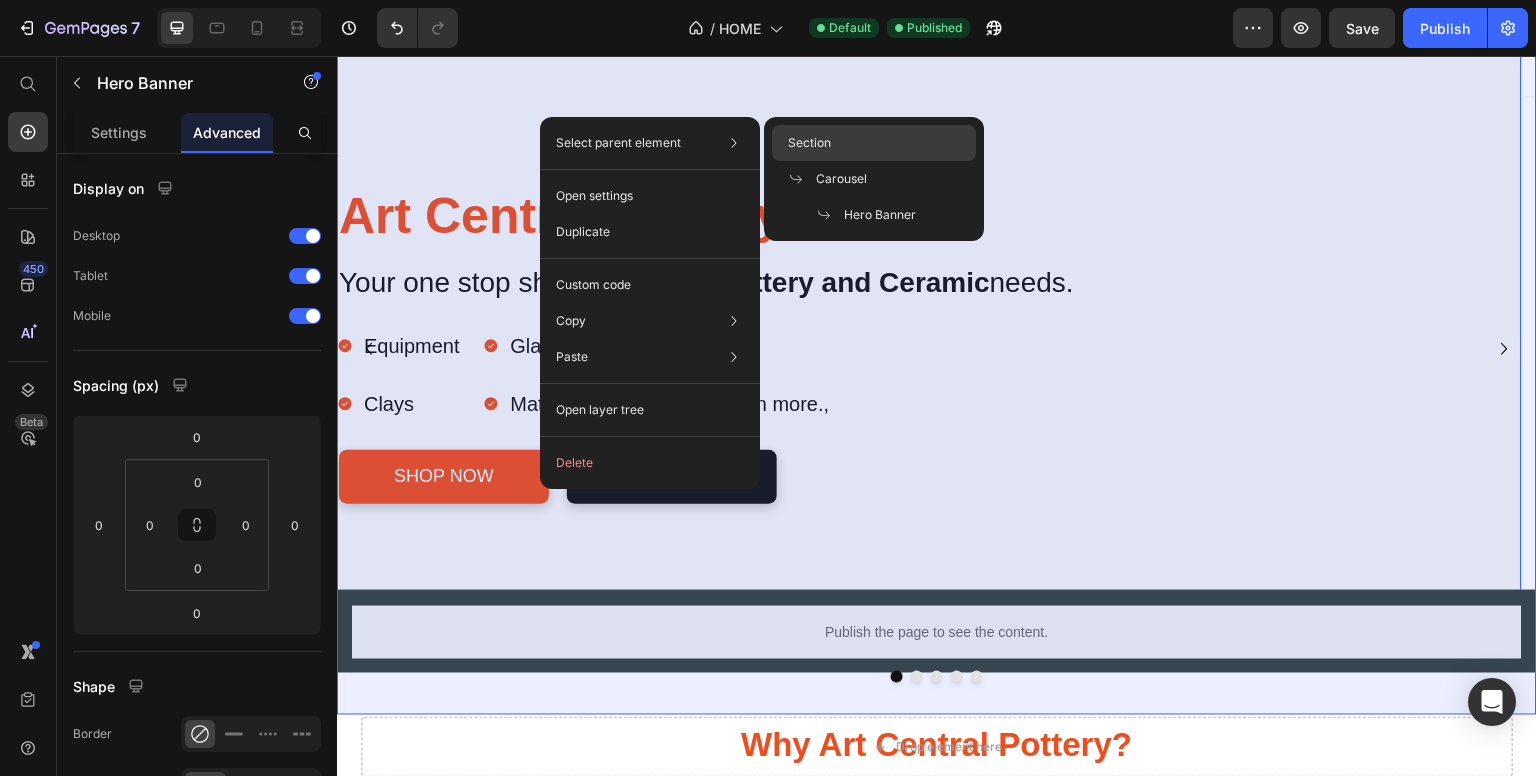 click on "Section" at bounding box center [809, 143] 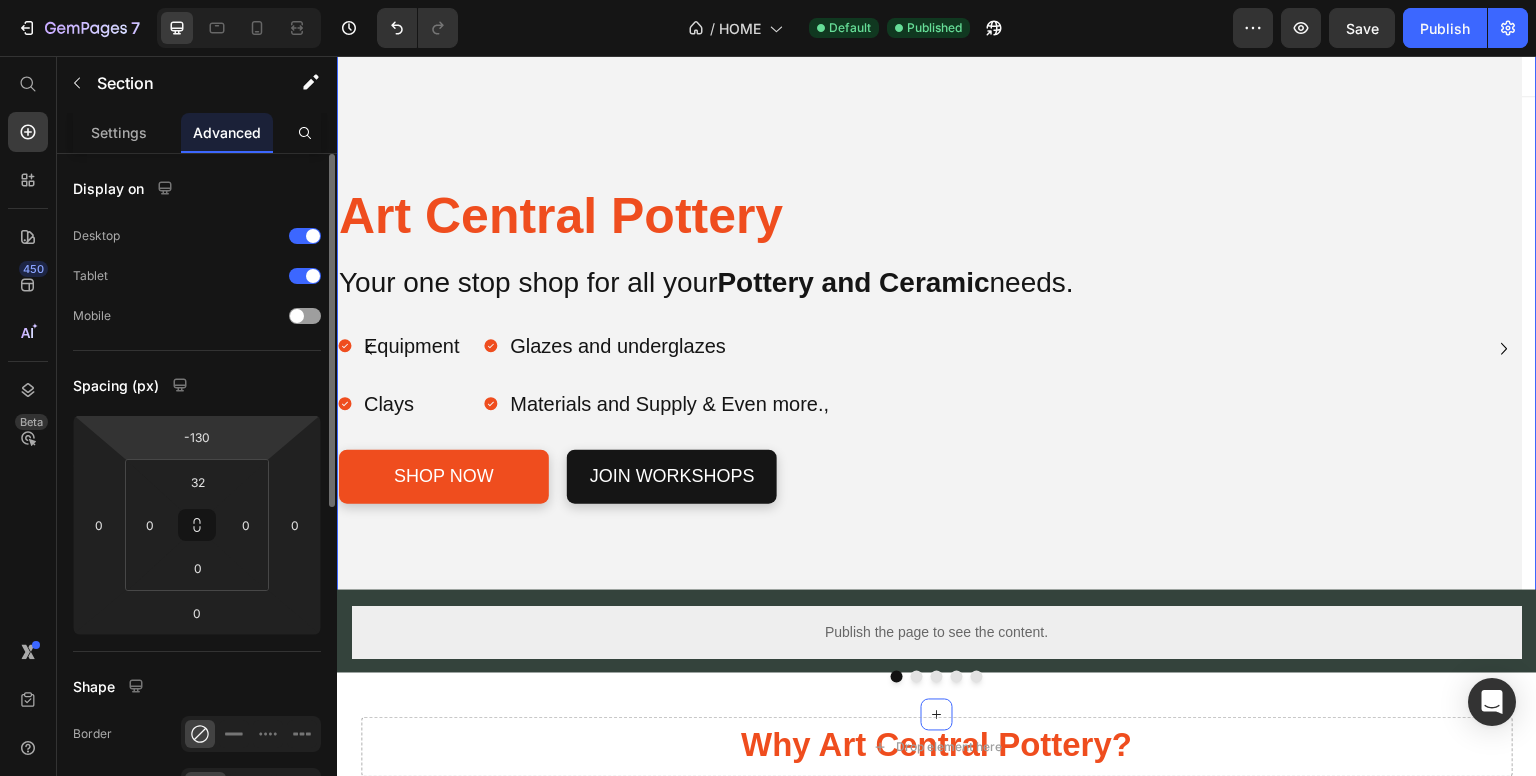 click on "7   /  HOME Default Published Preview  Save   Publish  450 Beta Start with Sections Elements Hero Section Product Detail Brands Trusted Badges Guarantee Product Breakdown How to use Testimonials Compare Bundle FAQs Social Proof Brand Story Product List Collection Blog List Contact Sticky Add to Cart Custom Footer Browse Library 450 Layout
Row
Row
Row
Row Text
Heading
Text Block Button
Button
Button
Sticky Back to top Media
Image
Image" at bounding box center (768, 0) 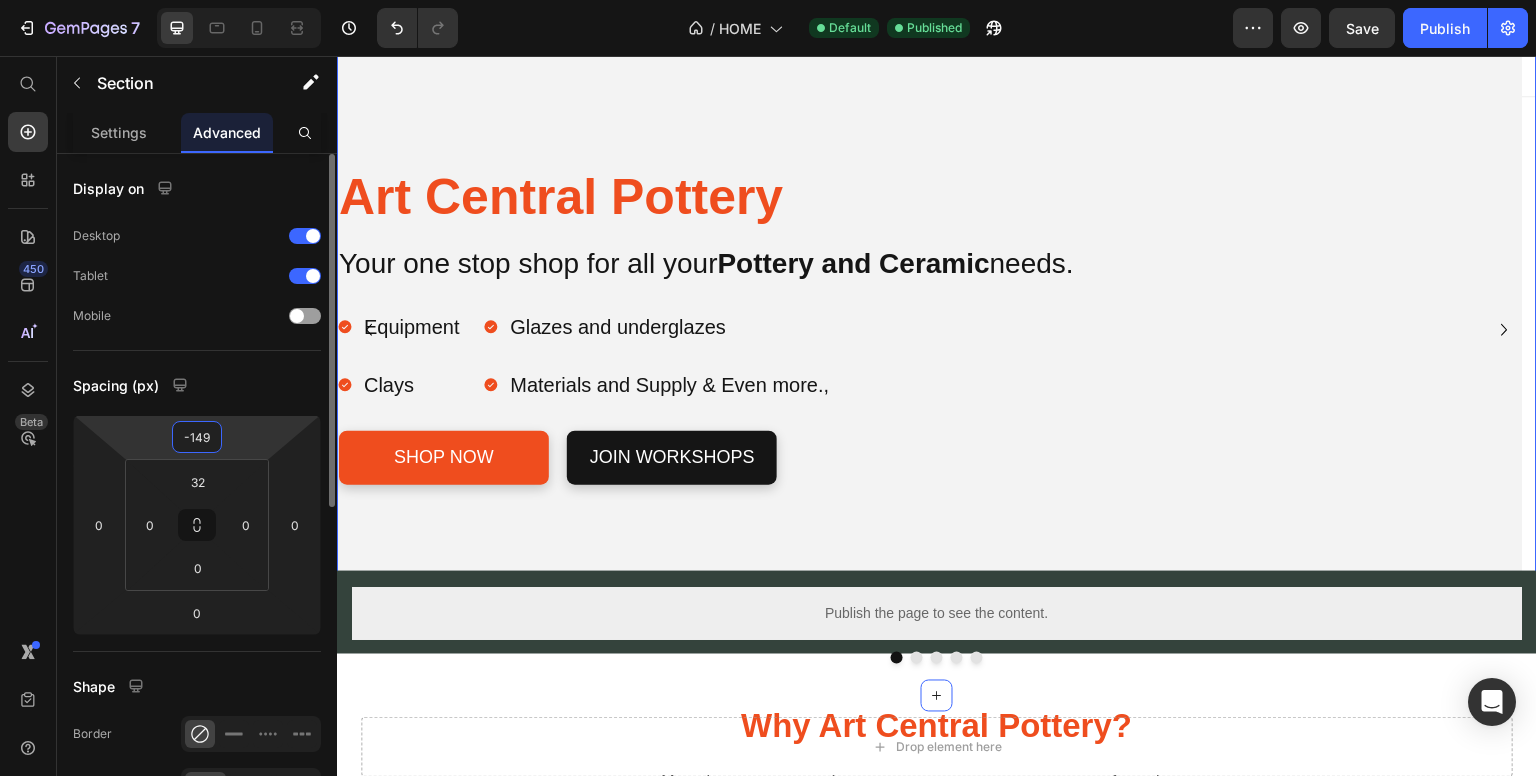 type on "-150" 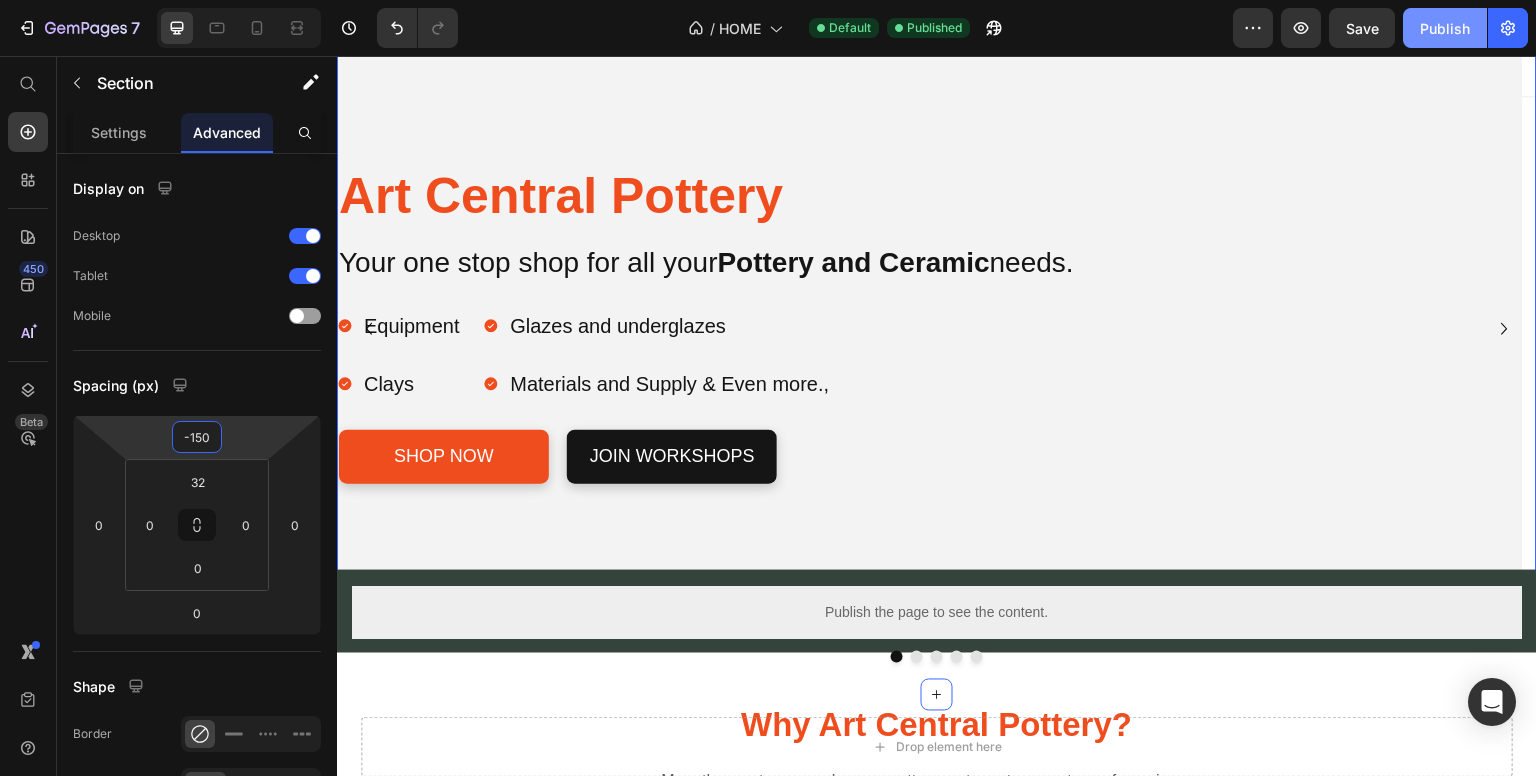 click on "Publish" at bounding box center [1445, 28] 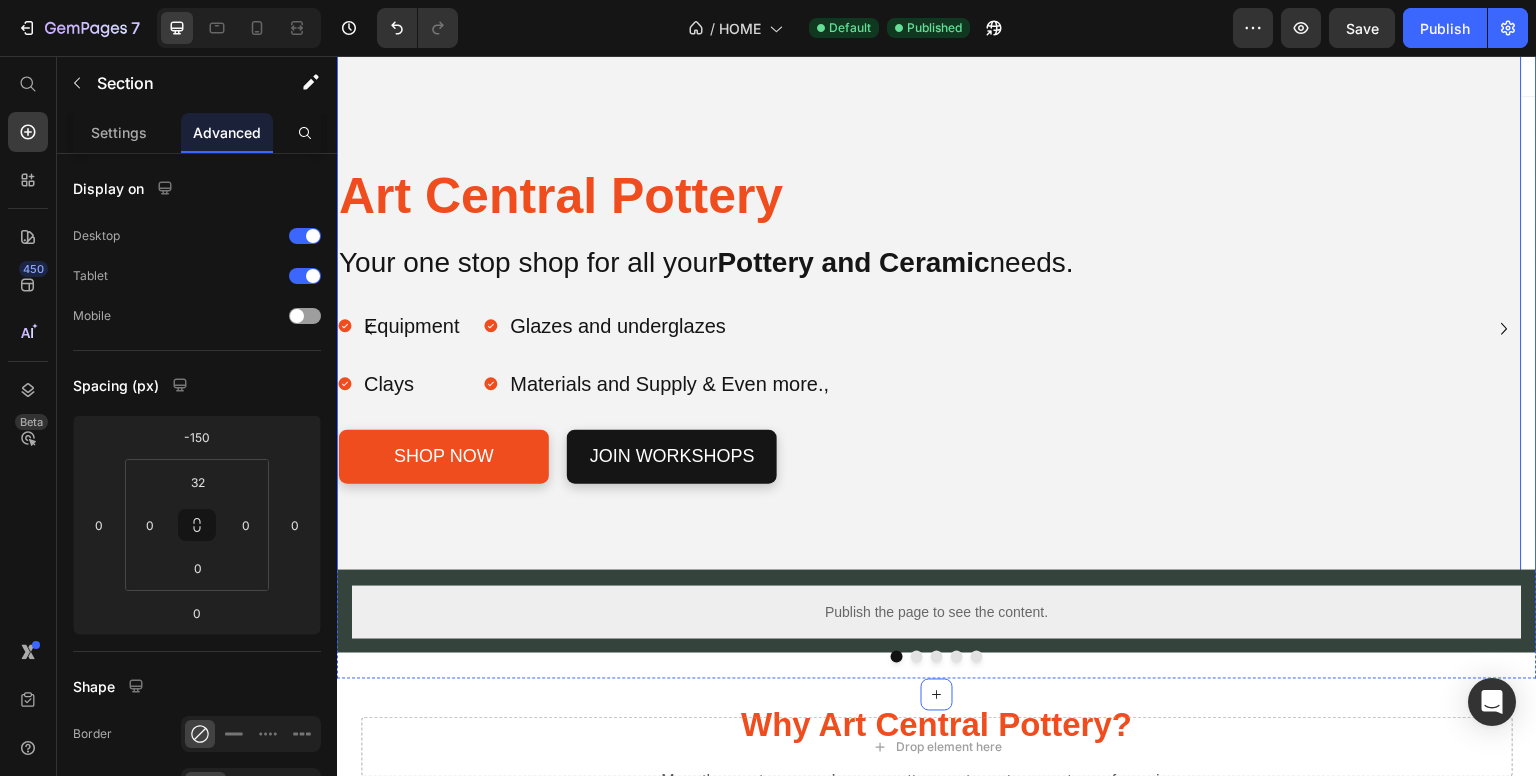 click on "Art Central Pottery Heading Your one stop shop for all your  Pottery and Ceramic  needs. Text Block Equipment Clays Item List Glazes and underglazes Materials and Supply & Even more., Item List Row Shop Now Button jOIN WORKSHOPS Button Row Row" at bounding box center (929, 329) 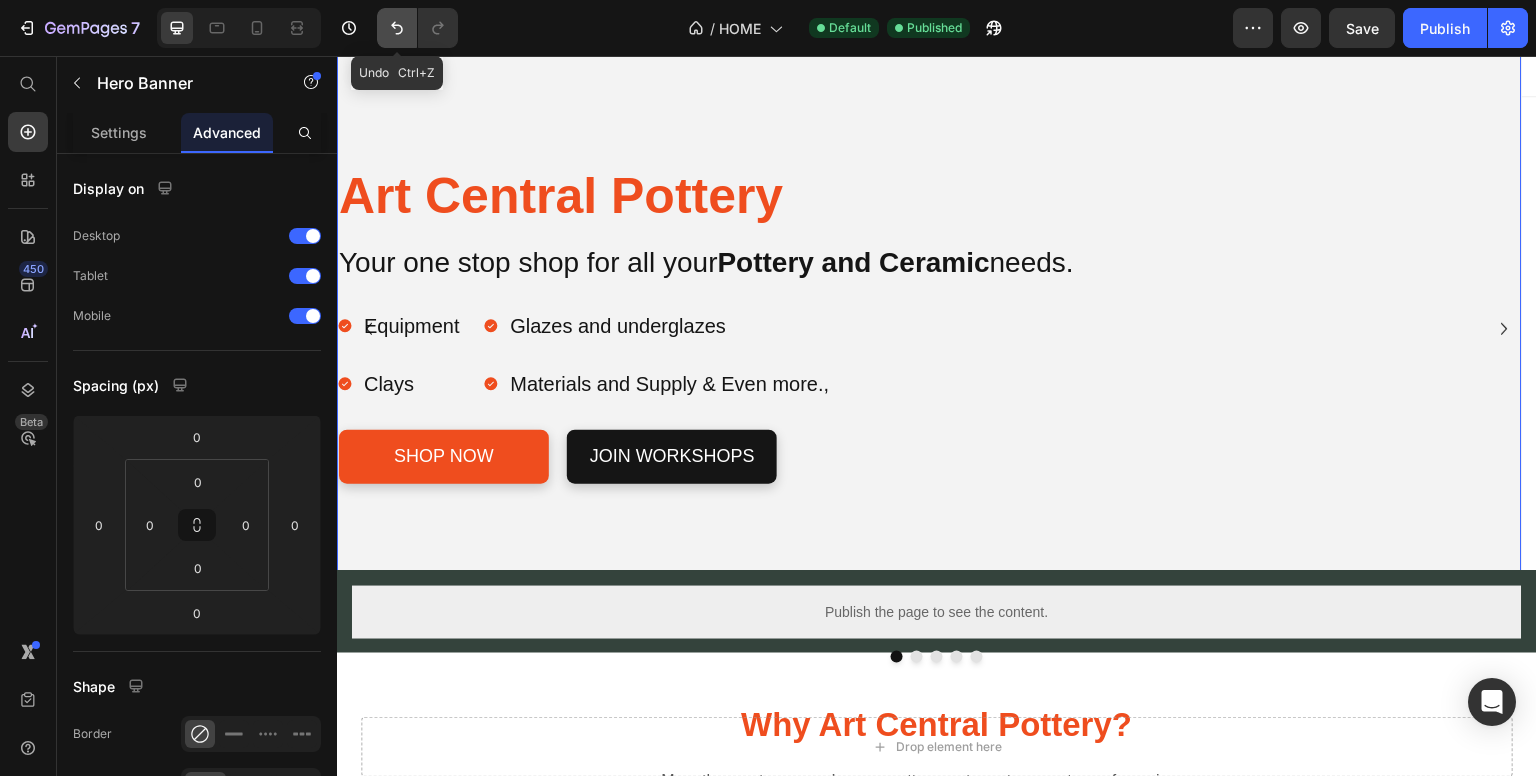click 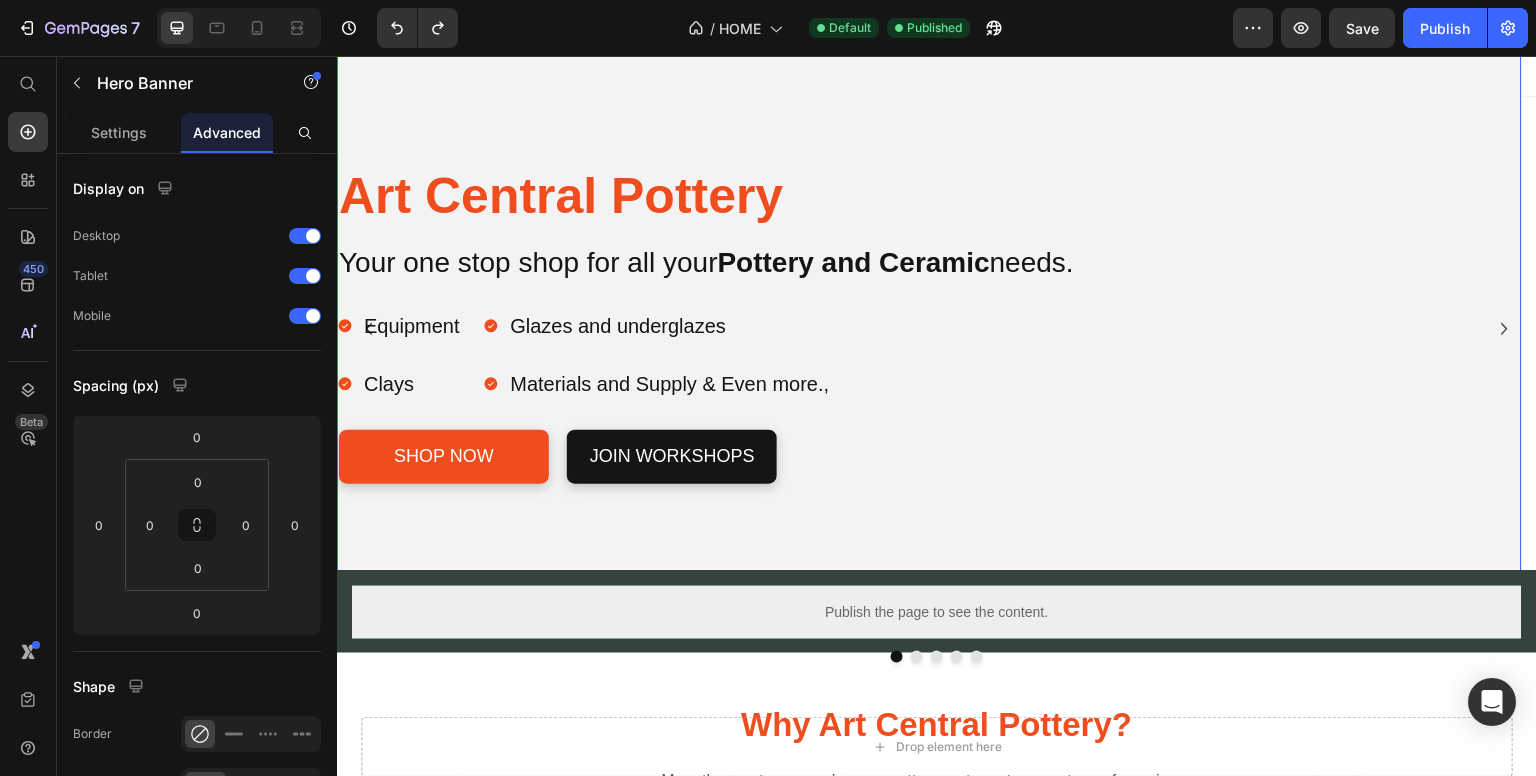 drag, startPoint x: 739, startPoint y: 110, endPoint x: 549, endPoint y: 119, distance: 190.21304 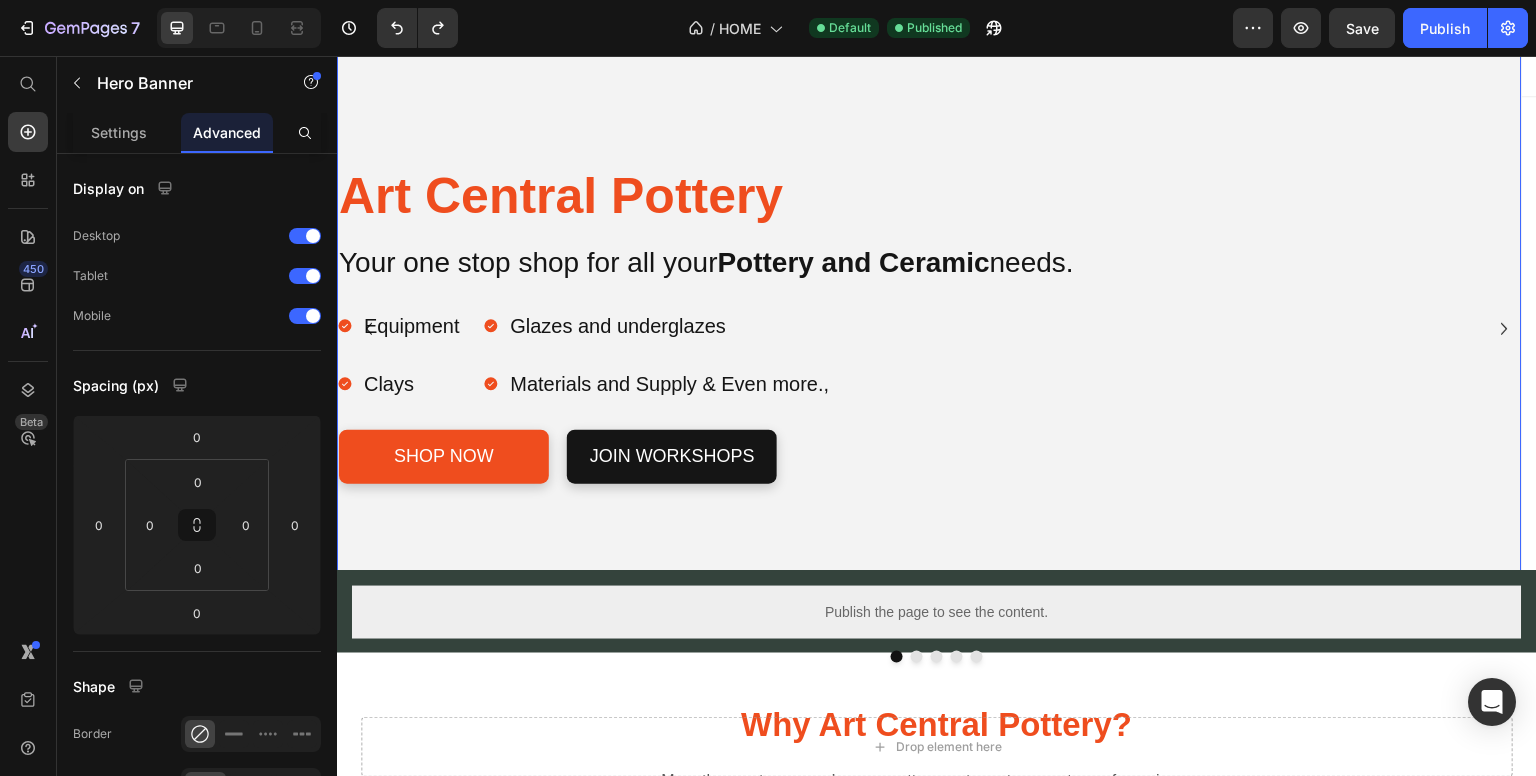 click on "Art Central Pottery Heading Your one stop shop for all your  Pottery and Ceramic  needs. Text Block Equipment Clays Item List Glazes and underglazes Materials and Supply & Even more., Item List Row Shop Now Button jOIN WORKSHOPS Button Row Row" at bounding box center (929, 329) 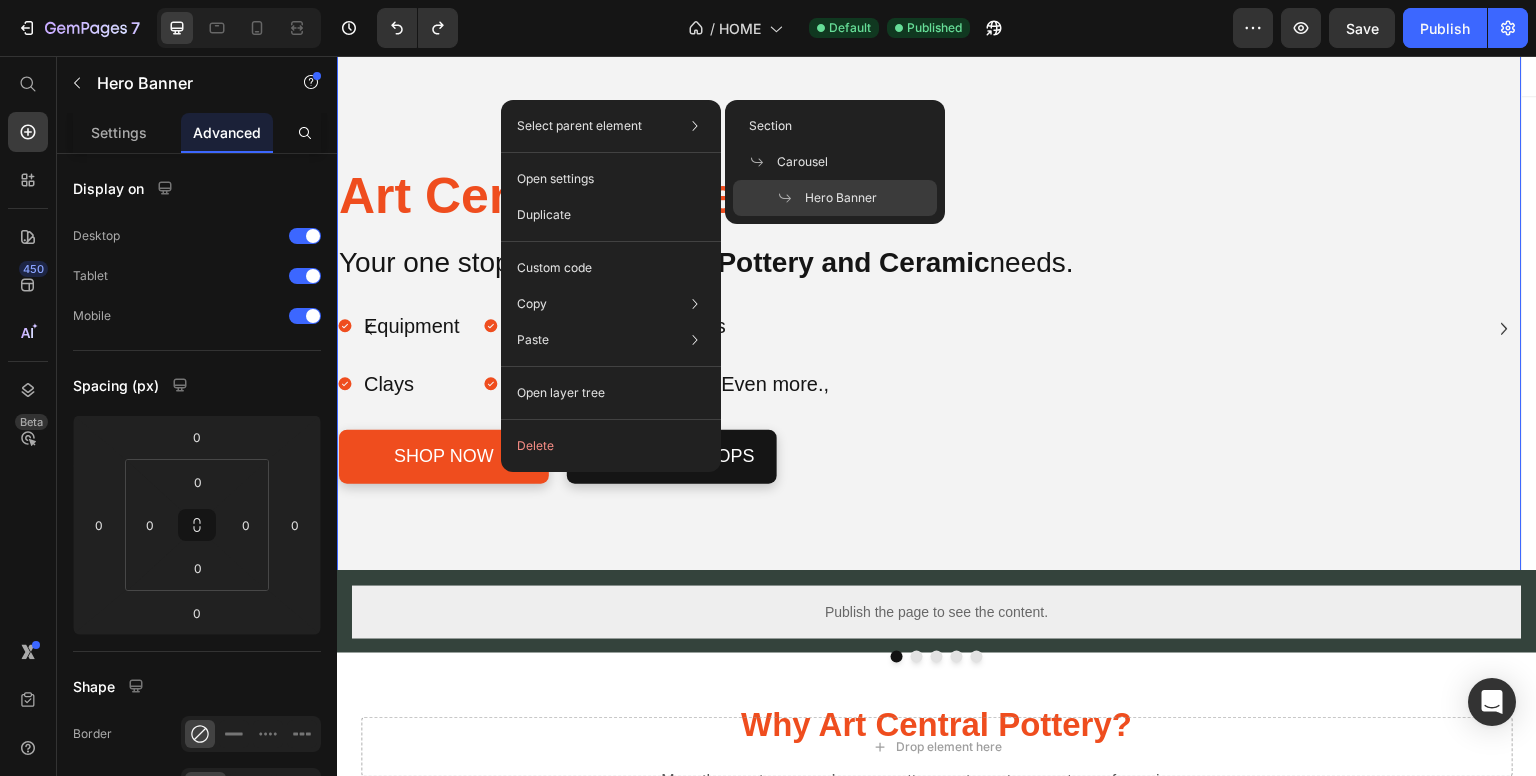 click on "Select parent element" at bounding box center (579, 126) 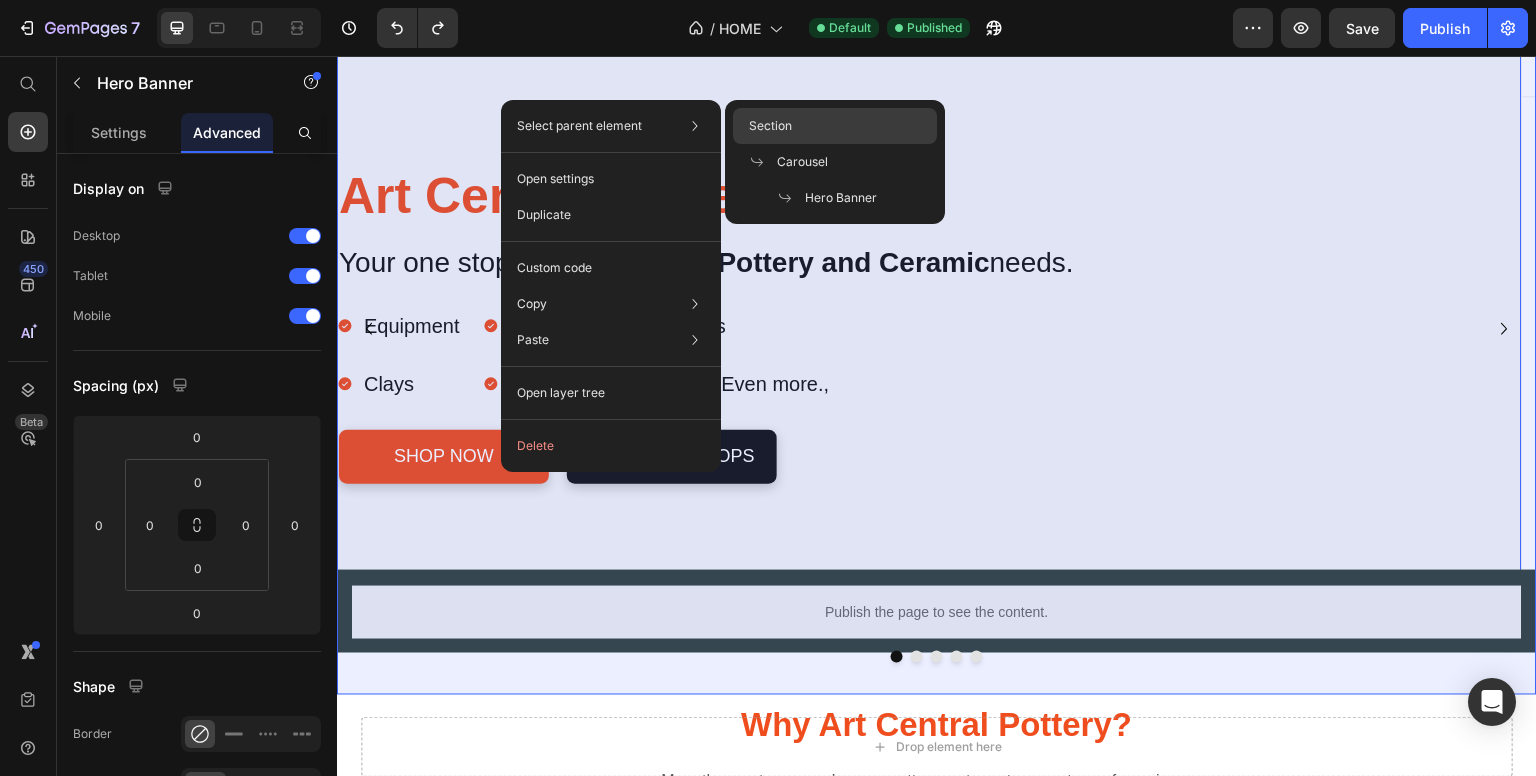 drag, startPoint x: 864, startPoint y: 115, endPoint x: 198, endPoint y: 13, distance: 673.76556 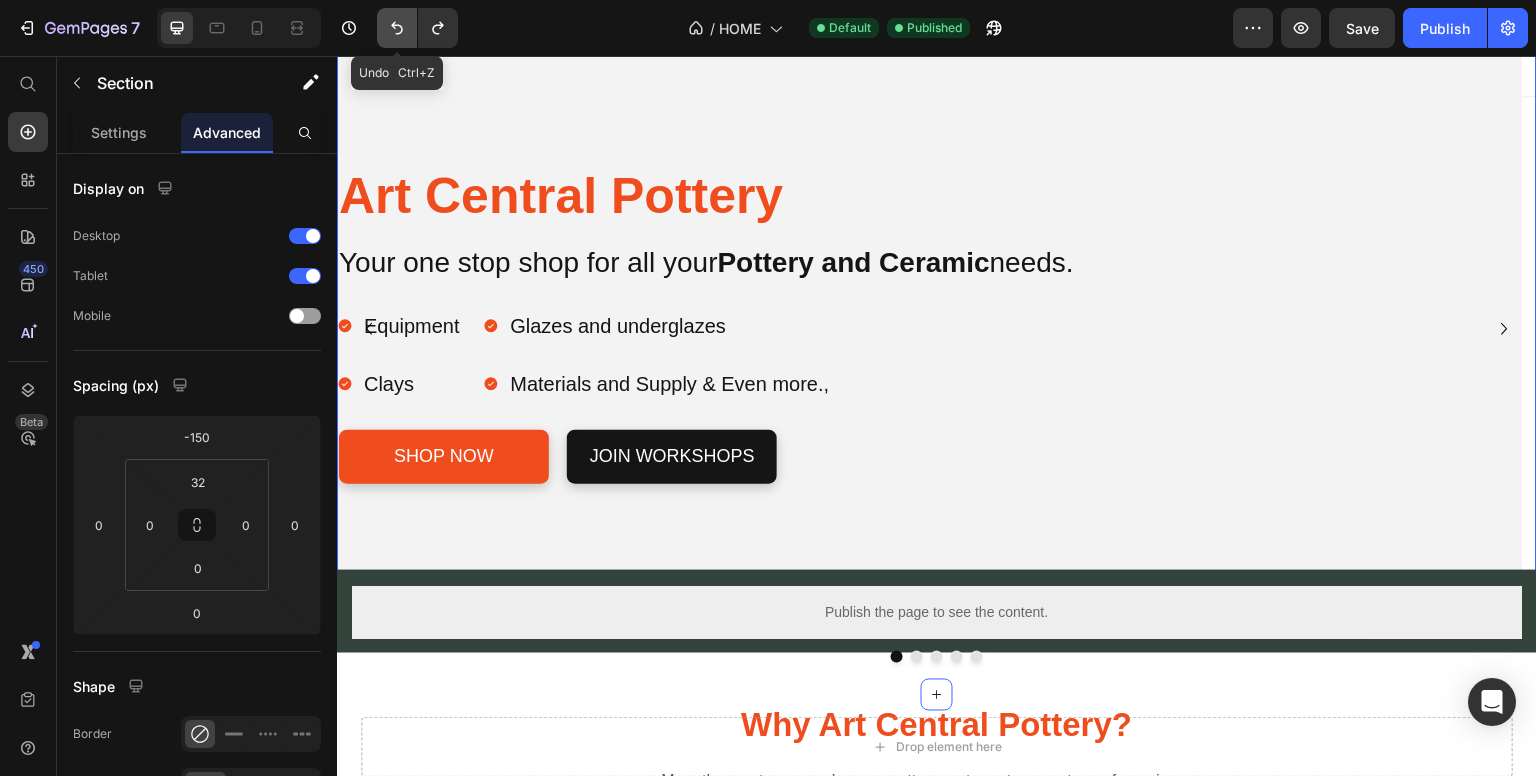 click 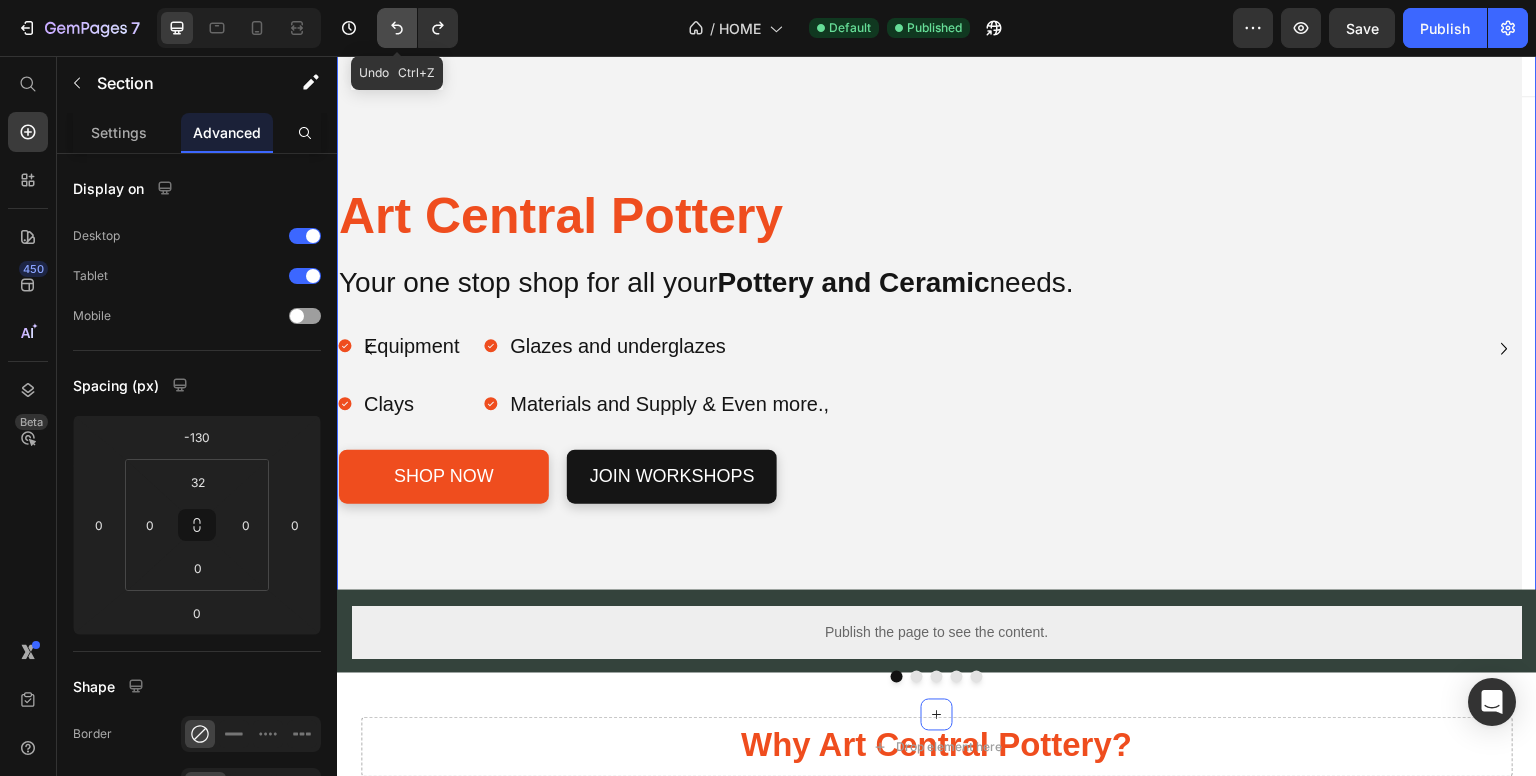 click 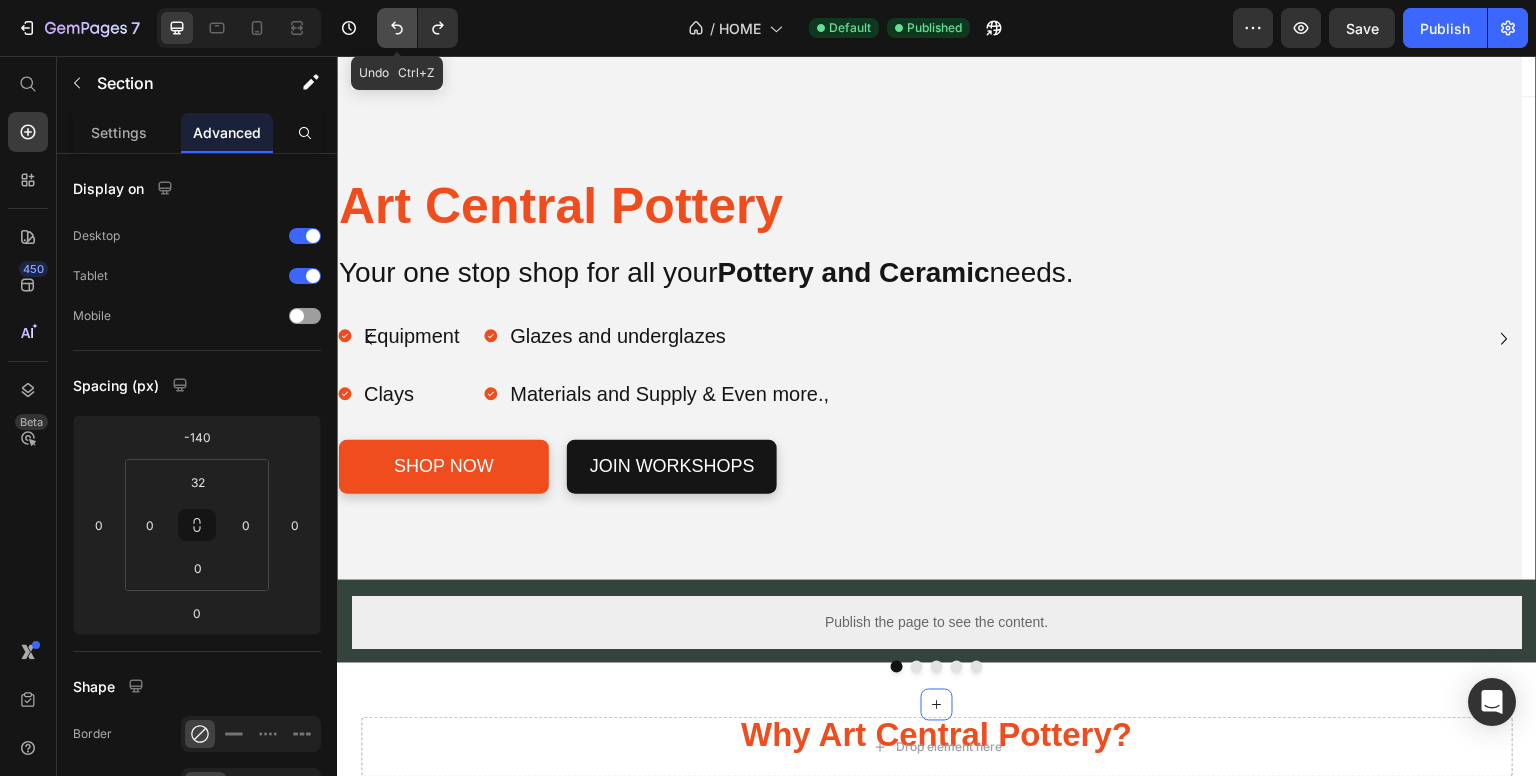 click 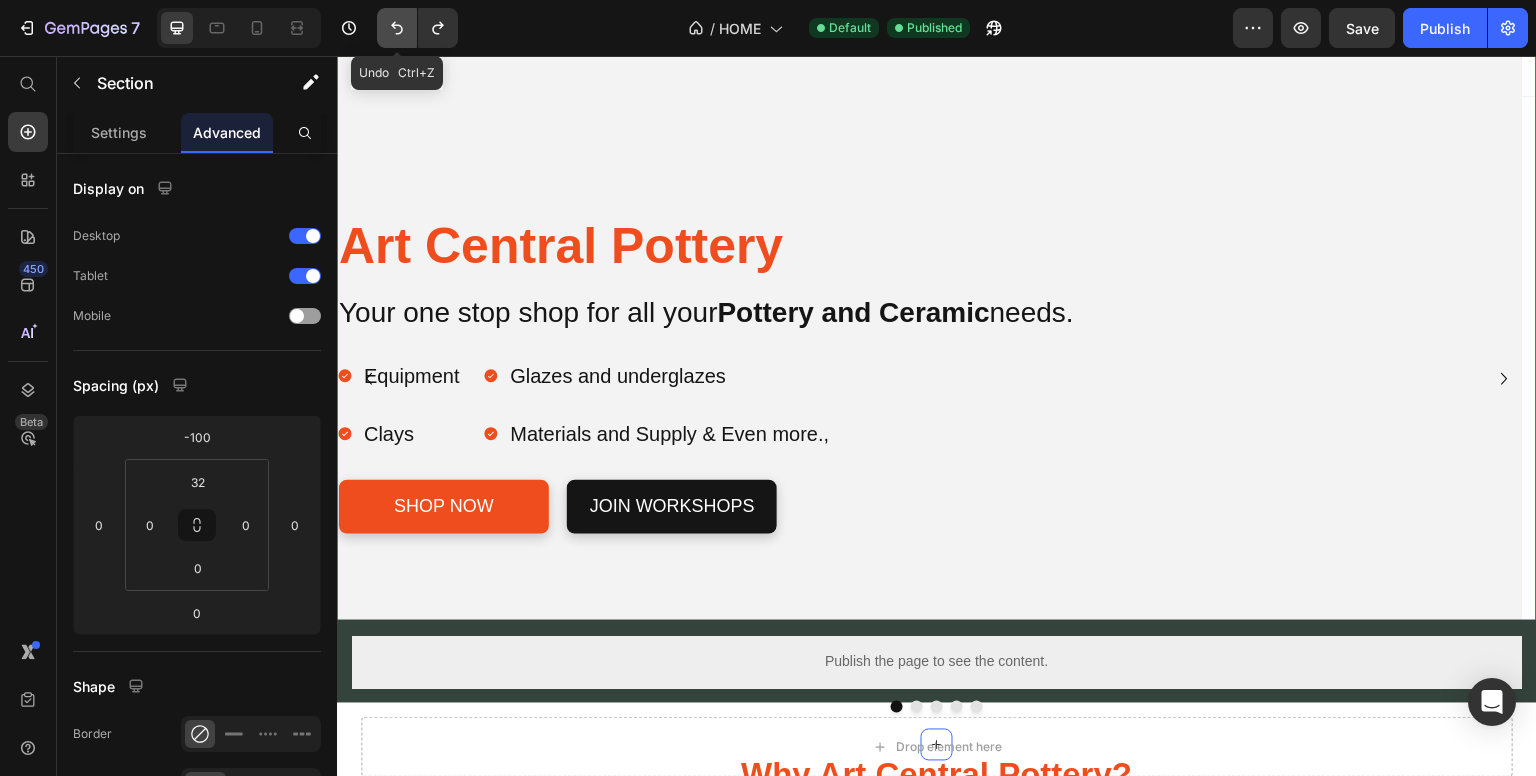 click 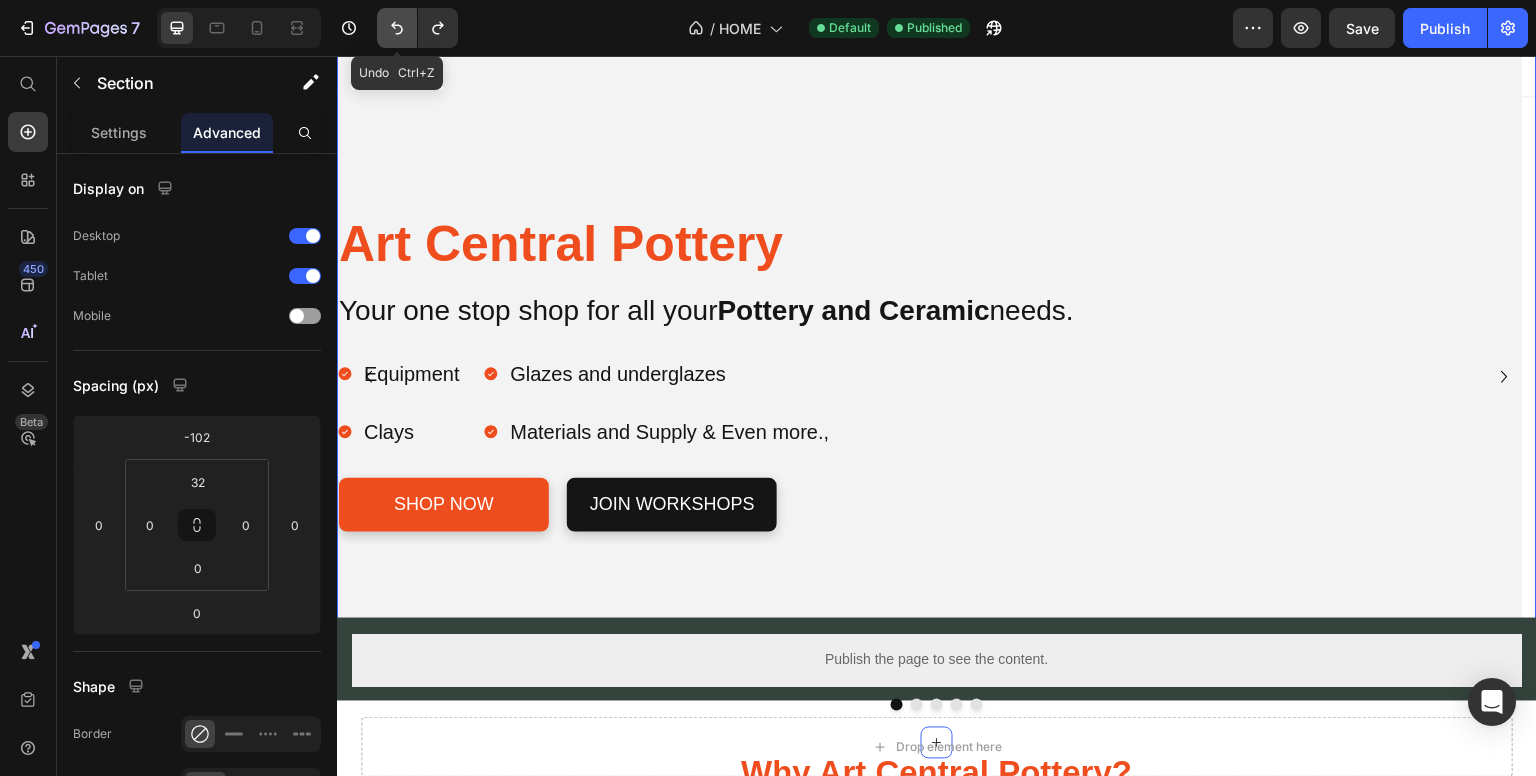 click 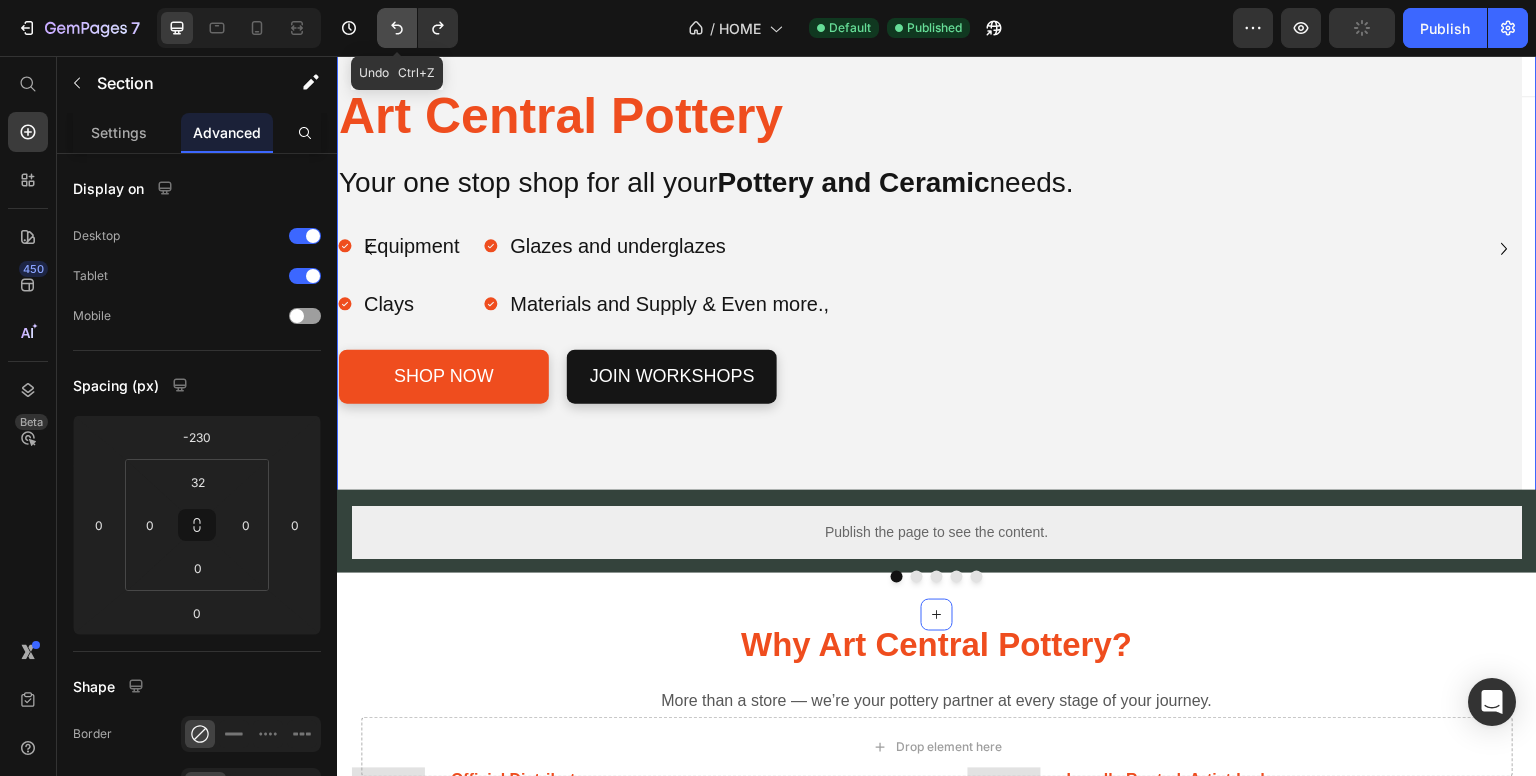 click 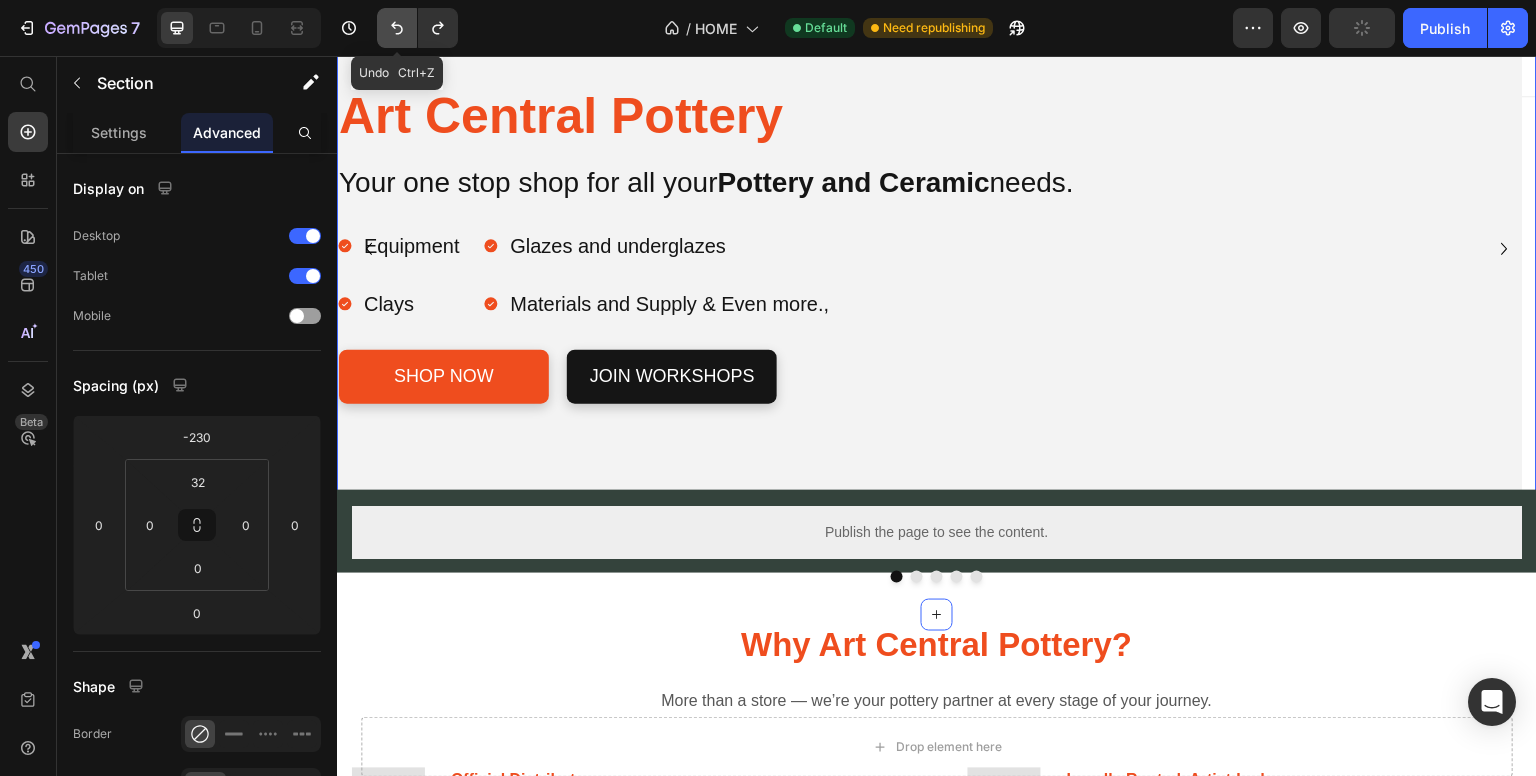 click 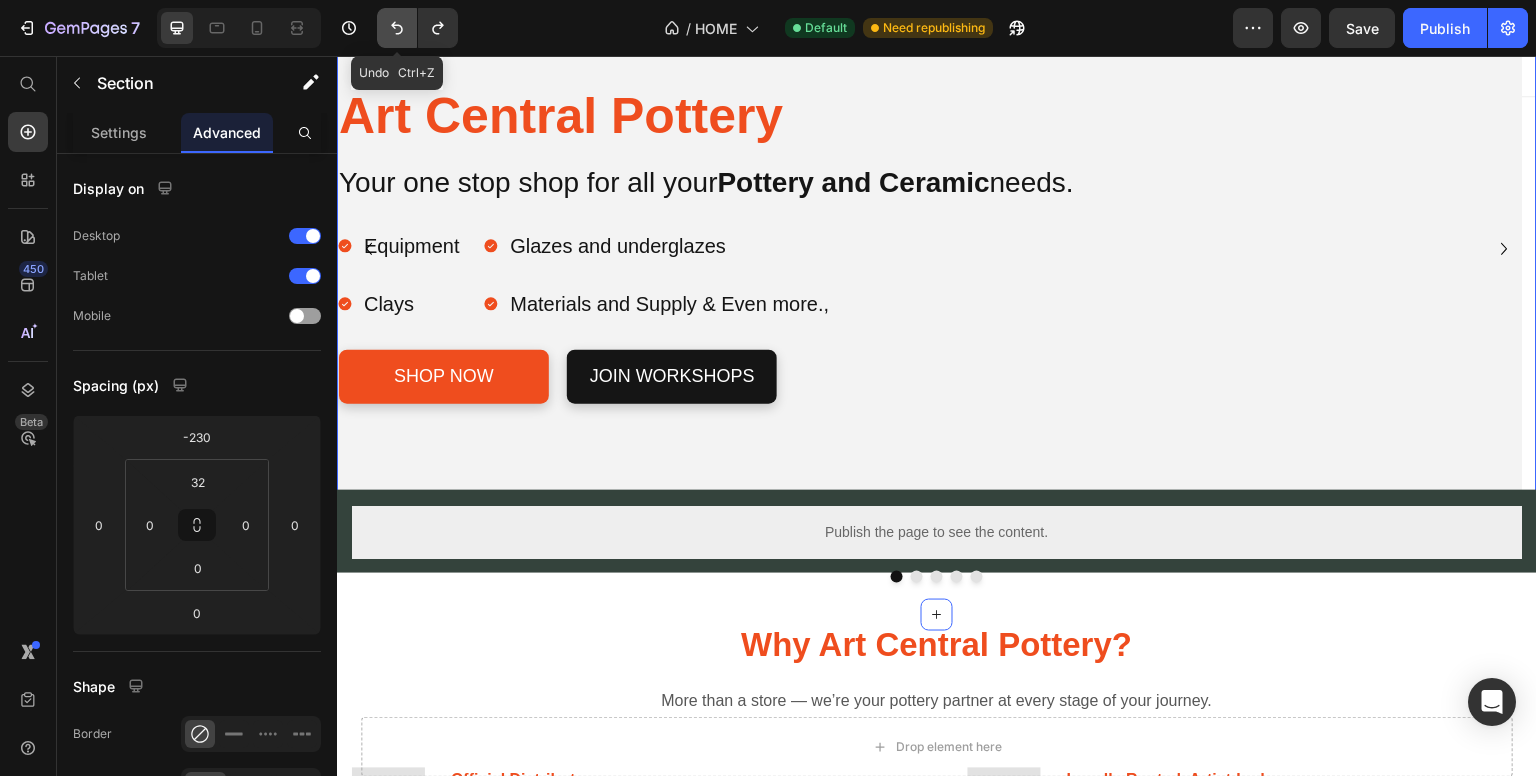 click 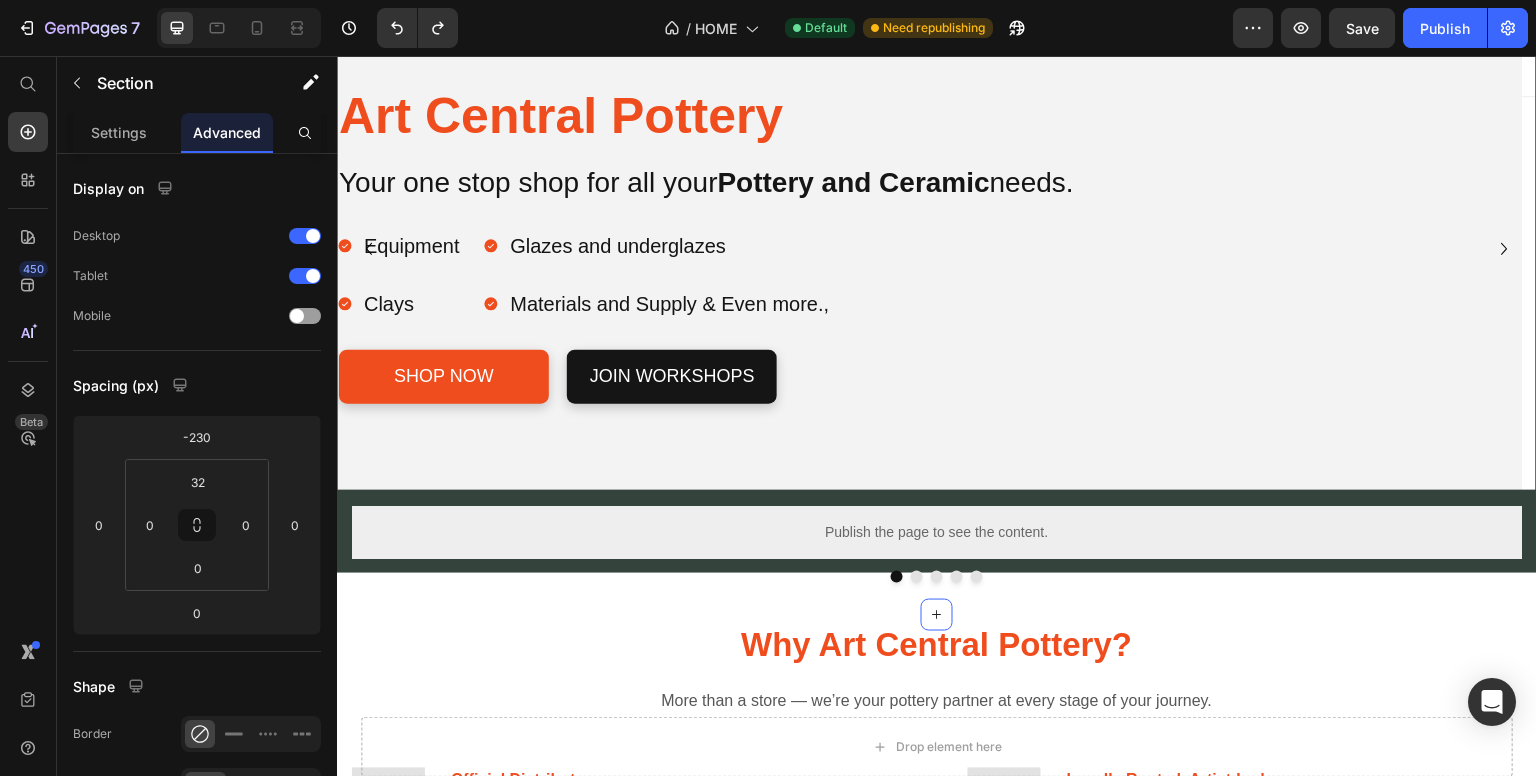 click on "/  HOME Default Need republishing" 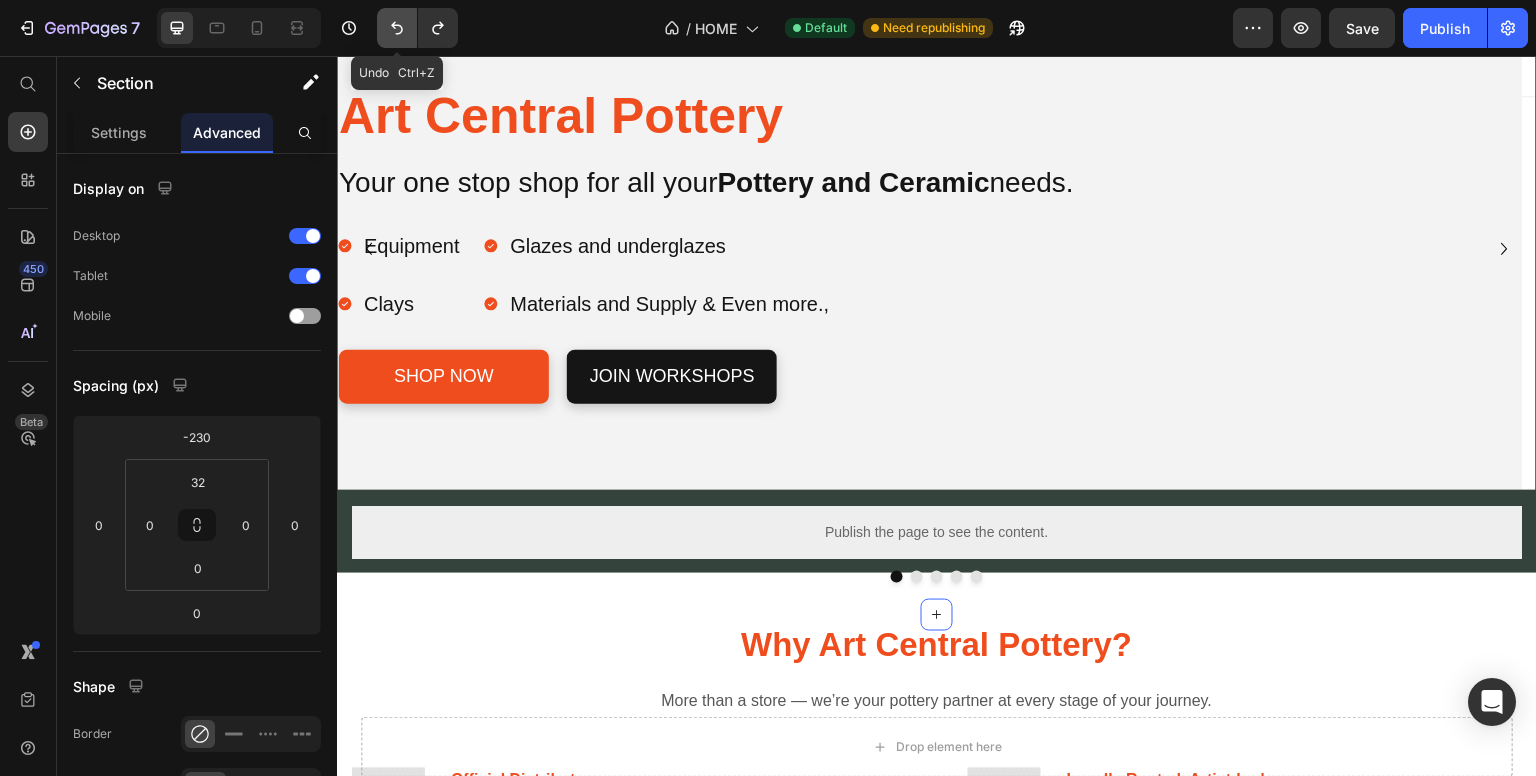 click 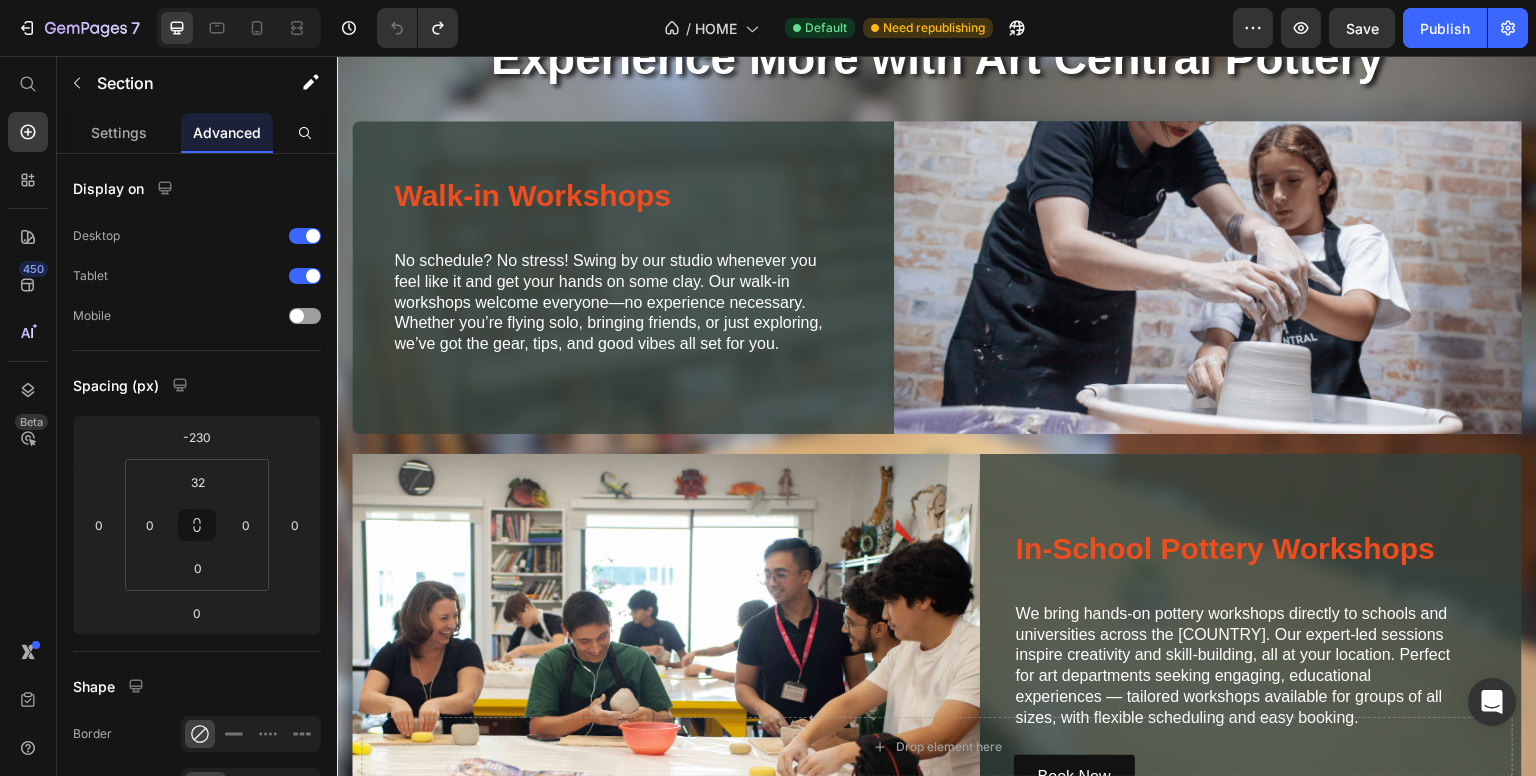 scroll, scrollTop: 3698, scrollLeft: 0, axis: vertical 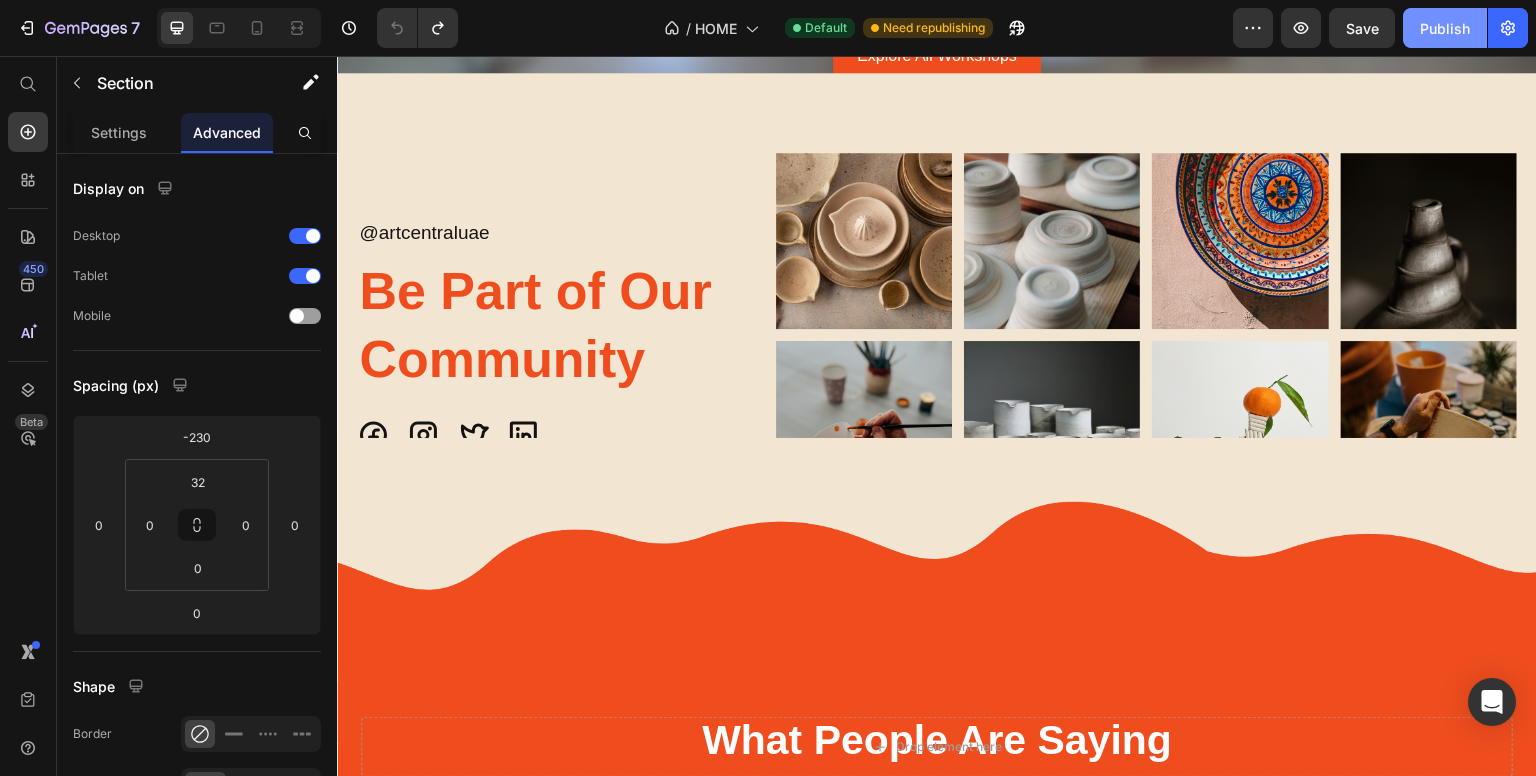 drag, startPoint x: 1447, startPoint y: 36, endPoint x: 959, endPoint y: 56, distance: 488.40967 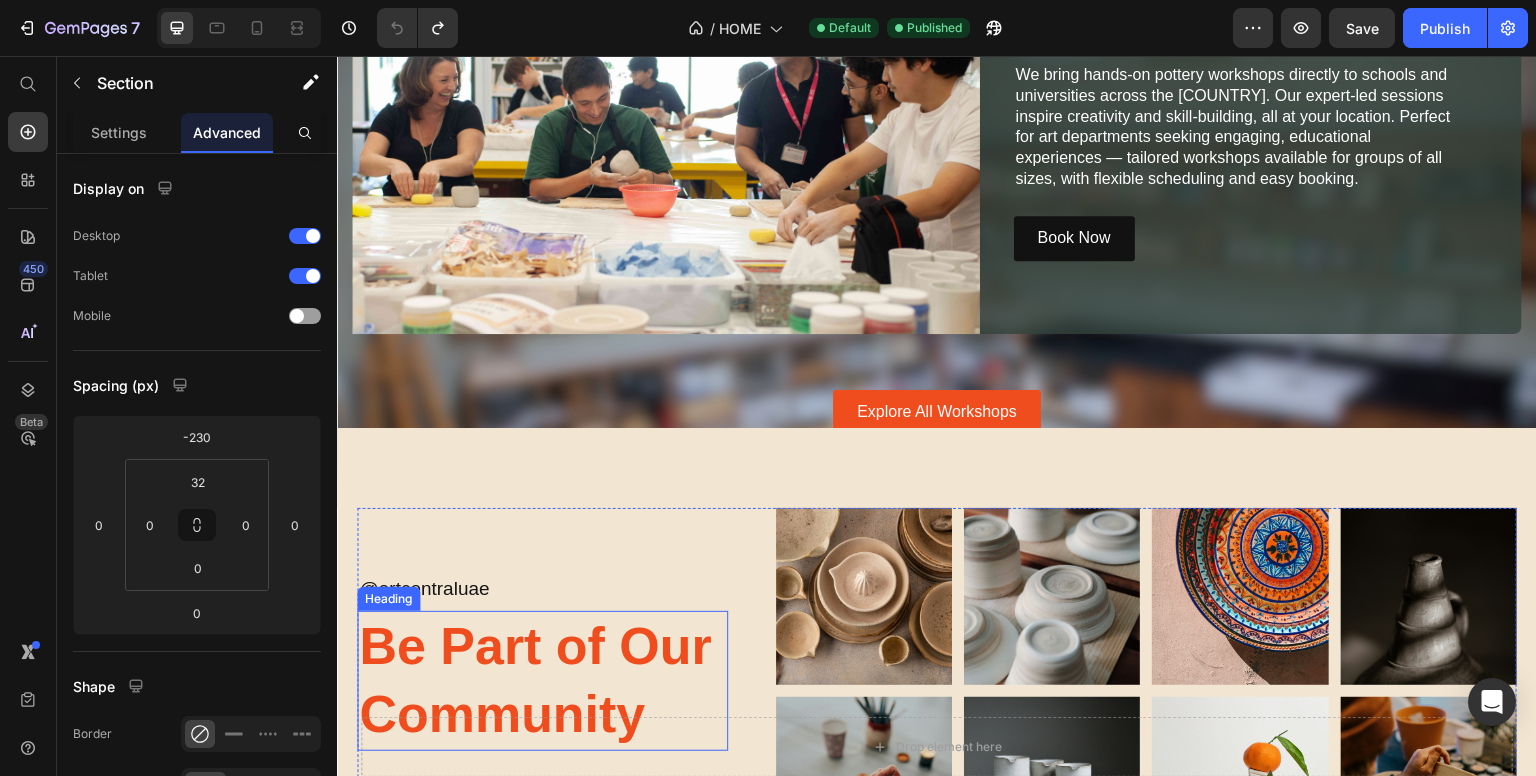 scroll, scrollTop: 4011, scrollLeft: 0, axis: vertical 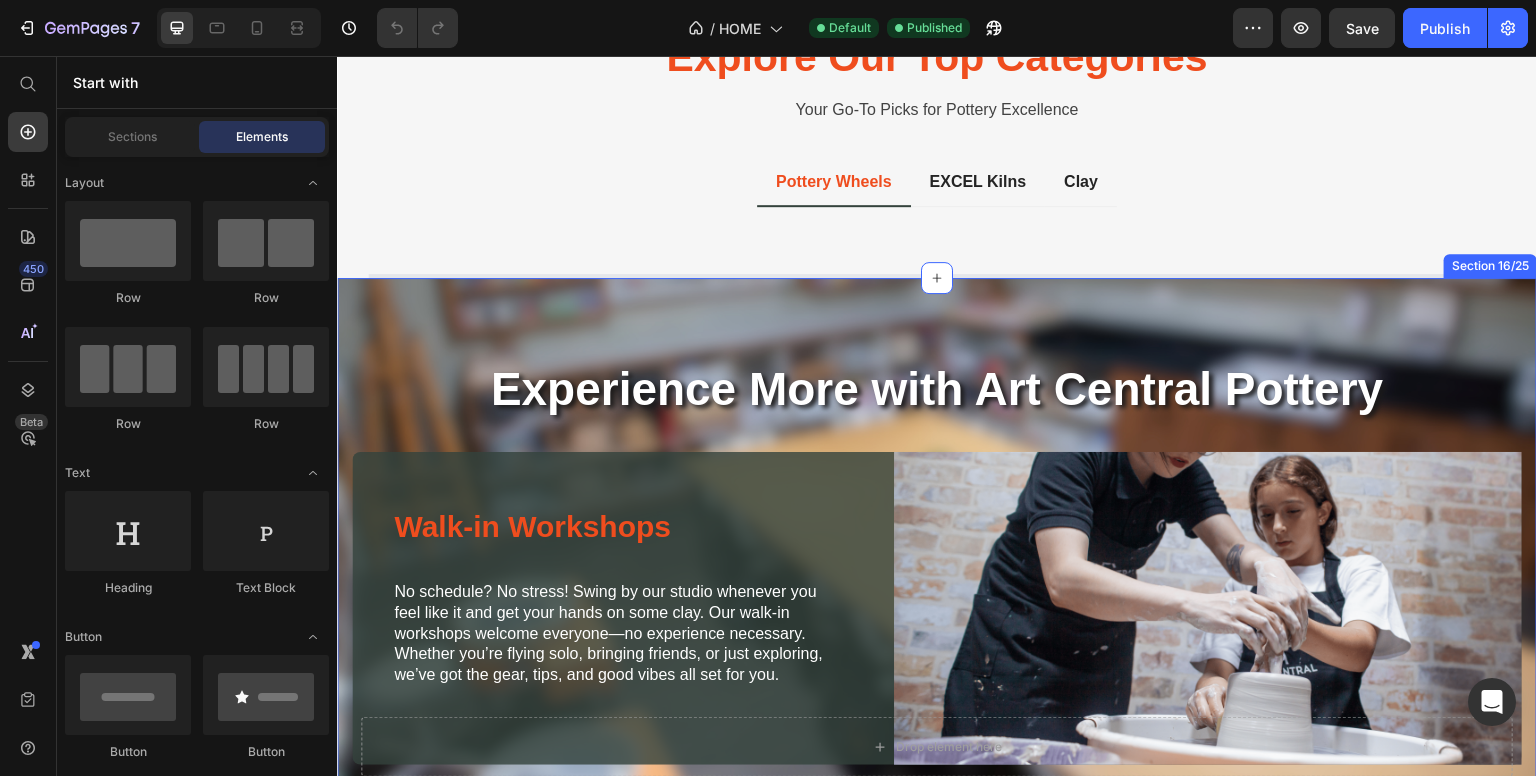 click on "Experience More with Art Central Pottery Heading Walk-in Workshops Heading No schedule? No stress! Swing by our studio whenever you feel like it and get your hands on some clay. Our walk-in workshops welcome everyone—no experience necessary. Whether you’re flying solo, bringing friends, or just exploring, we’ve got the gear, tips, and good vibes all set for you. Text Block Image Row Image In School Workshops Heading In-School Pottery Workshops Heading We bring hands-on pottery workshops directly to schools and universities across the [COUNTRY]. Our expert-led sessions inspire creativity and skill-building, all at your location. Perfect for art departments seeking engaging, educational experiences — tailored workshops available for groups of all sizes, with flexible scheduling and easy booking. Text Block Book Now Button Row Row Explore All Workshops Button Section 16/25" at bounding box center [937, 828] 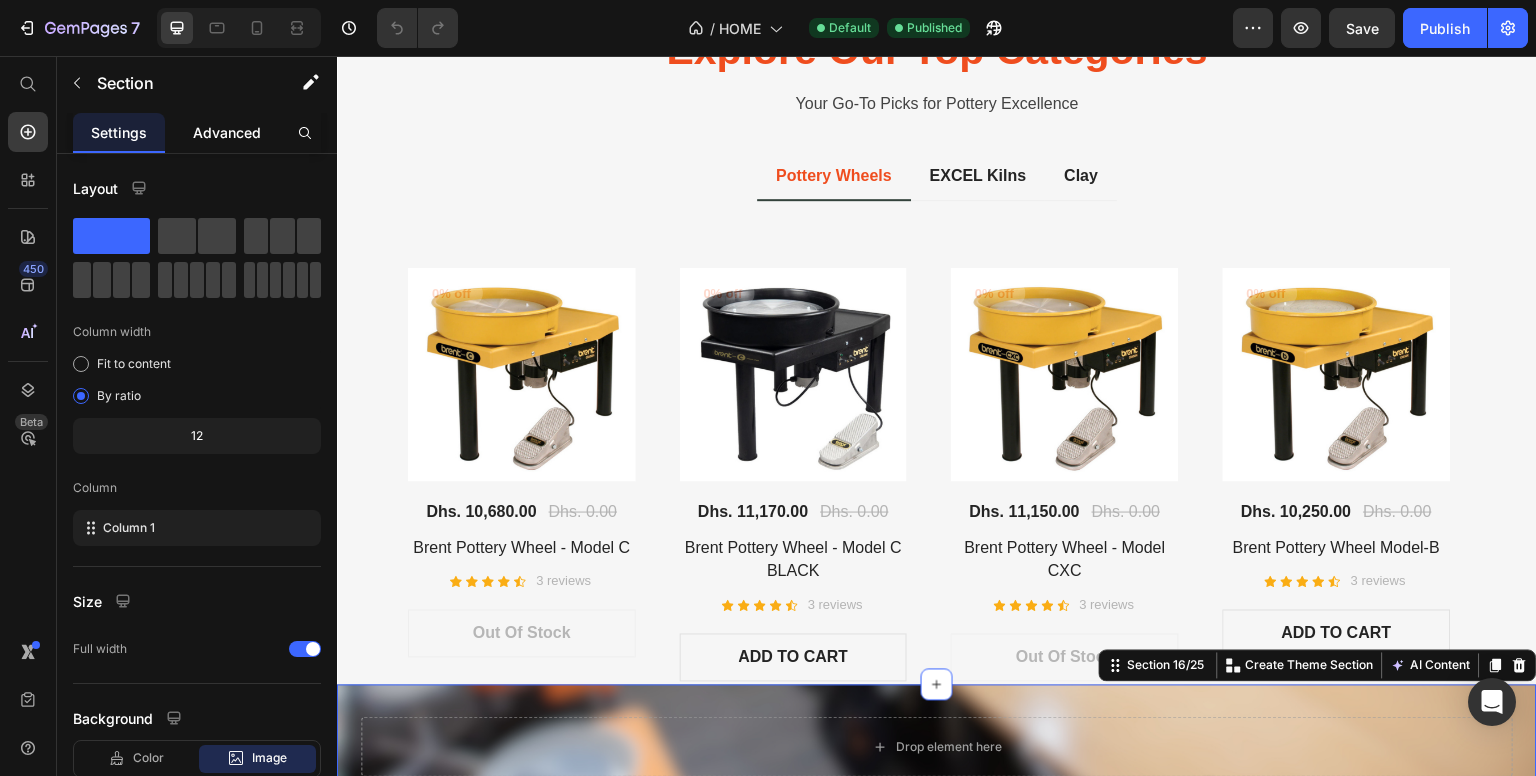 scroll, scrollTop: 2475, scrollLeft: 0, axis: vertical 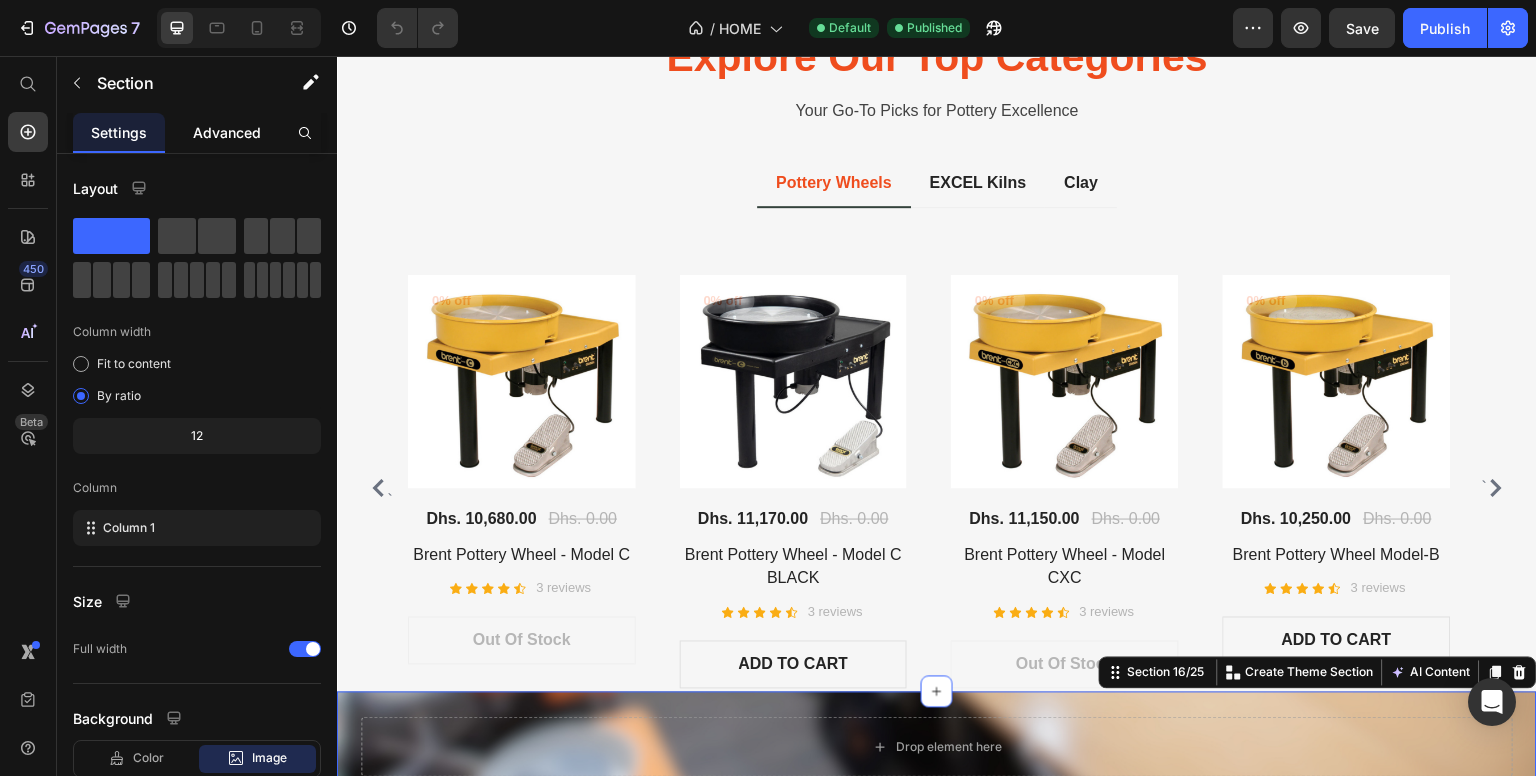 click on "Advanced" at bounding box center [227, 132] 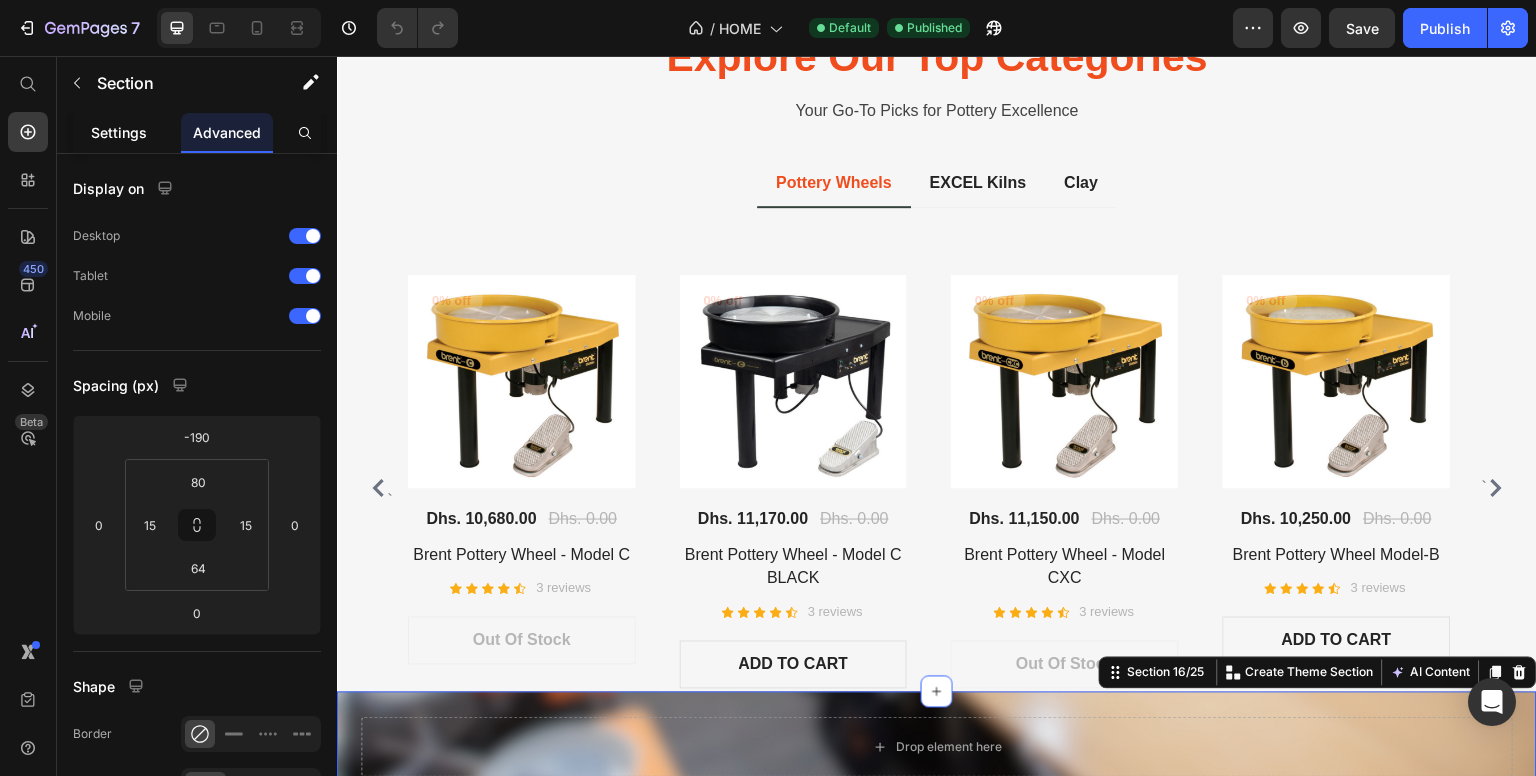 click on "Settings" at bounding box center (119, 132) 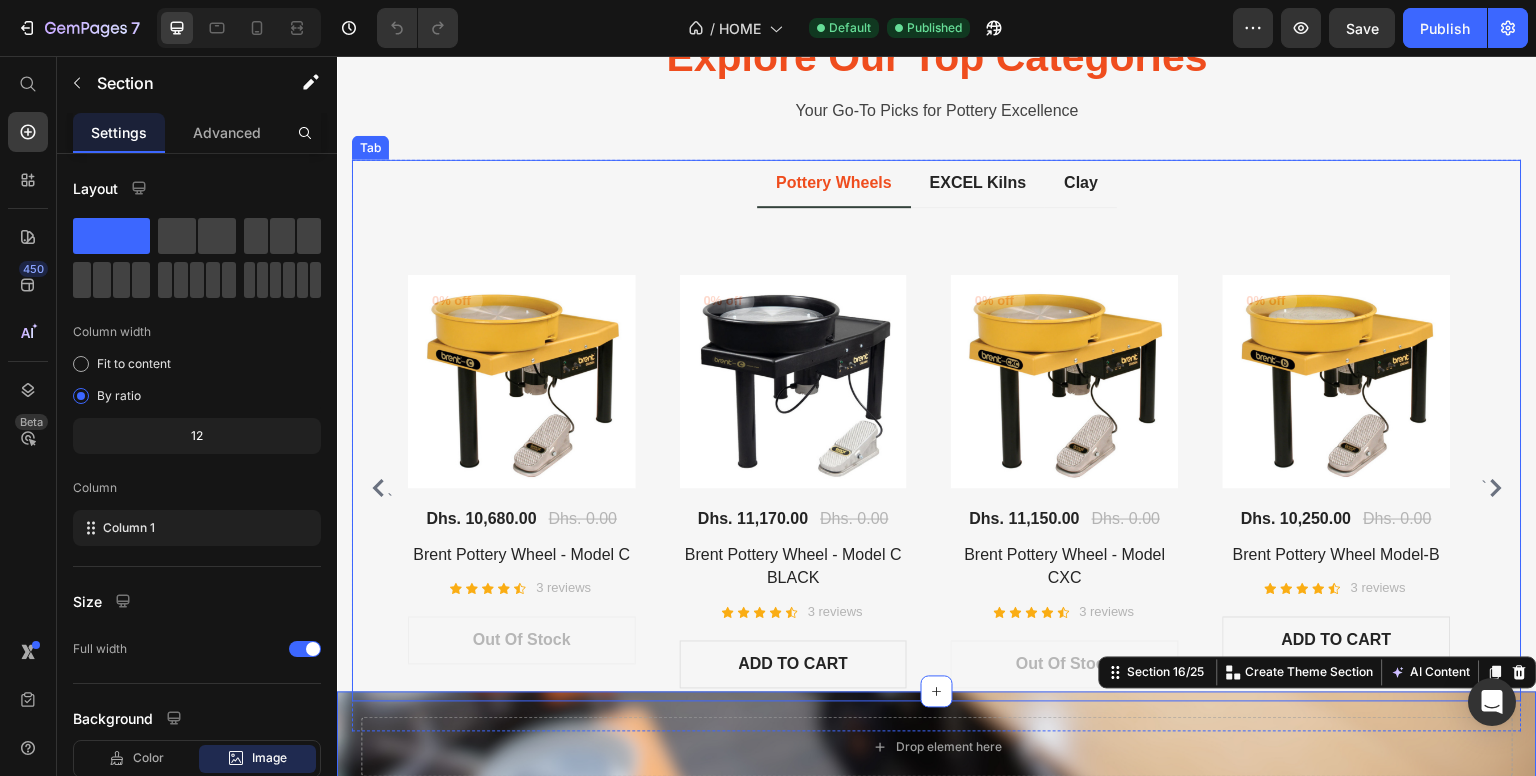 scroll, scrollTop: 2775, scrollLeft: 0, axis: vertical 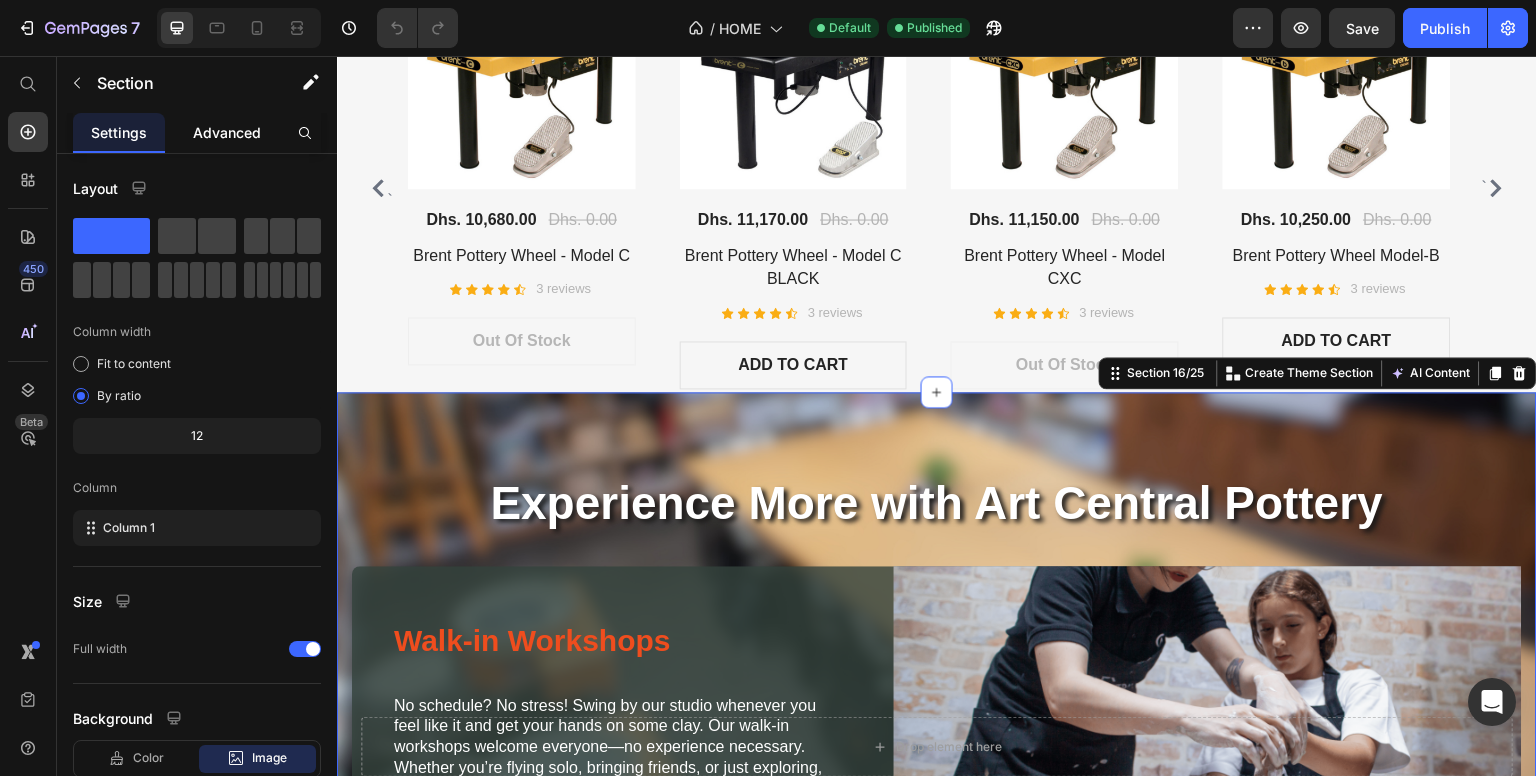 click on "Advanced" 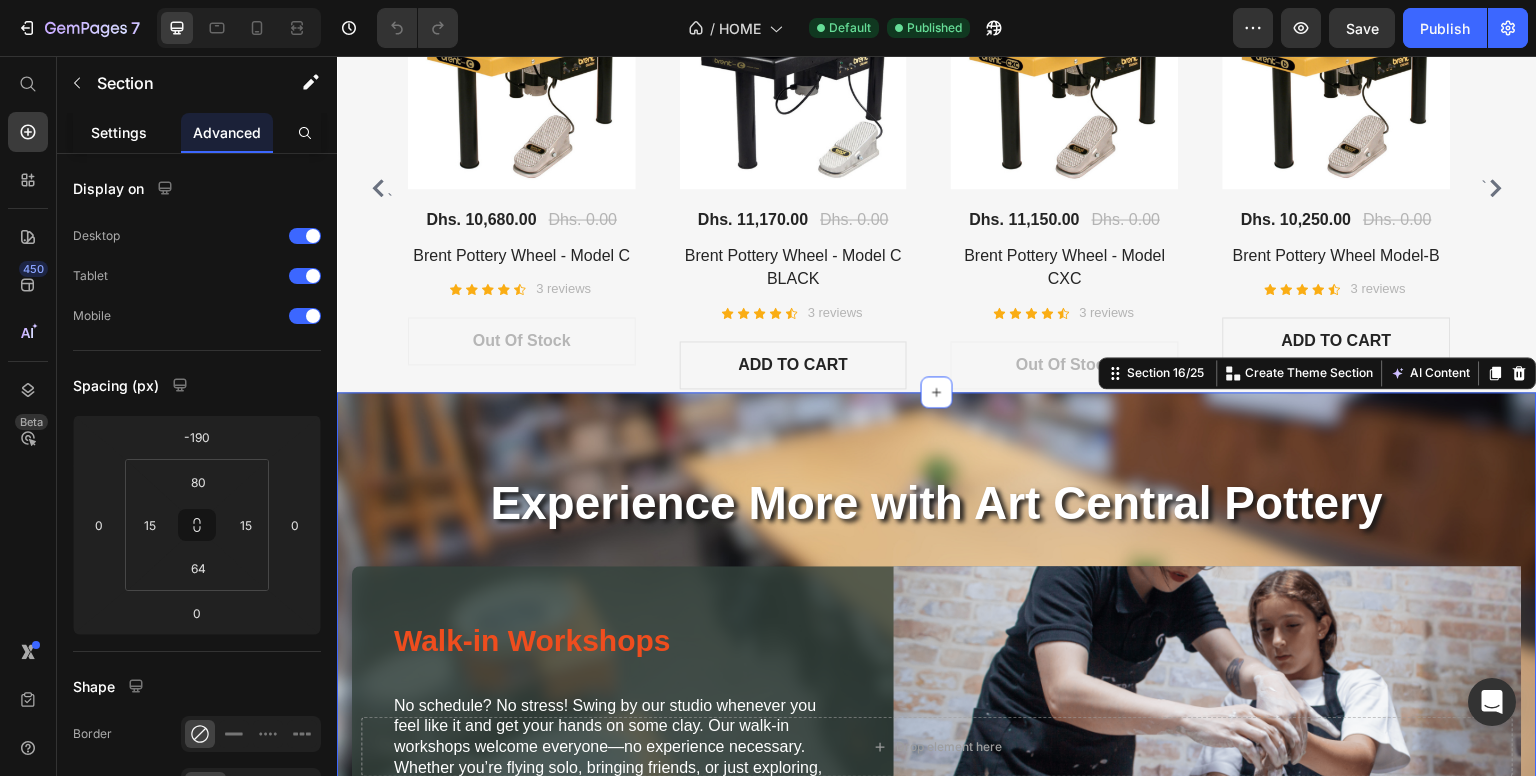 click on "Settings" at bounding box center [119, 132] 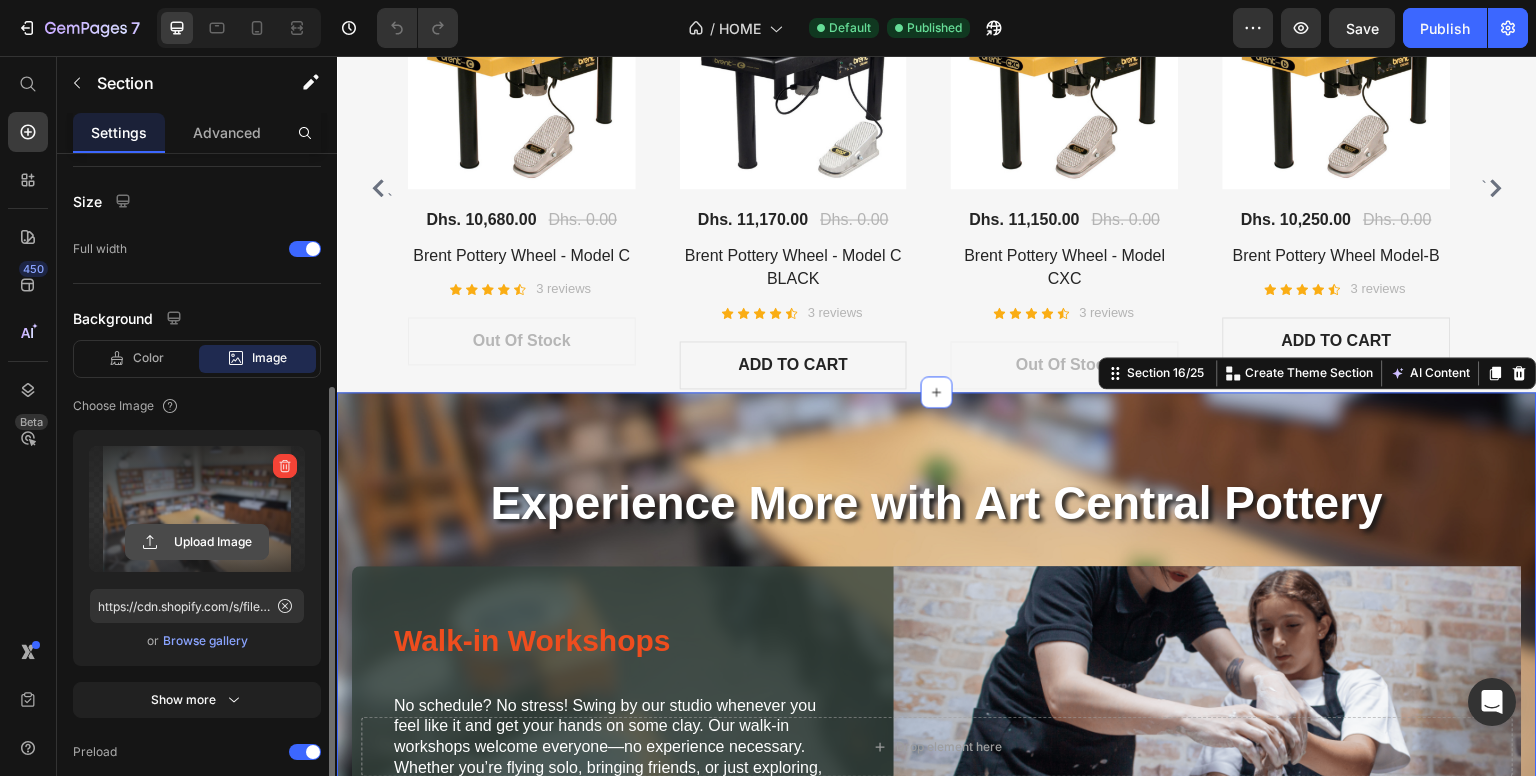 scroll, scrollTop: 483, scrollLeft: 0, axis: vertical 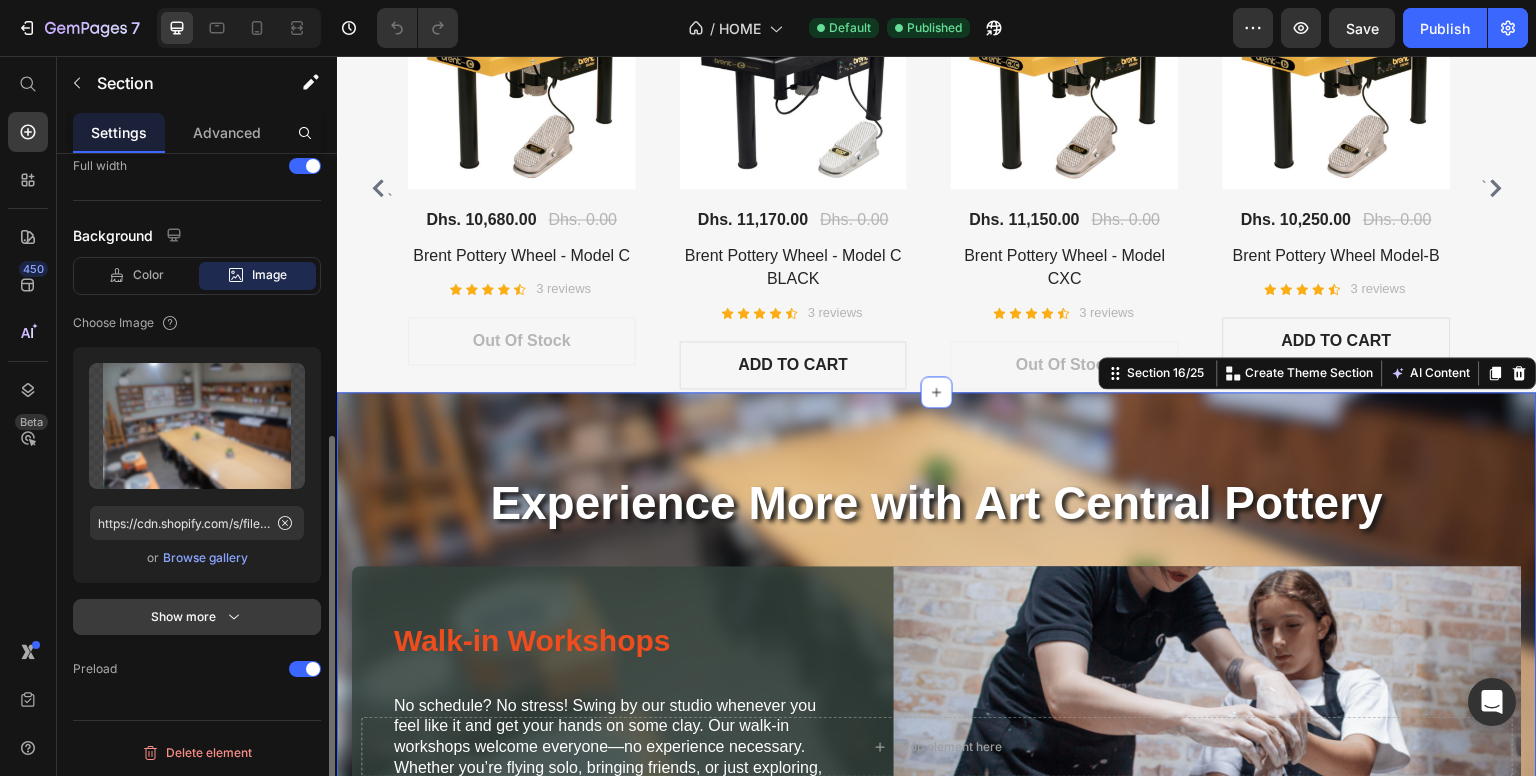 click on "Show more" at bounding box center [197, 617] 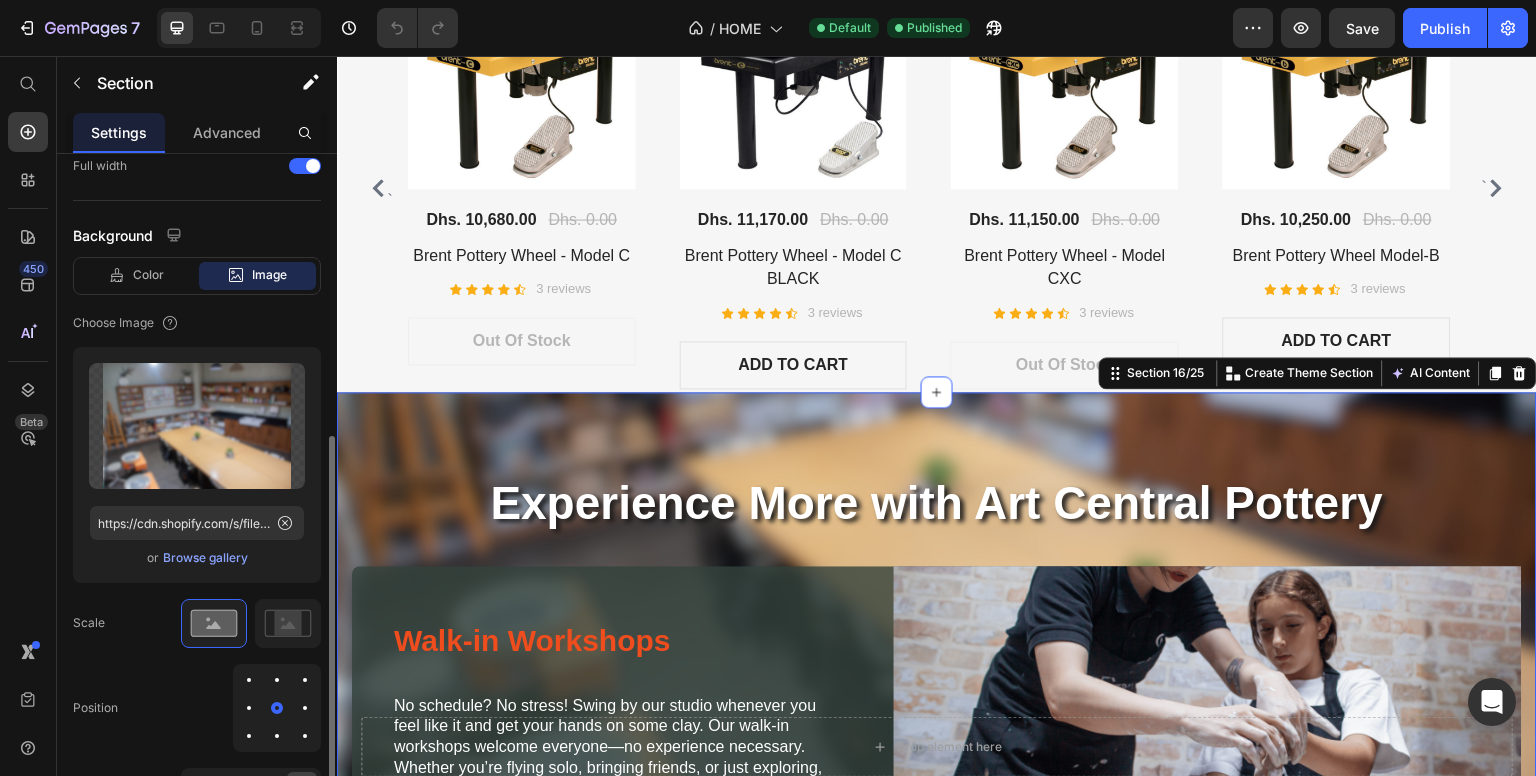 scroll, scrollTop: 756, scrollLeft: 0, axis: vertical 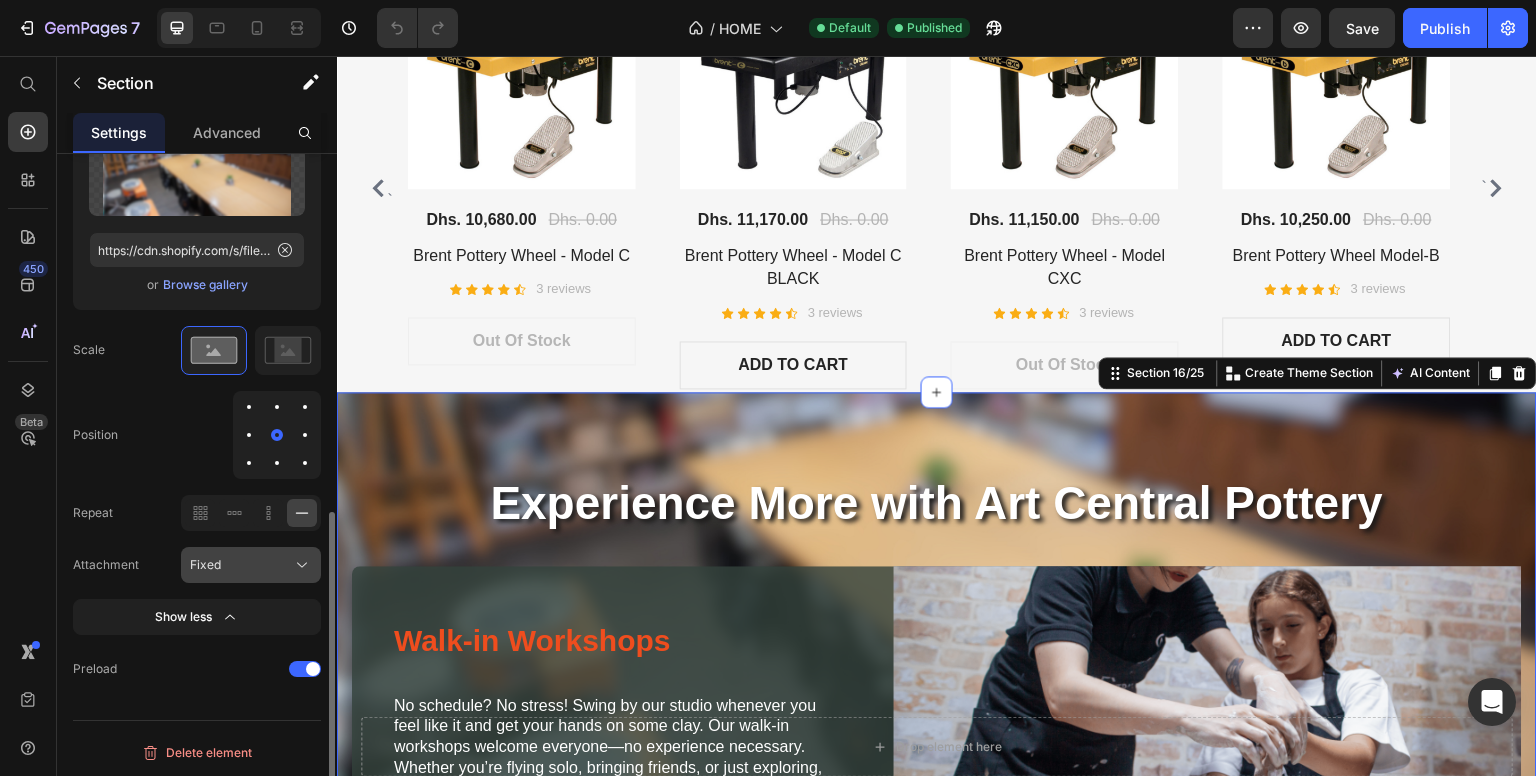 click on "Fixed" 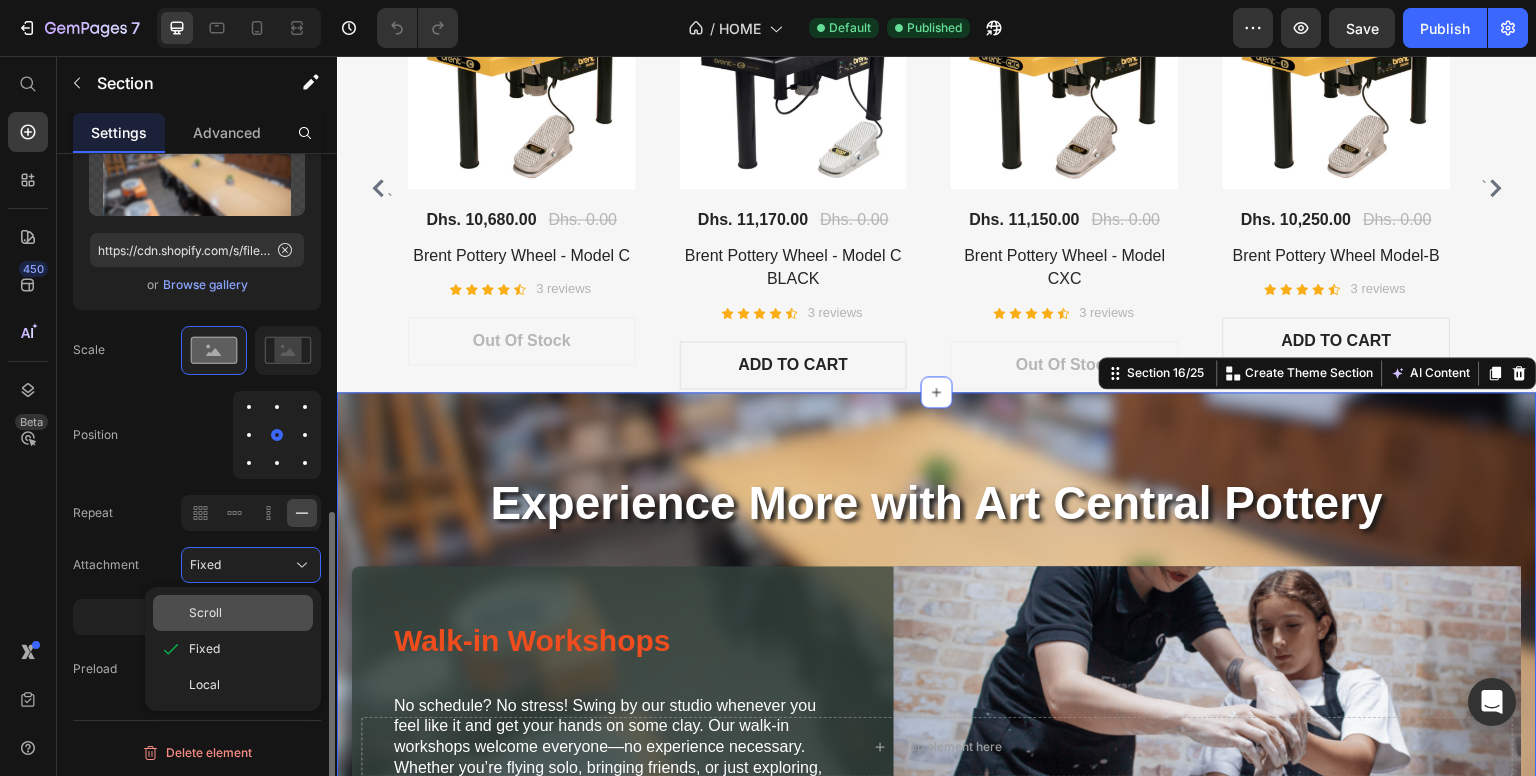 click on "Scroll" 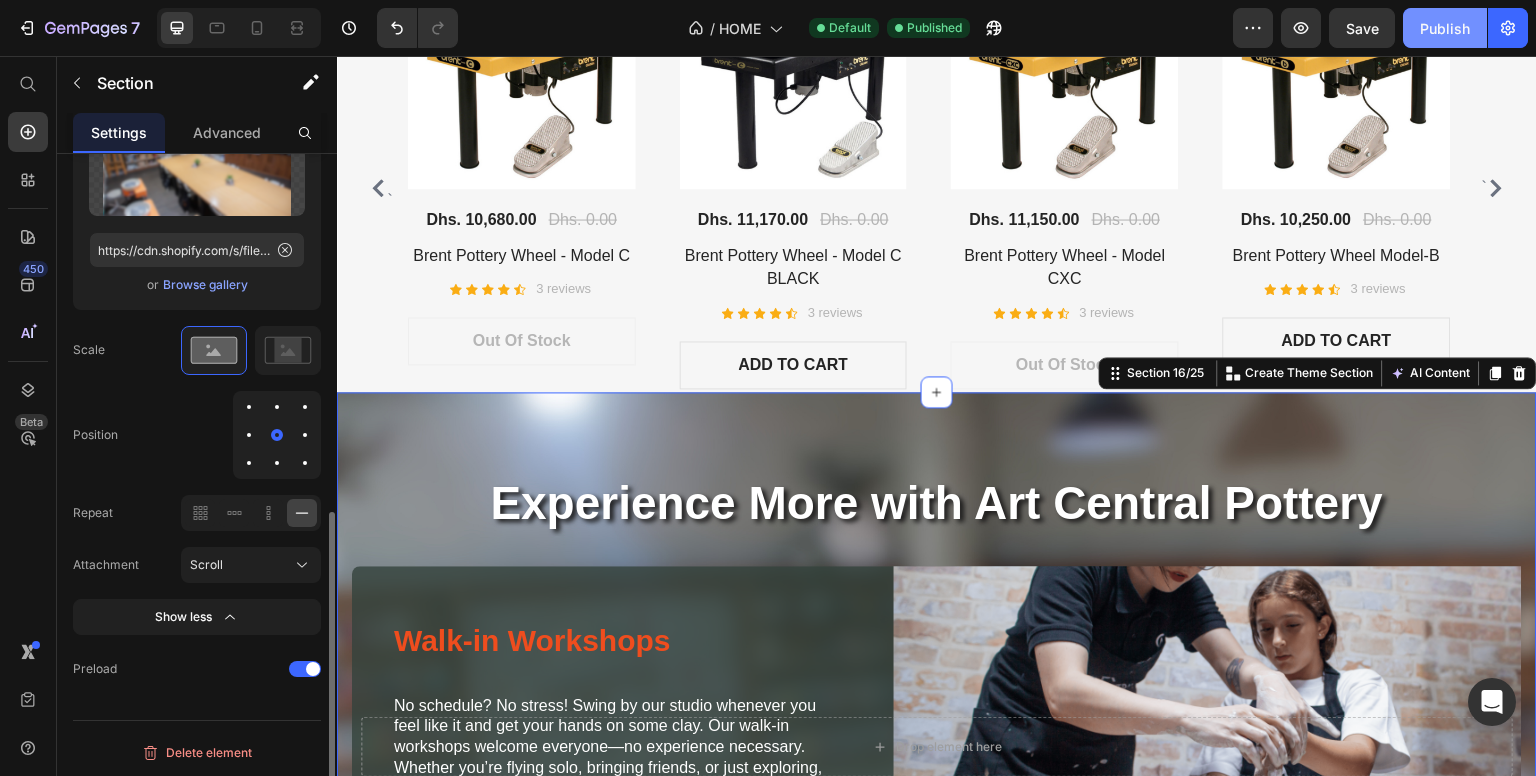 drag, startPoint x: 1443, startPoint y: 13, endPoint x: 890, endPoint y: 12, distance: 553.0009 